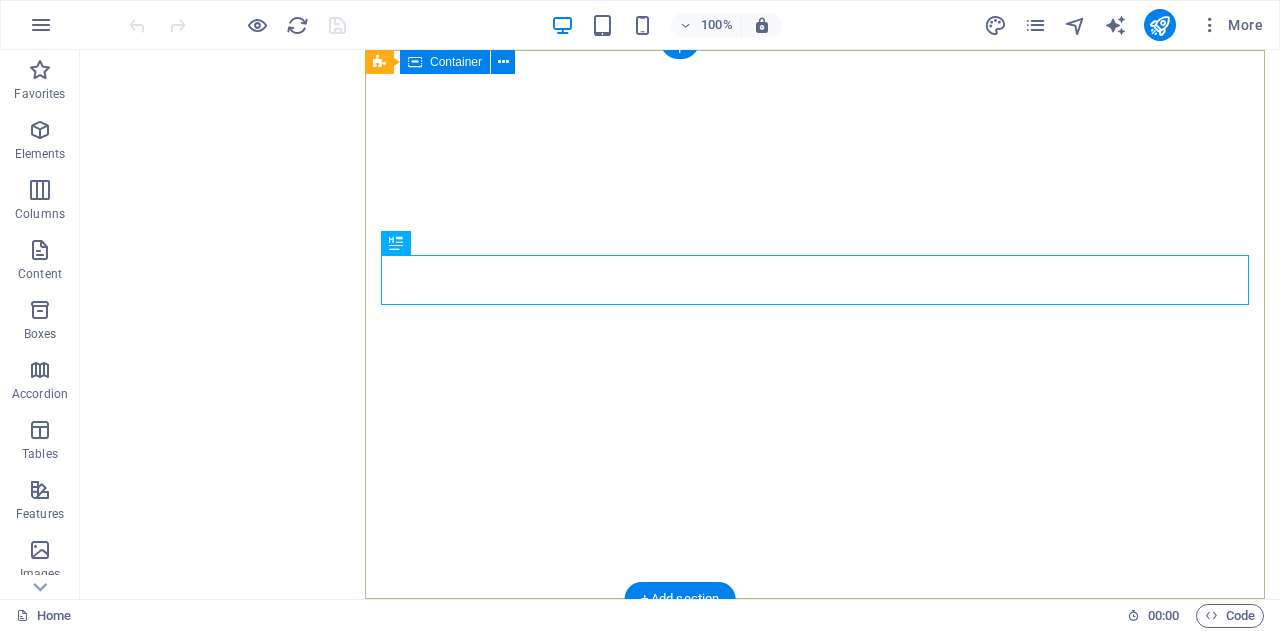 scroll, scrollTop: 0, scrollLeft: 0, axis: both 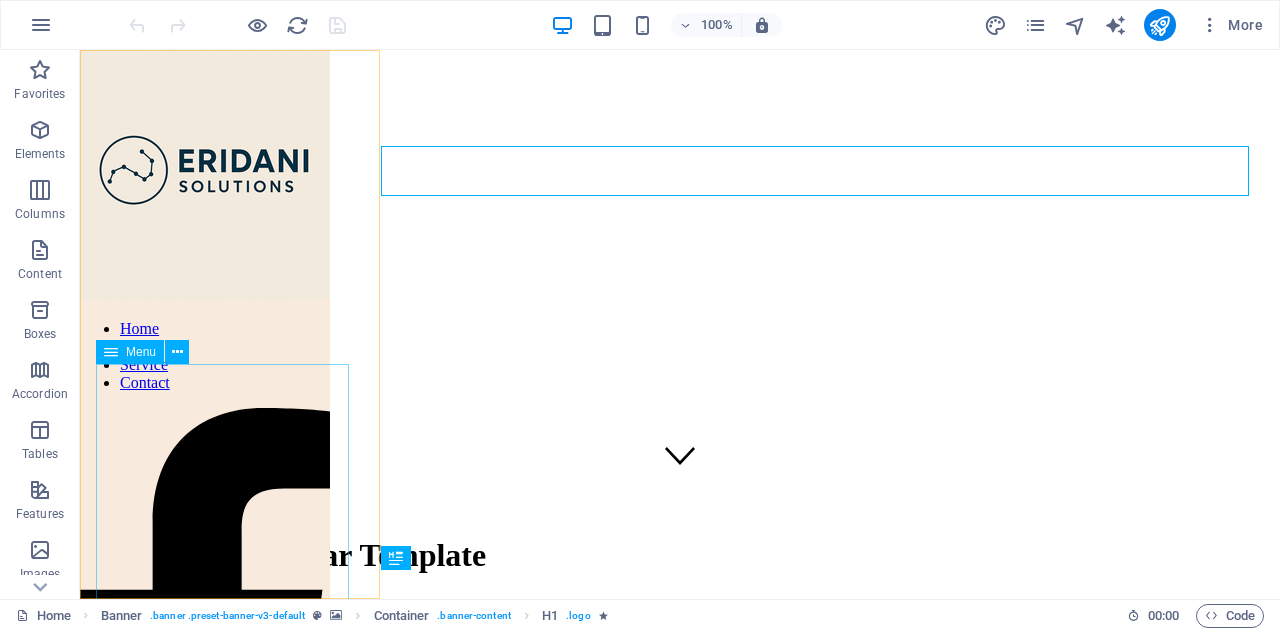 click on "Home About Service Contact" at bounding box center [205, 356] 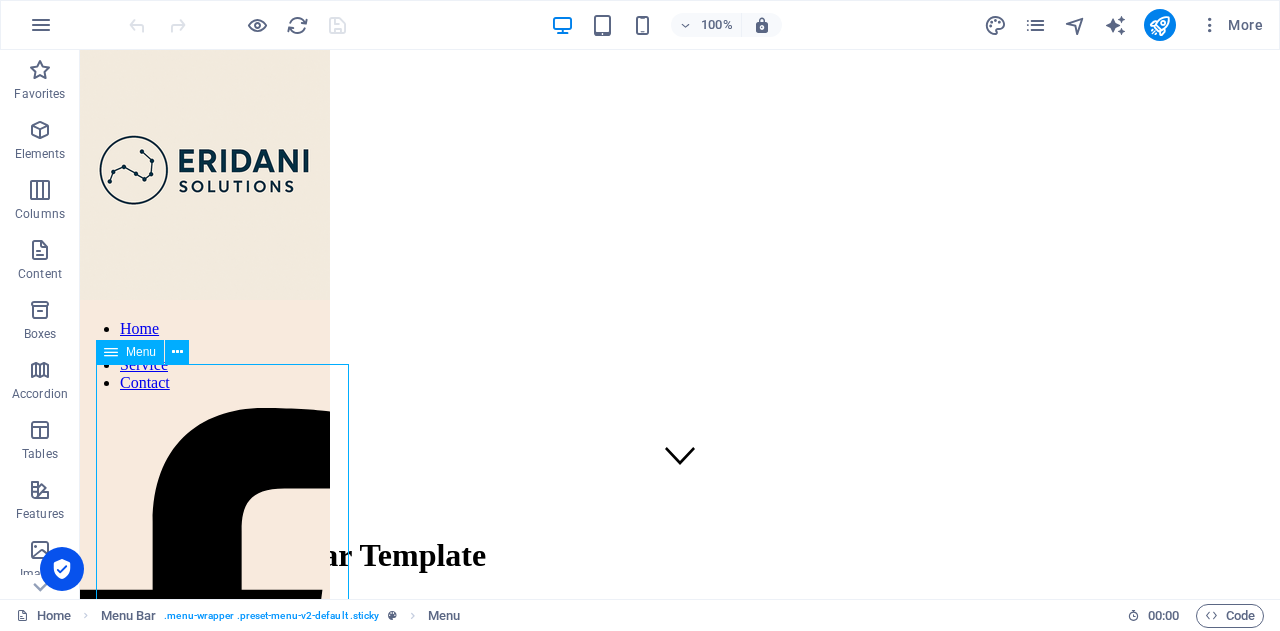 click on "Home About Service Contact" at bounding box center (205, 356) 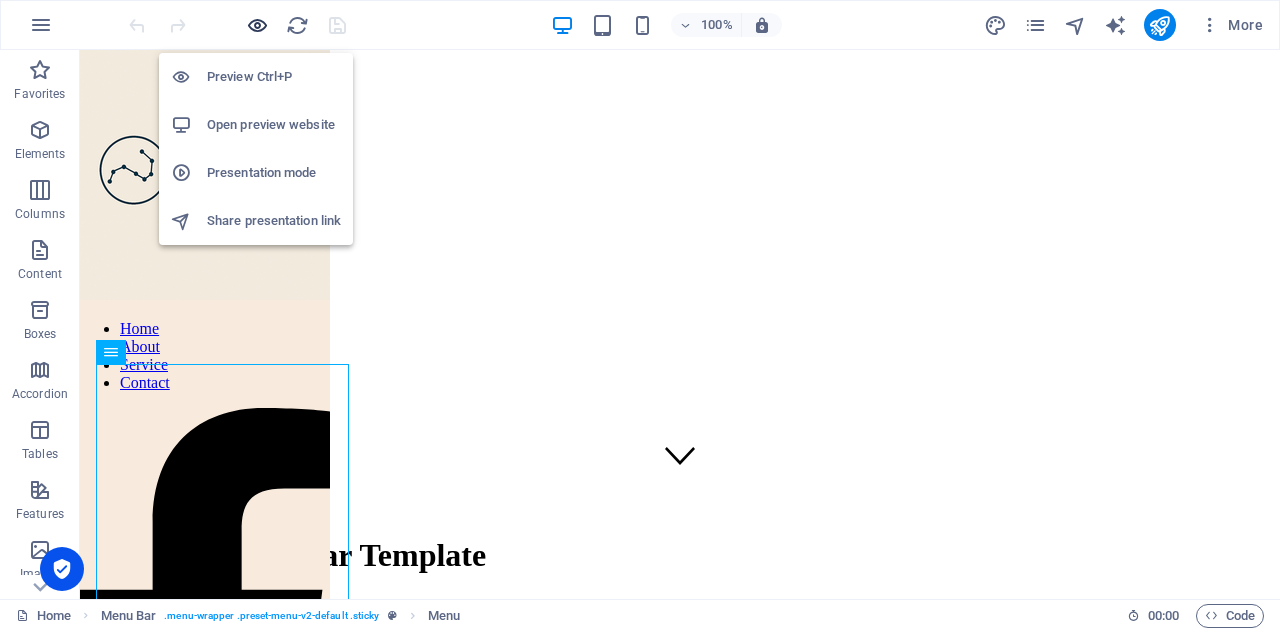 click at bounding box center [257, 25] 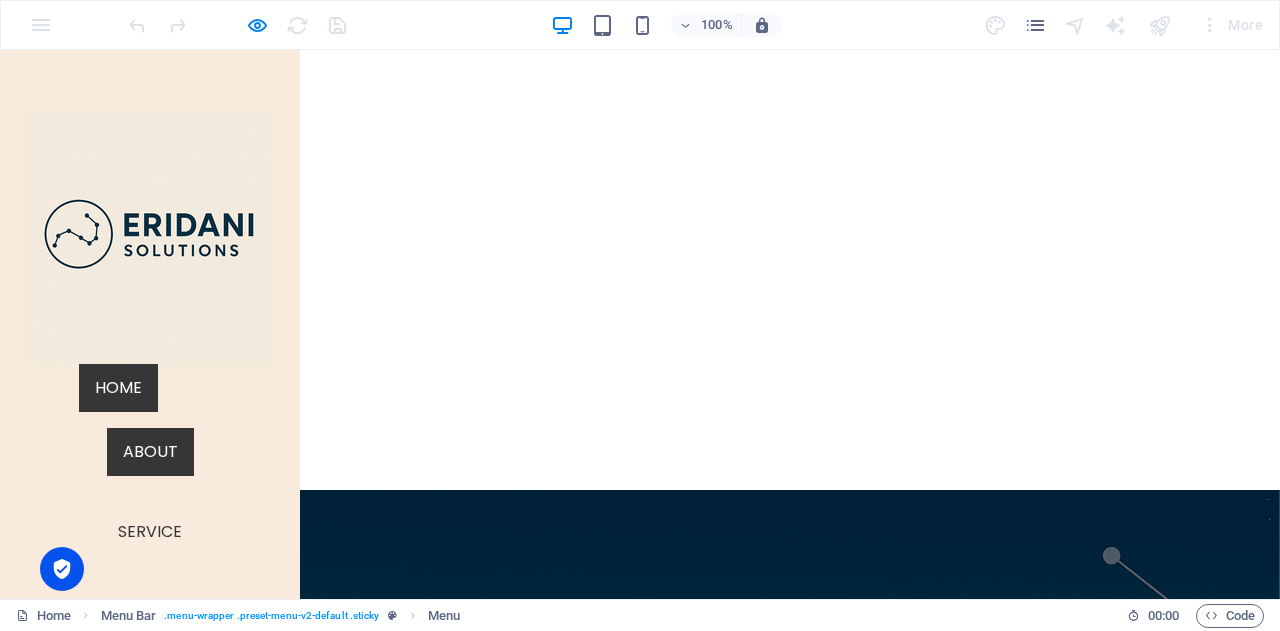 click on "About" at bounding box center (150, 452) 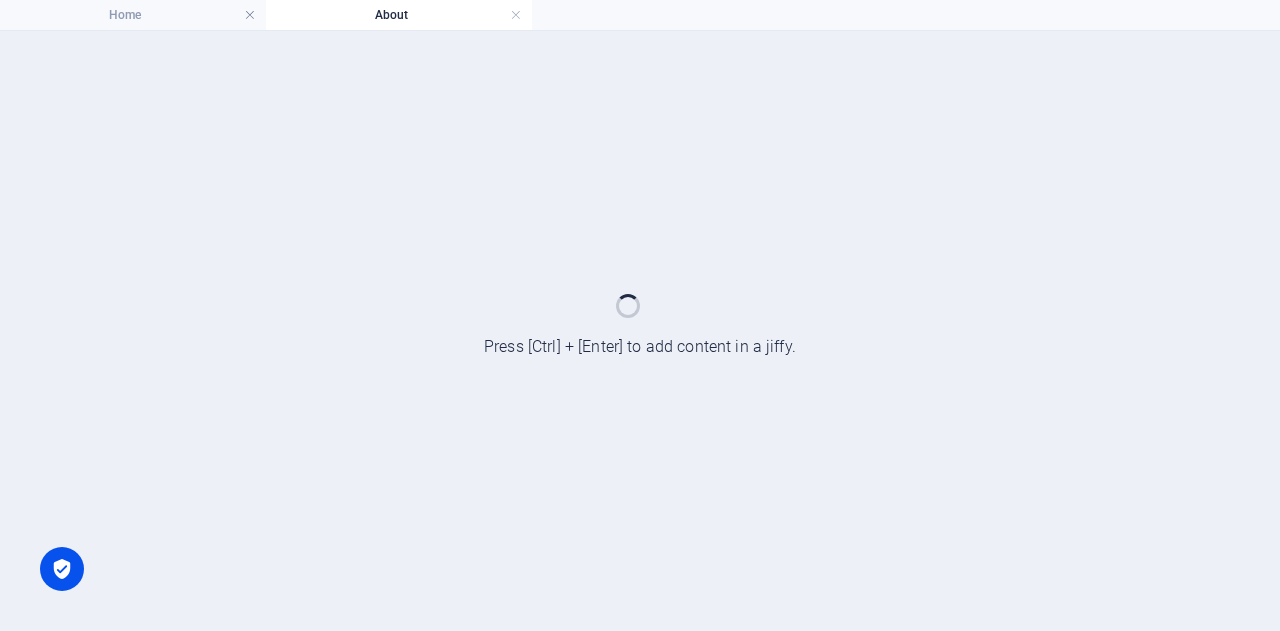 scroll, scrollTop: 0, scrollLeft: 0, axis: both 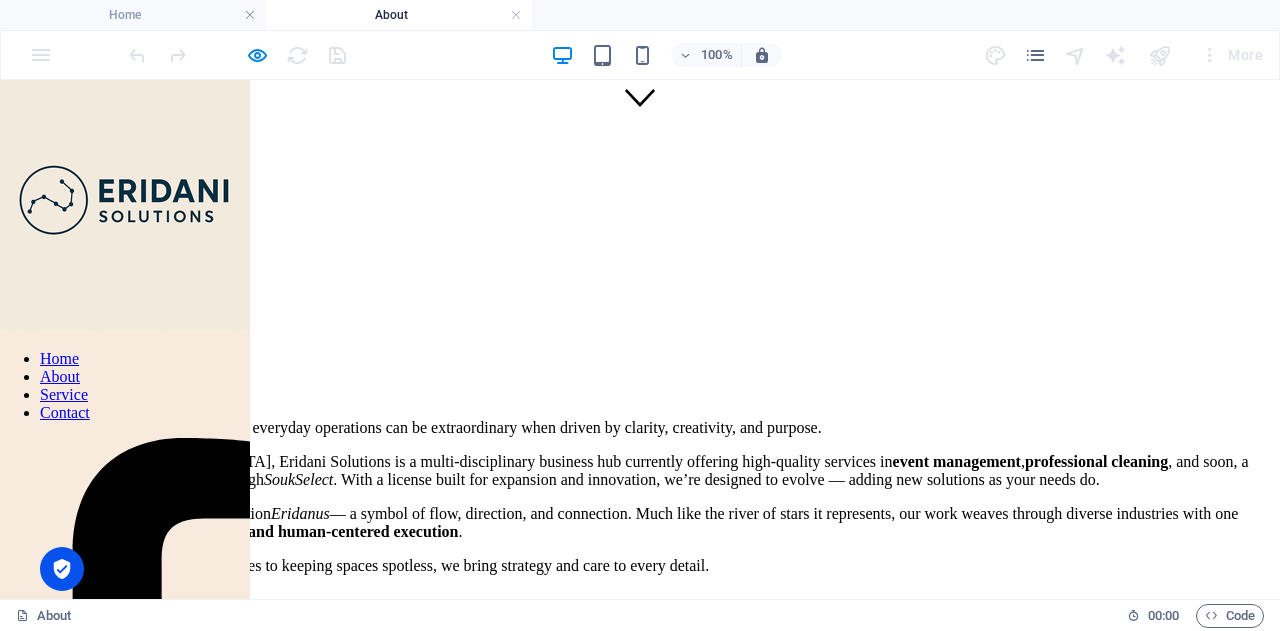 click on "At  Eridani Solutions , we believe that everyday operations can be extraordinary when driven by clarity, creativity, and purpose. Founded in the [GEOGRAPHIC_DATA], Eridani Solutions is a multi-disciplinary business hub currently offering high-quality services in  event management ,  professional cleaning , and soon, a curated  e-commerce experience  through  SoukSelect . With a license built for expansion and innovation, we’re designed to evolve — adding new solutions as your needs do. Our name is inspired by the constellation  Eridanus  — a symbol of flow, direction, and connection. Much like the river of stars it represents, our work weaves through diverse industries with one common thread:  precision, integrity, and human-centered execution . From staging unforgettable experiences to keeping spaces spotless, we bring strategy and care to every detail." at bounding box center [640, 480] 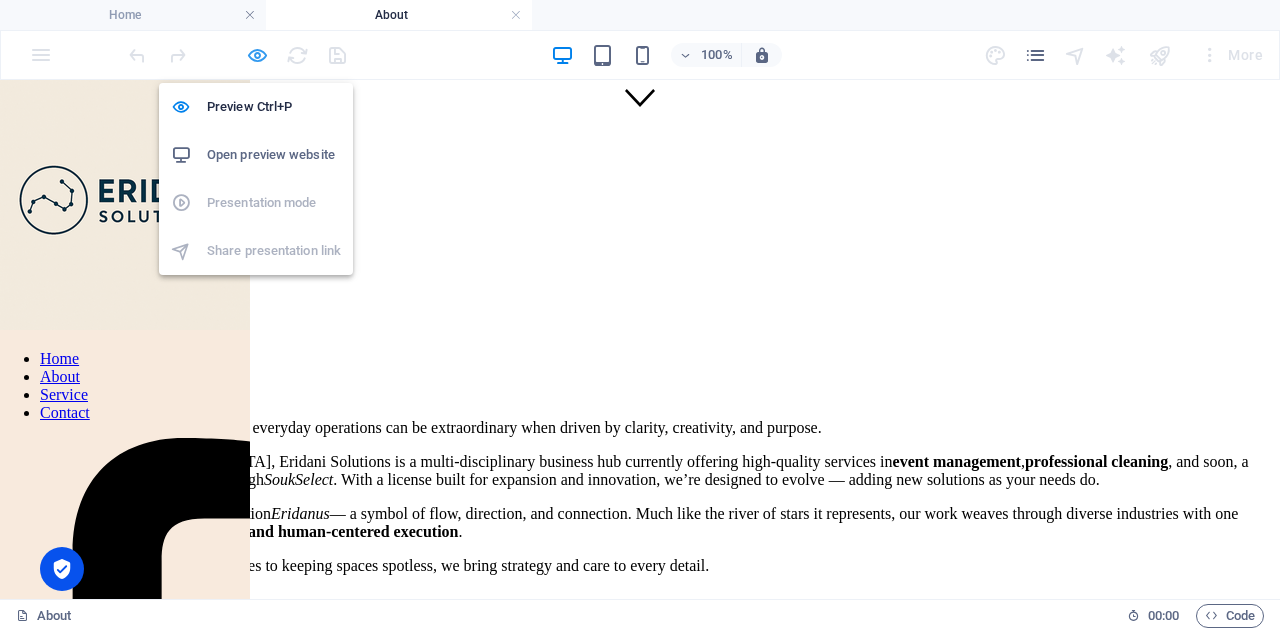 click at bounding box center [257, 55] 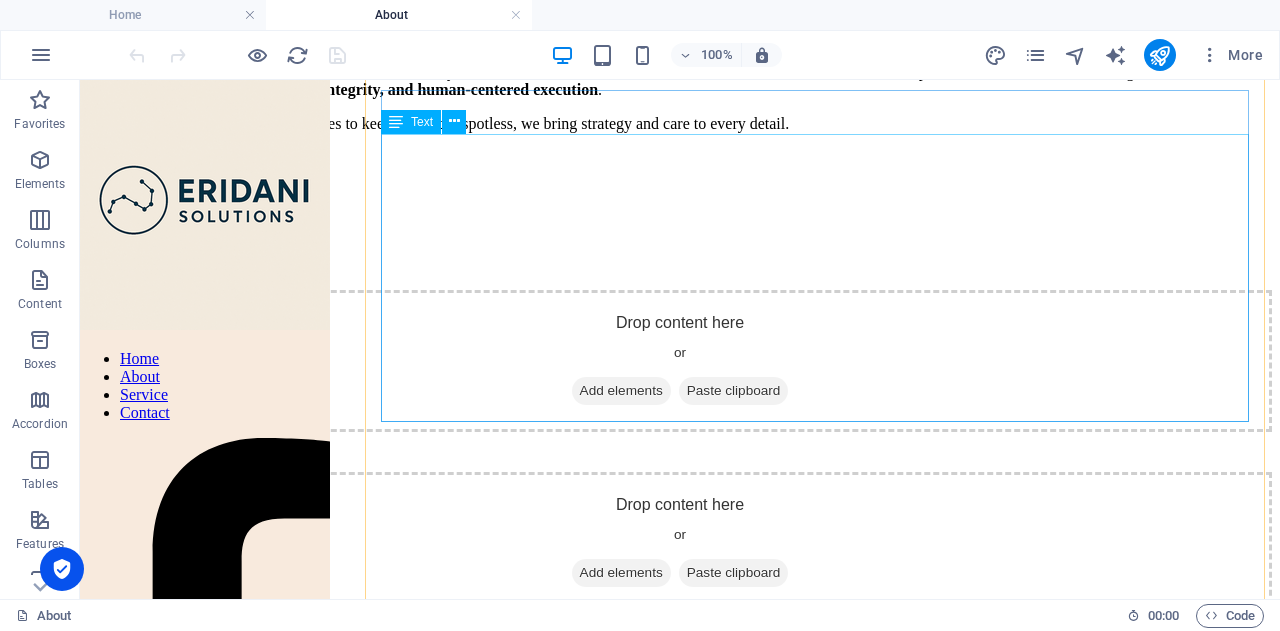 scroll, scrollTop: 750, scrollLeft: 0, axis: vertical 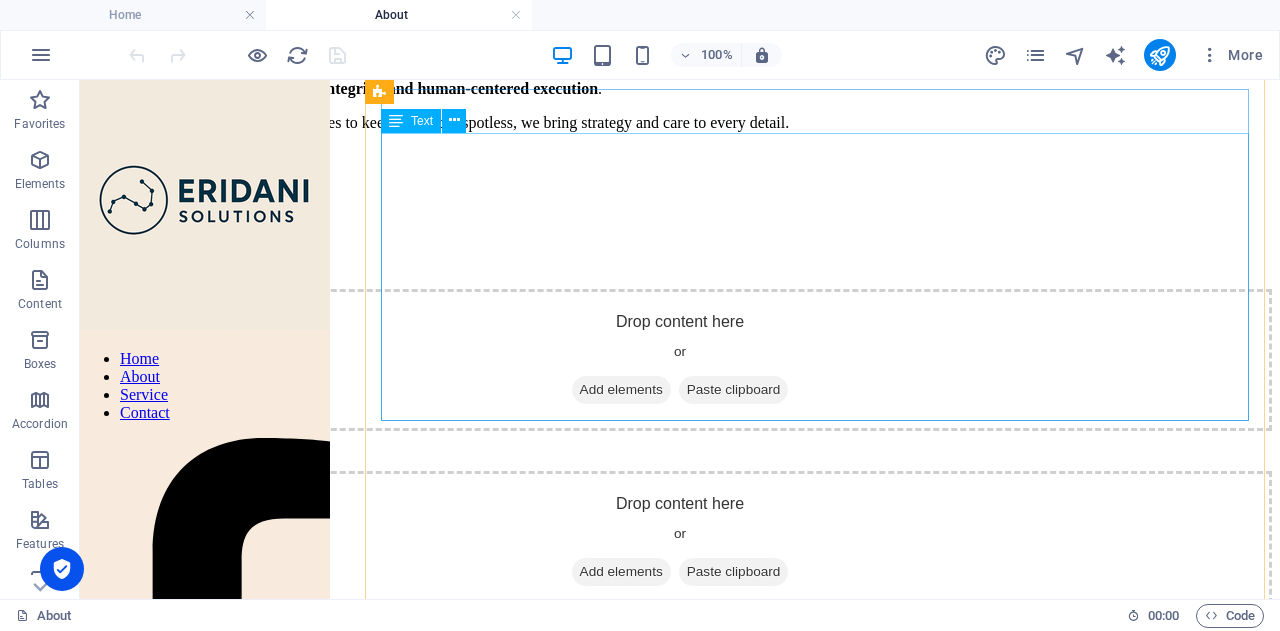 click on "At  Eridani Solutions , we believe that everyday operations can be extraordinary when driven by clarity, creativity, and purpose. Founded in the [GEOGRAPHIC_DATA], Eridani Solutions is a multi-disciplinary business hub currently offering high-quality services in  event management ,  professional cleaning , and soon, a curated  e-commerce experience  through  SoukSelect . With a license built for expansion and innovation, we’re designed to evolve — adding new solutions as your needs do. Our name is inspired by the constellation  Eridanus  — a symbol of flow, direction, and connection. Much like the river of stars it represents, our work weaves through diverse industries with one common thread:  precision, integrity, and human-centered execution . From staging unforgettable experiences to keeping spaces spotless, we bring strategy and care to every detail." at bounding box center (680, 37) 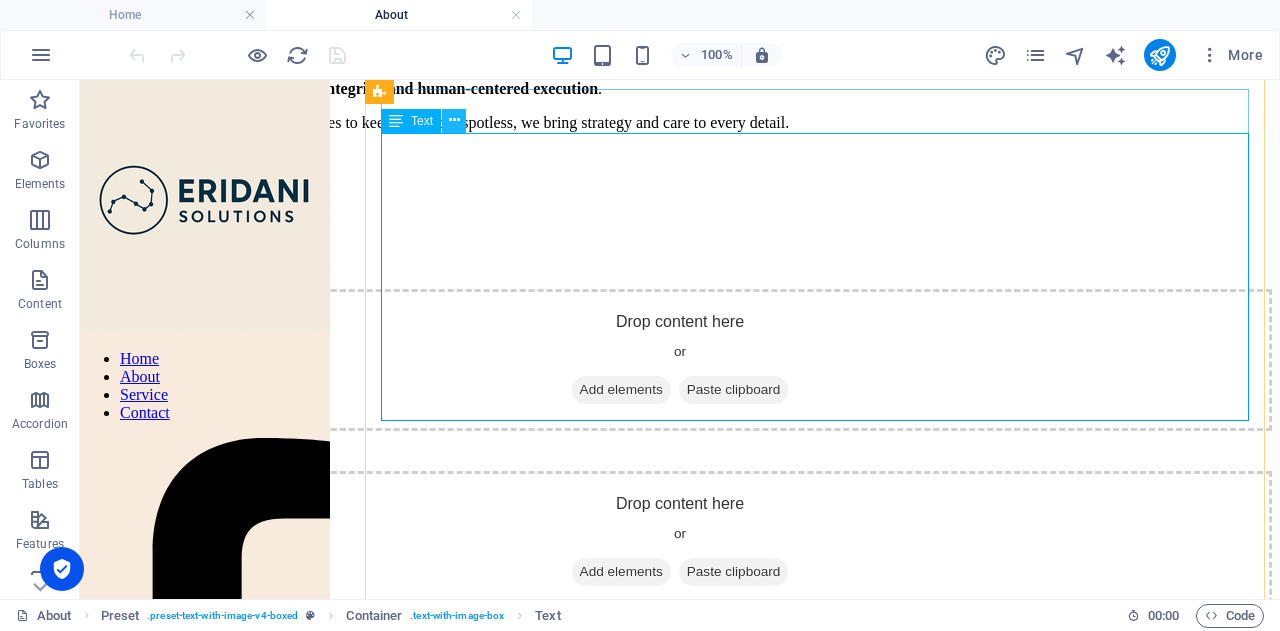 click at bounding box center [454, 120] 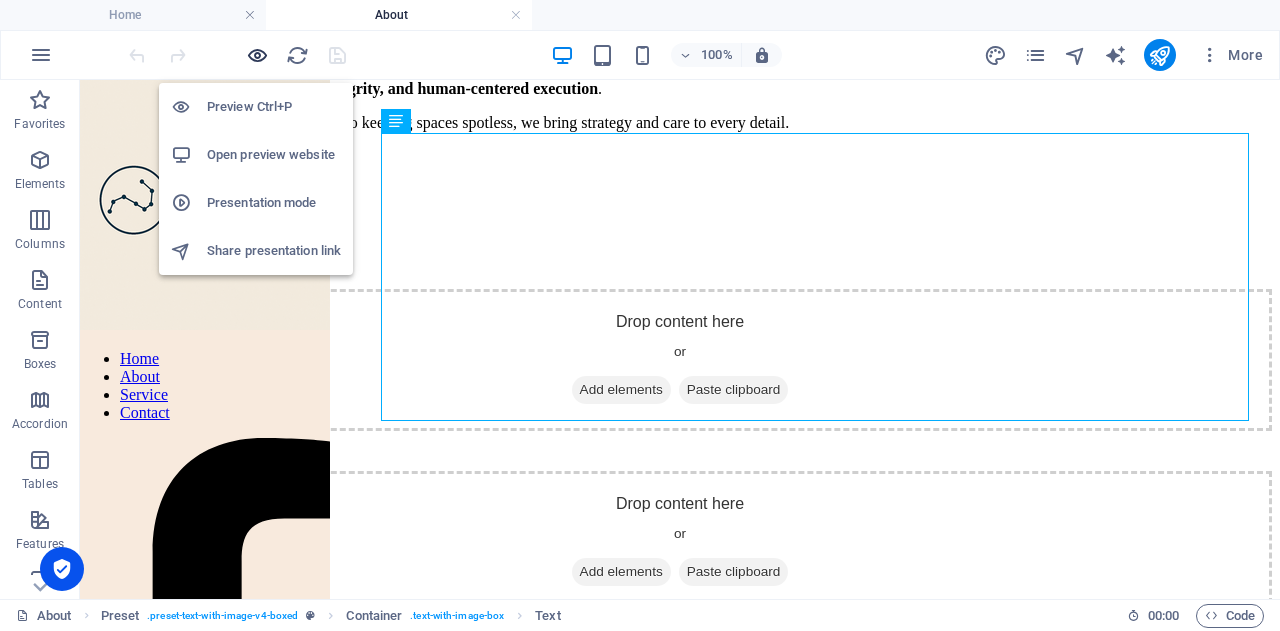 click at bounding box center (257, 55) 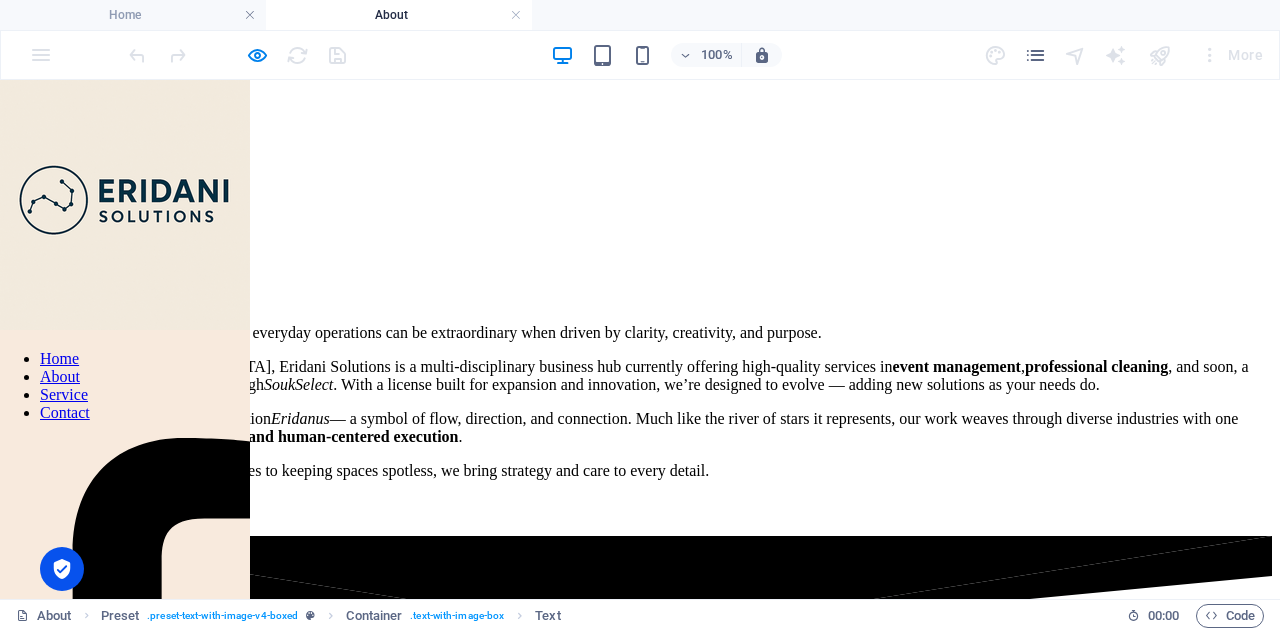scroll, scrollTop: 561, scrollLeft: 0, axis: vertical 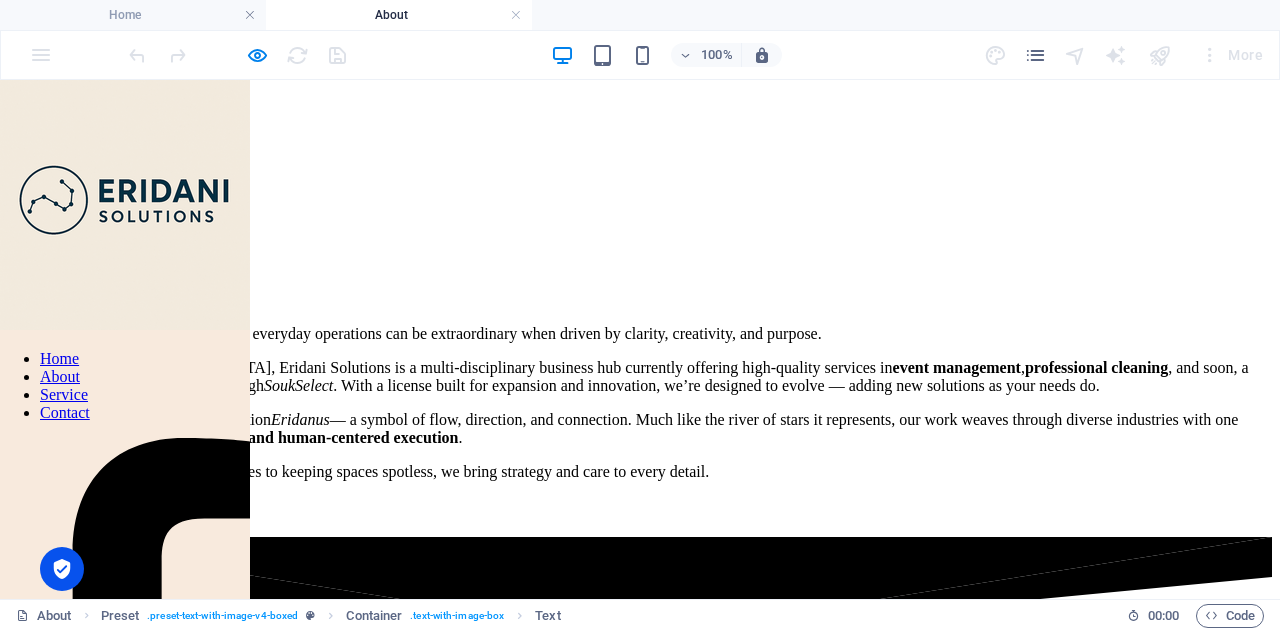 click on "At  Eridani Solutions , we believe that everyday operations can be extraordinary when driven by clarity, creativity, and purpose." at bounding box center [640, 334] 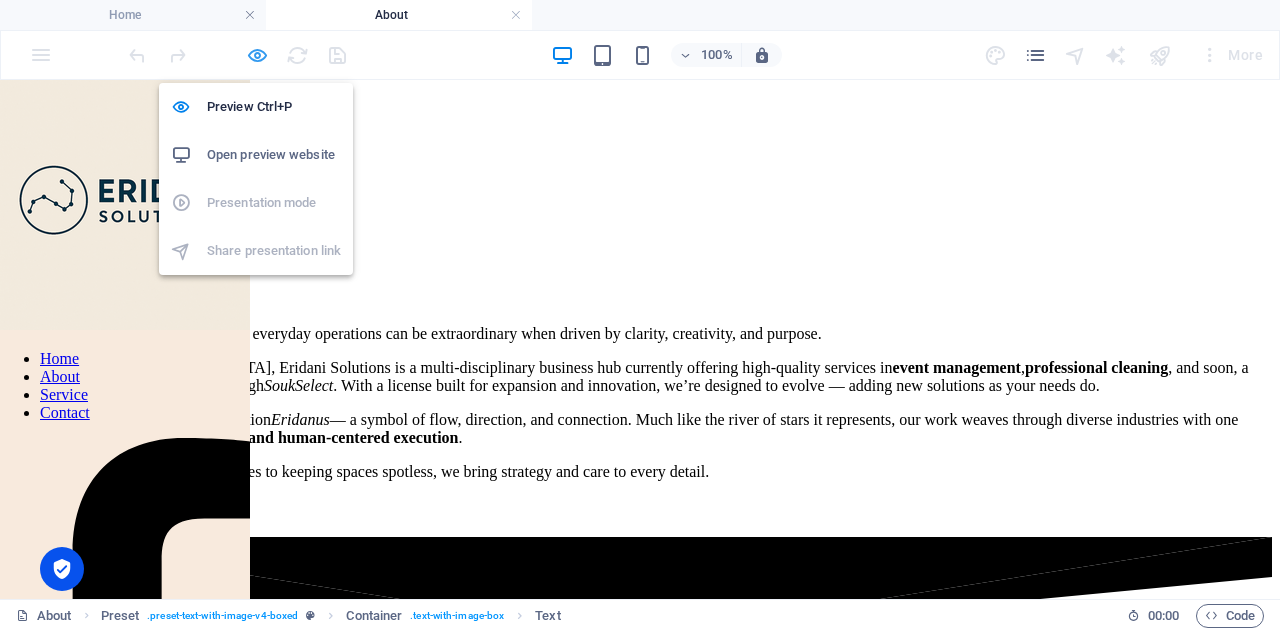 click at bounding box center [257, 55] 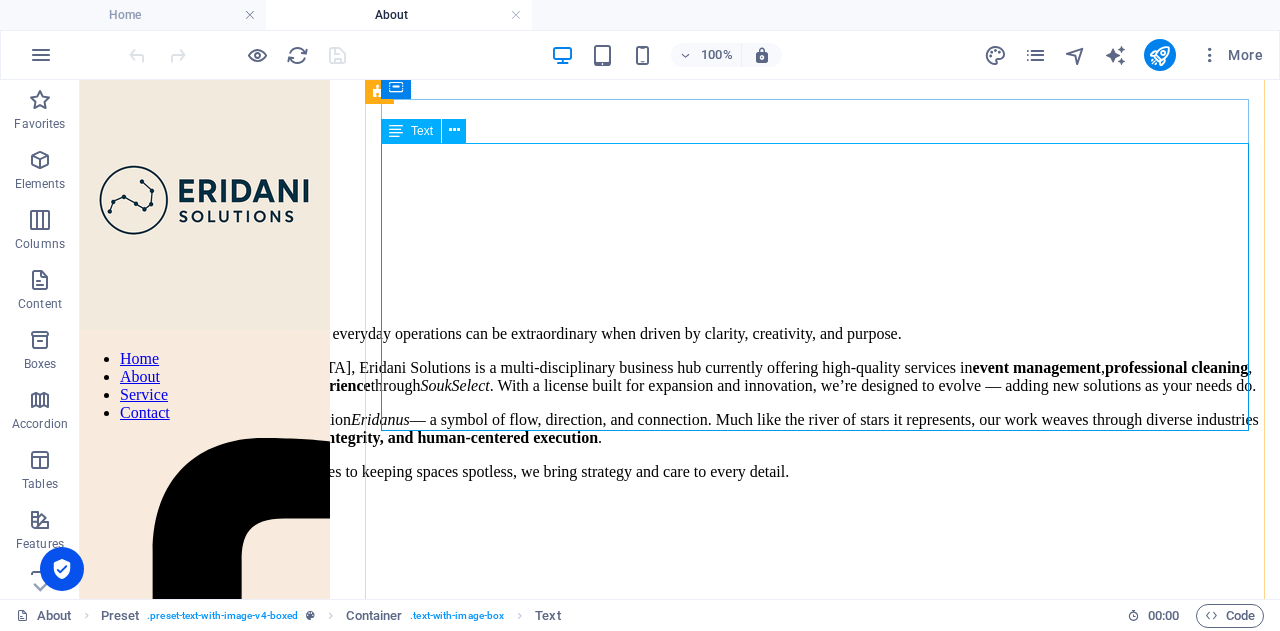 click on "At  Eridani Solutions , we believe that everyday operations can be extraordinary when driven by clarity, creativity, and purpose. Founded in the [GEOGRAPHIC_DATA], Eridani Solutions is a multi-disciplinary business hub currently offering high-quality services in  event management ,  professional cleaning , and soon, a curated  e-commerce experience  through  SoukSelect . With a license built for expansion and innovation, we’re designed to evolve — adding new solutions as your needs do. Our name is inspired by the constellation  Eridanus  — a symbol of flow, direction, and connection. Much like the river of stars it represents, our work weaves through diverse industries with one common thread:  precision, integrity, and human-centered execution . From staging unforgettable experiences to keeping spaces spotless, we bring strategy and care to every detail." at bounding box center (680, 386) 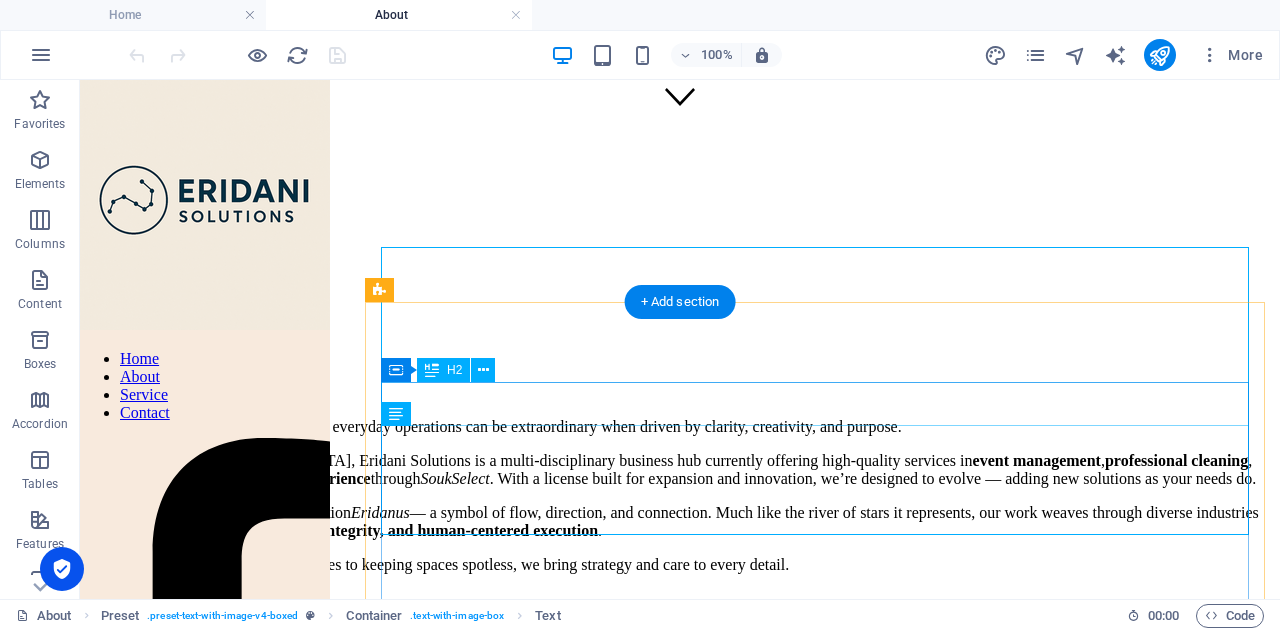 scroll, scrollTop: 505, scrollLeft: 0, axis: vertical 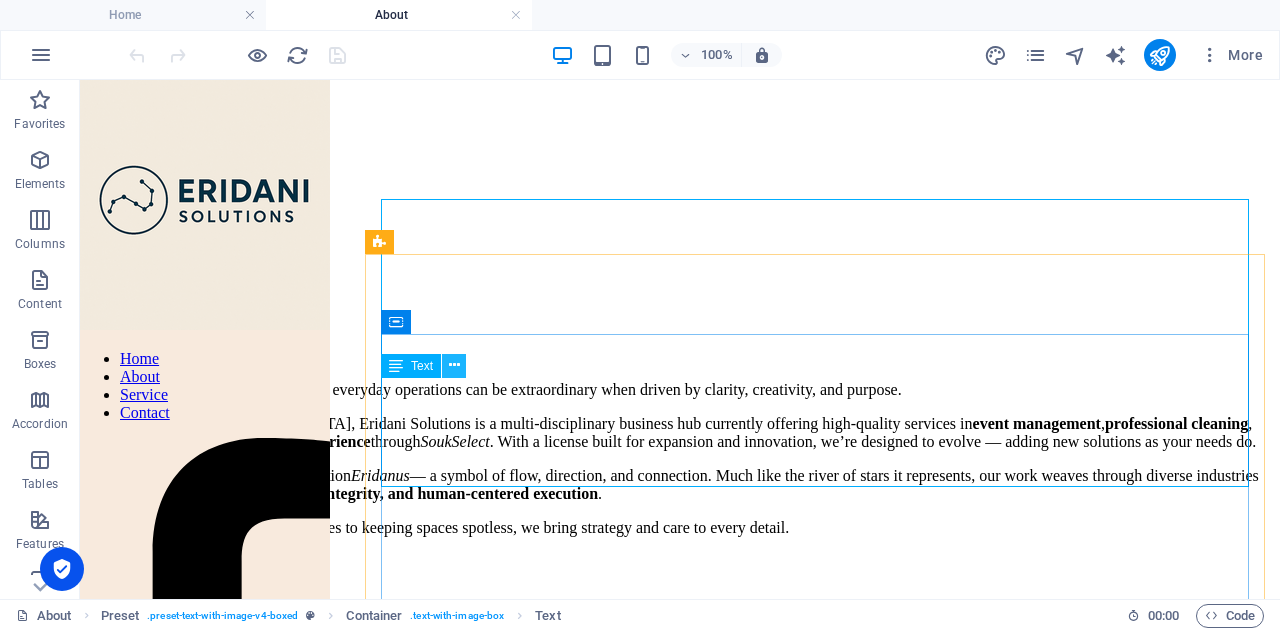 click at bounding box center (454, 365) 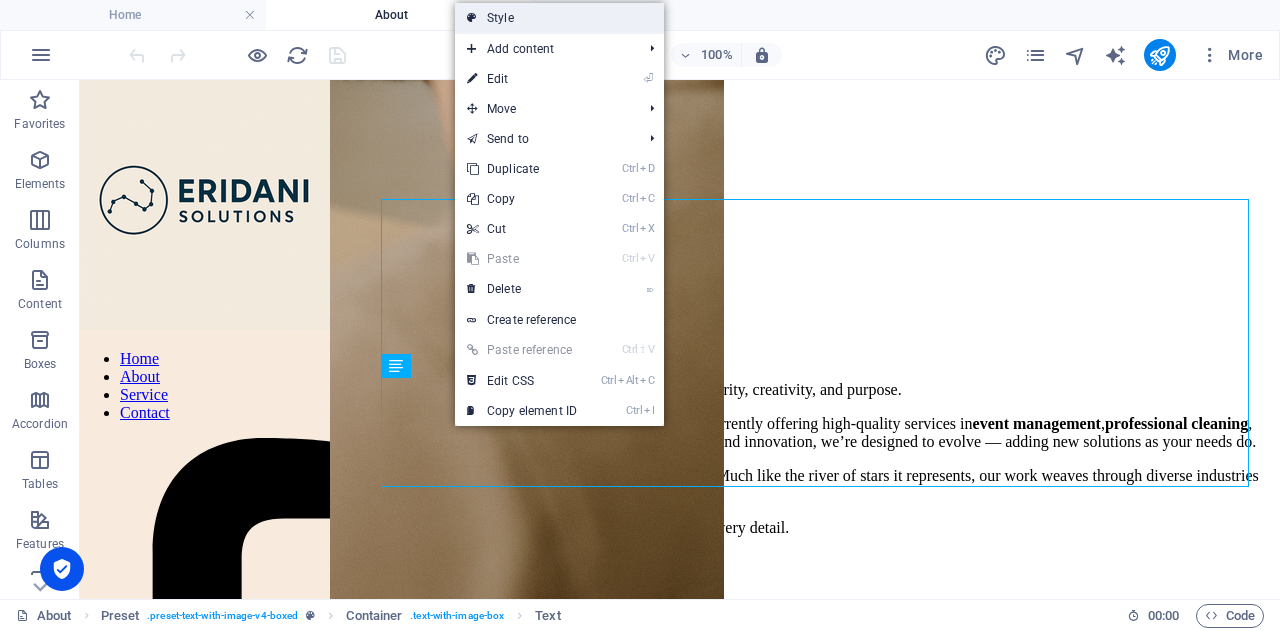 click on "Style" at bounding box center [559, 18] 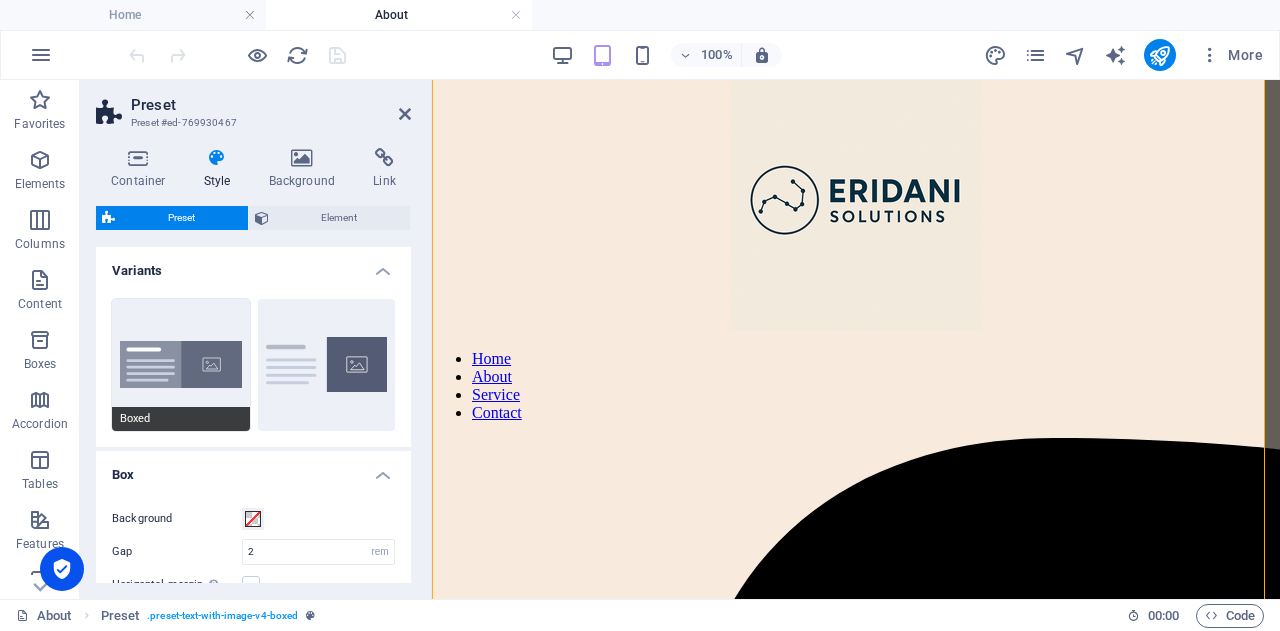 click on "Boxed" at bounding box center (181, 365) 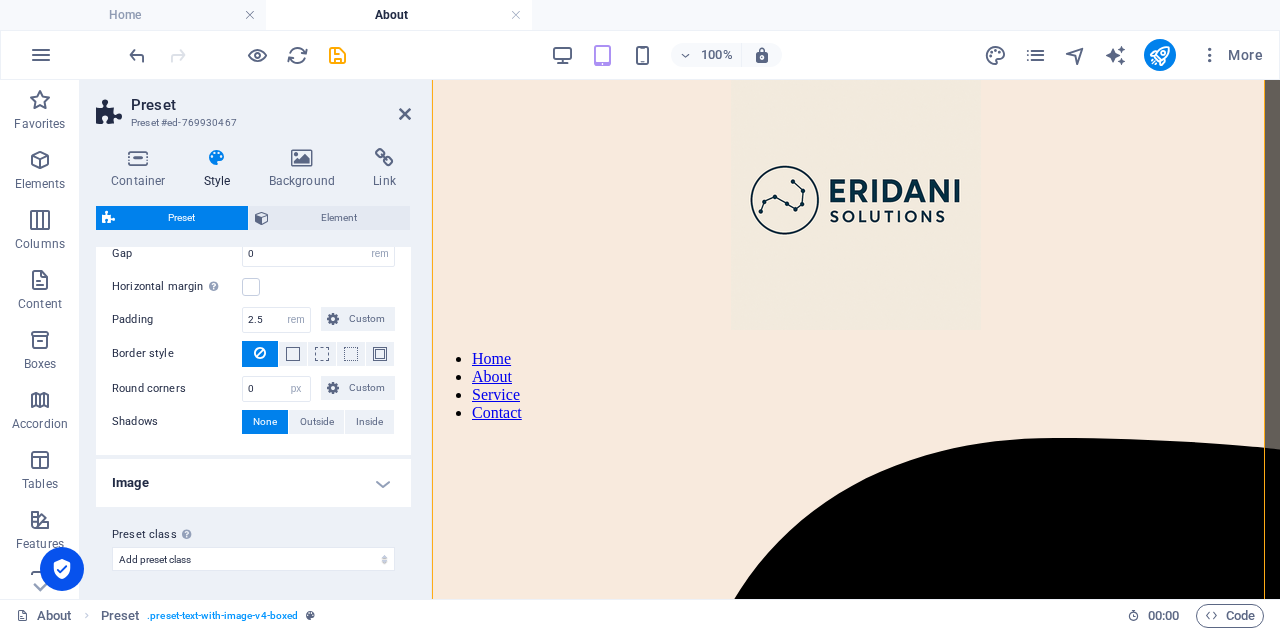 scroll, scrollTop: 0, scrollLeft: 0, axis: both 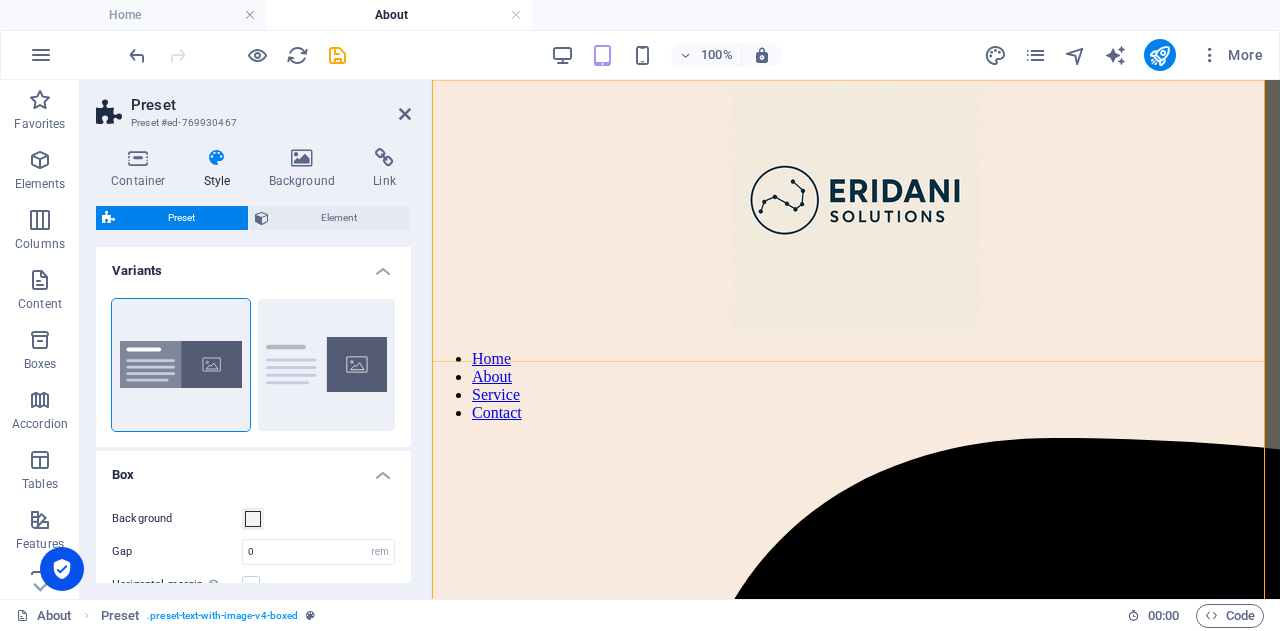 click on "Home About Service Contact Legal Notice  |  Privacy" at bounding box center [856, 339] 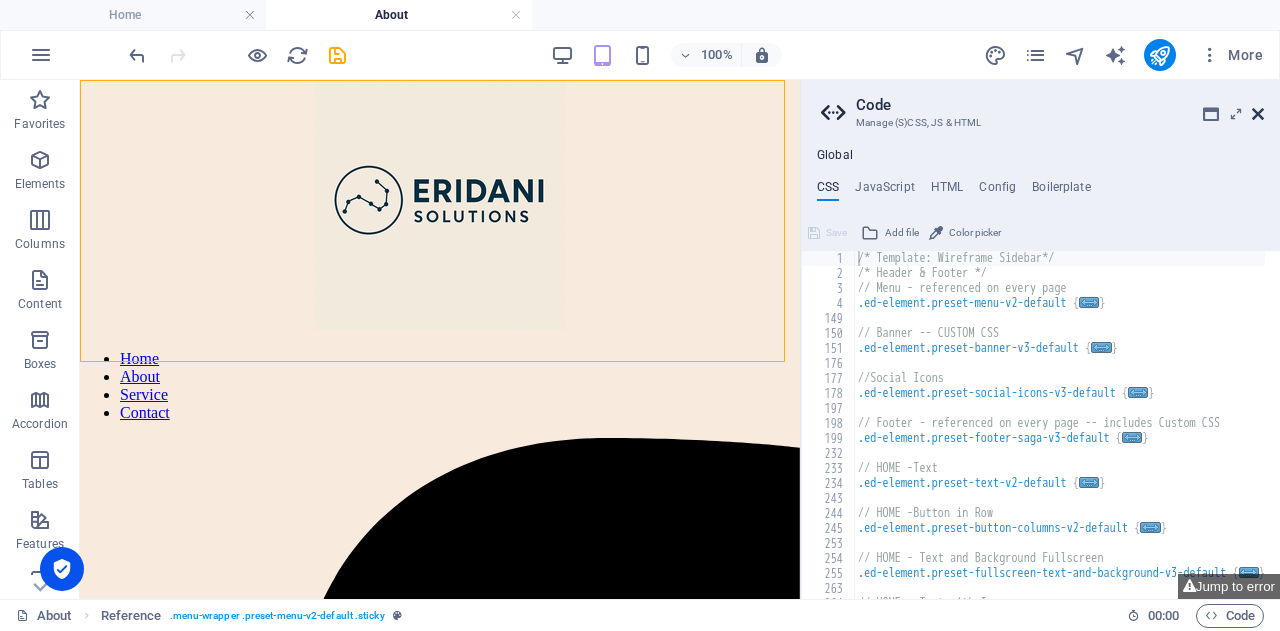 click at bounding box center (1258, 114) 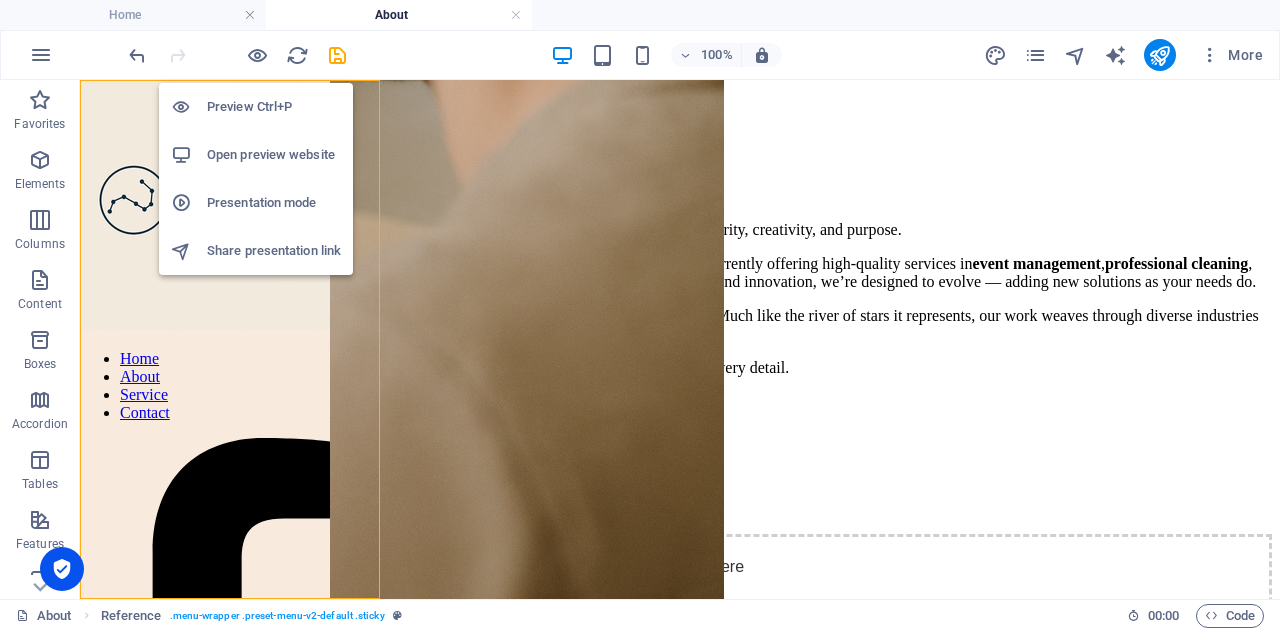 click on "Preview Ctrl+P Open preview website Presentation mode Share presentation link" at bounding box center (256, 171) 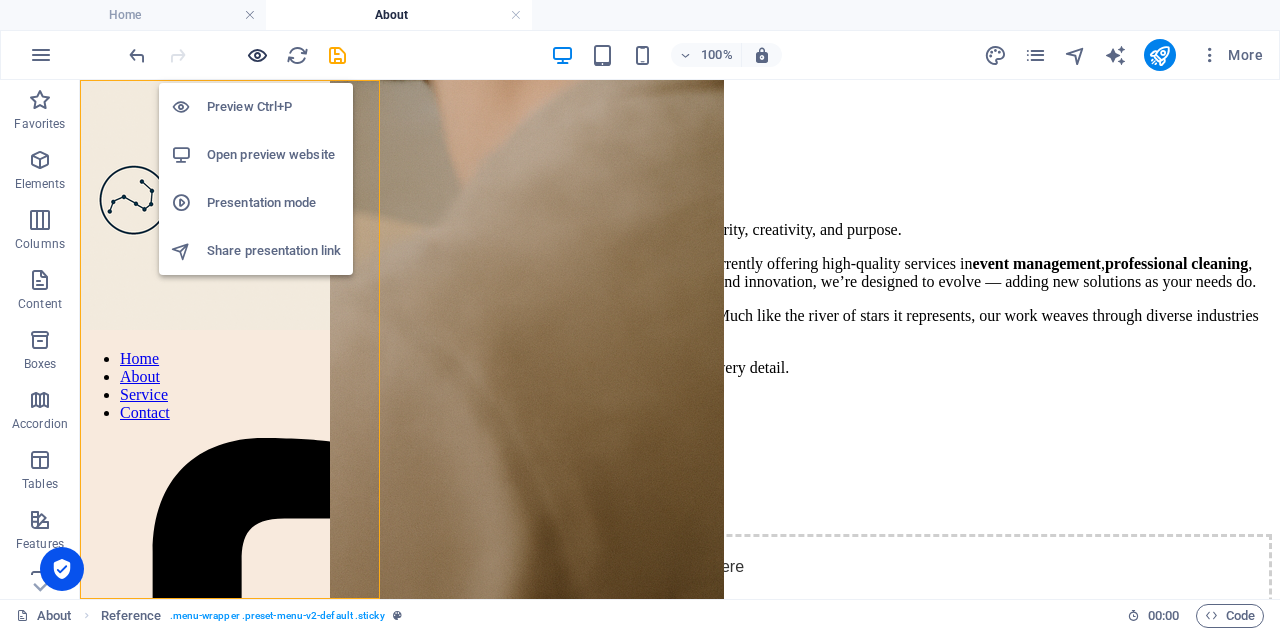 click at bounding box center [257, 55] 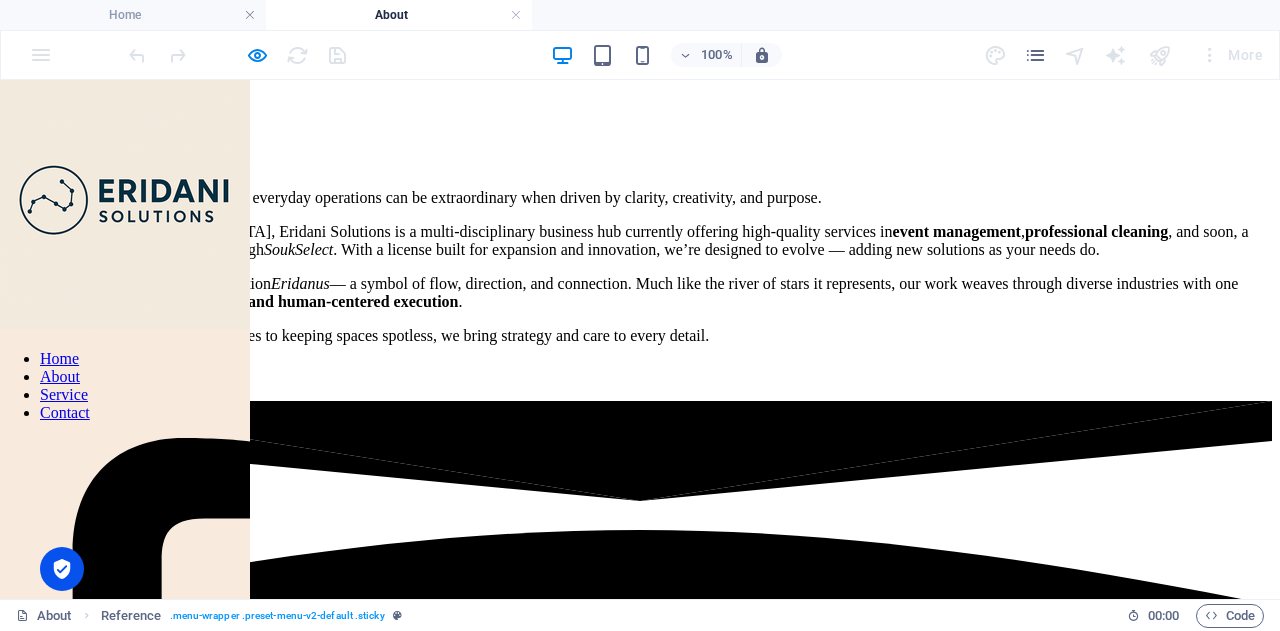 scroll, scrollTop: 527, scrollLeft: 0, axis: vertical 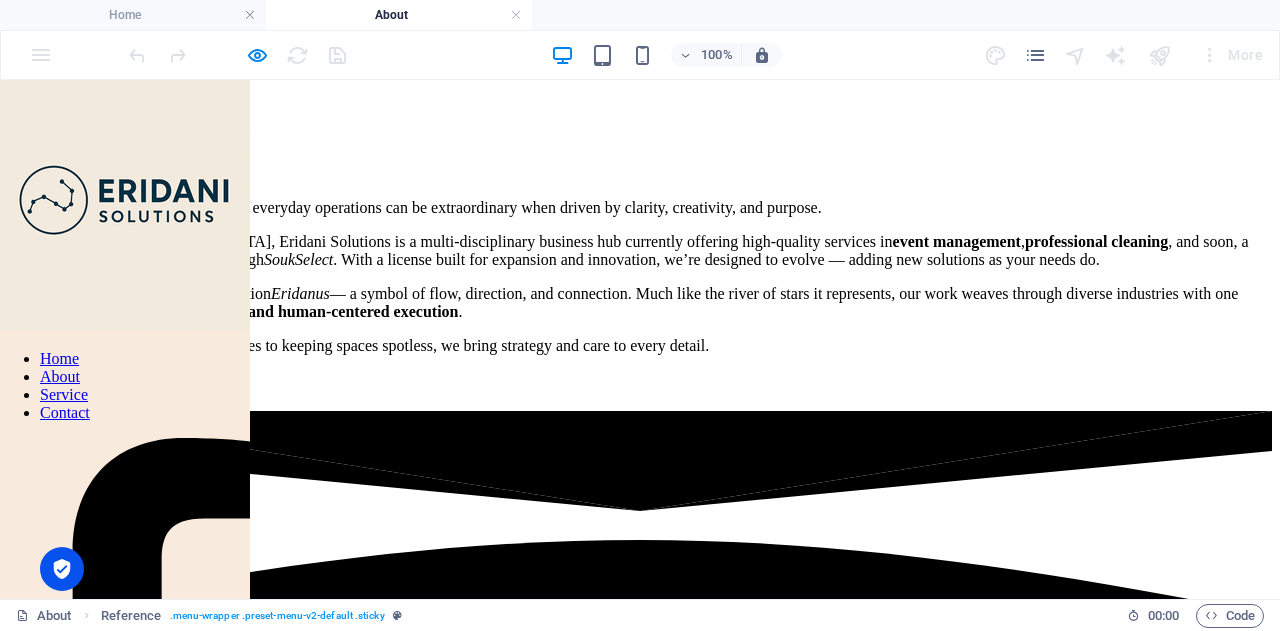 click on "Home" at bounding box center (59, 358) 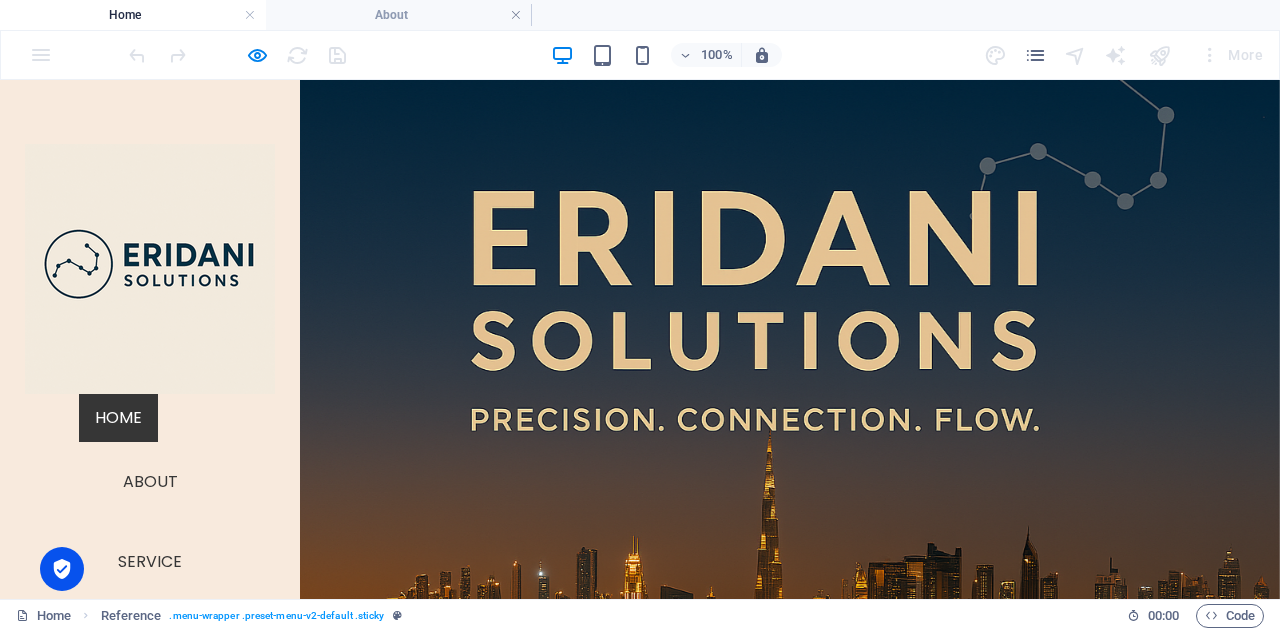 scroll, scrollTop: 597, scrollLeft: 0, axis: vertical 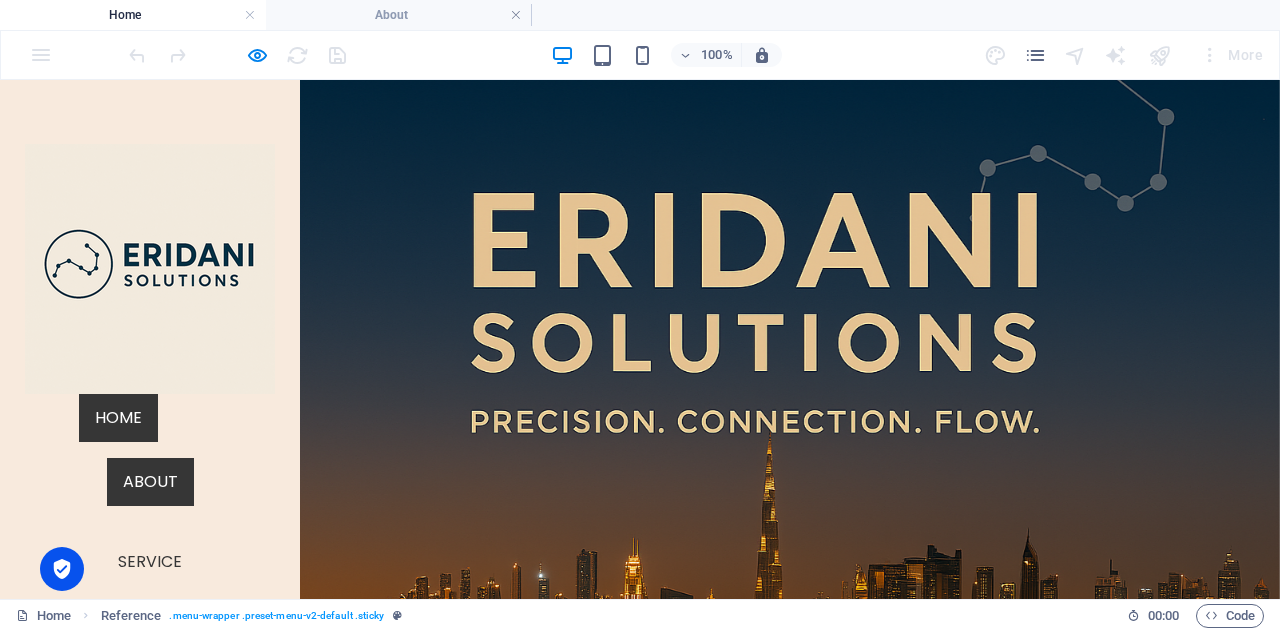 click on "About" at bounding box center [150, 482] 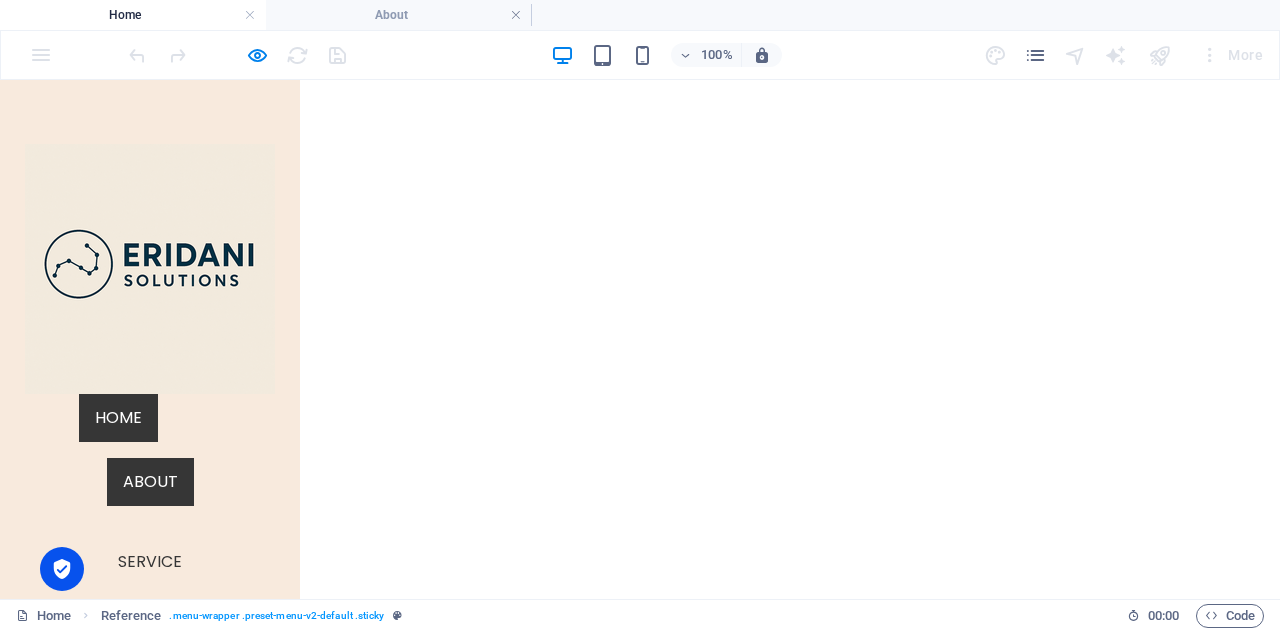 scroll, scrollTop: 527, scrollLeft: 0, axis: vertical 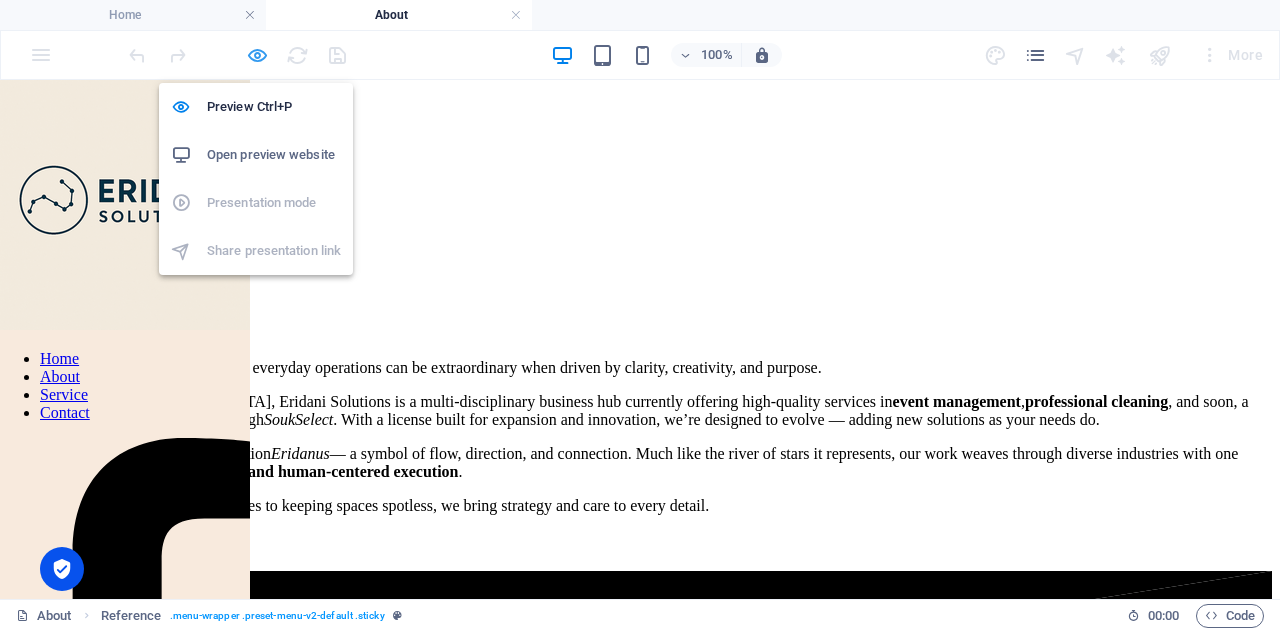 click at bounding box center (257, 55) 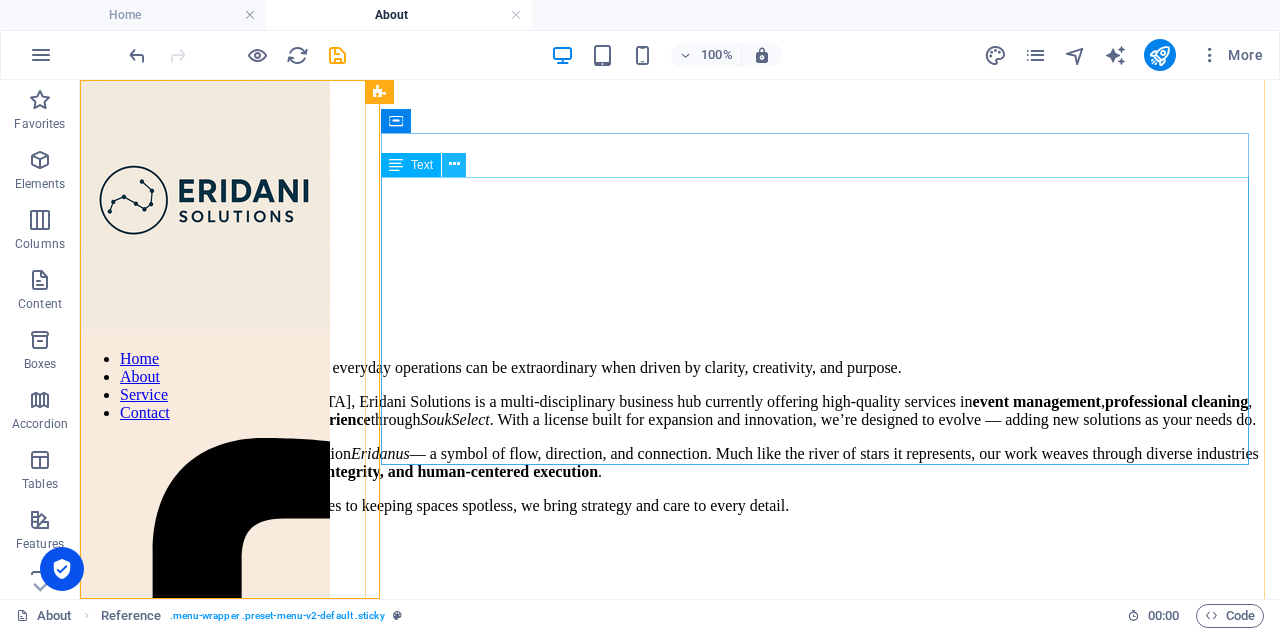 click at bounding box center [454, 165] 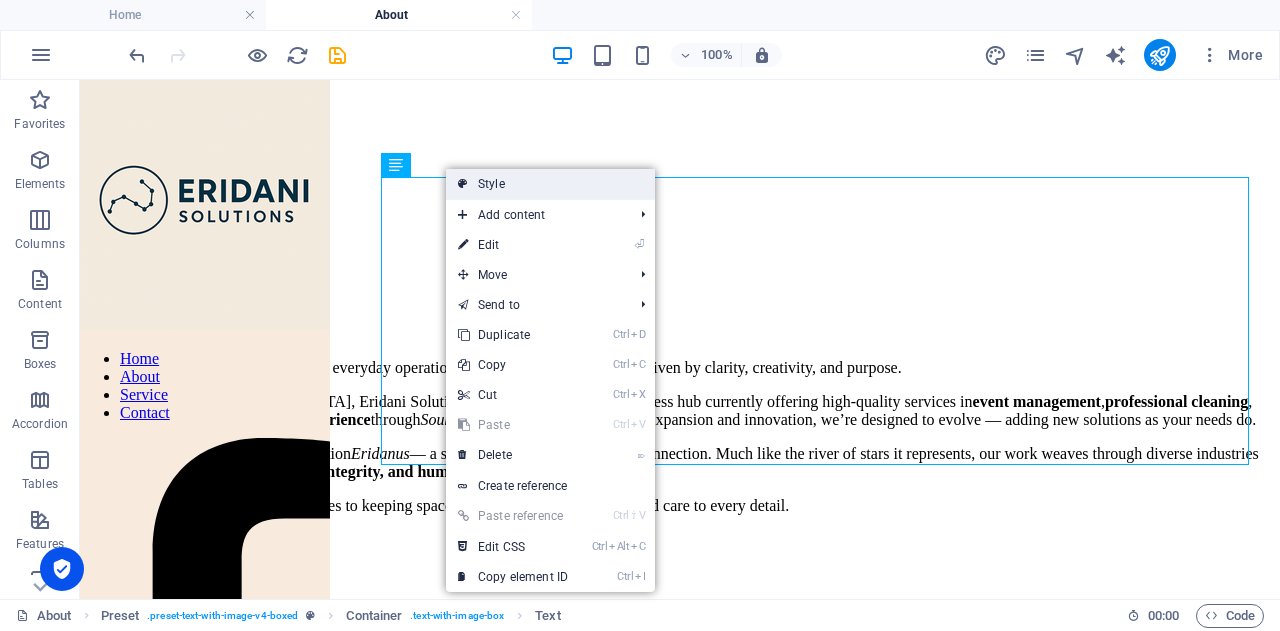 click on "Style" at bounding box center [550, 184] 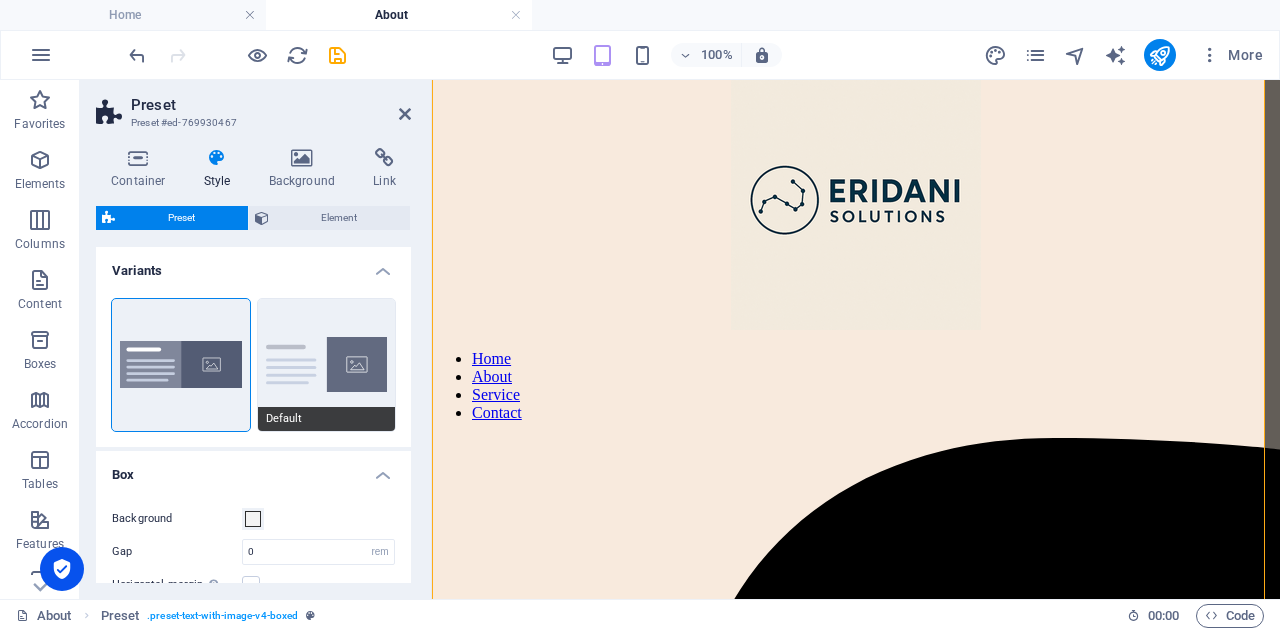 scroll, scrollTop: 2, scrollLeft: 0, axis: vertical 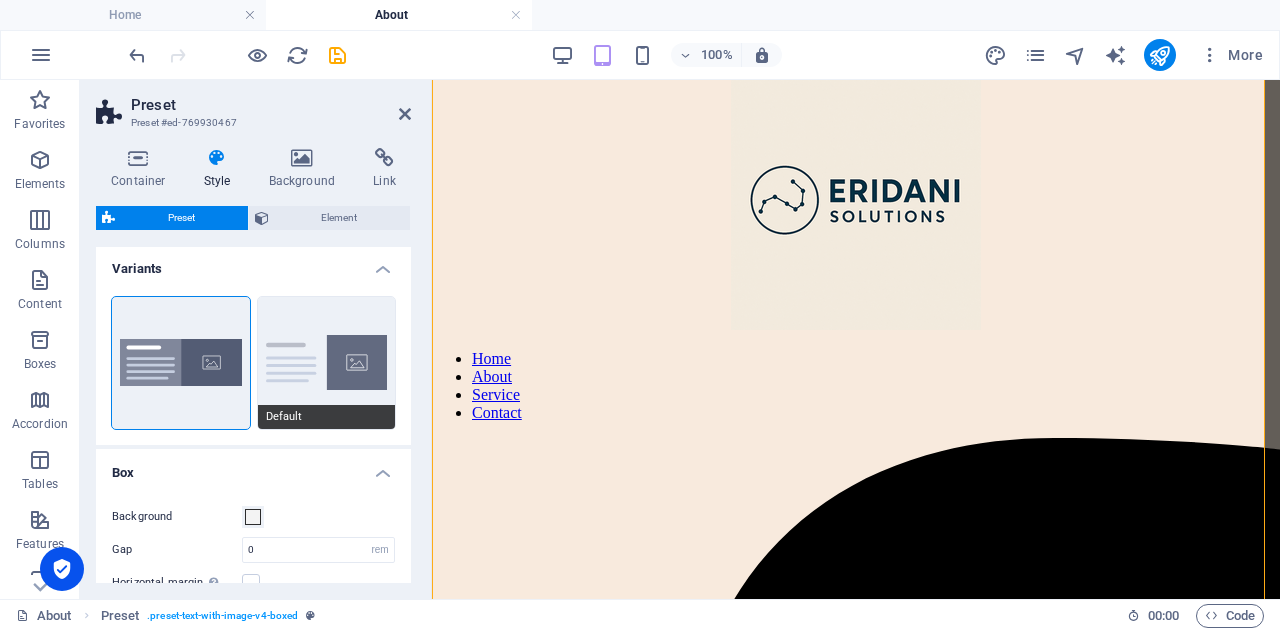 click on "Default" at bounding box center [327, 363] 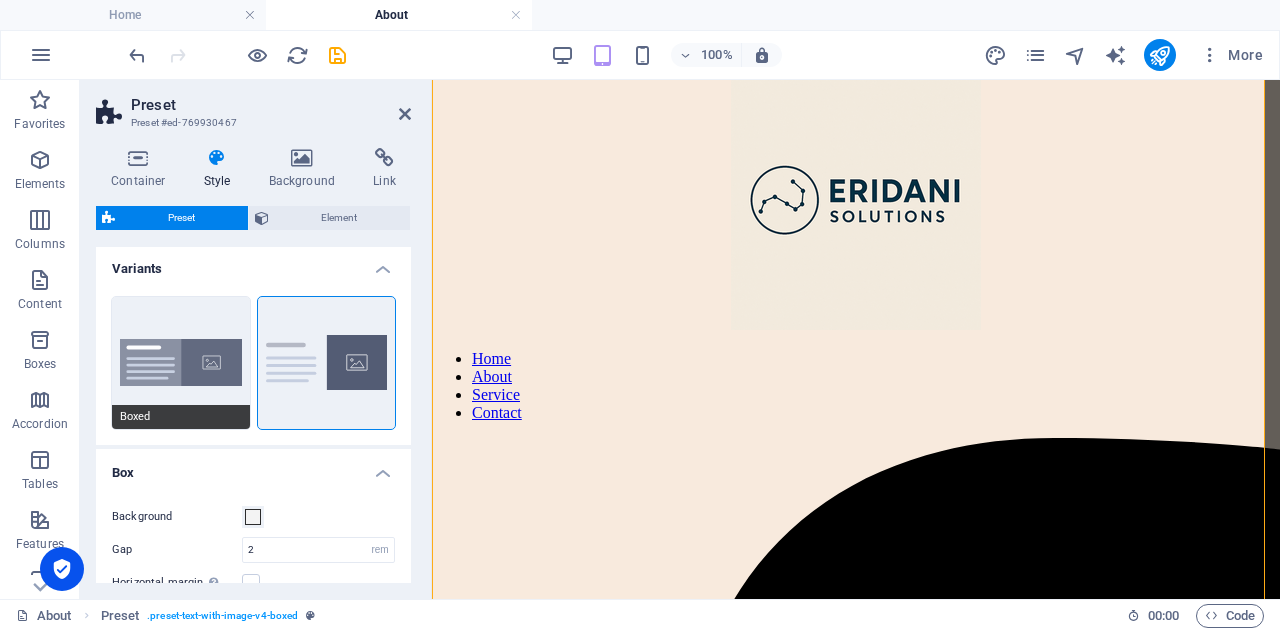 click on "Boxed" at bounding box center [181, 363] 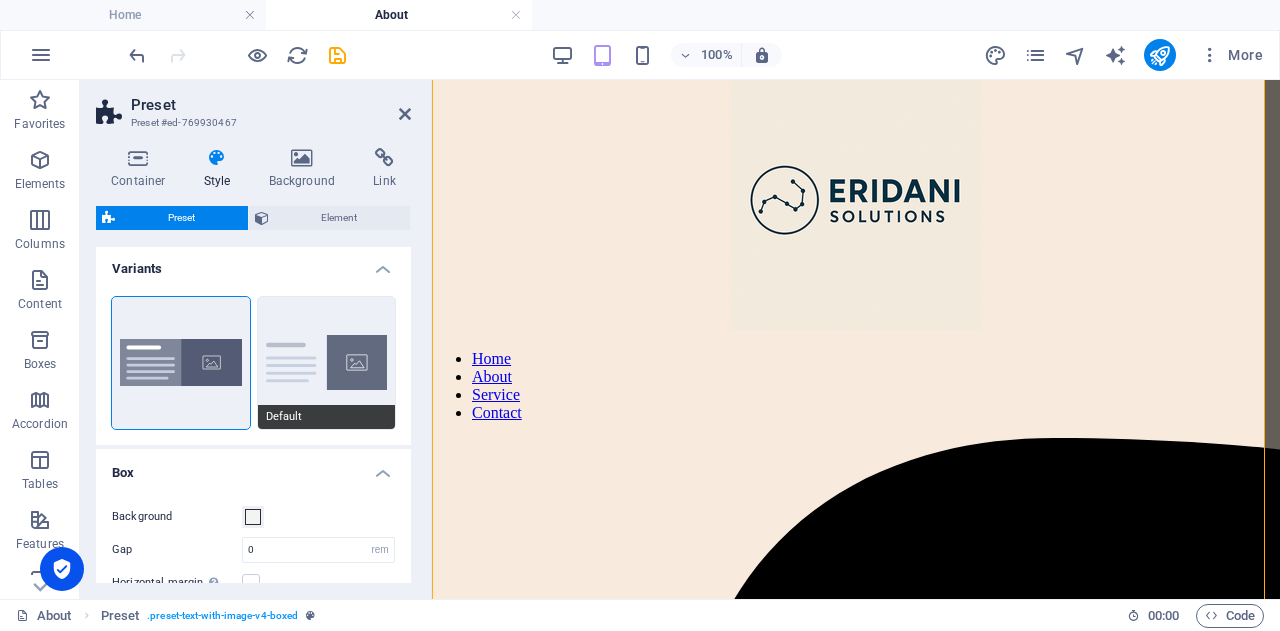 click on "Default" at bounding box center (327, 363) 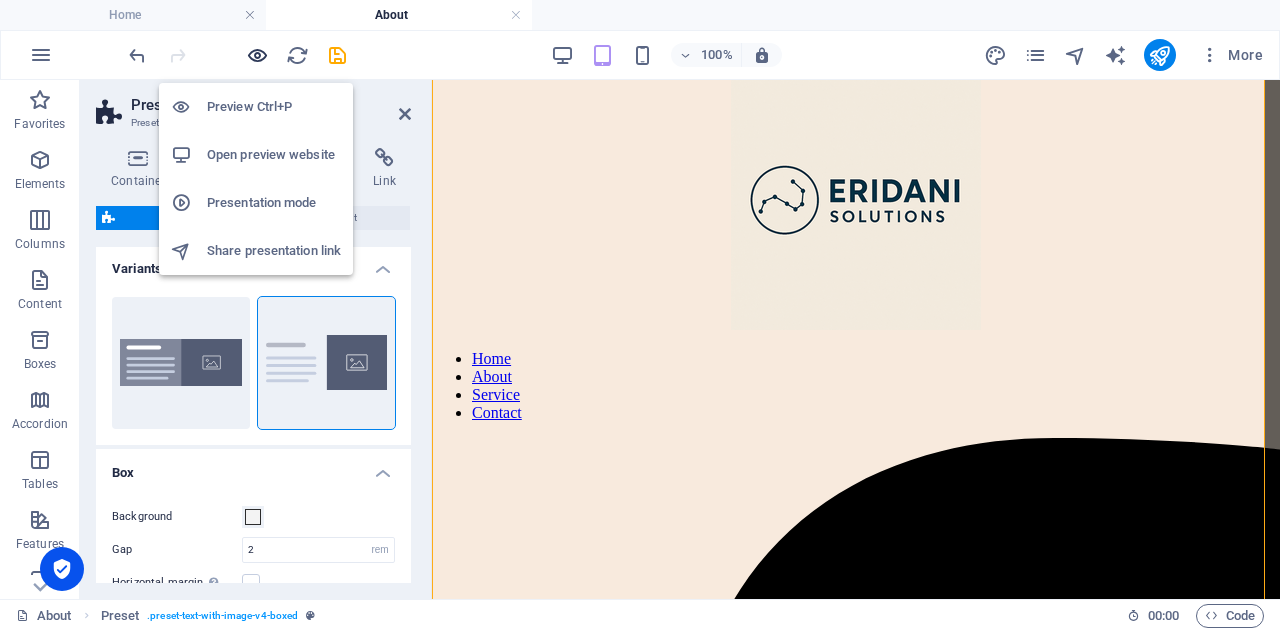 click at bounding box center (257, 55) 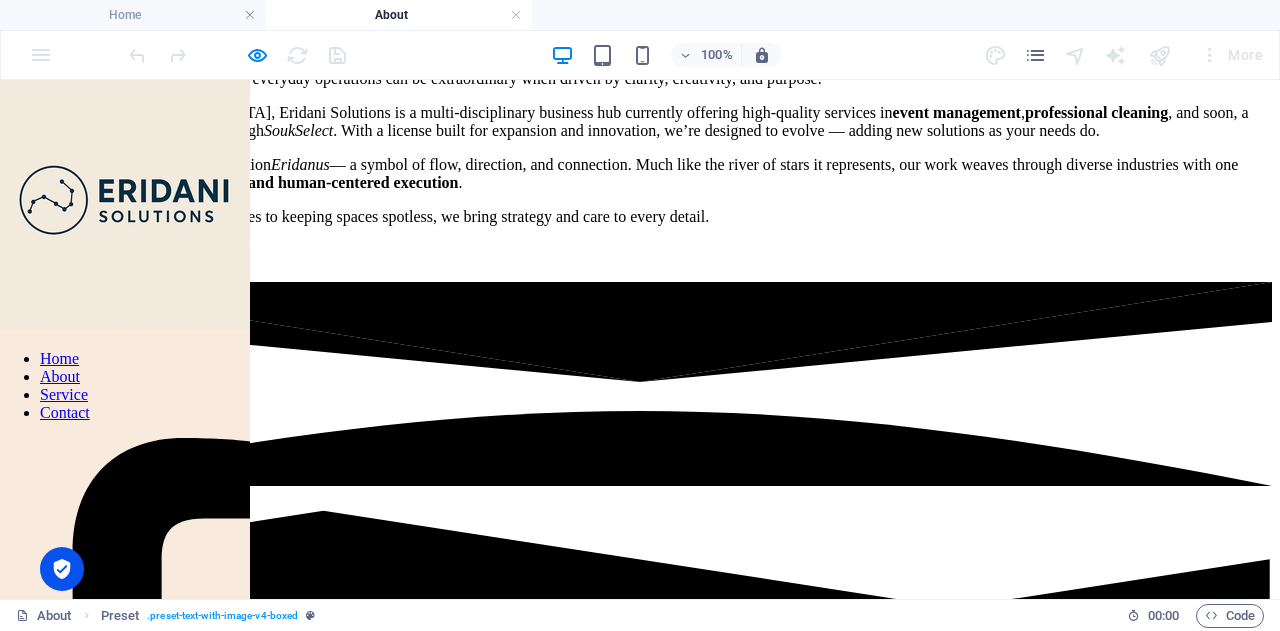 scroll, scrollTop: 817, scrollLeft: 0, axis: vertical 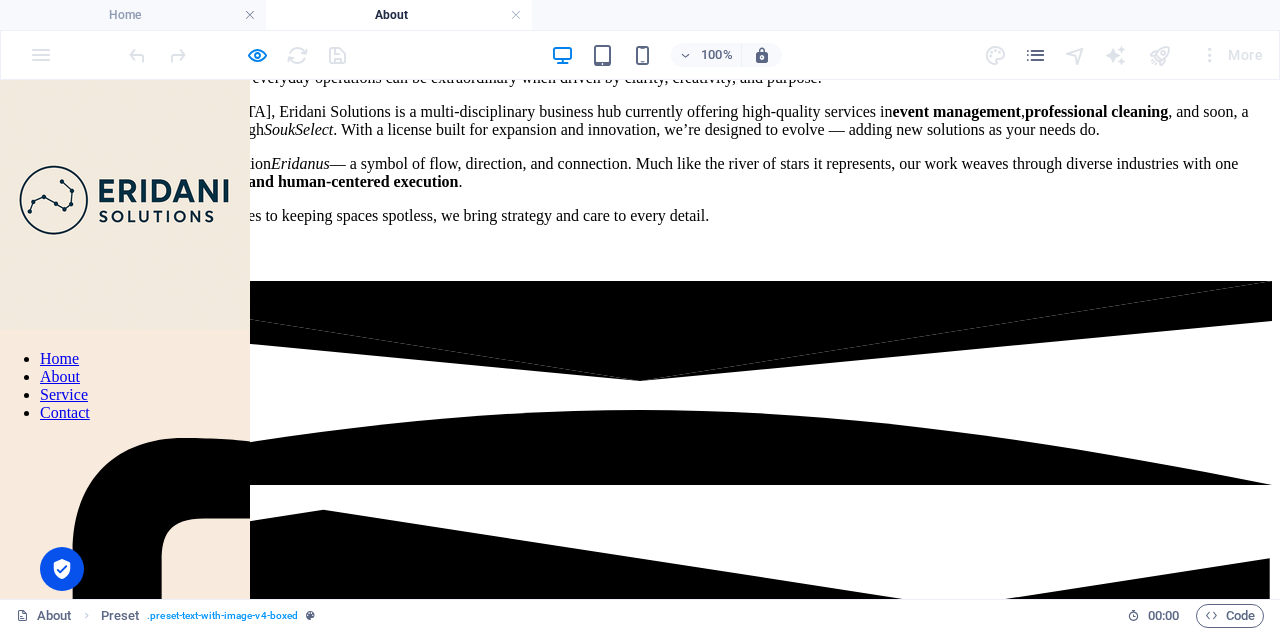 click on "event management" at bounding box center (957, 111) 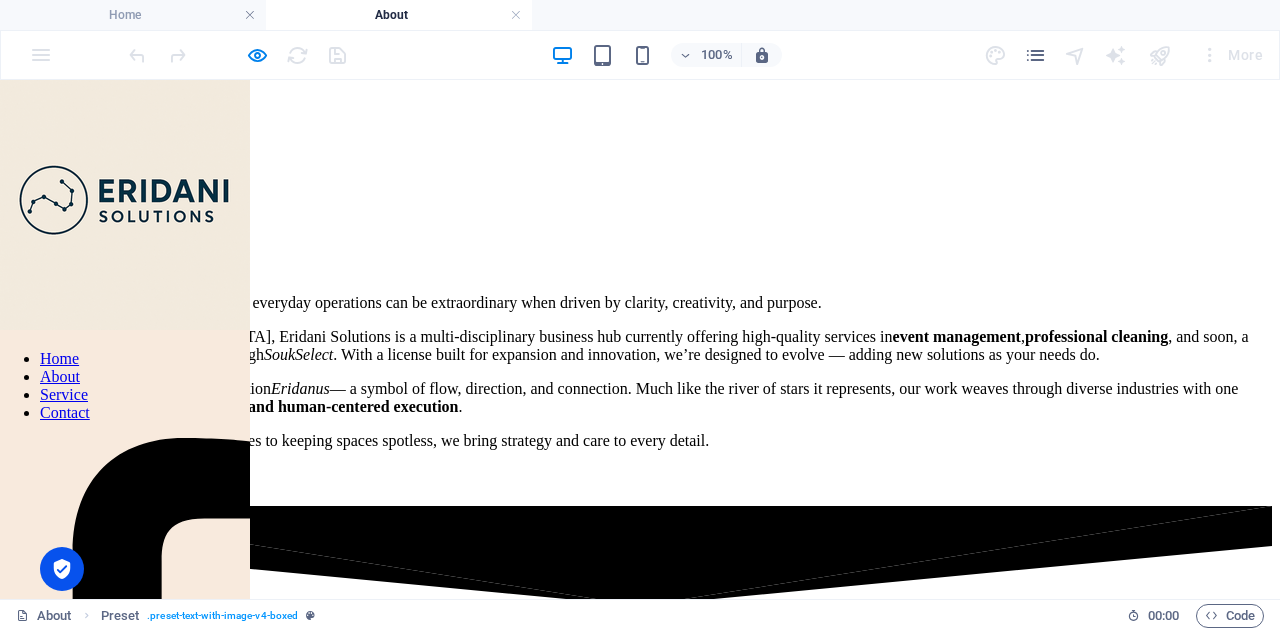 scroll, scrollTop: 572, scrollLeft: 0, axis: vertical 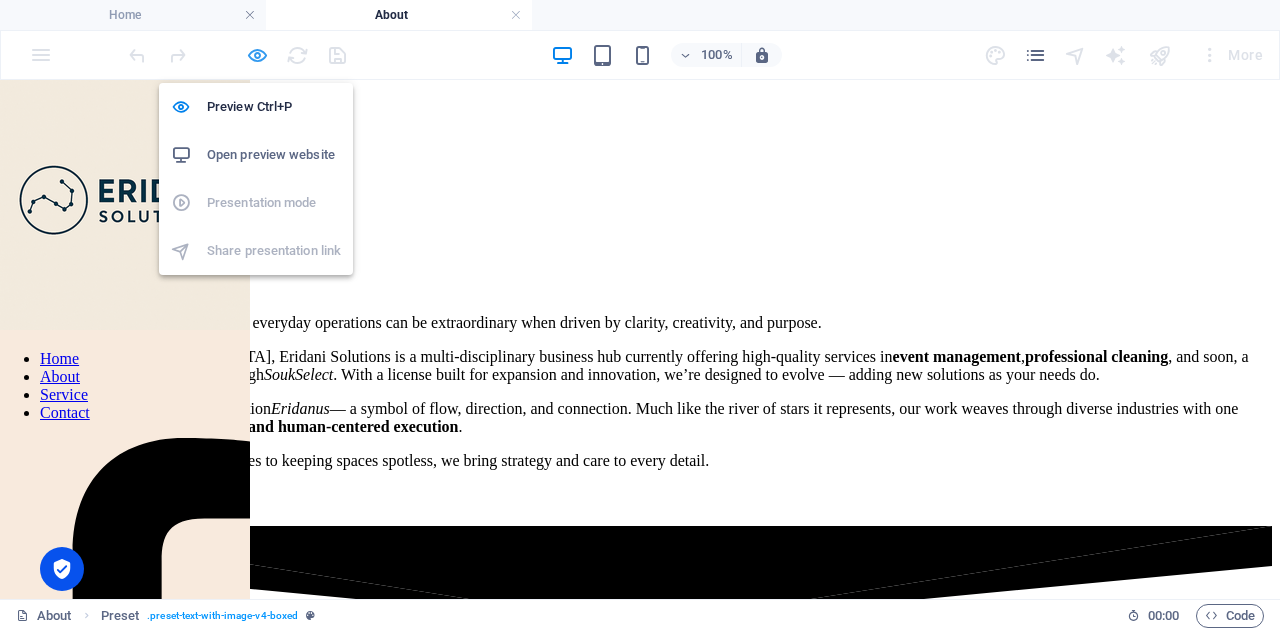 click at bounding box center [257, 55] 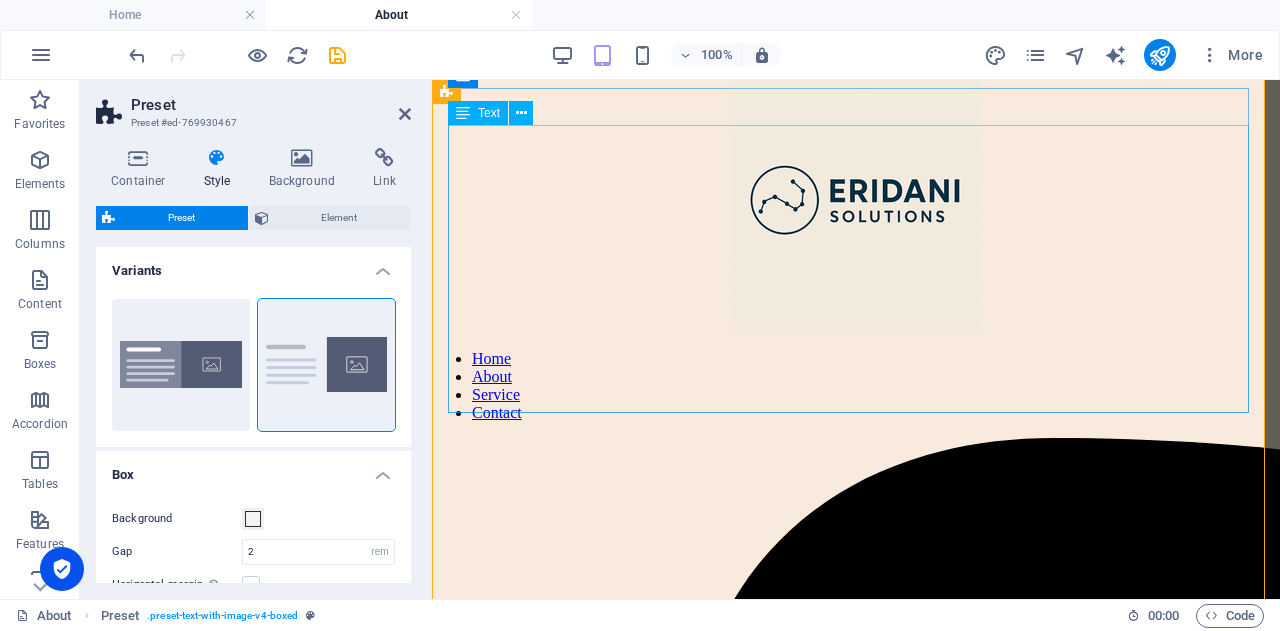 click on "At  Eridani Solutions , we believe that everyday operations can be extraordinary when driven by clarity, creativity, and purpose. Founded in the [GEOGRAPHIC_DATA], Eridani Solutions is a multi-disciplinary business hub currently offering high-quality services in  event management ,  professional cleaning , and soon, a curated  e-commerce experience  through  SoukSelect . With a license built for expansion and innovation, we’re designed to evolve — adding new solutions as your needs do. Our name is inspired by the constellation  Eridanus  — a symbol of flow, direction, and connection. Much like the river of stars it represents, our work weaves through diverse industries with one common thread:  precision, integrity, and human-centered execution . From staging unforgettable experiences to keeping spaces spotless, we bring strategy and care to every detail." at bounding box center [856, 393] 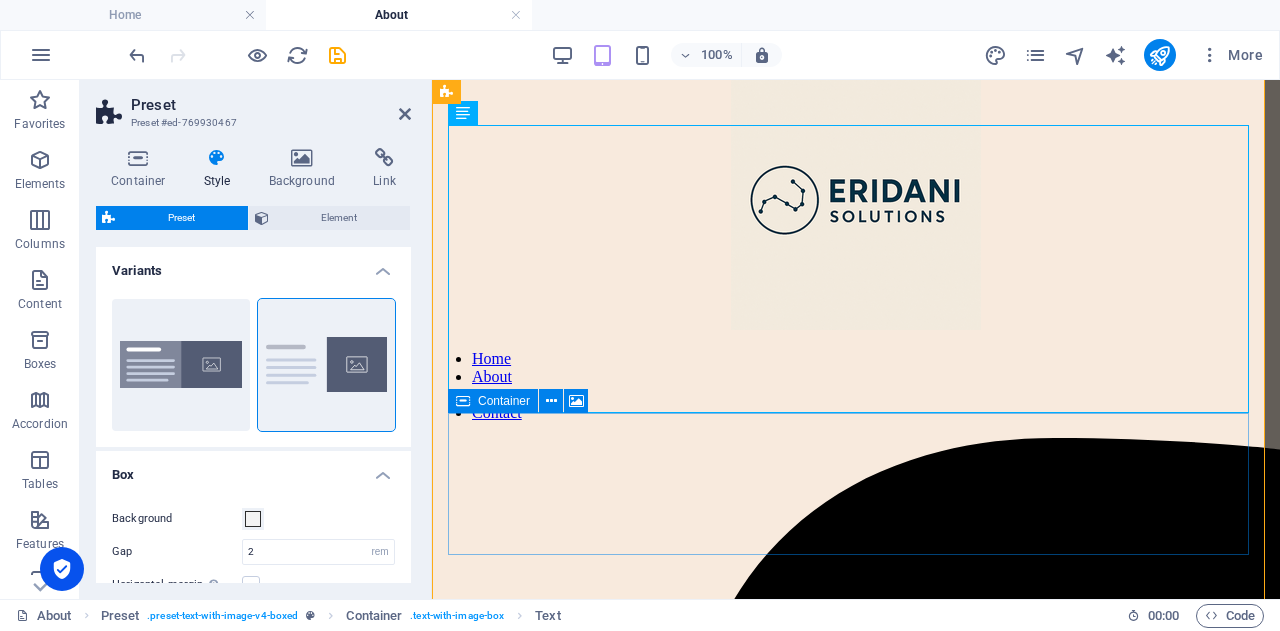 click on "Drop content here or  Add elements  Paste clipboard" at bounding box center (856, 734) 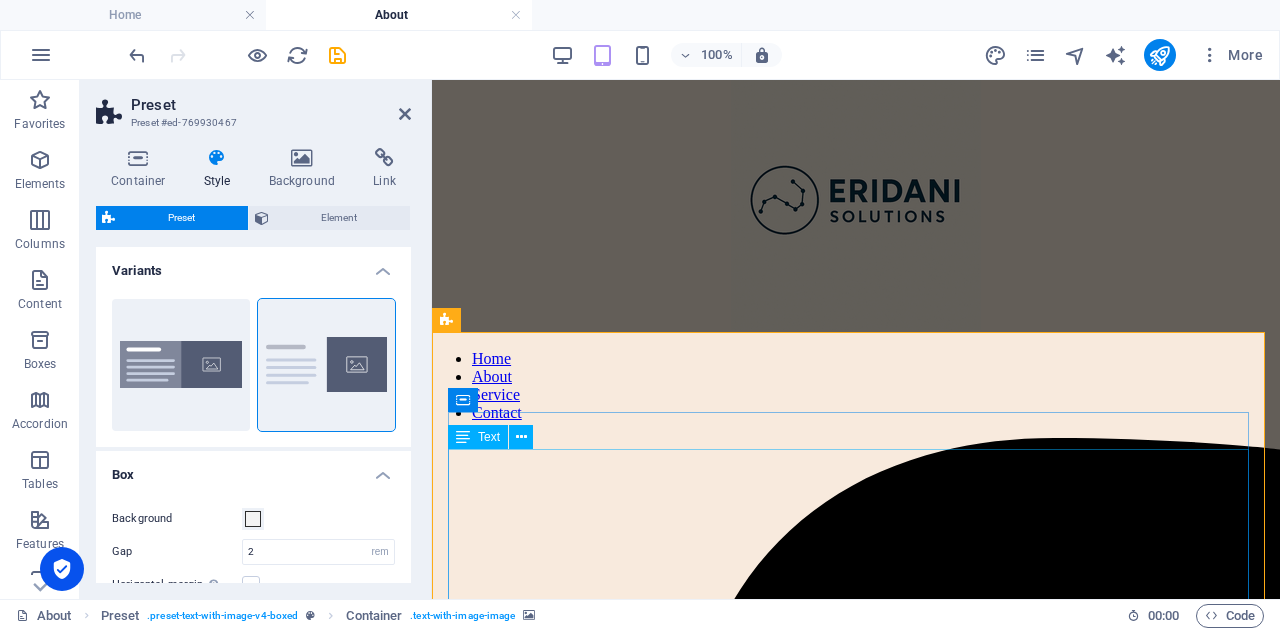 scroll, scrollTop: 250, scrollLeft: 0, axis: vertical 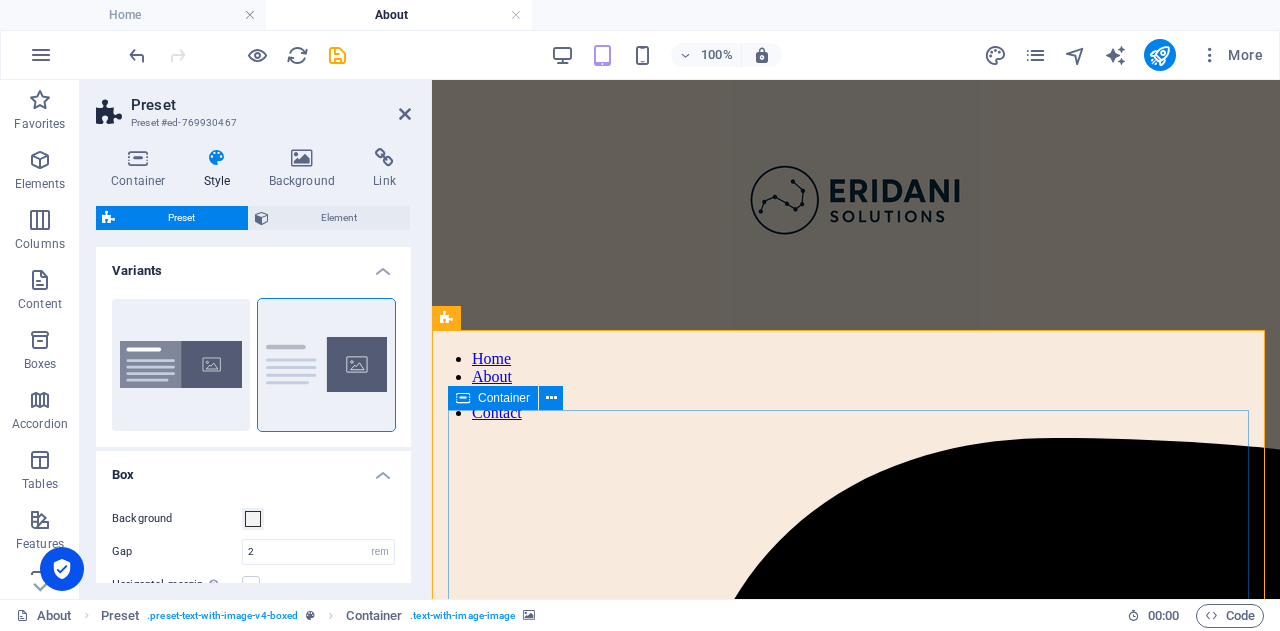 click at bounding box center (463, 398) 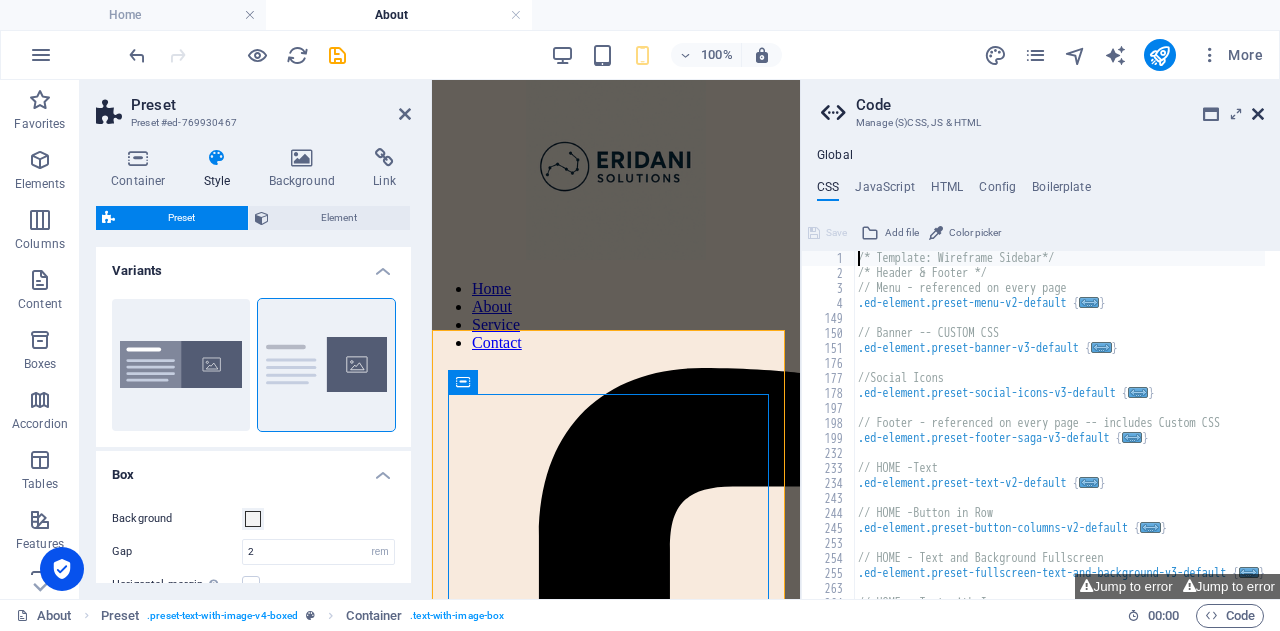 click at bounding box center [1258, 114] 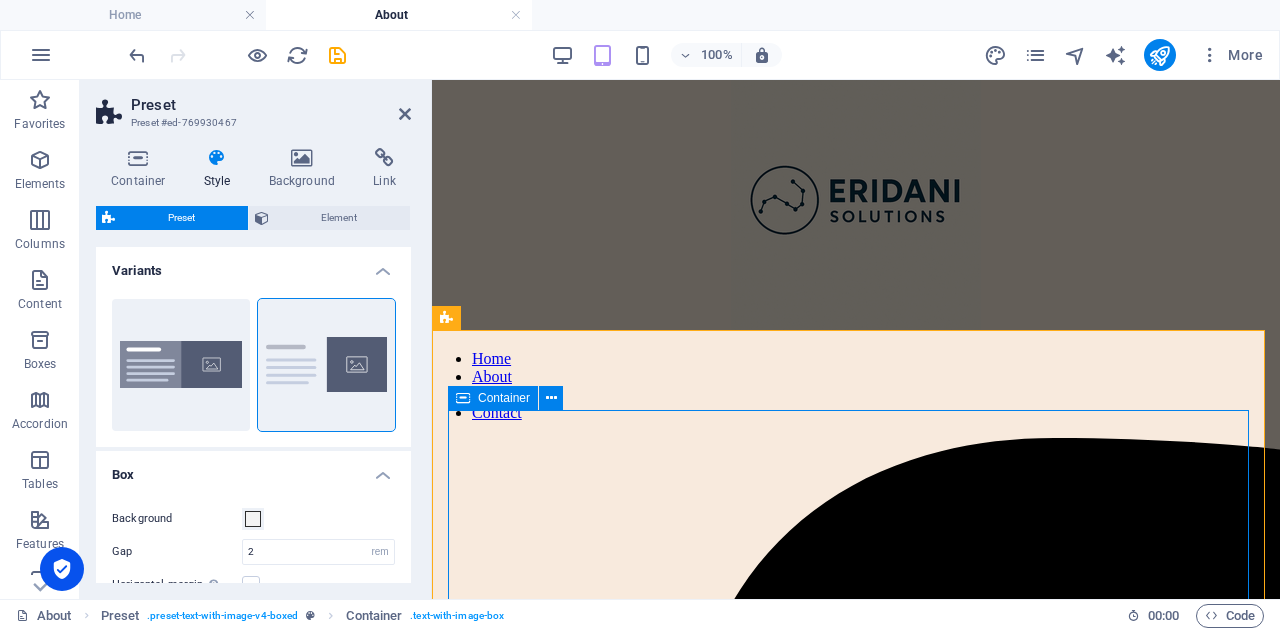 click at bounding box center [463, 398] 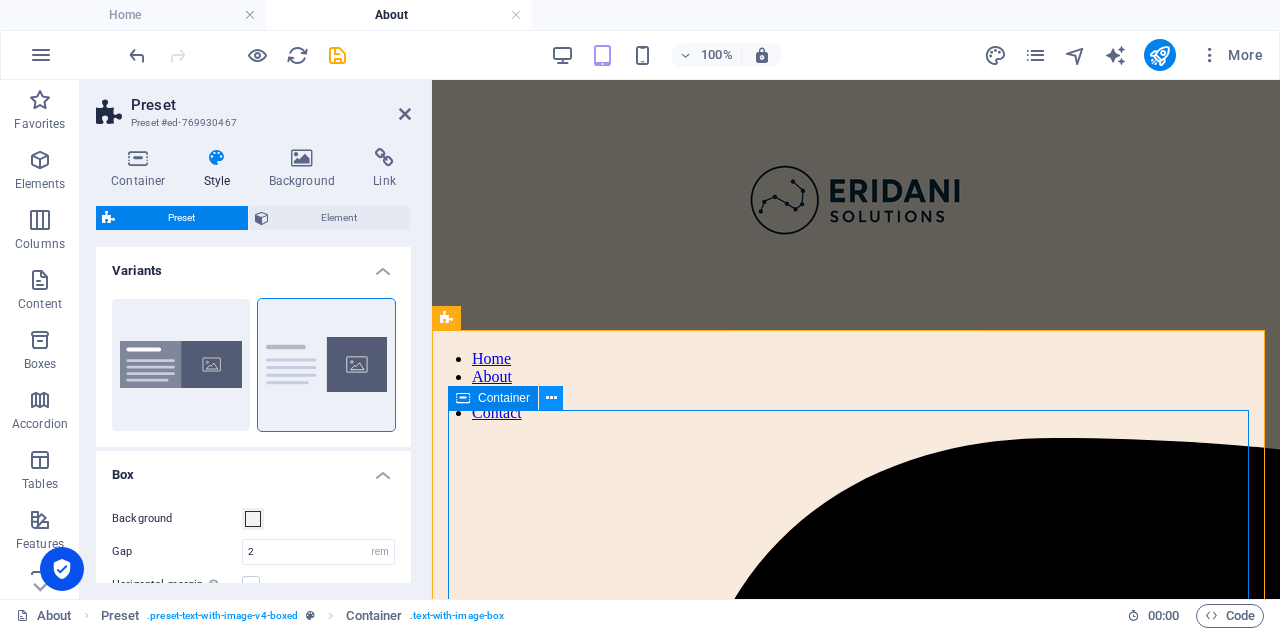 click at bounding box center (551, 398) 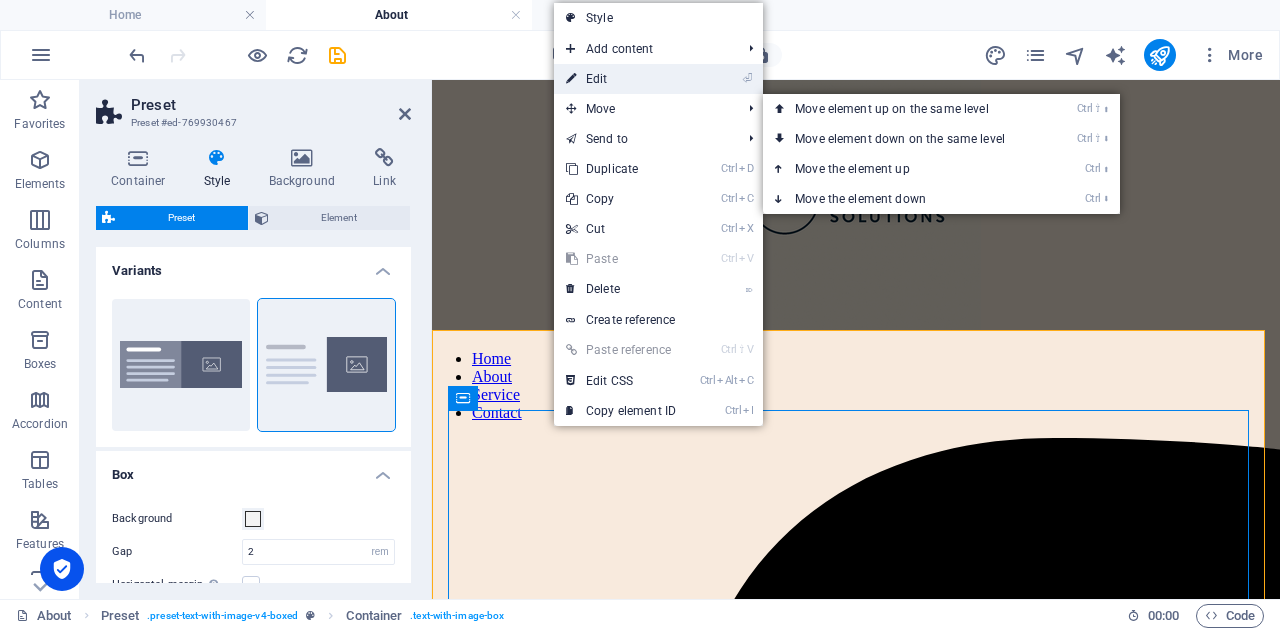 click on "⏎  Edit" at bounding box center (621, 79) 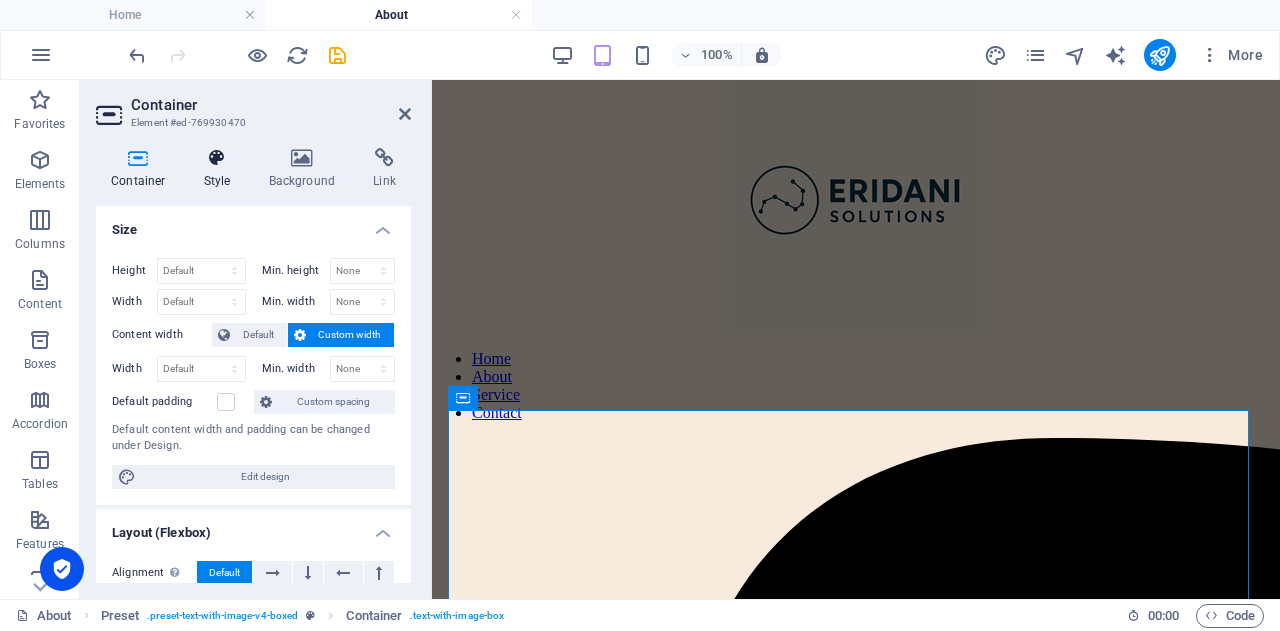 click at bounding box center (217, 158) 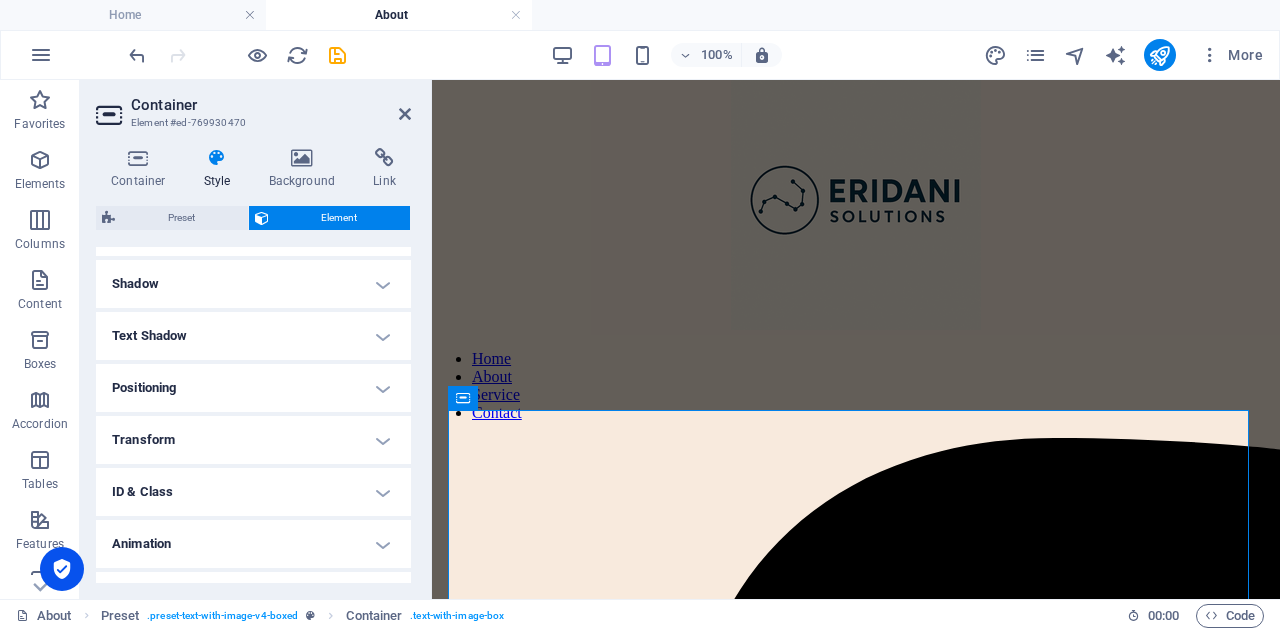 scroll, scrollTop: 477, scrollLeft: 0, axis: vertical 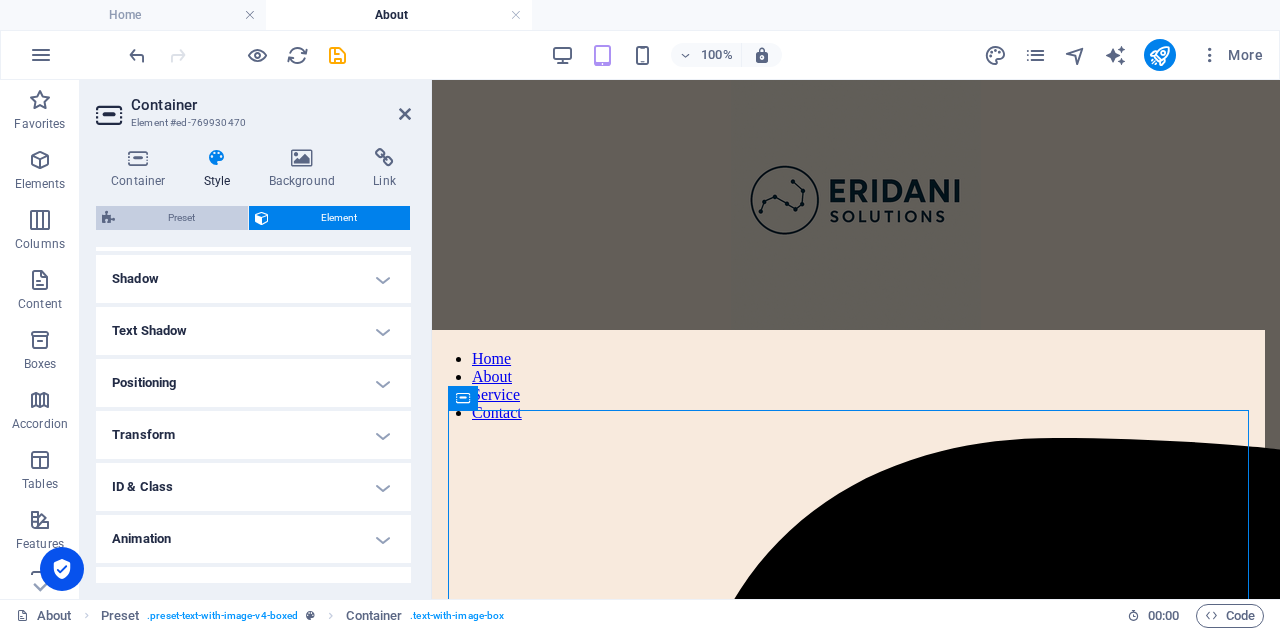 click on "Preset" at bounding box center (181, 218) 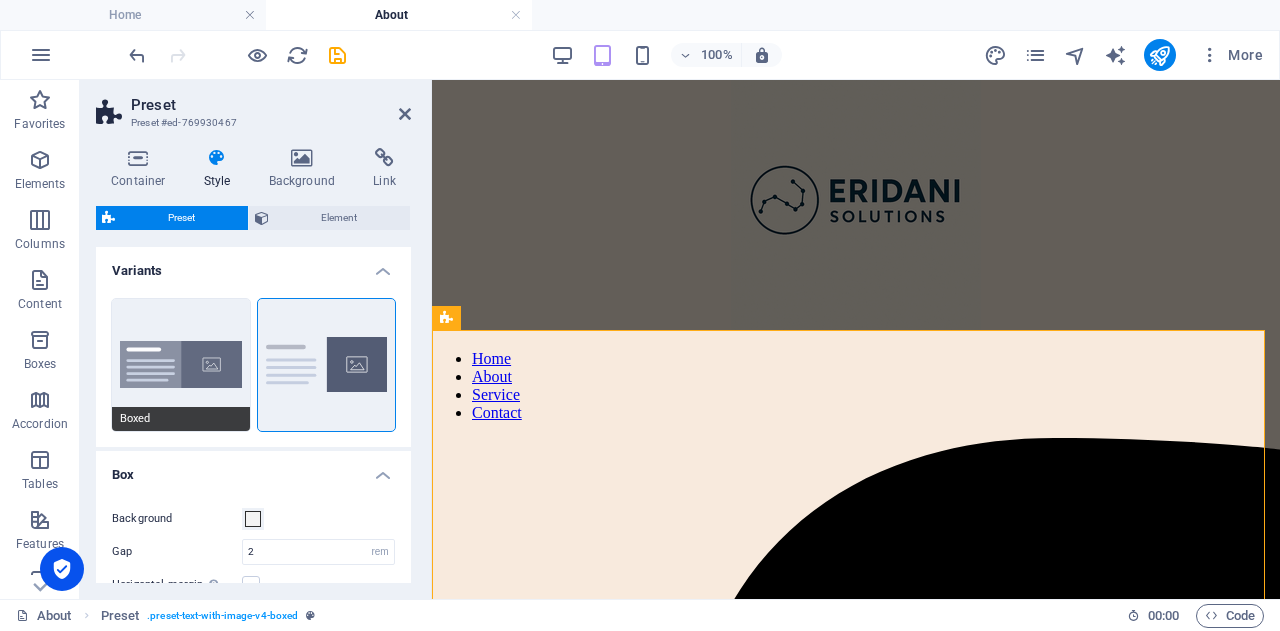 click on "Boxed" at bounding box center (181, 365) 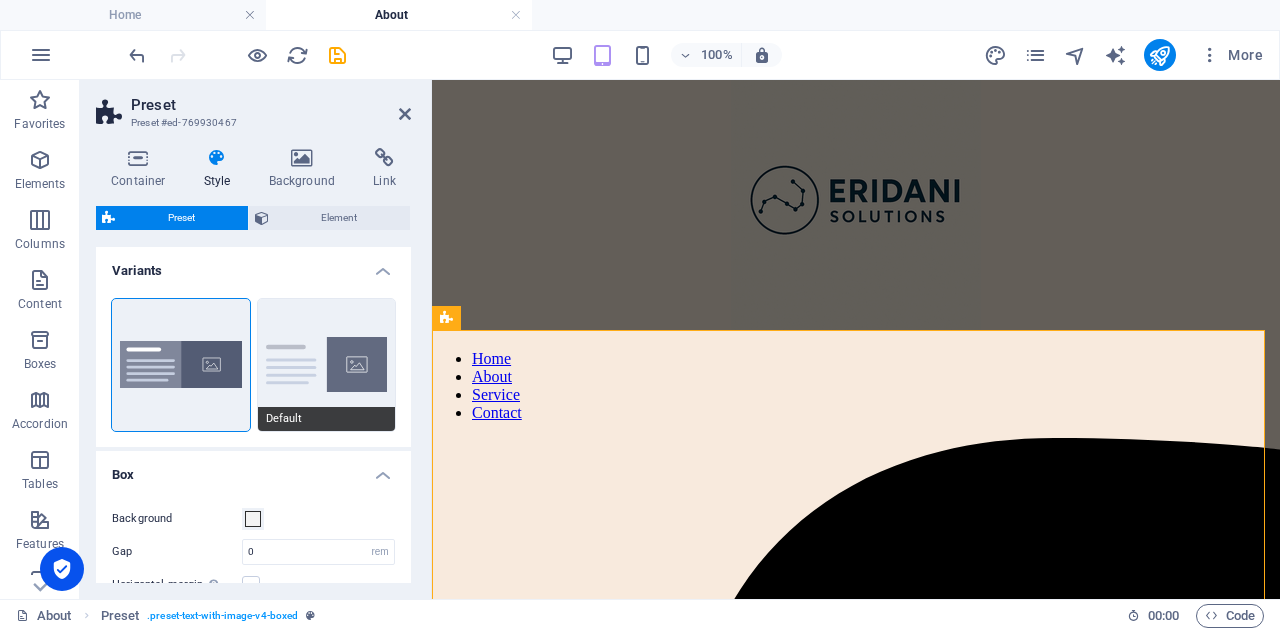 click on "Default" at bounding box center (327, 365) 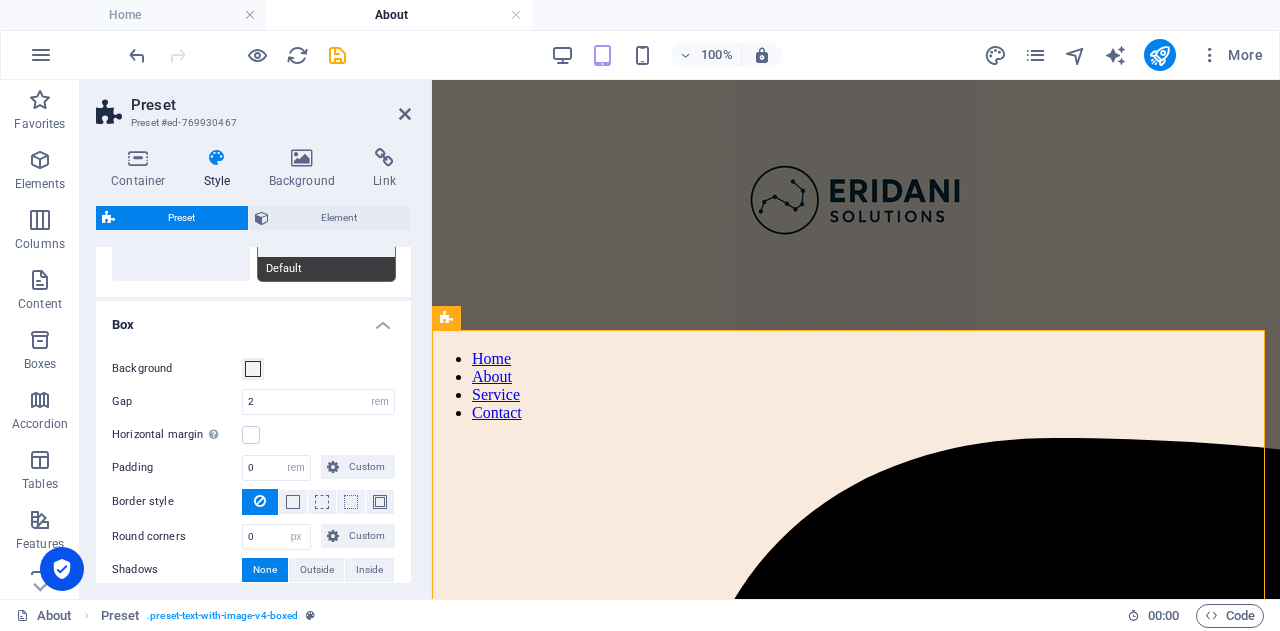 scroll, scrollTop: 298, scrollLeft: 0, axis: vertical 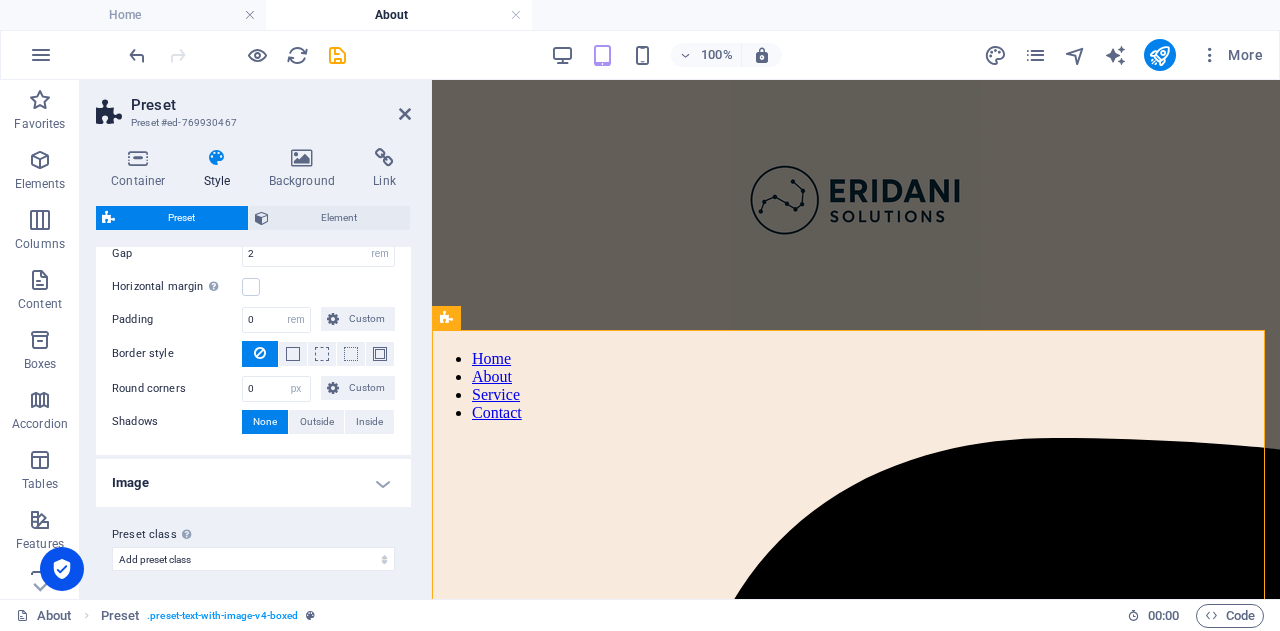 click on "Image" at bounding box center (253, 483) 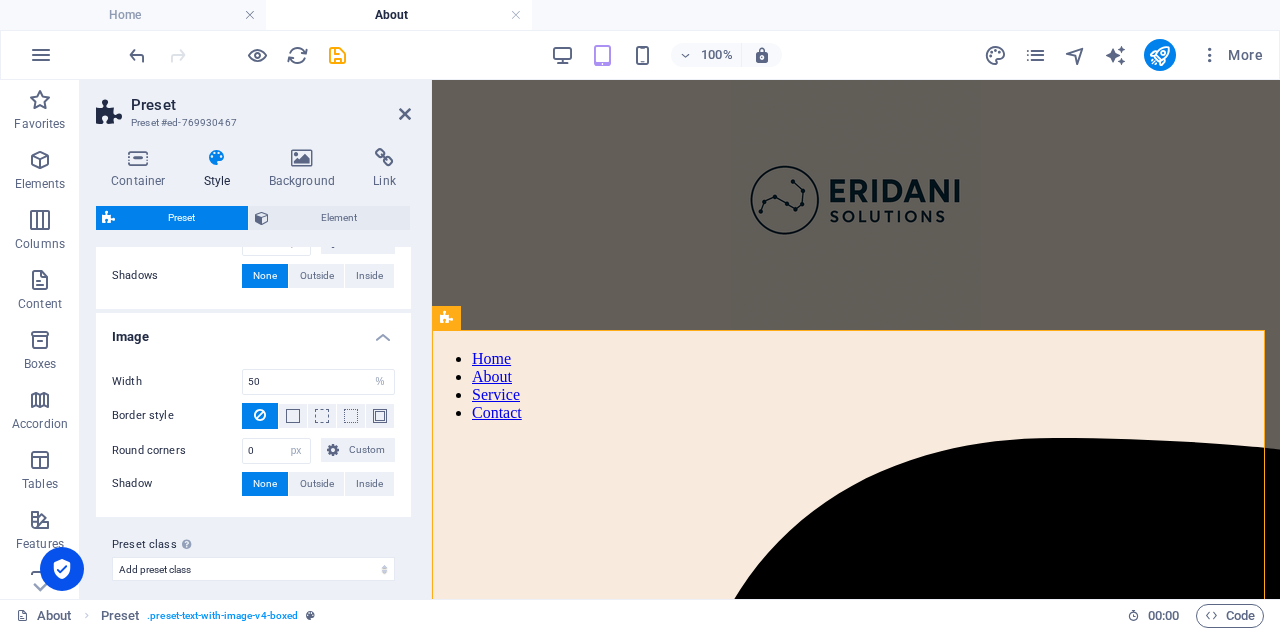scroll, scrollTop: 452, scrollLeft: 0, axis: vertical 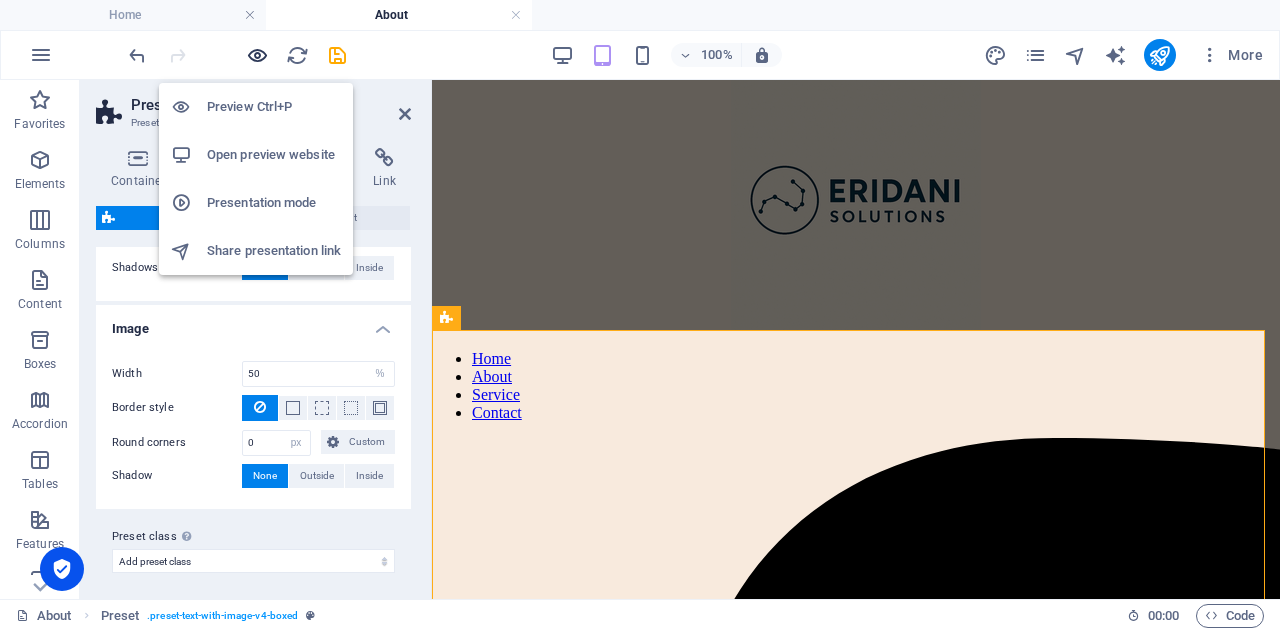 click at bounding box center [257, 55] 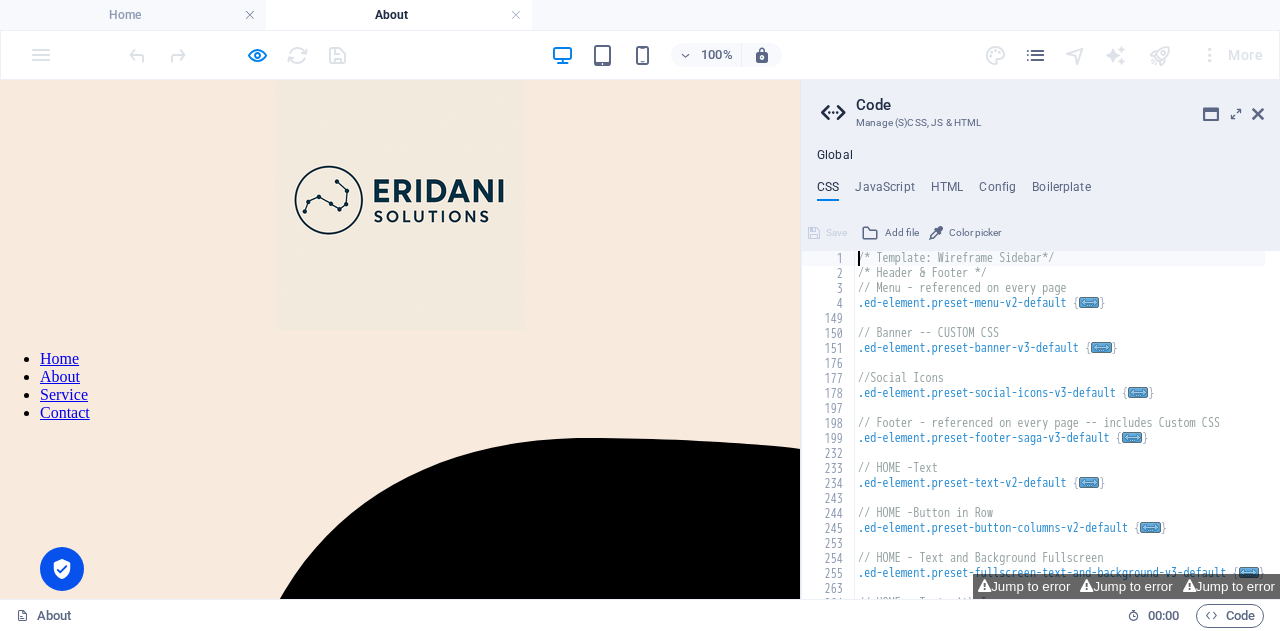 scroll, scrollTop: 2000, scrollLeft: 0, axis: vertical 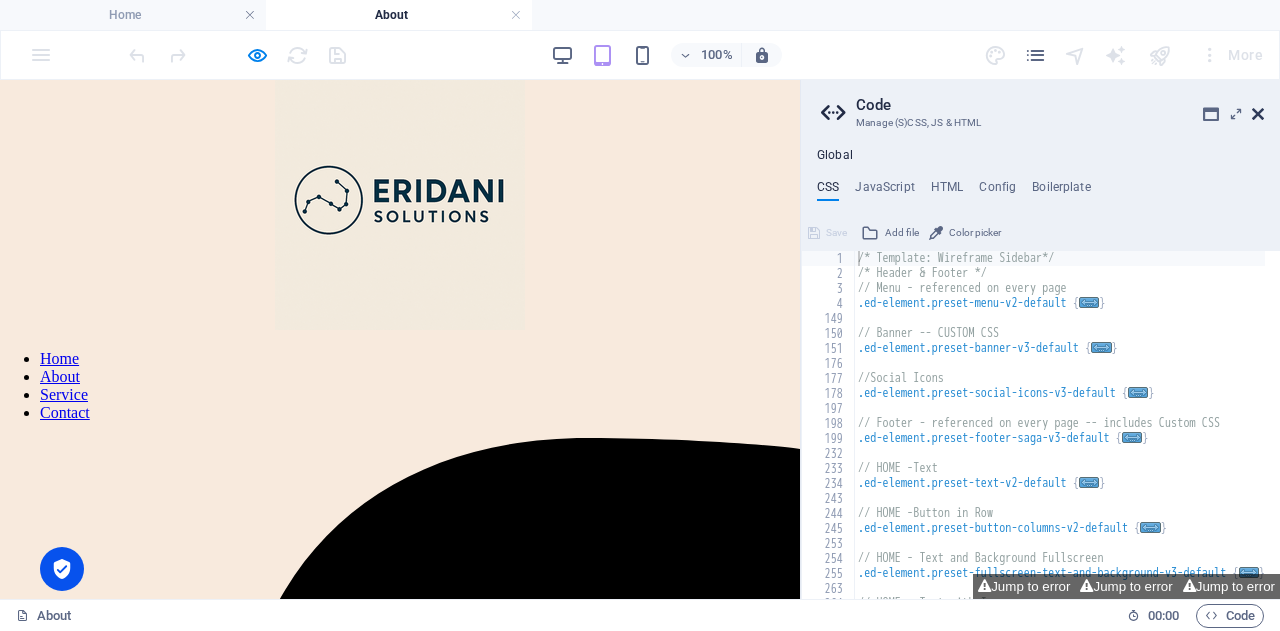 click at bounding box center [1258, 114] 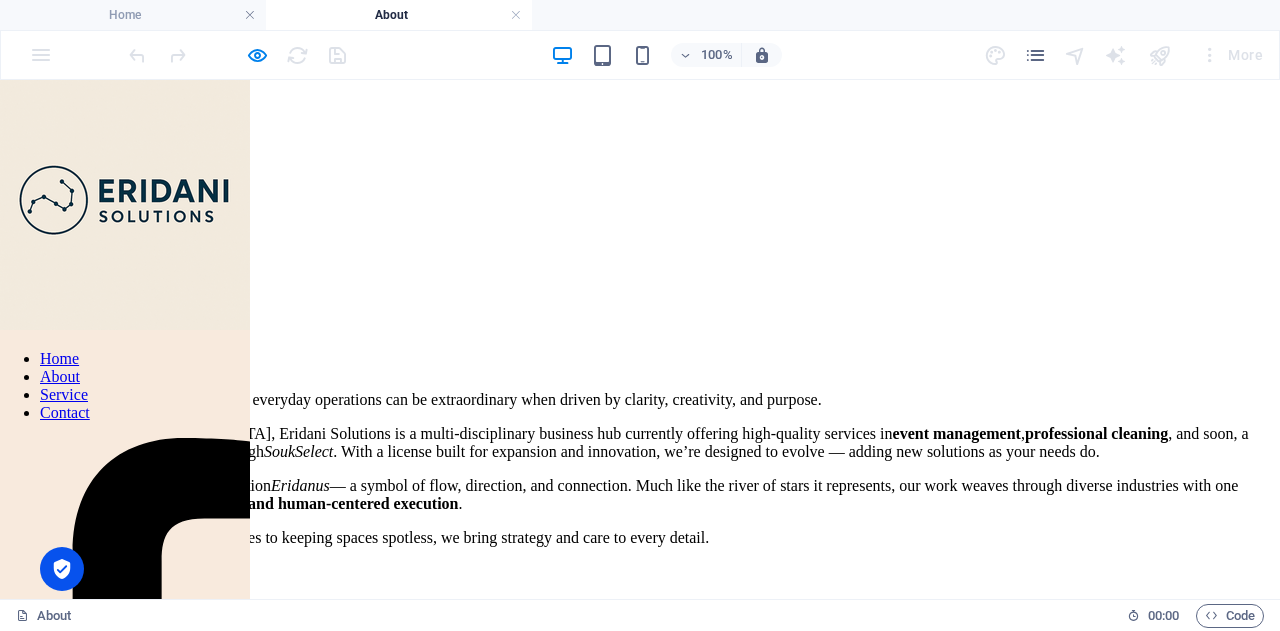 scroll, scrollTop: 494, scrollLeft: 0, axis: vertical 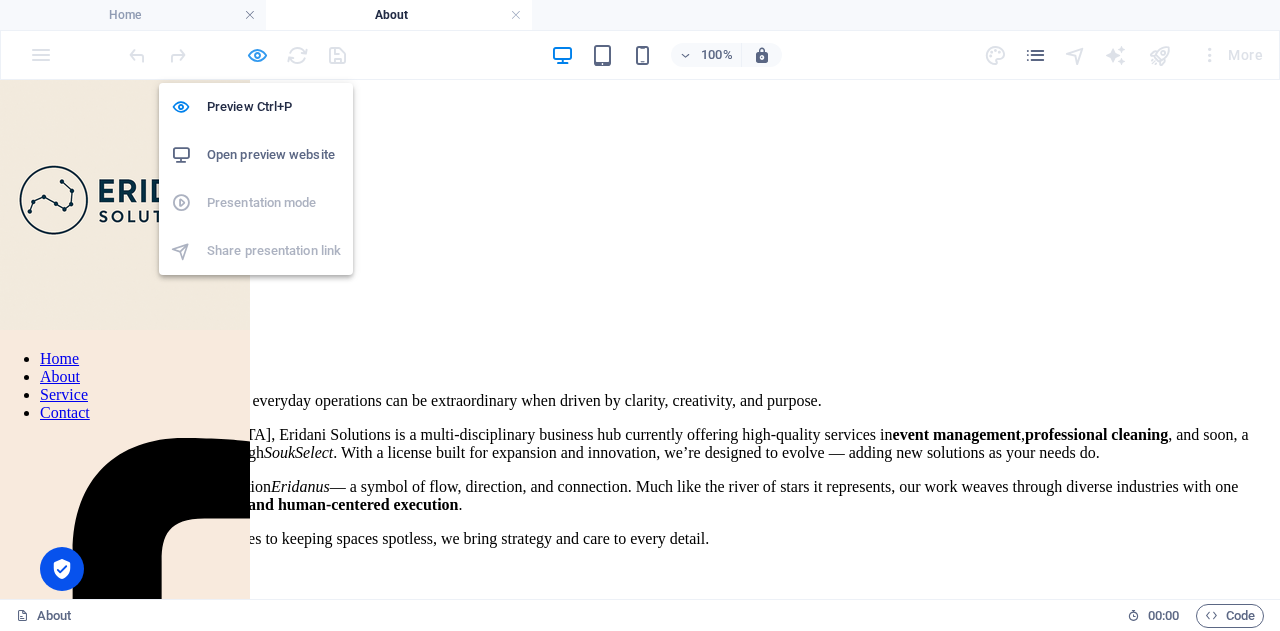 click at bounding box center (257, 55) 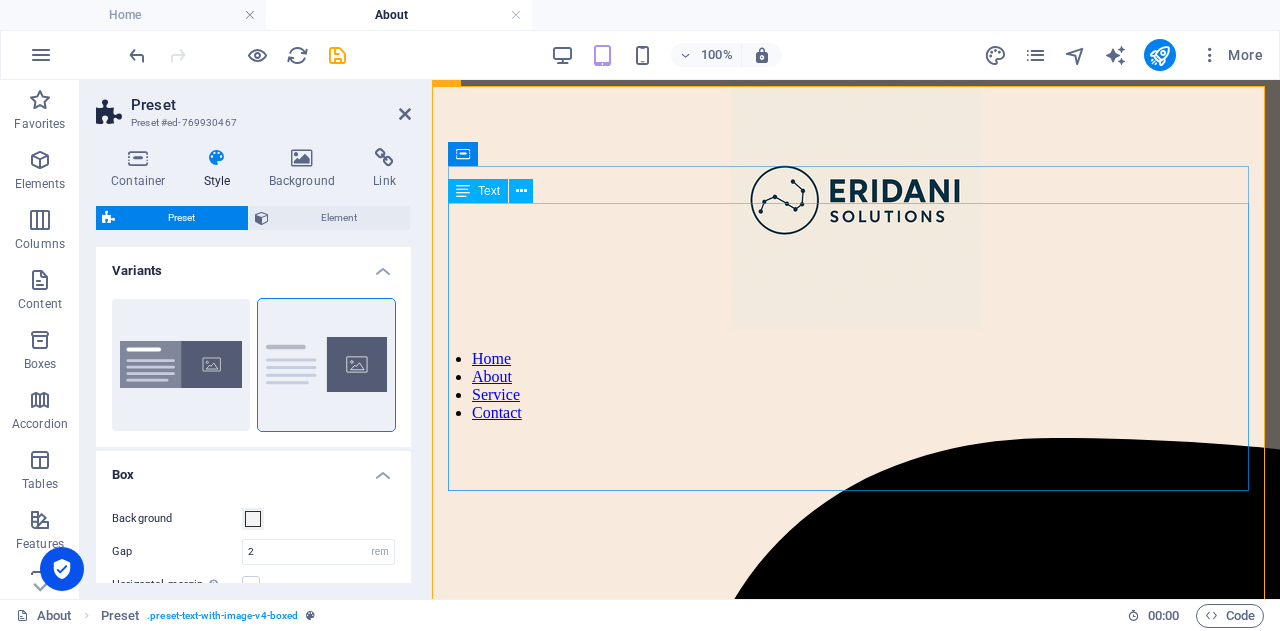 click on "At  Eridani Solutions , we believe that everyday operations can be extraordinary when driven by clarity, creativity, and purpose. Founded in the [GEOGRAPHIC_DATA], Eridani Solutions is a multi-disciplinary business hub currently offering high-quality services in  event management ,  professional cleaning , and soon, a curated  e-commerce experience  through  SoukSelect . With a license built for expansion and innovation, we’re designed to evolve — adding new solutions as your needs do. Our name is inspired by the constellation  Eridanus  — a symbol of flow, direction, and connection. Much like the river of stars it represents, our work weaves through diverse industries with one common thread:  precision, integrity, and human-centered execution . From staging unforgettable experiences to keeping spaces spotless, we bring strategy and care to every detail." at bounding box center [856, 471] 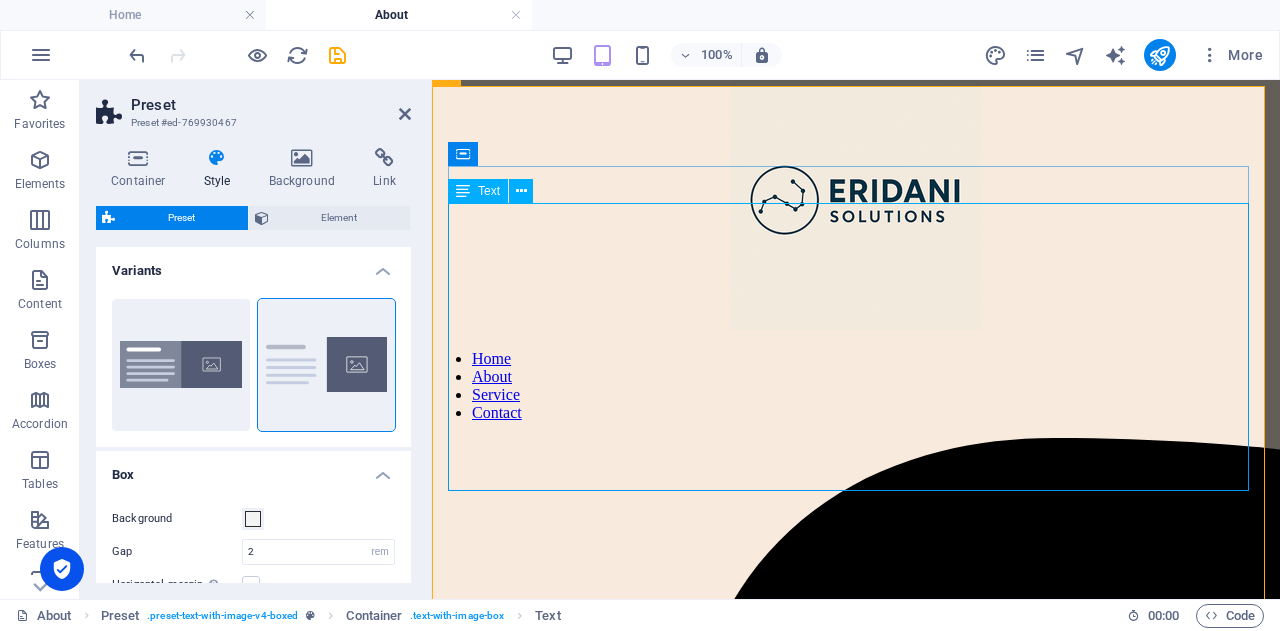 click on "At  Eridani Solutions , we believe that everyday operations can be extraordinary when driven by clarity, creativity, and purpose. Founded in the [GEOGRAPHIC_DATA], Eridani Solutions is a multi-disciplinary business hub currently offering high-quality services in  event management ,  professional cleaning , and soon, a curated  e-commerce experience  through  SoukSelect . With a license built for expansion and innovation, we’re designed to evolve — adding new solutions as your needs do. Our name is inspired by the constellation  Eridanus  — a symbol of flow, direction, and connection. Much like the river of stars it represents, our work weaves through diverse industries with one common thread:  precision, integrity, and human-centered execution . From staging unforgettable experiences to keeping spaces spotless, we bring strategy and care to every detail." at bounding box center [856, 471] 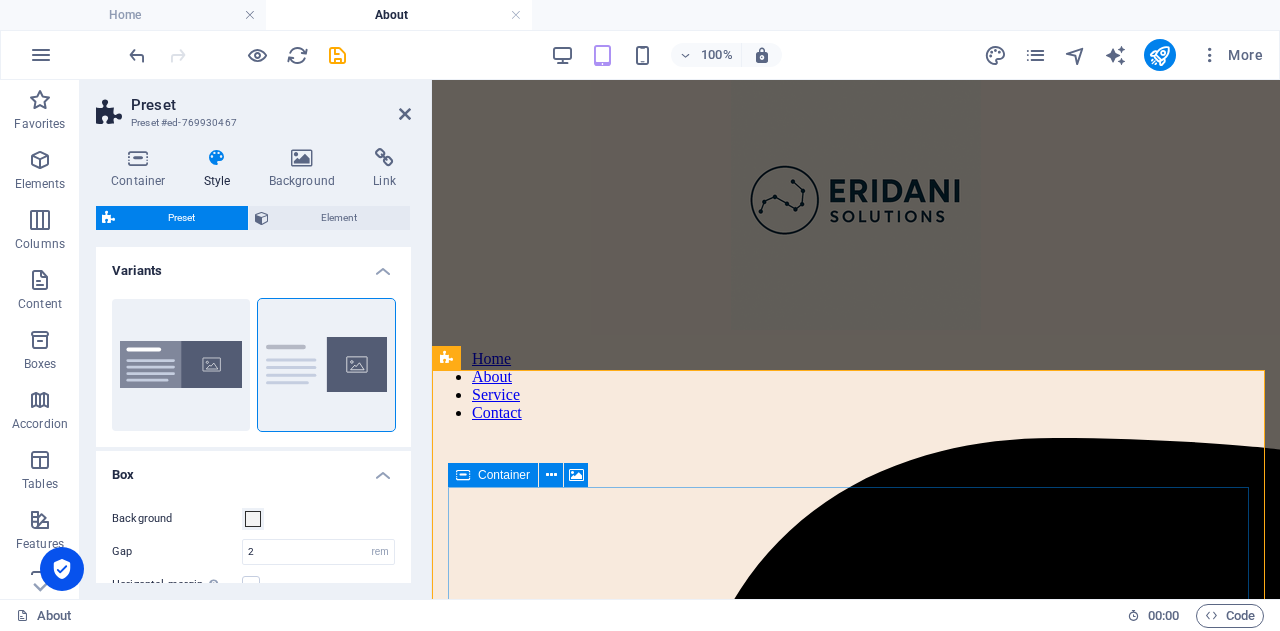 scroll, scrollTop: 212, scrollLeft: 0, axis: vertical 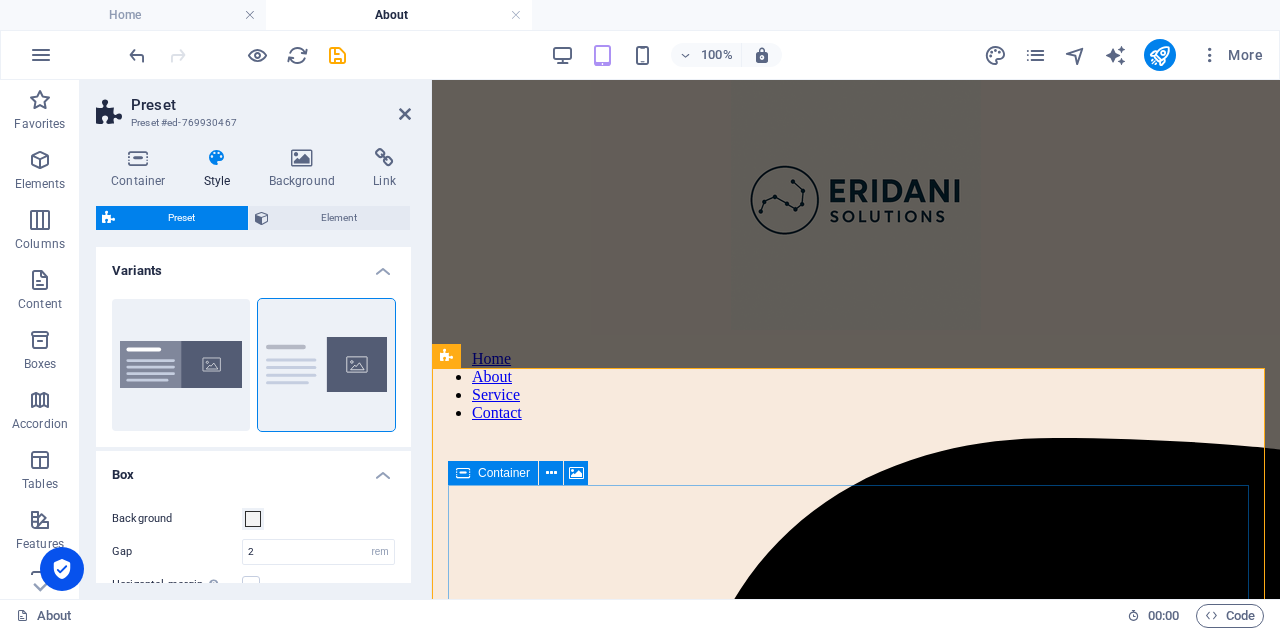 click on "Drop content here or  Add elements  Paste clipboard" at bounding box center (856, 692) 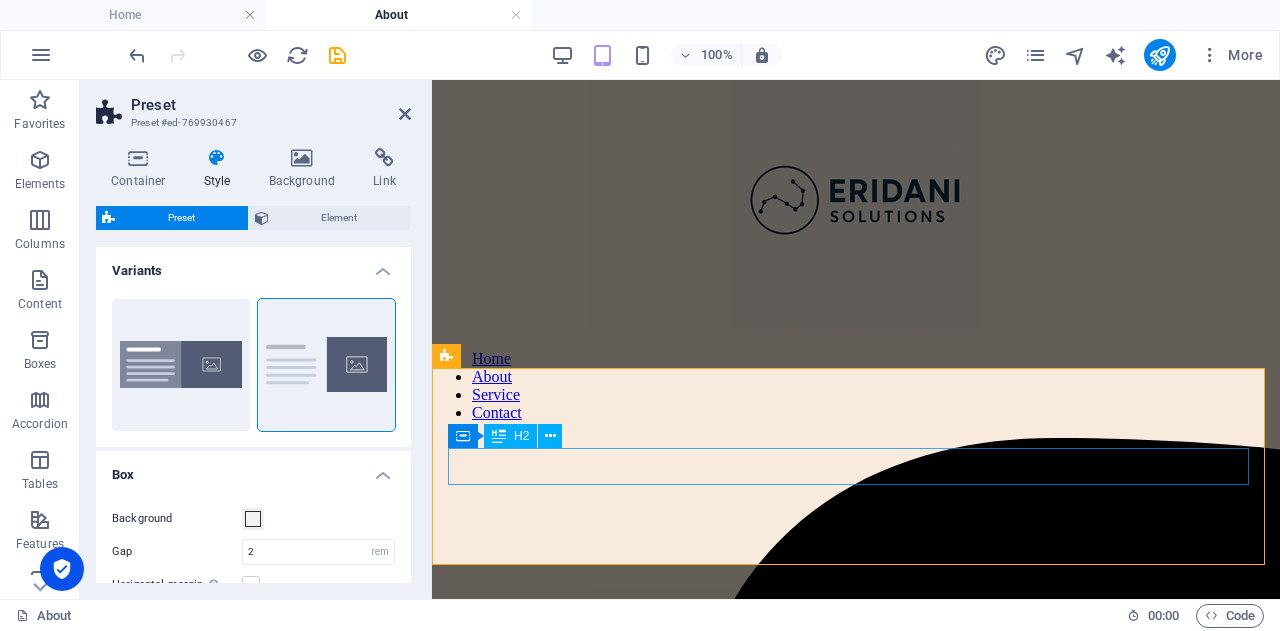 click on "ABOUT US" at bounding box center [856, 446] 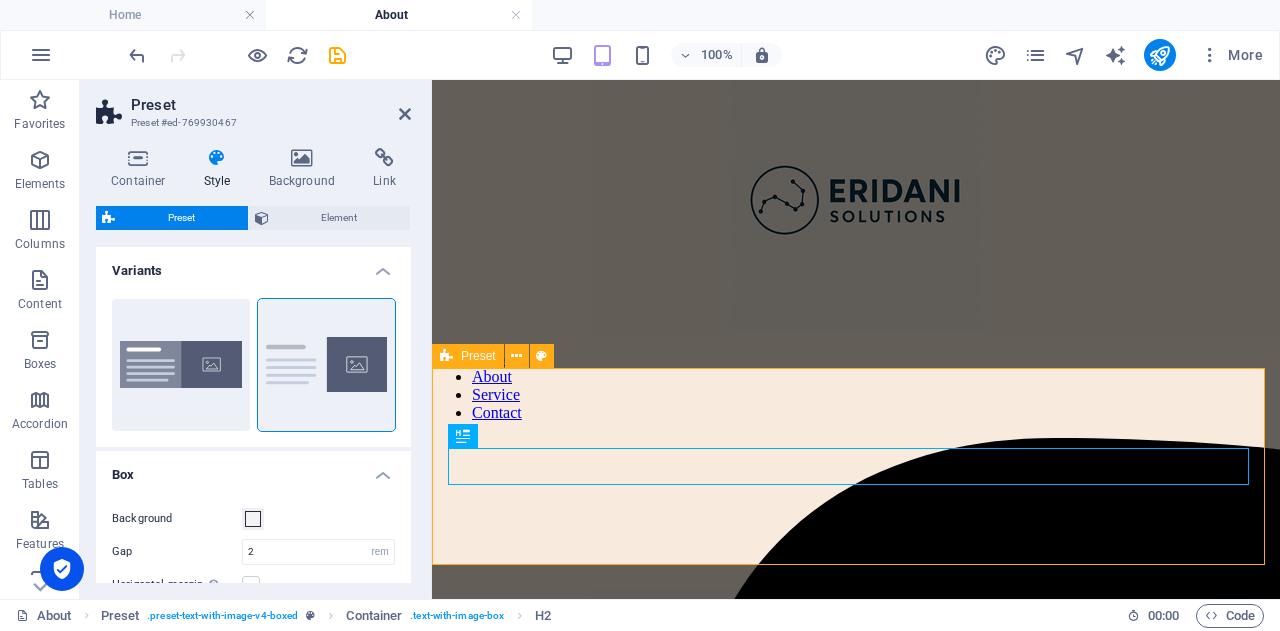 click on "ABOUT US" at bounding box center [856, 446] 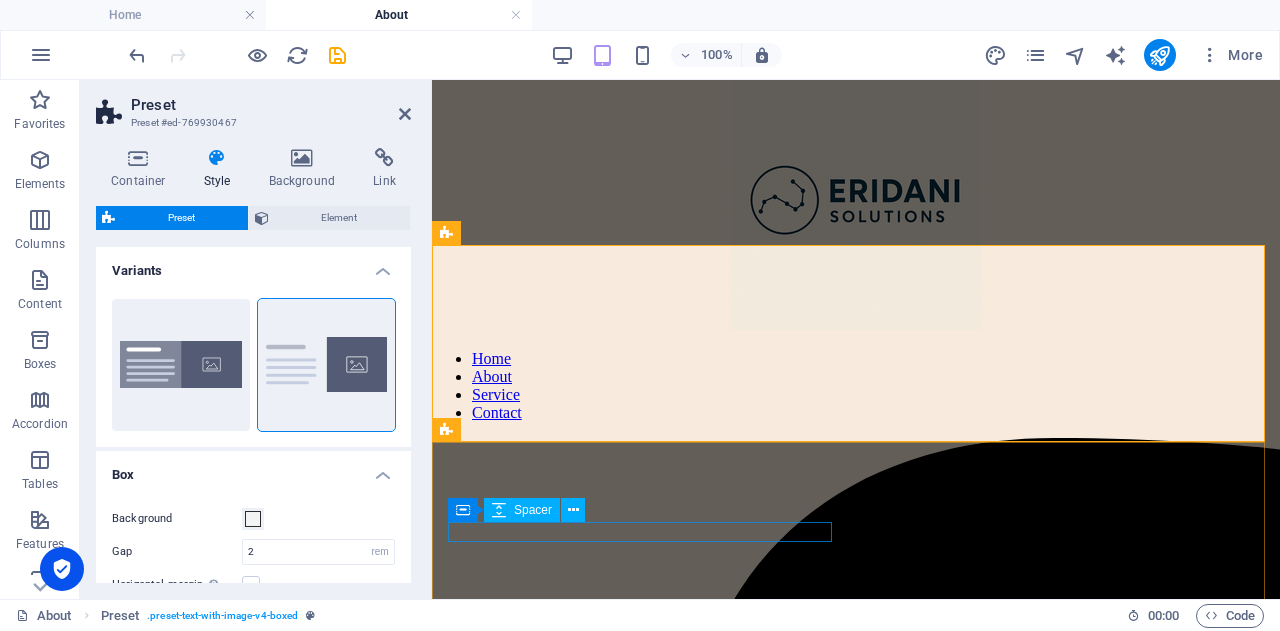 scroll, scrollTop: 334, scrollLeft: 0, axis: vertical 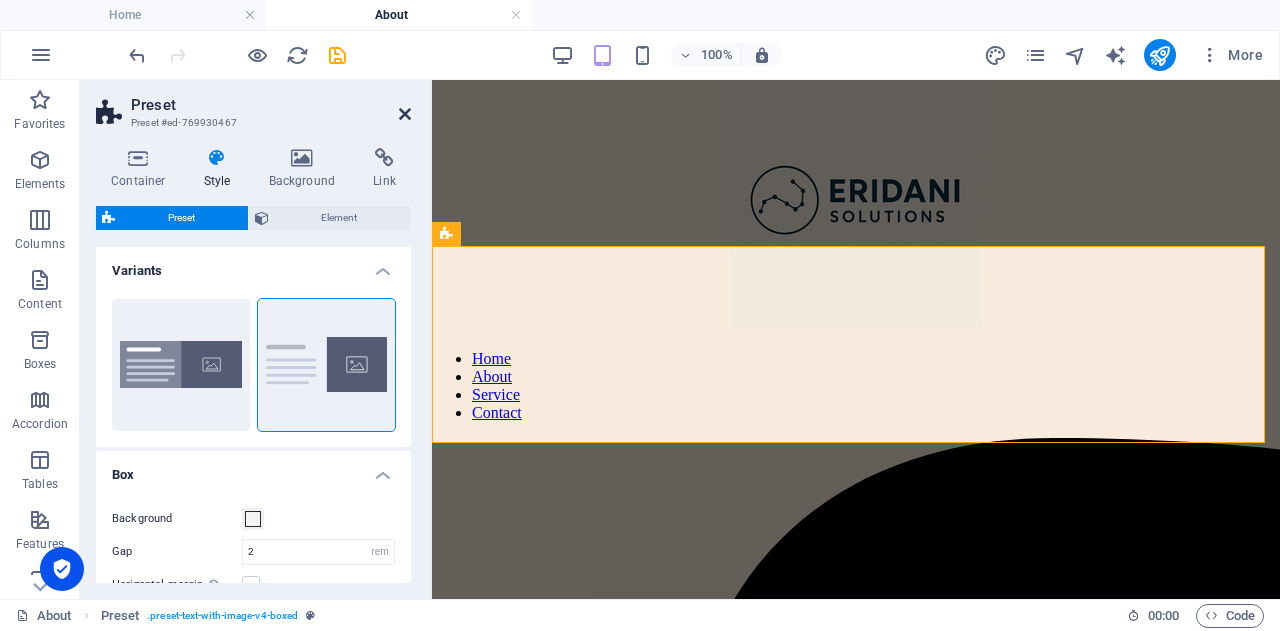 click at bounding box center (405, 114) 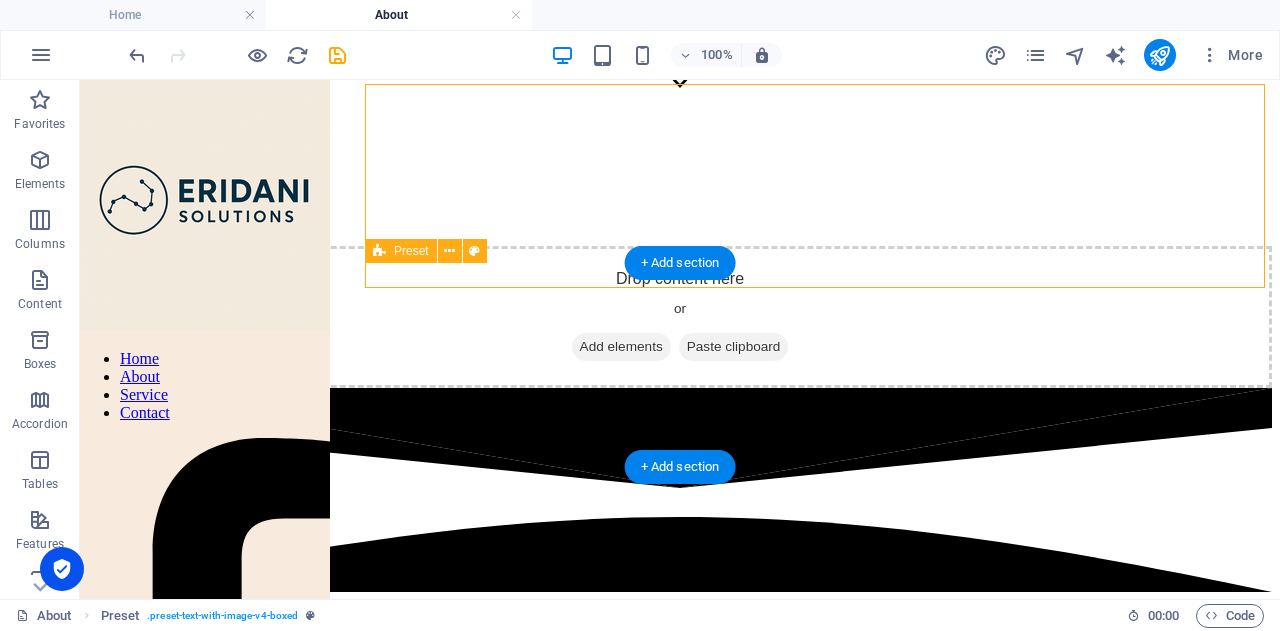 scroll, scrollTop: 516, scrollLeft: 0, axis: vertical 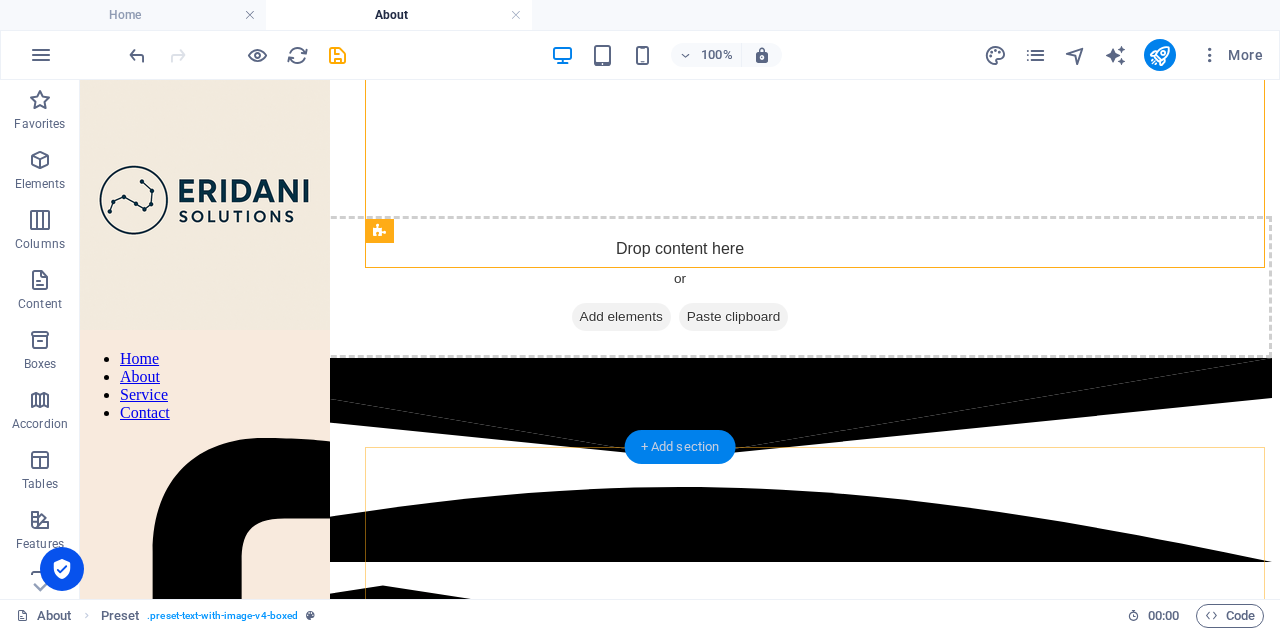 click on "+ Add section" at bounding box center [680, 447] 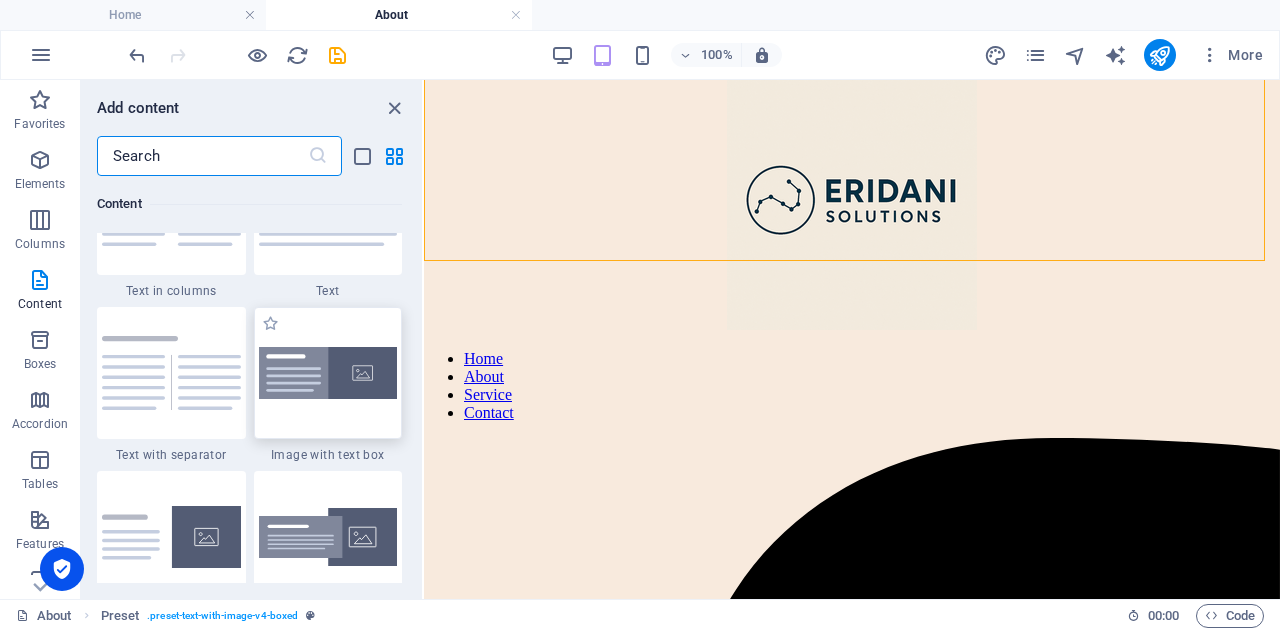 scroll, scrollTop: 3591, scrollLeft: 0, axis: vertical 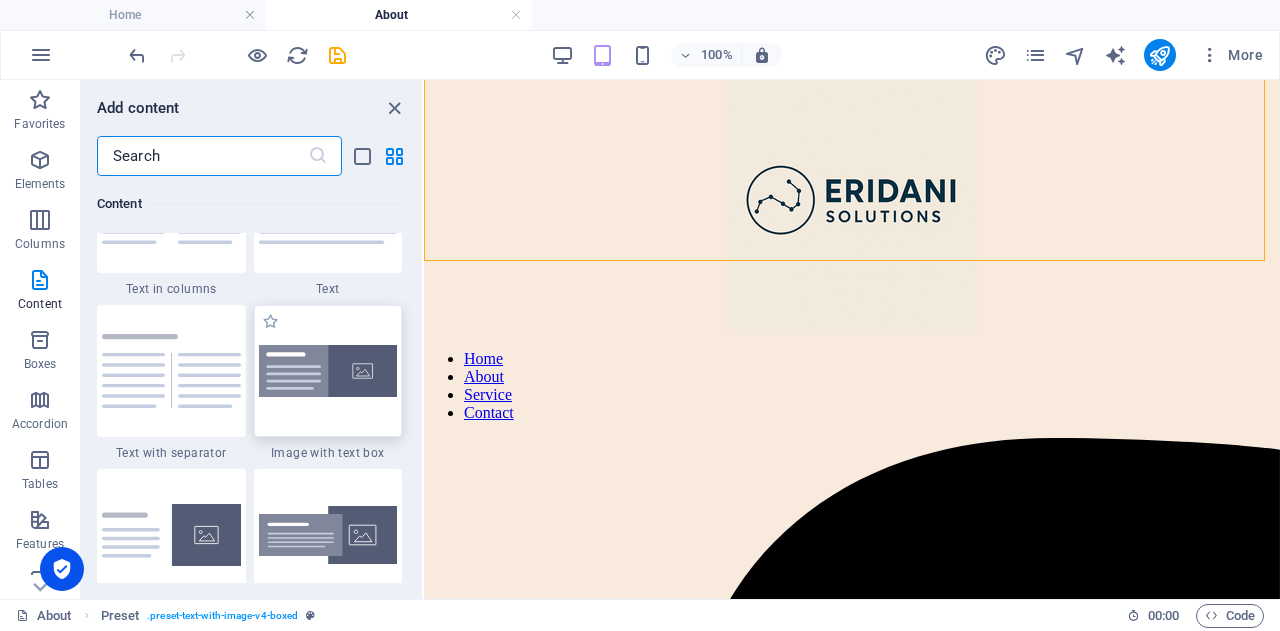 click at bounding box center [328, 371] 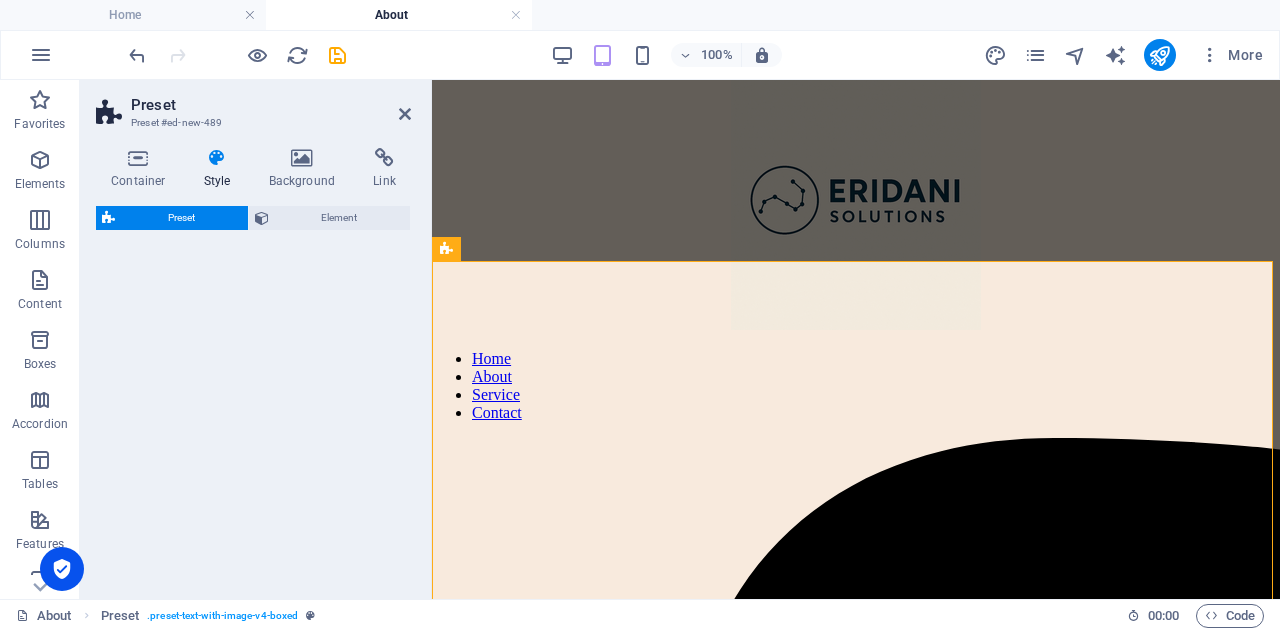 select on "rem" 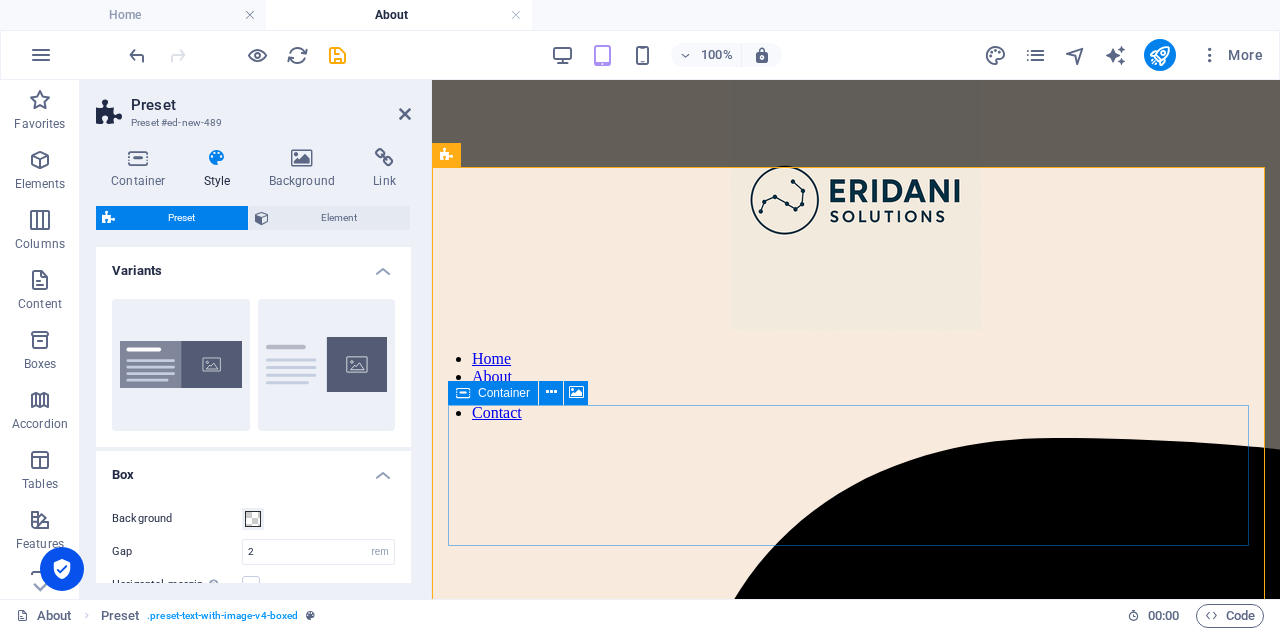 scroll, scrollTop: 597, scrollLeft: 0, axis: vertical 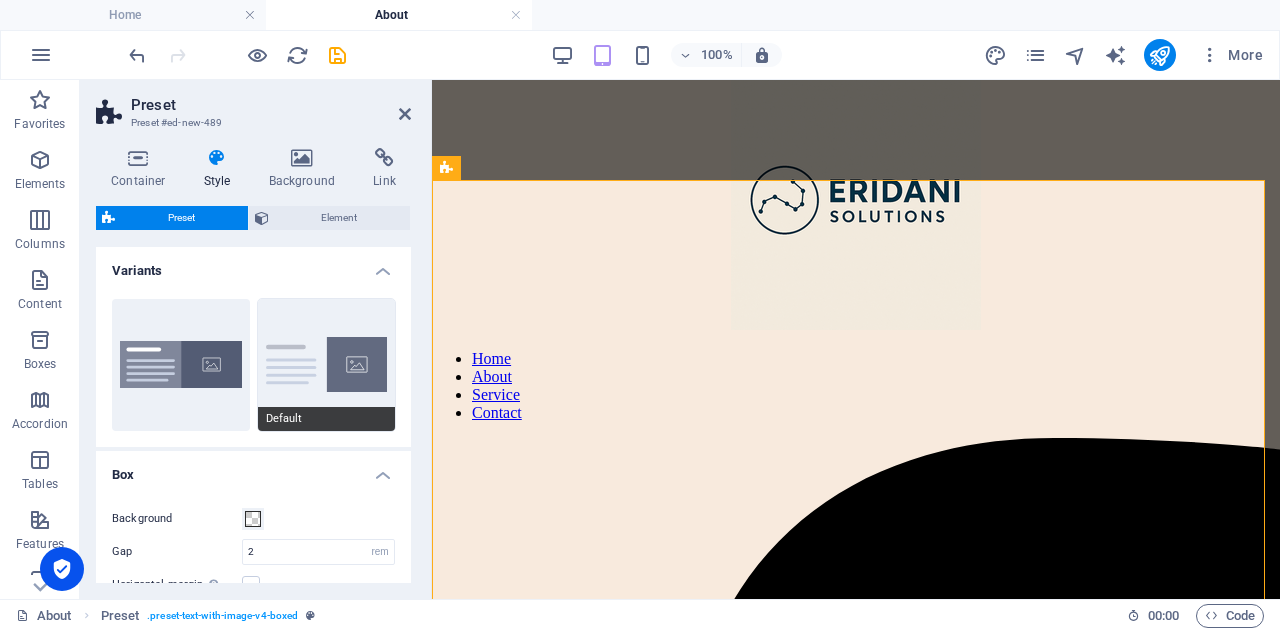 click on "Default" at bounding box center (327, 365) 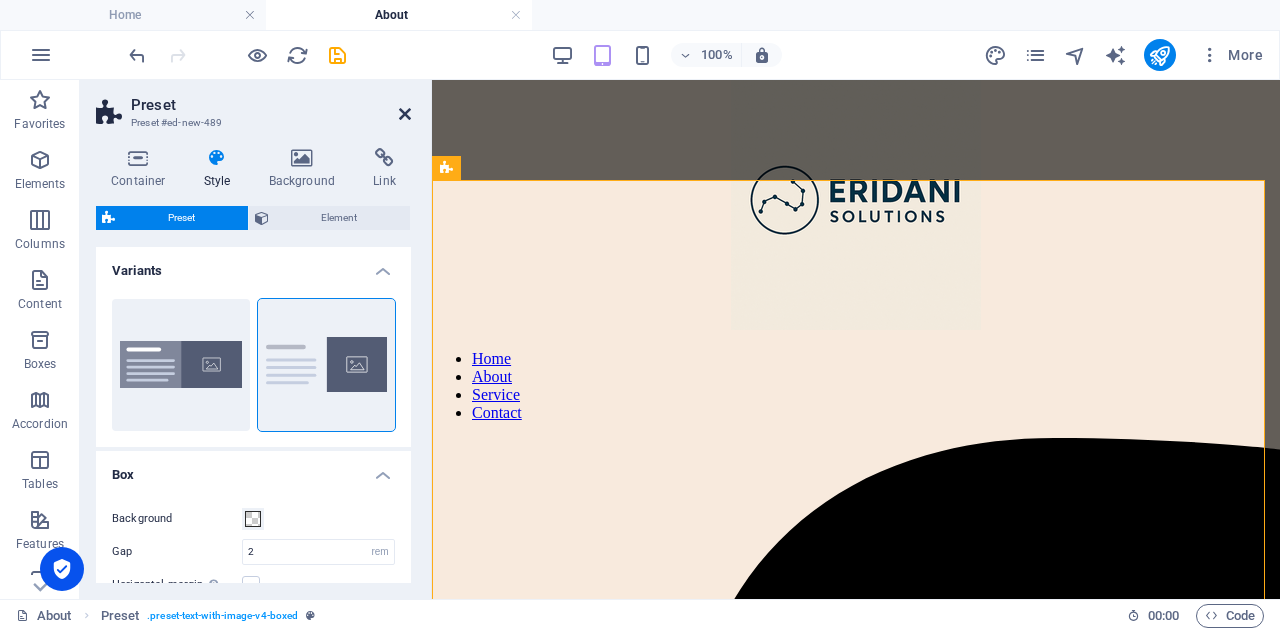 click at bounding box center (405, 114) 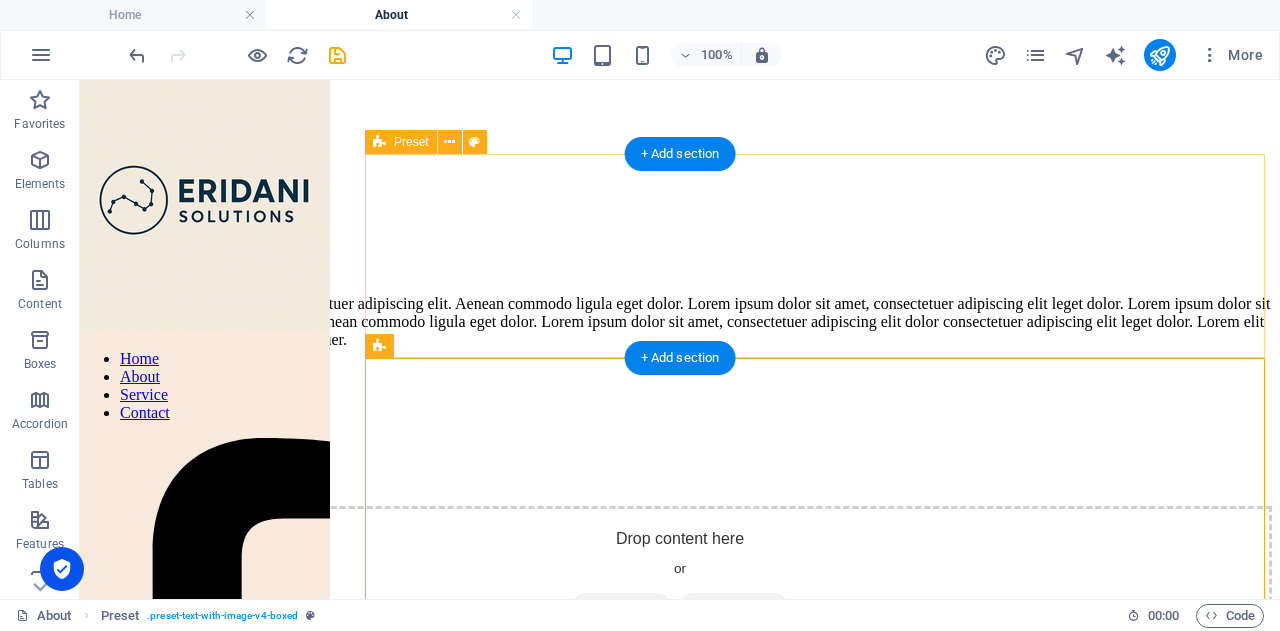 scroll, scrollTop: 612, scrollLeft: 0, axis: vertical 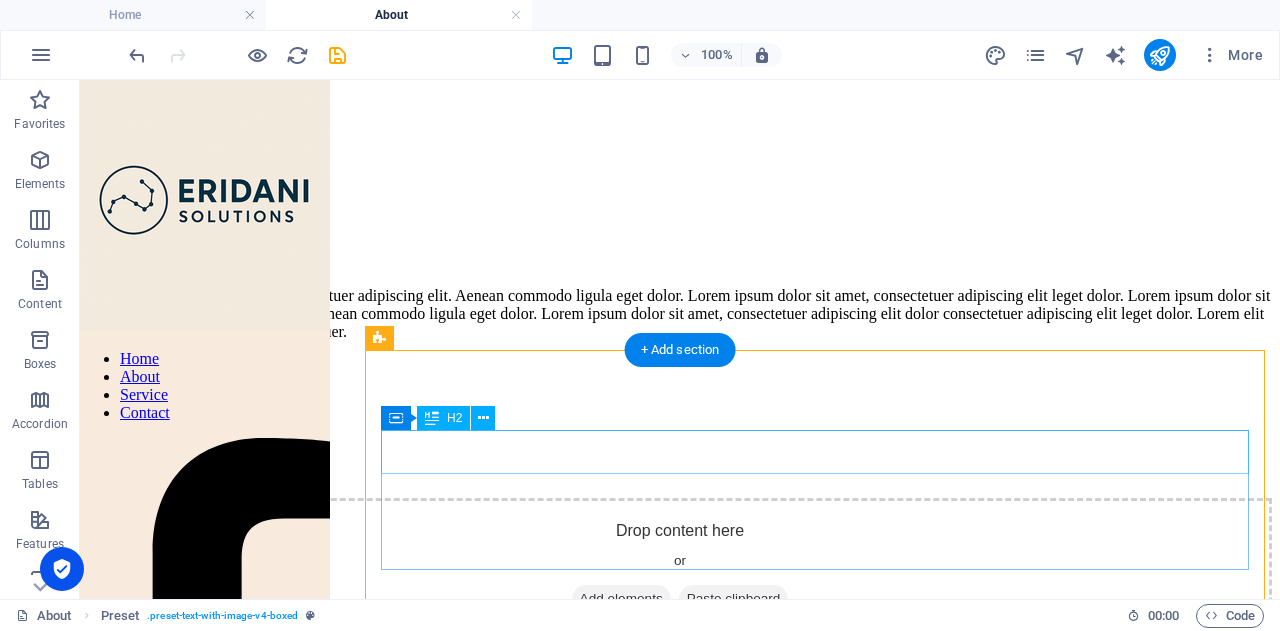 click on "New headline" at bounding box center (680, 253) 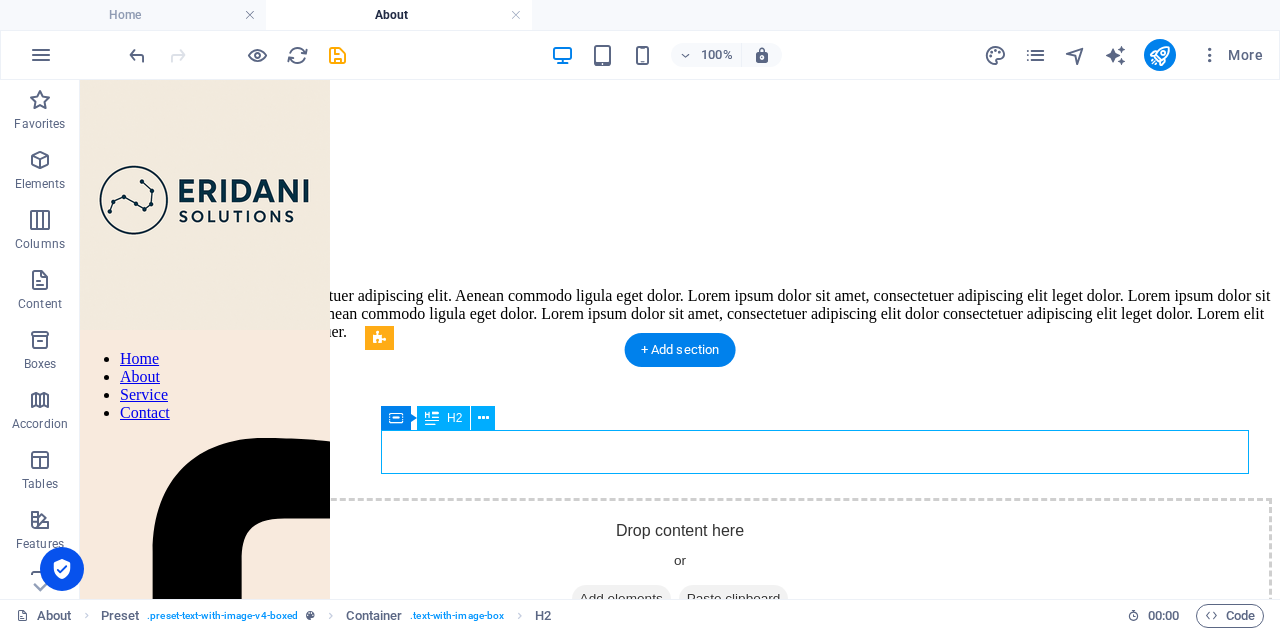 click on "New headline" at bounding box center (680, 253) 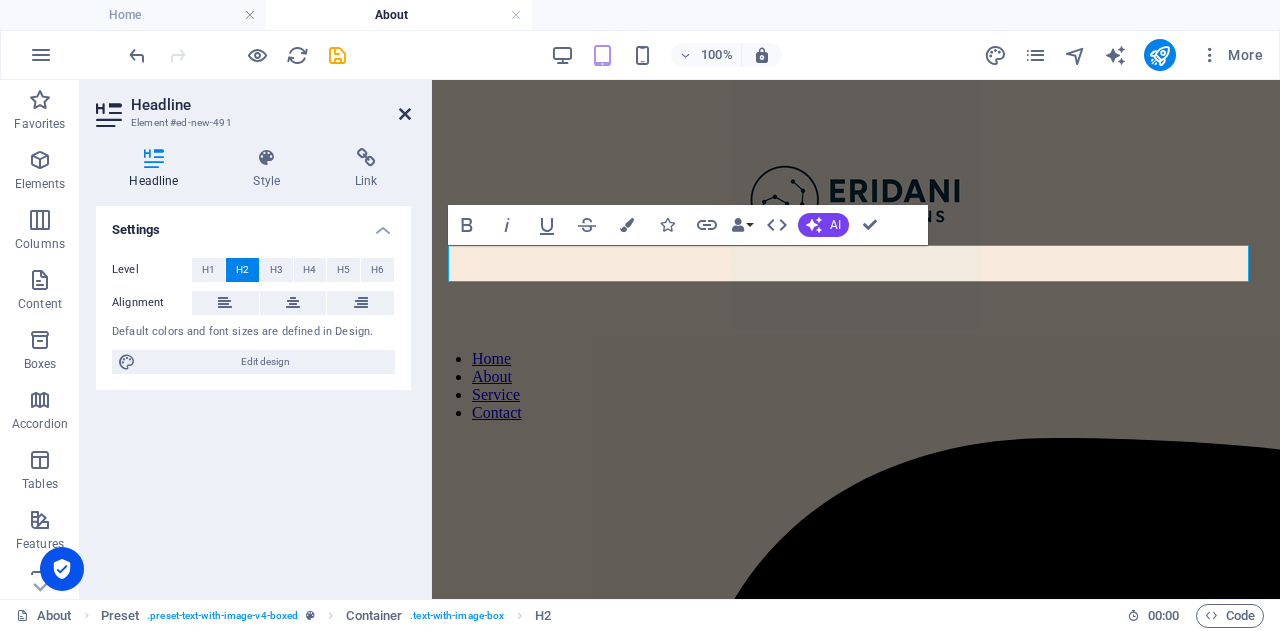 click at bounding box center (405, 114) 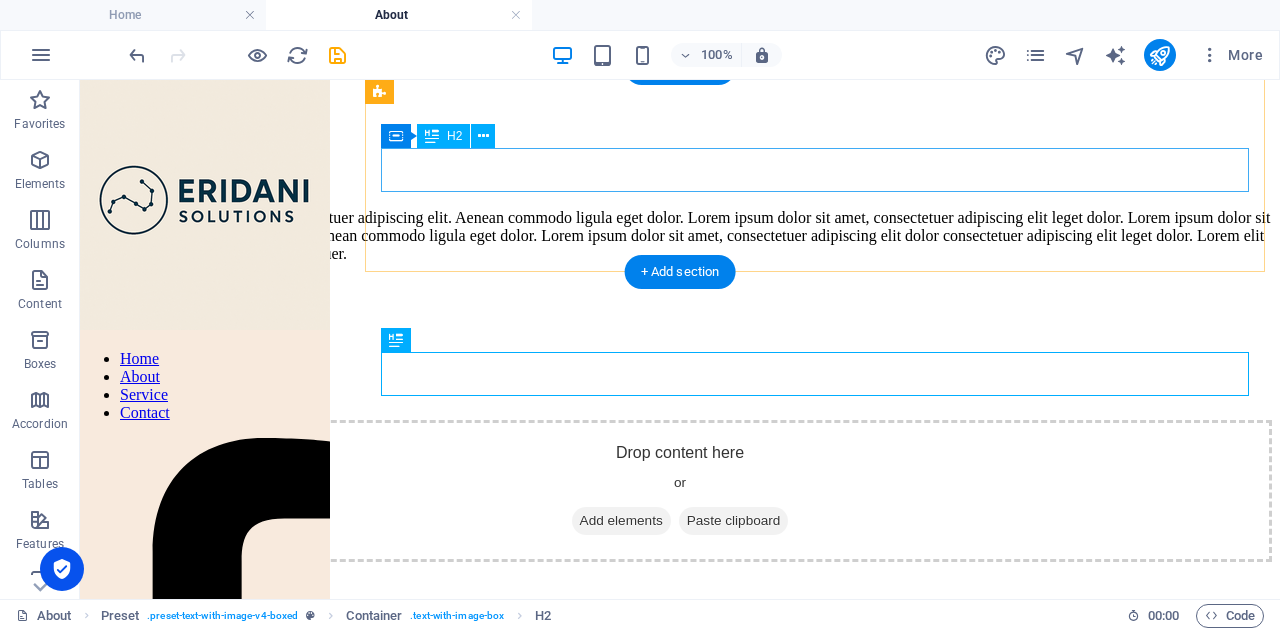 scroll, scrollTop: 690, scrollLeft: 0, axis: vertical 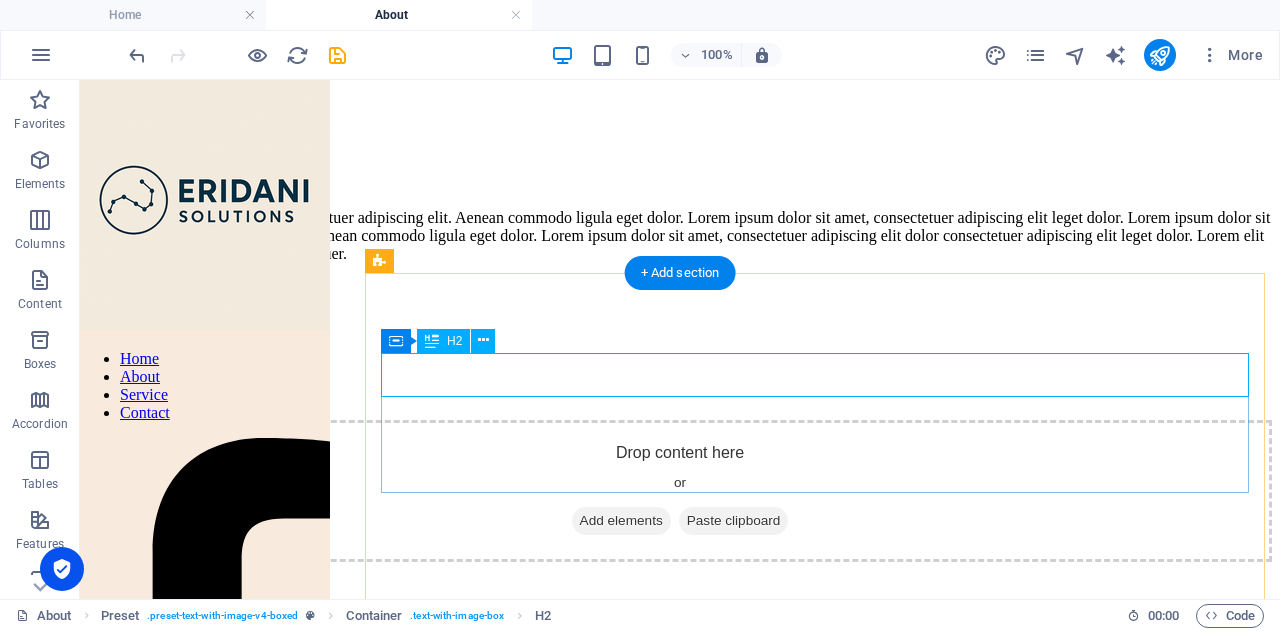 click on "New headline" at bounding box center [680, 175] 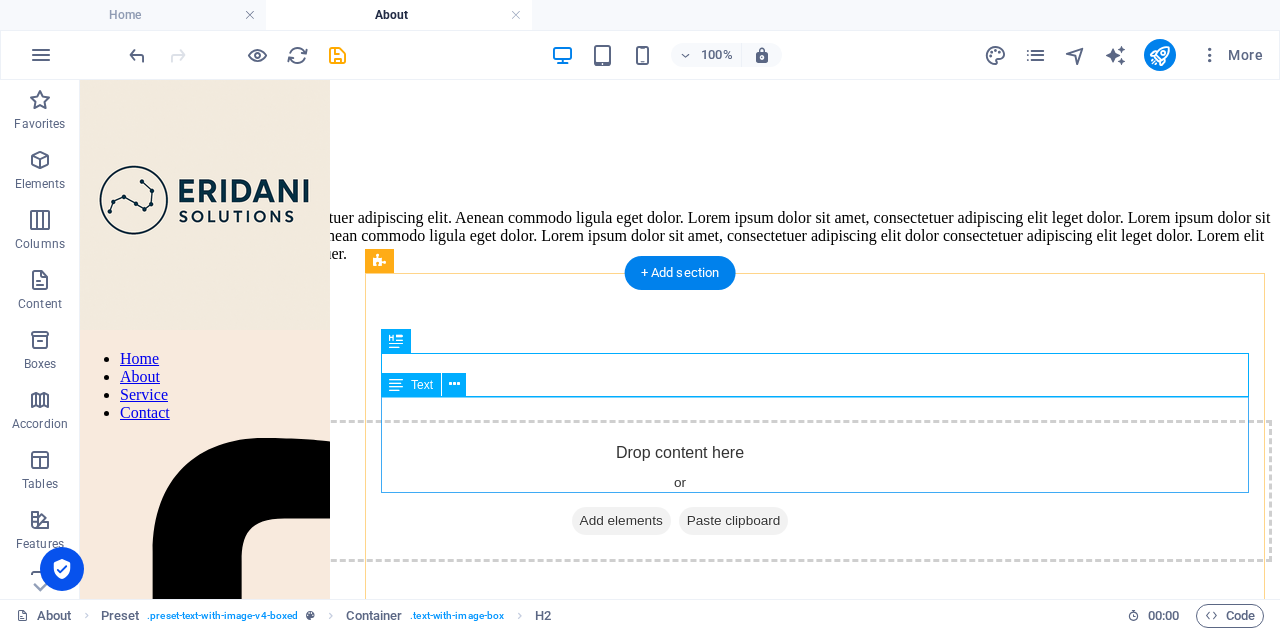 click on "Lorem ipsum dolor sit amet, consectetuer adipiscing elit. Aenean commodo ligula eget dolor. Lorem ipsum dolor sit amet, consectetuer adipiscing elit leget dolor. Lorem ipsum dolor sit amet, consectetuer adipiscing elit. Aenean commodo ligula eget dolor. Lorem ipsum dolor sit amet, consectetuer adipiscing elit dolor consectetuer adipiscing elit leget dolor. Lorem elit saget ipsum dolor sit amet, consectetuer." at bounding box center [680, 236] 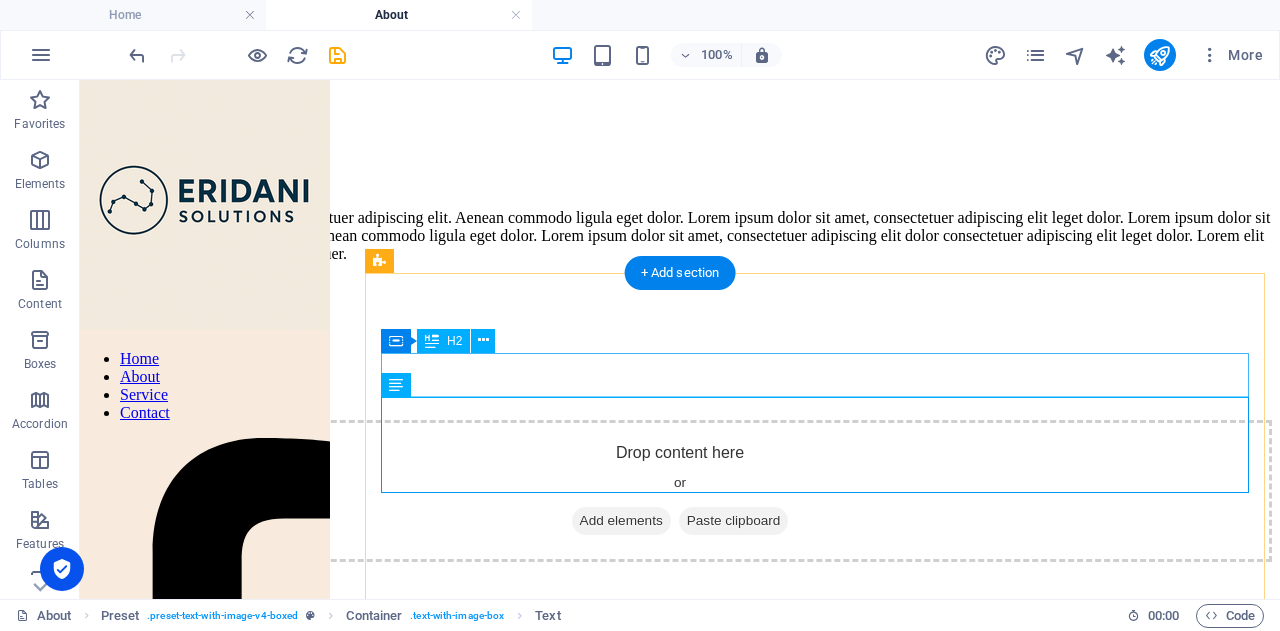 click on "New headline" at bounding box center [680, 175] 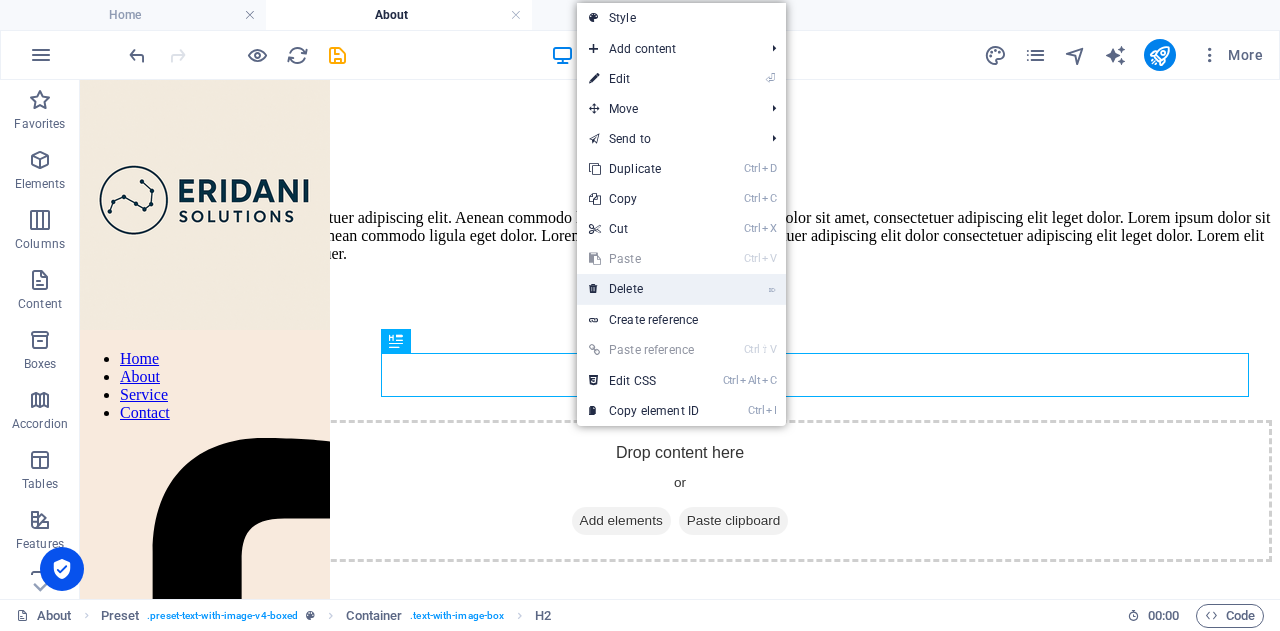 click on "⌦  Delete" at bounding box center [644, 289] 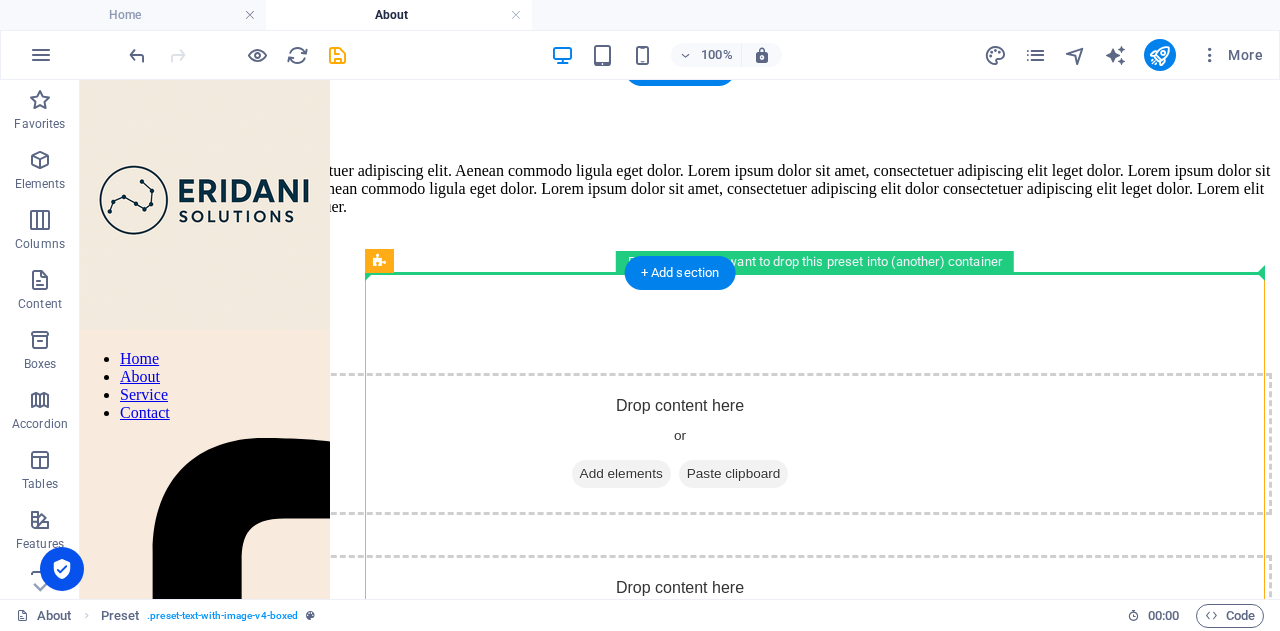 drag, startPoint x: 510, startPoint y: 414, endPoint x: 450, endPoint y: 229, distance: 194.4865 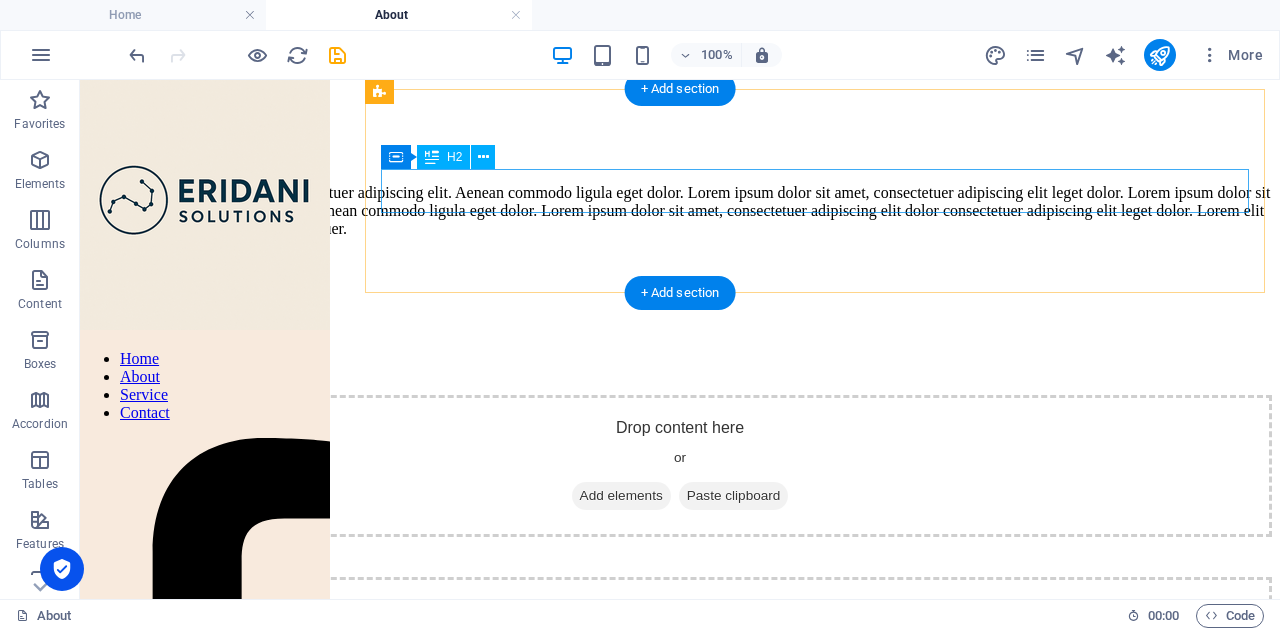 scroll, scrollTop: 670, scrollLeft: 0, axis: vertical 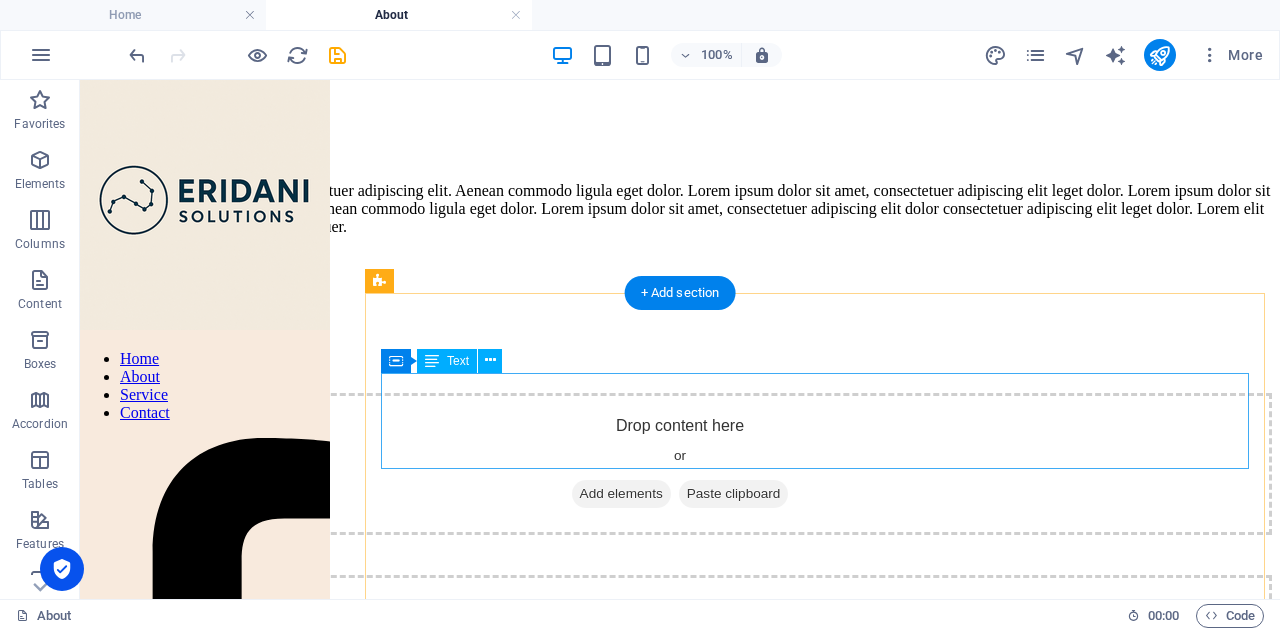 click on "Lorem ipsum dolor sit amet, consectetuer adipiscing elit. Aenean commodo ligula eget dolor. Lorem ipsum dolor sit amet, consectetuer adipiscing elit leget dolor. Lorem ipsum dolor sit amet, consectetuer adipiscing elit. Aenean commodo ligula eget dolor. Lorem ipsum dolor sit amet, consectetuer adipiscing elit dolor consectetuer adipiscing elit leget dolor. Lorem elit saget ipsum dolor sit amet, consectetuer." at bounding box center (680, 209) 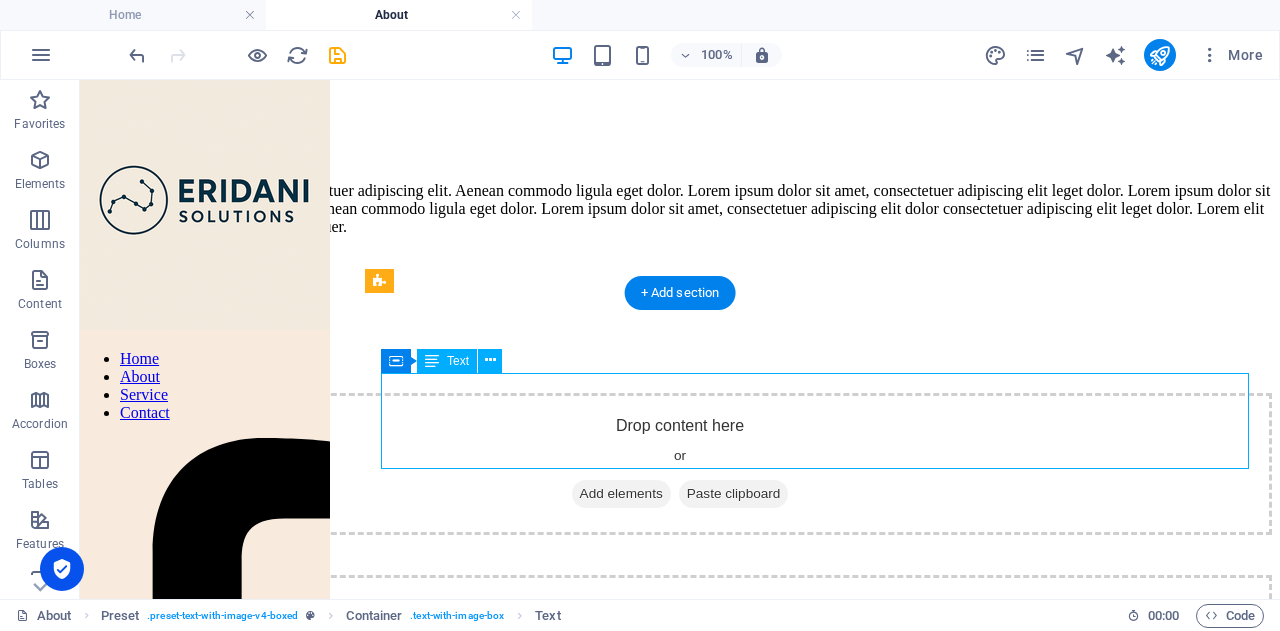 click on "Lorem ipsum dolor sit amet, consectetuer adipiscing elit. Aenean commodo ligula eget dolor. Lorem ipsum dolor sit amet, consectetuer adipiscing elit leget dolor. Lorem ipsum dolor sit amet, consectetuer adipiscing elit. Aenean commodo ligula eget dolor. Lorem ipsum dolor sit amet, consectetuer adipiscing elit dolor consectetuer adipiscing elit leget dolor. Lorem elit saget ipsum dolor sit amet, consectetuer." at bounding box center [680, 209] 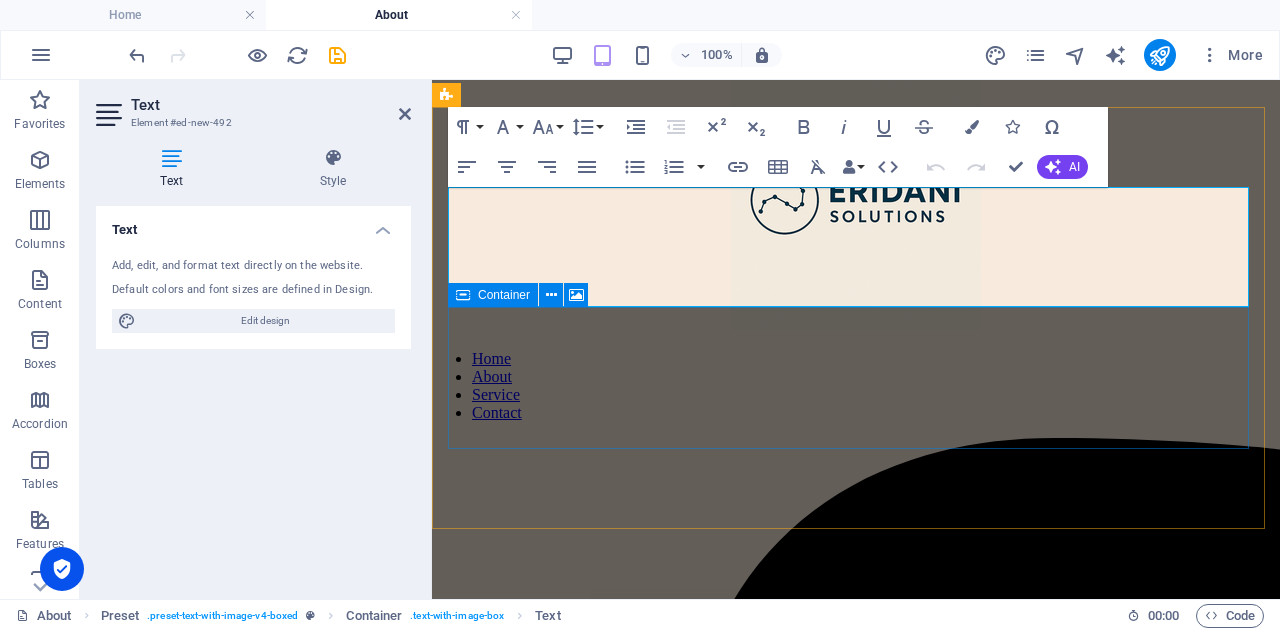 click on "Drop content here or  Add elements  Paste clipboard" at bounding box center [856, 482] 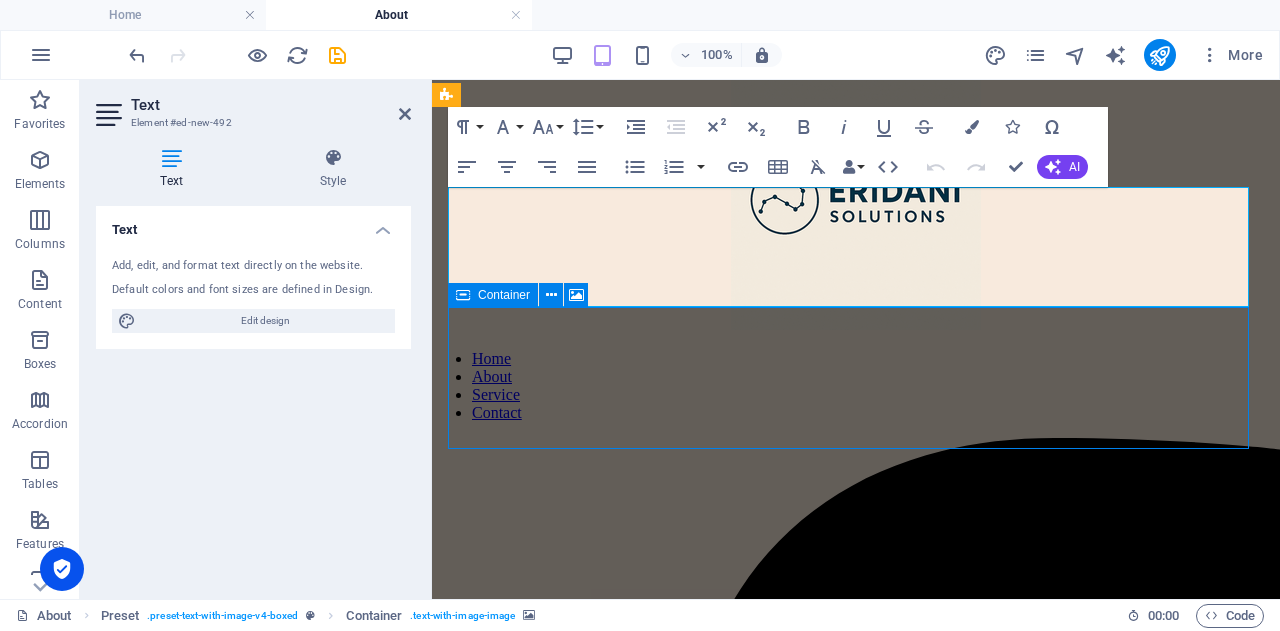 scroll, scrollTop: 849, scrollLeft: 0, axis: vertical 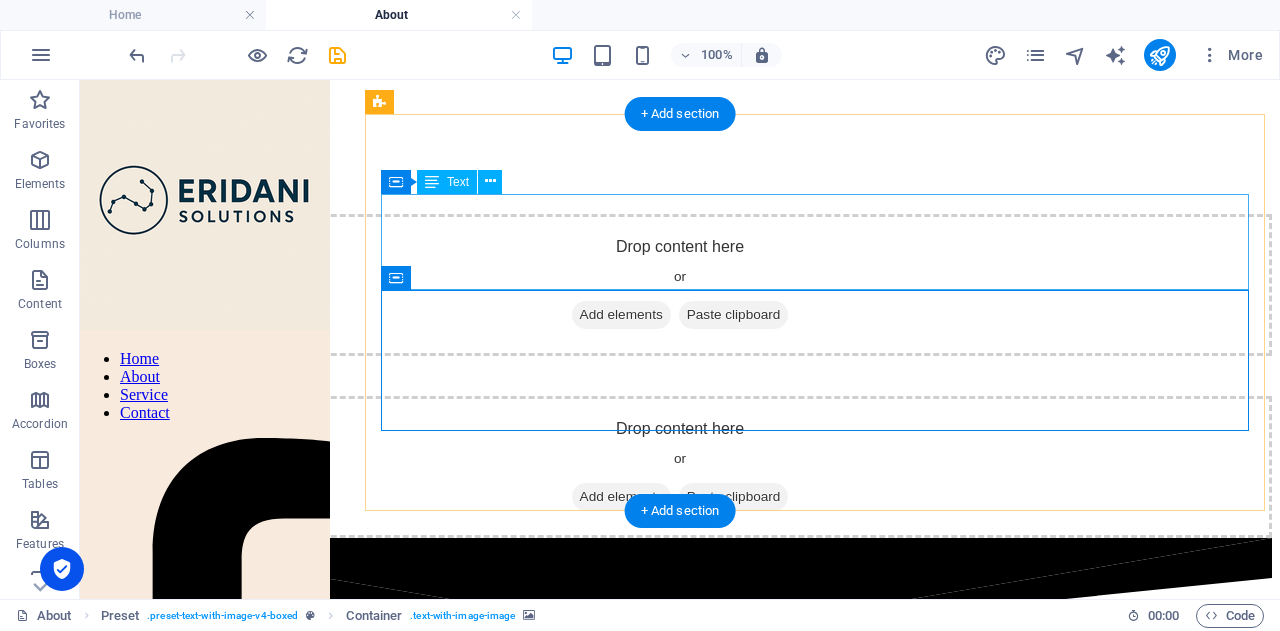click on "Lorem ipsum dolor sit amet, consectetuer adipiscing elit. Aenean commodo ligula eget dolor. Lorem ipsum dolor sit amet, consectetuer adipiscing elit leget dolor. Lorem ipsum dolor sit amet, consectetuer adipiscing elit. Aenean commodo ligula eget dolor. Lorem ipsum dolor sit amet, consectetuer adipiscing elit dolor consectetuer adipiscing elit leget dolor. Lorem elit saget ipsum dolor sit amet, consectetuer." at bounding box center [680, 30] 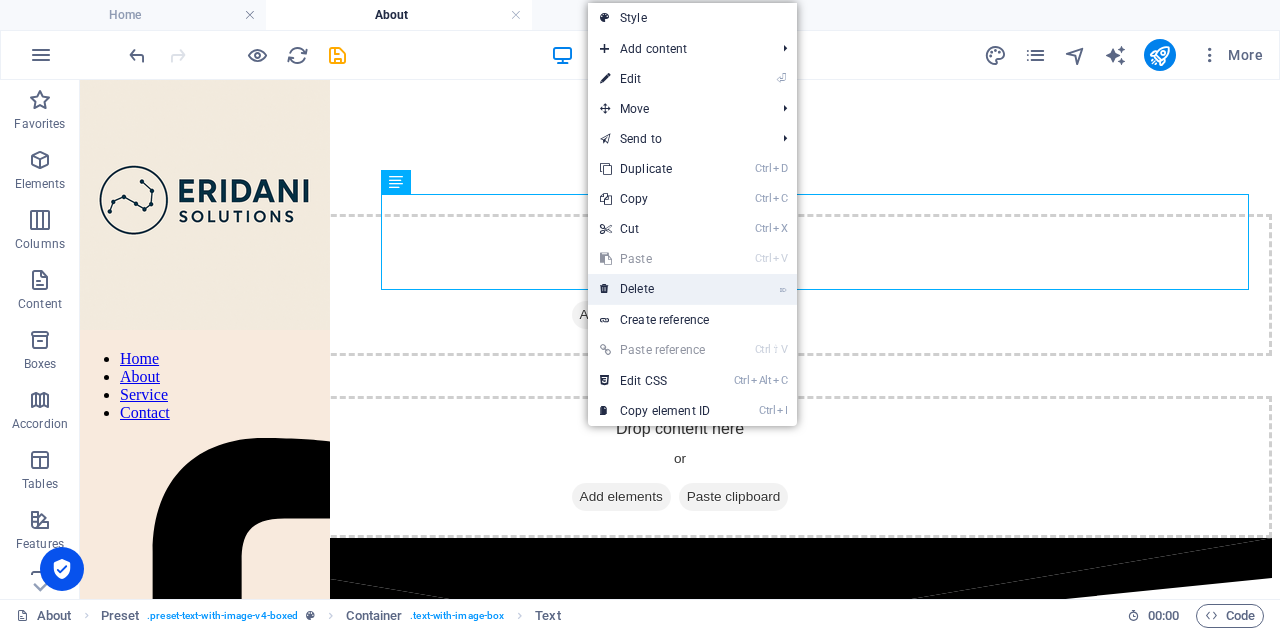 click on "⌦  Delete" at bounding box center (655, 289) 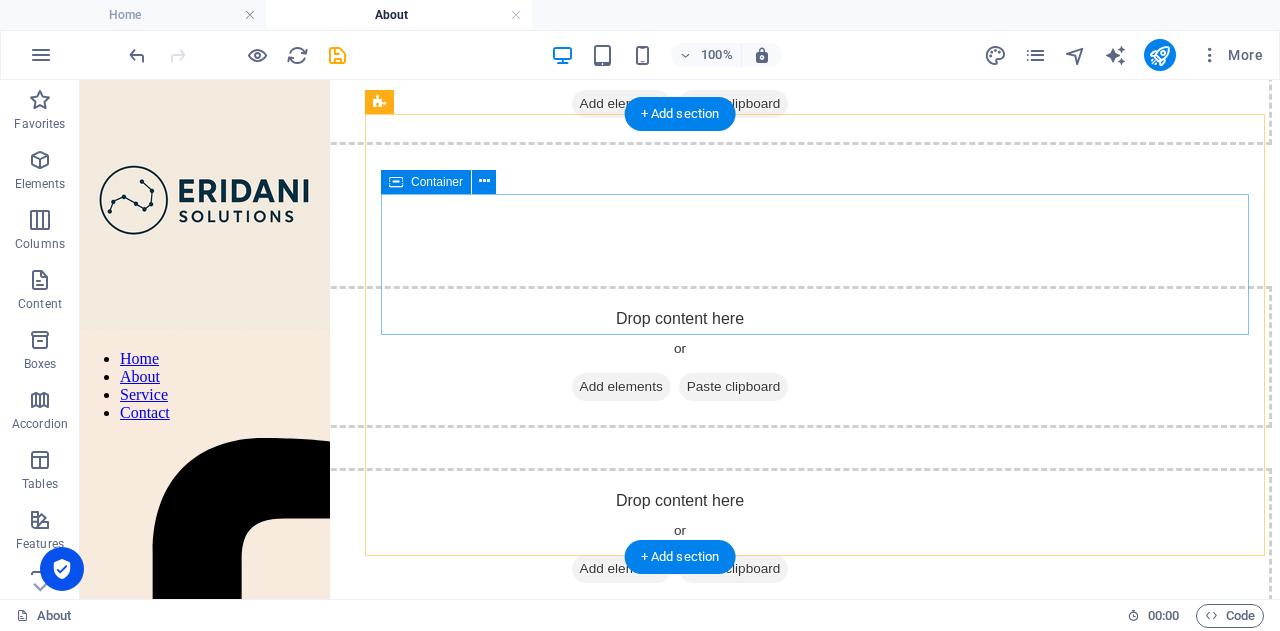 click on "Drop content here or  Add elements  Paste clipboard" at bounding box center (680, 74) 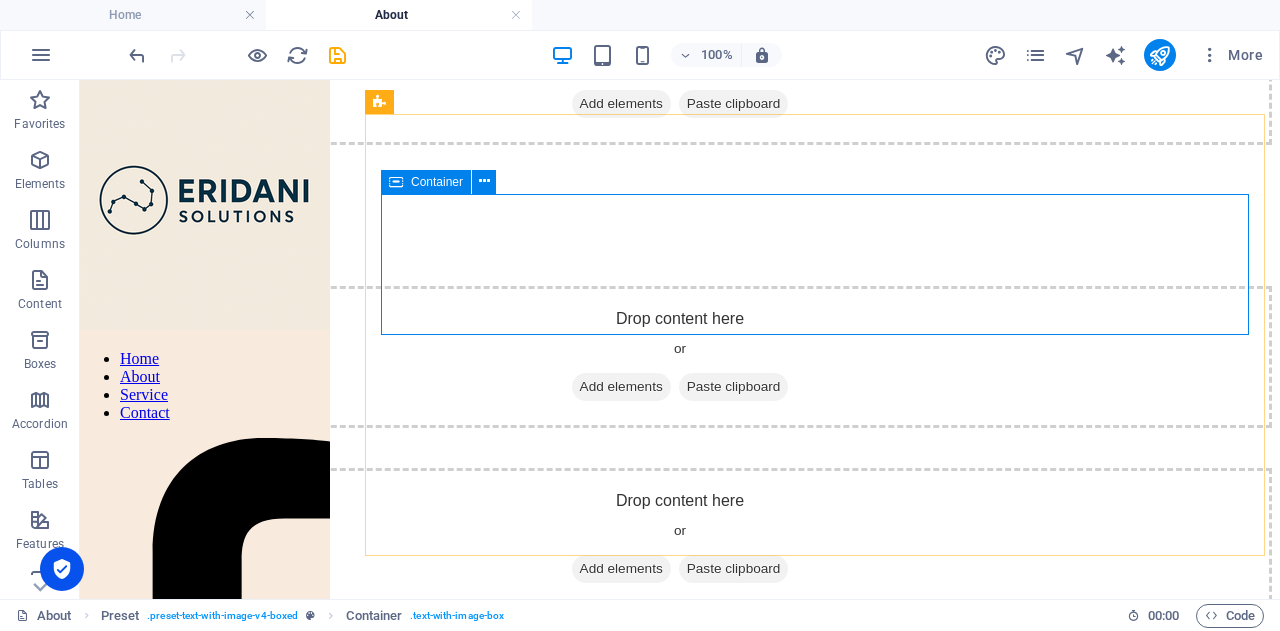 click on "Container" at bounding box center (426, 182) 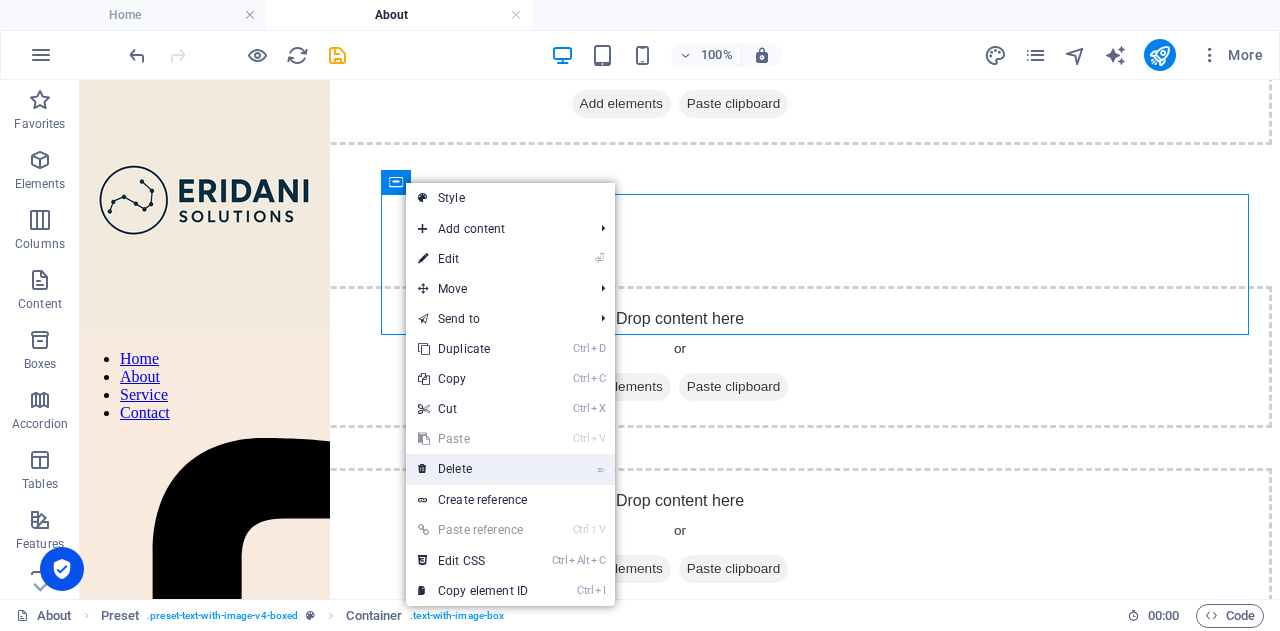 click on "⌦  Delete" at bounding box center [473, 469] 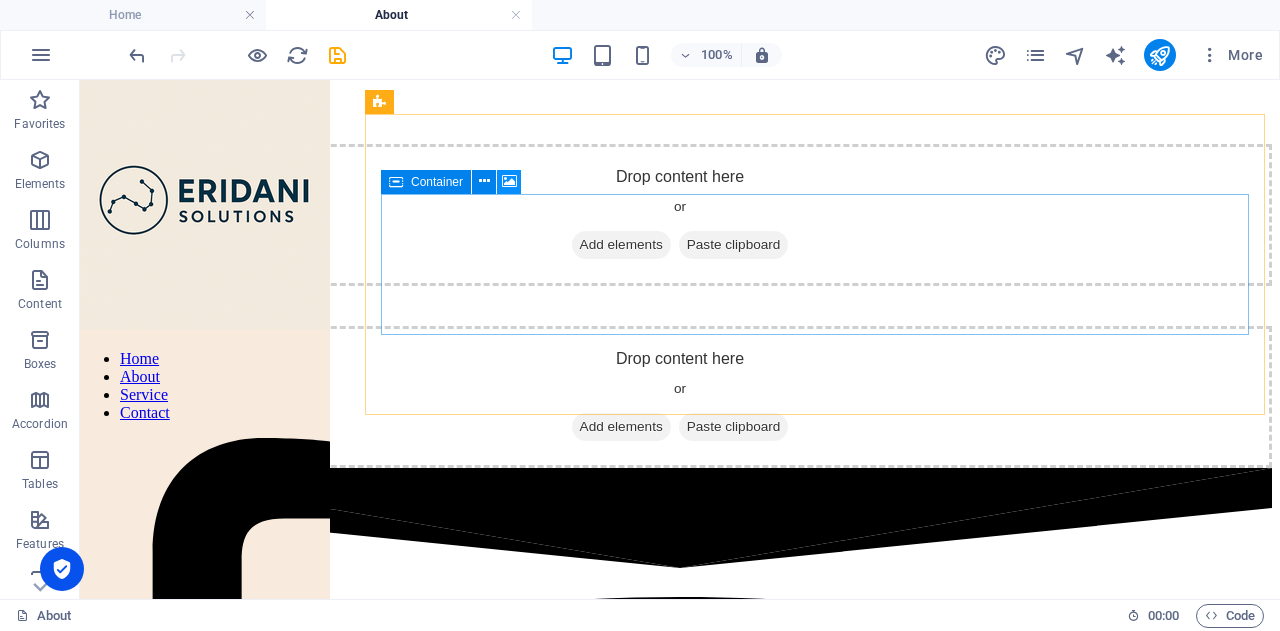 click at bounding box center (509, 181) 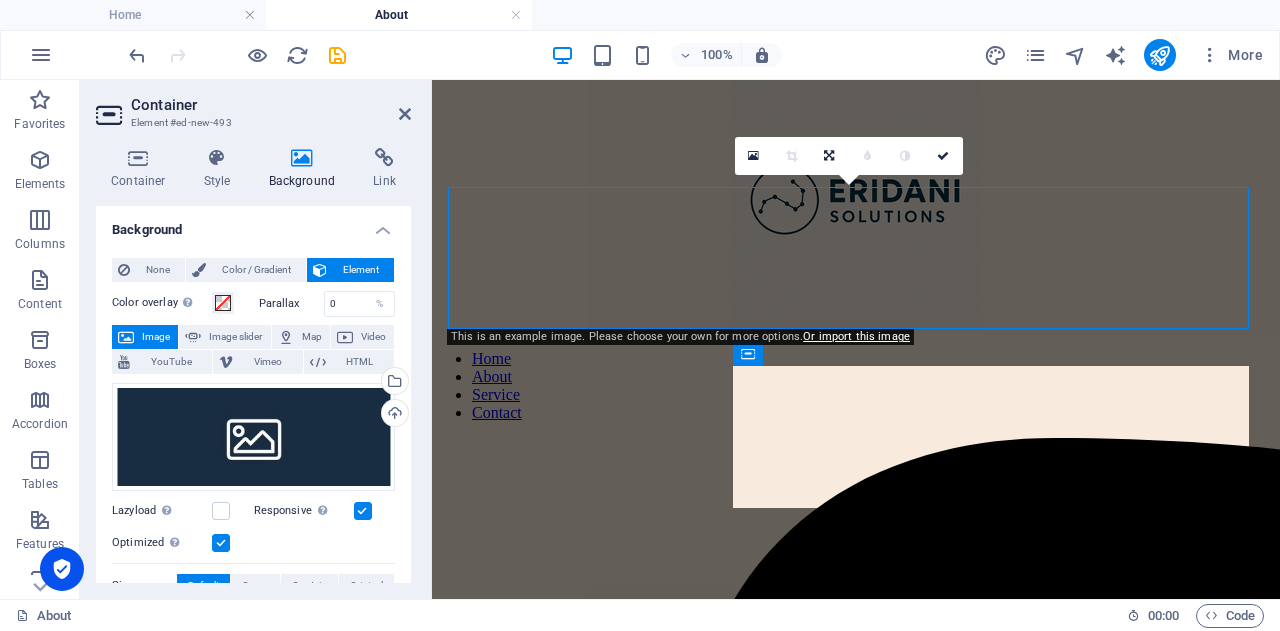 scroll, scrollTop: 670, scrollLeft: 0, axis: vertical 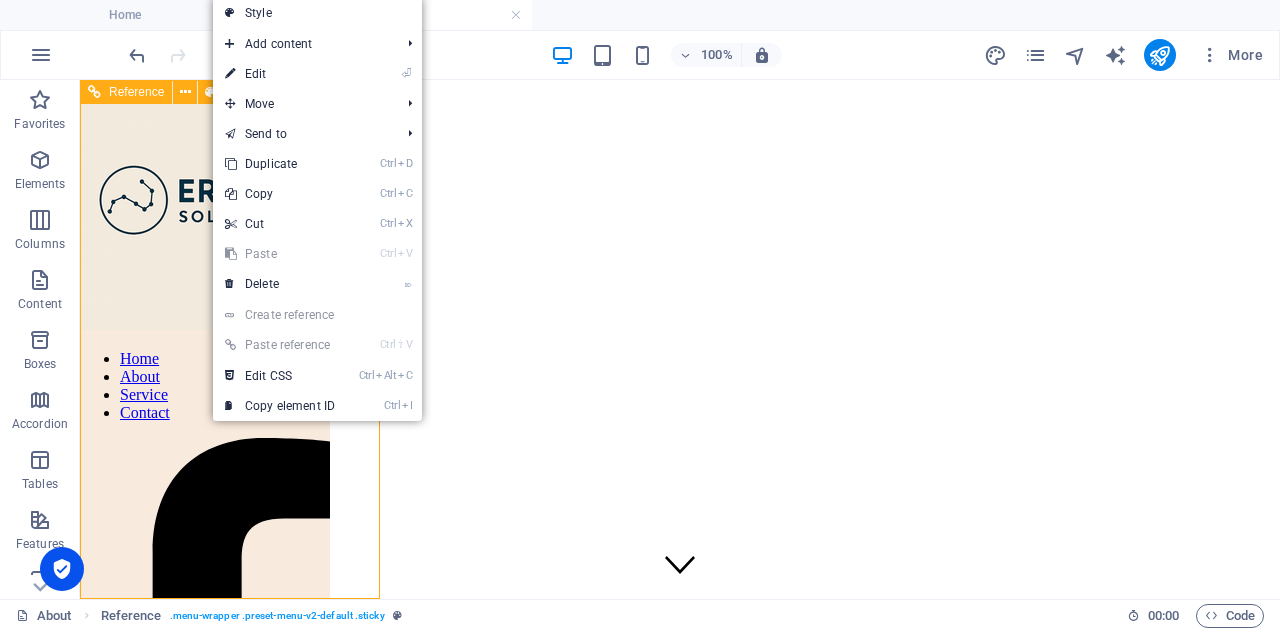 click on "Home About Service Contact" at bounding box center [205, 386] 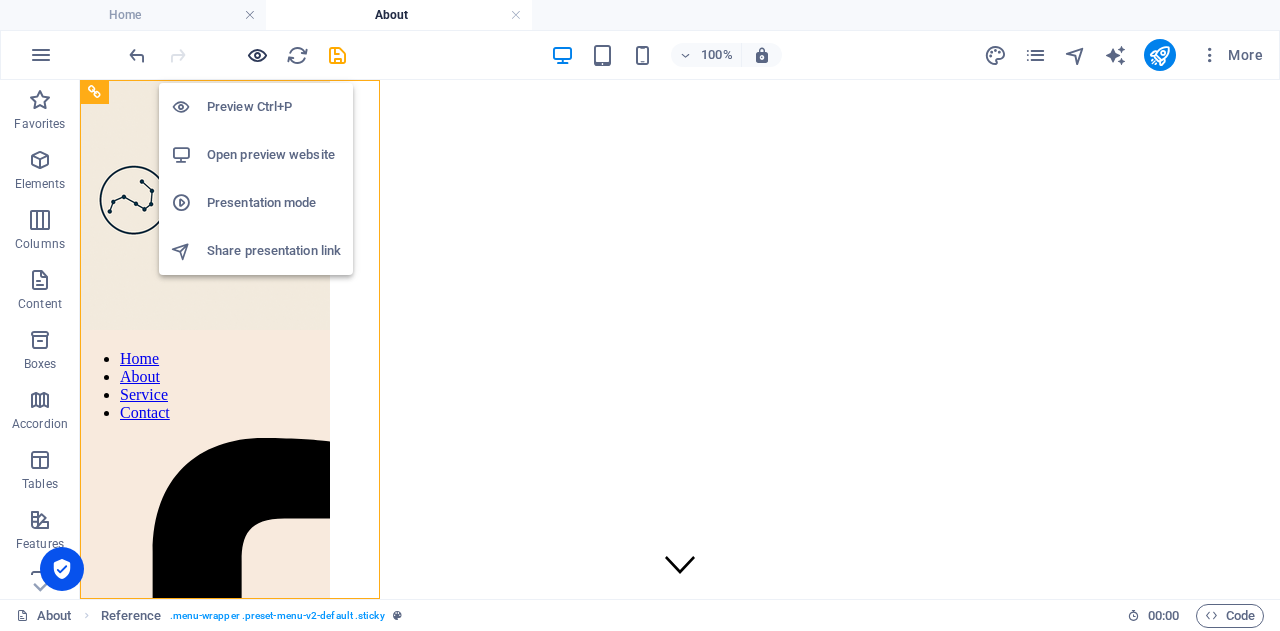 click at bounding box center [257, 55] 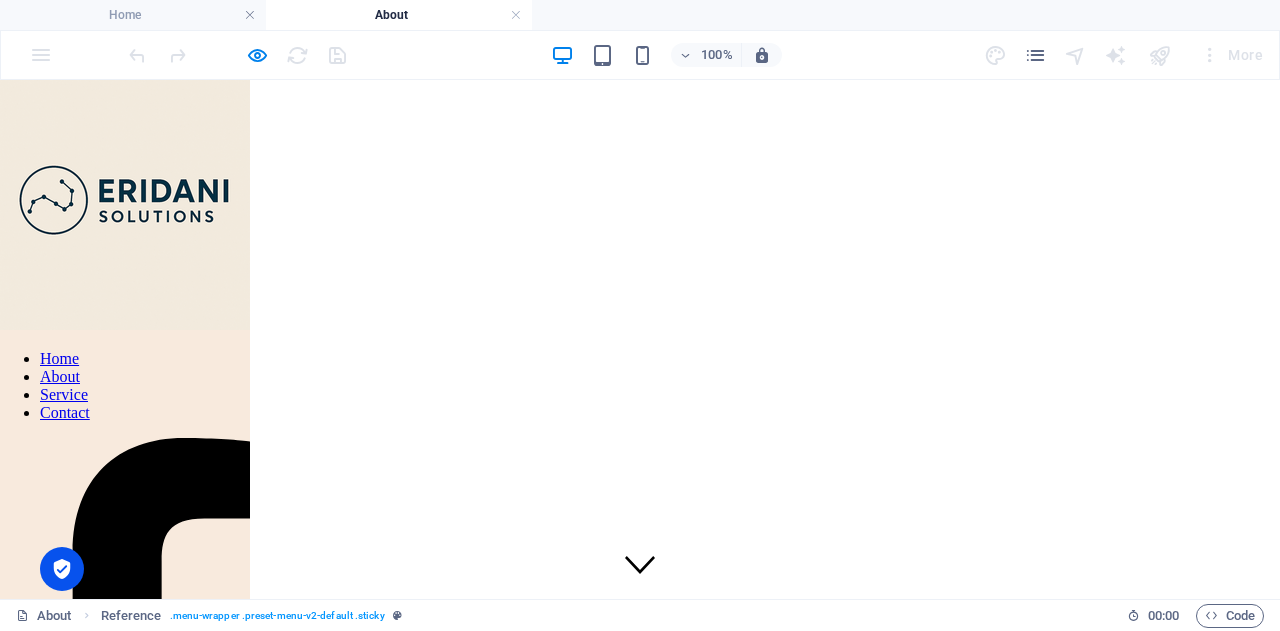click on "Home" at bounding box center [59, 358] 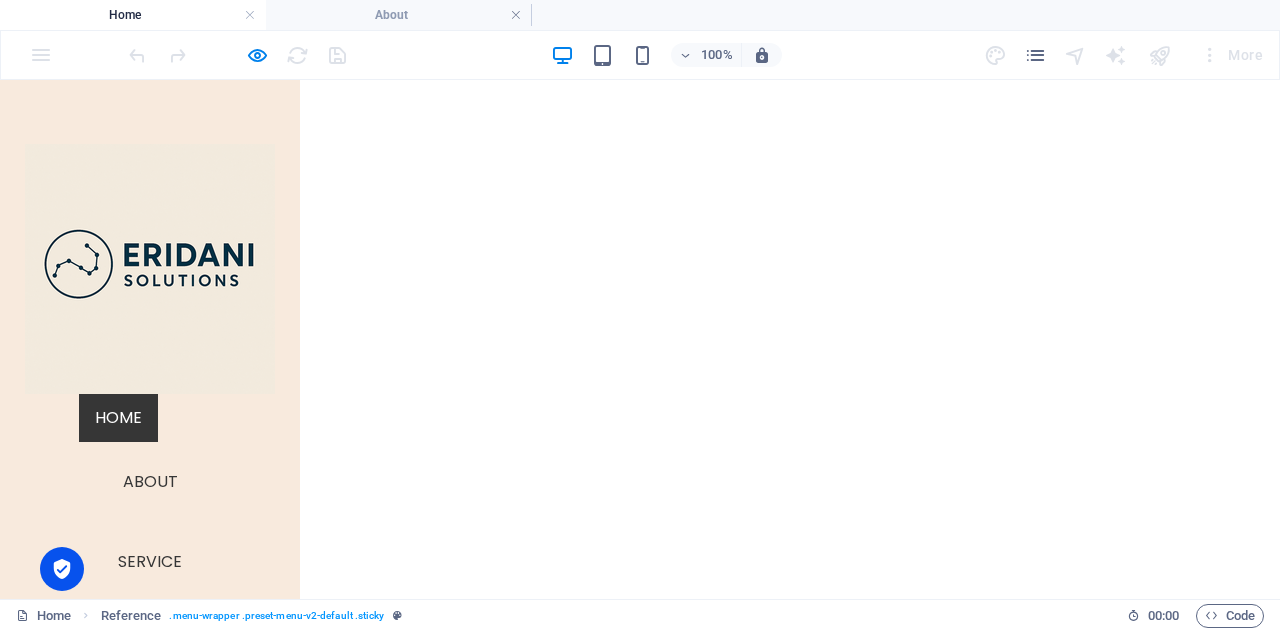 scroll, scrollTop: 896, scrollLeft: 0, axis: vertical 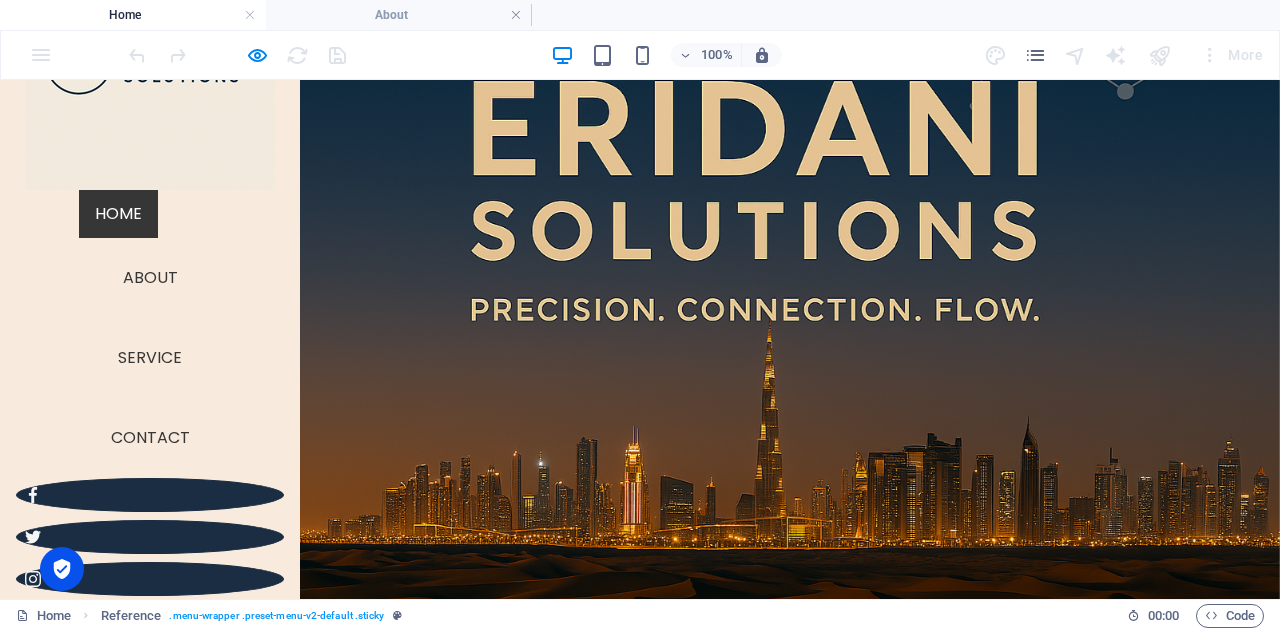 click on "New headline" at bounding box center [783, 1109] 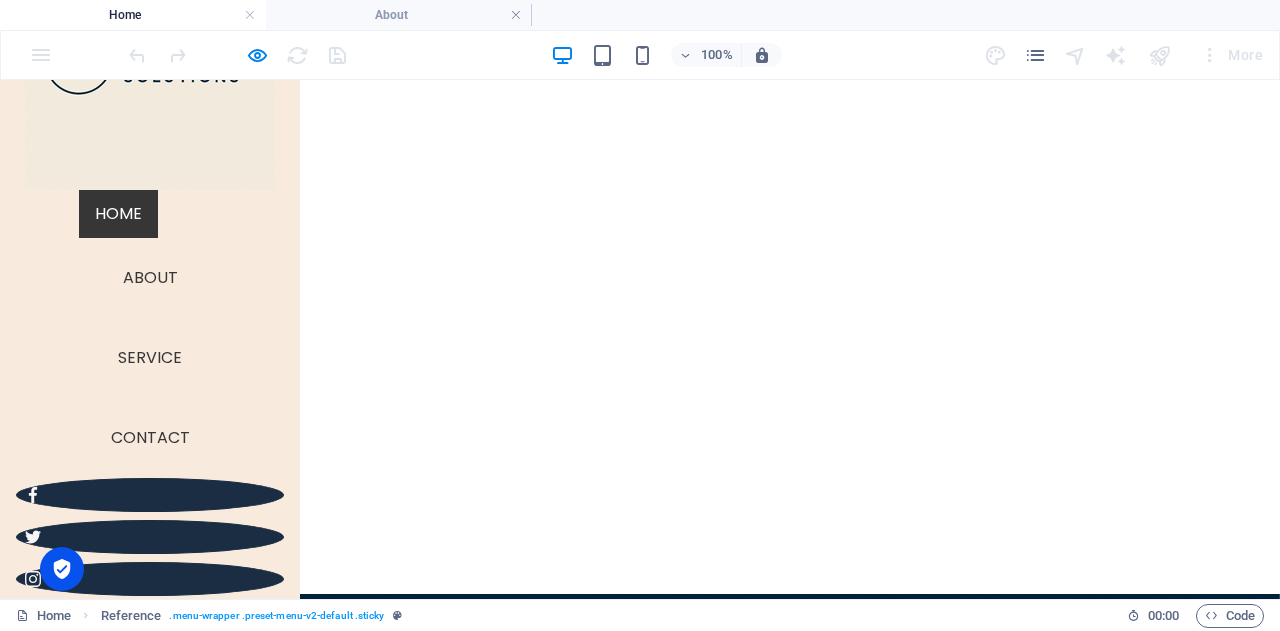 scroll, scrollTop: 0, scrollLeft: 0, axis: both 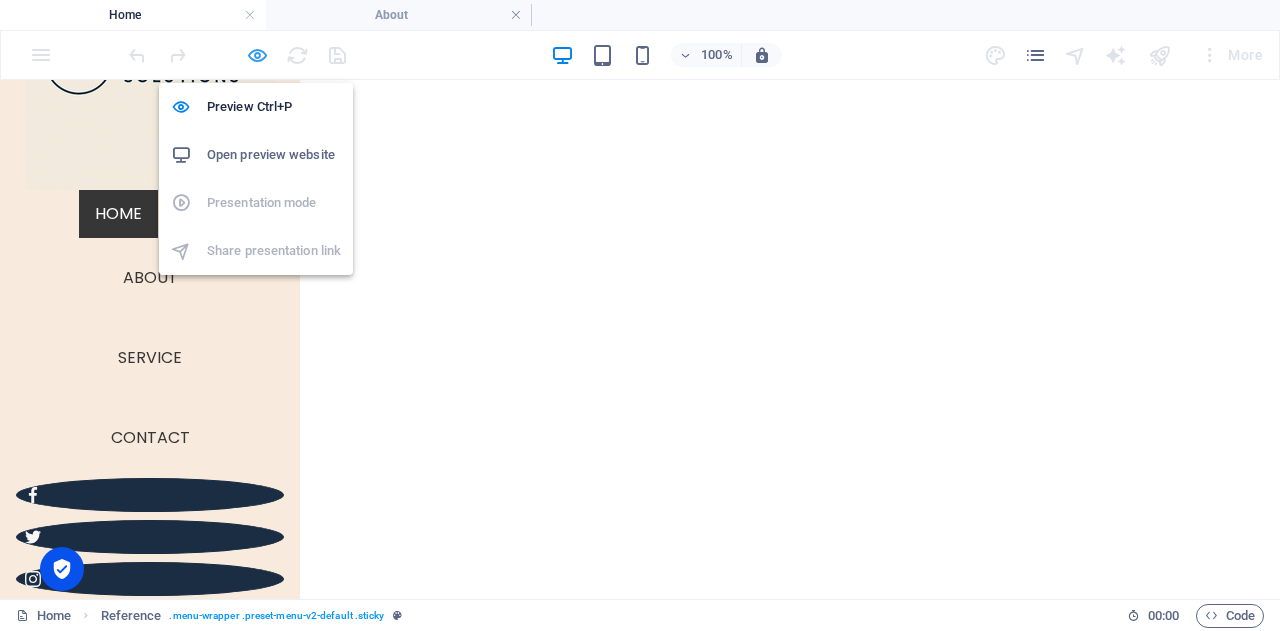 click at bounding box center [257, 55] 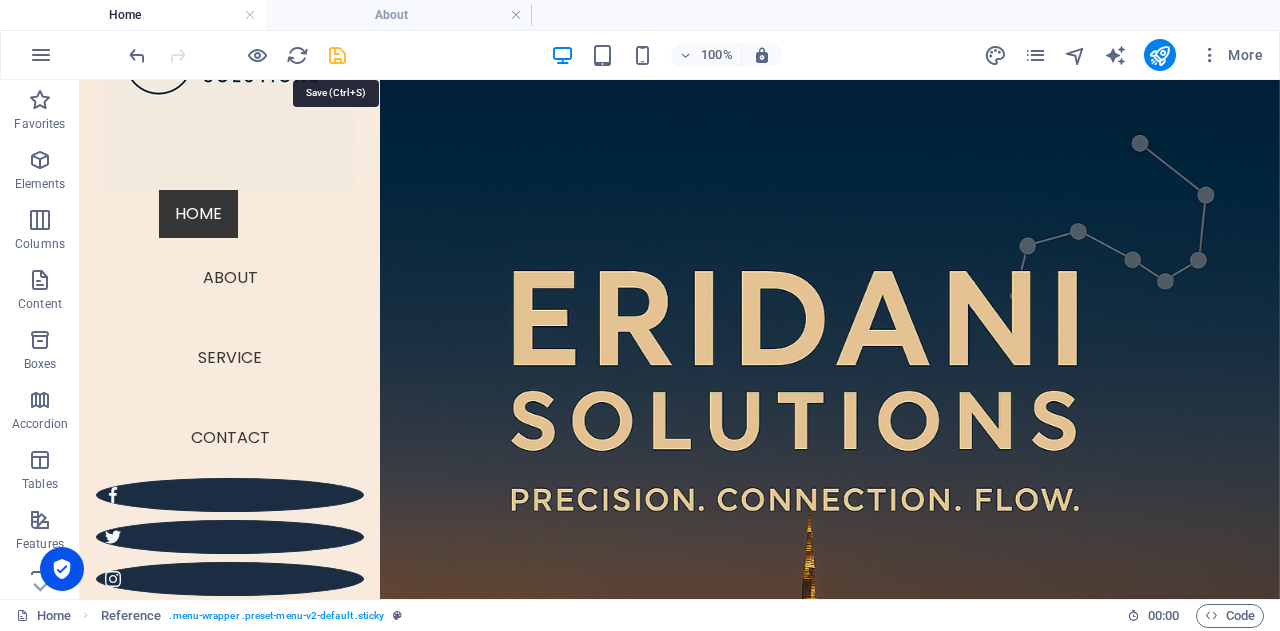 click at bounding box center [337, 55] 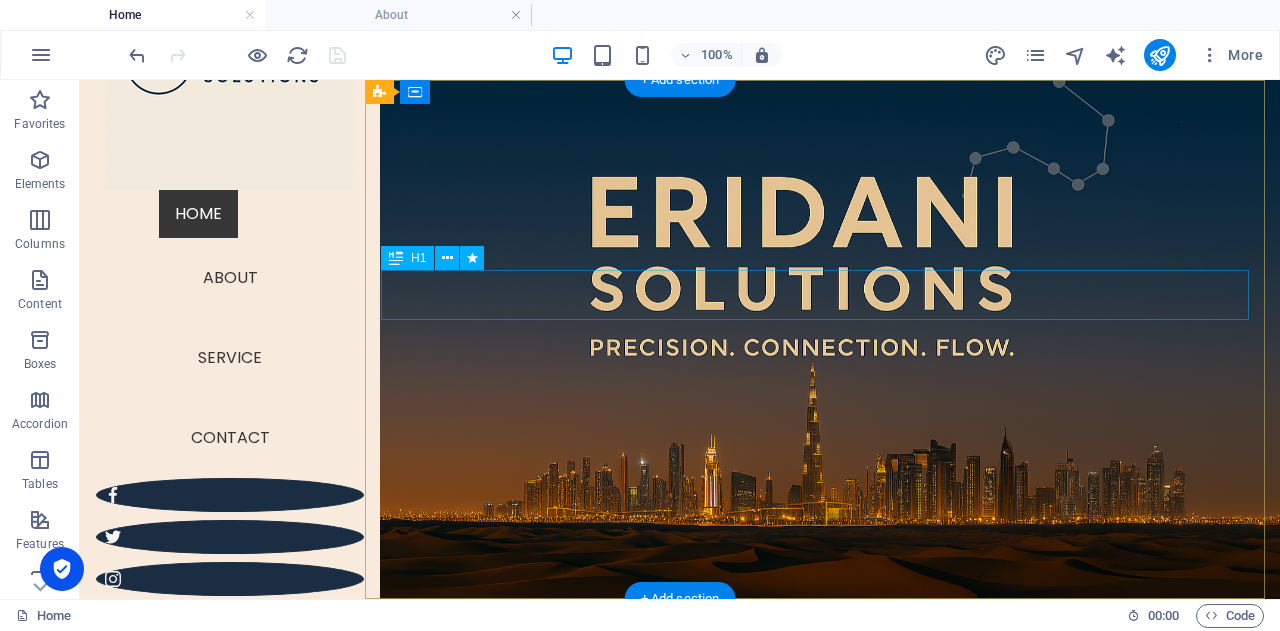 click on "Wireframe Sidebar Template" at bounding box center [822, 704] 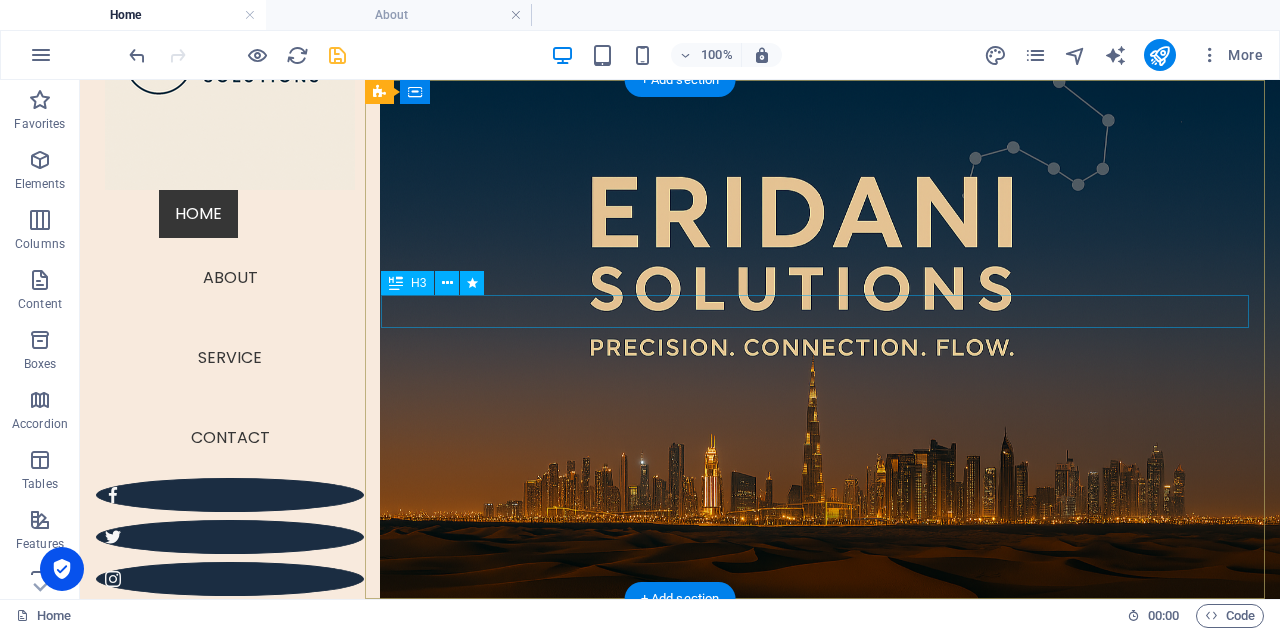 click on "Lorem ipsum dolor sit amet" at bounding box center (822, 695) 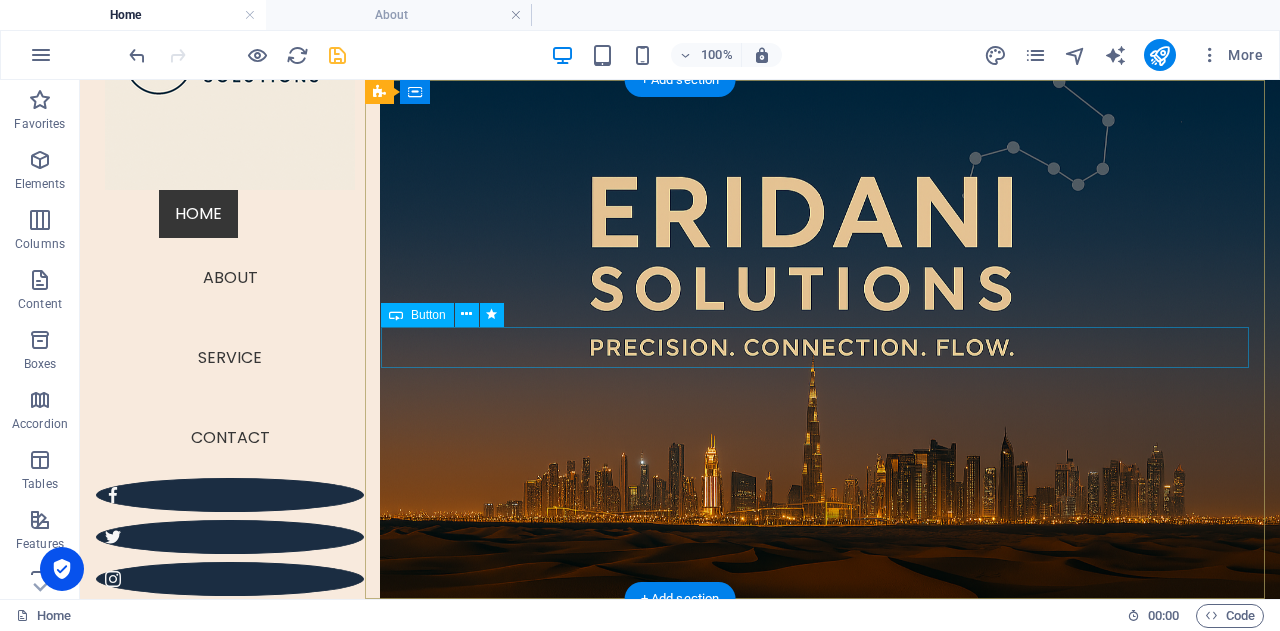 click on "Learn more" at bounding box center [822, 715] 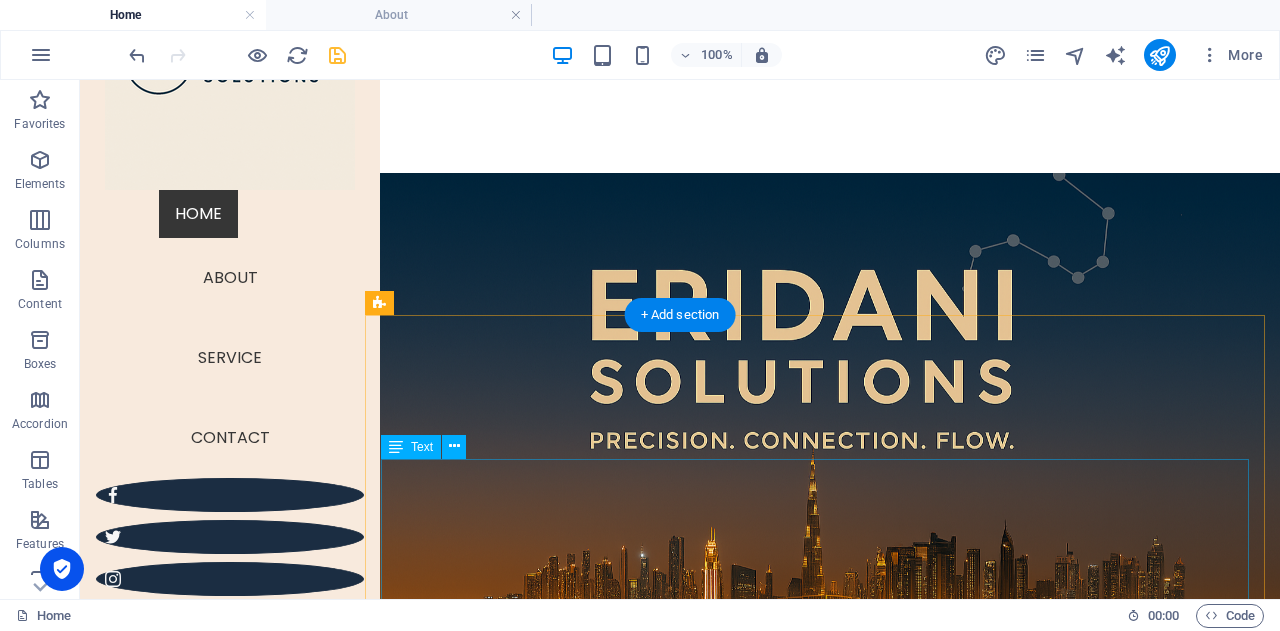 scroll, scrollTop: 459, scrollLeft: 0, axis: vertical 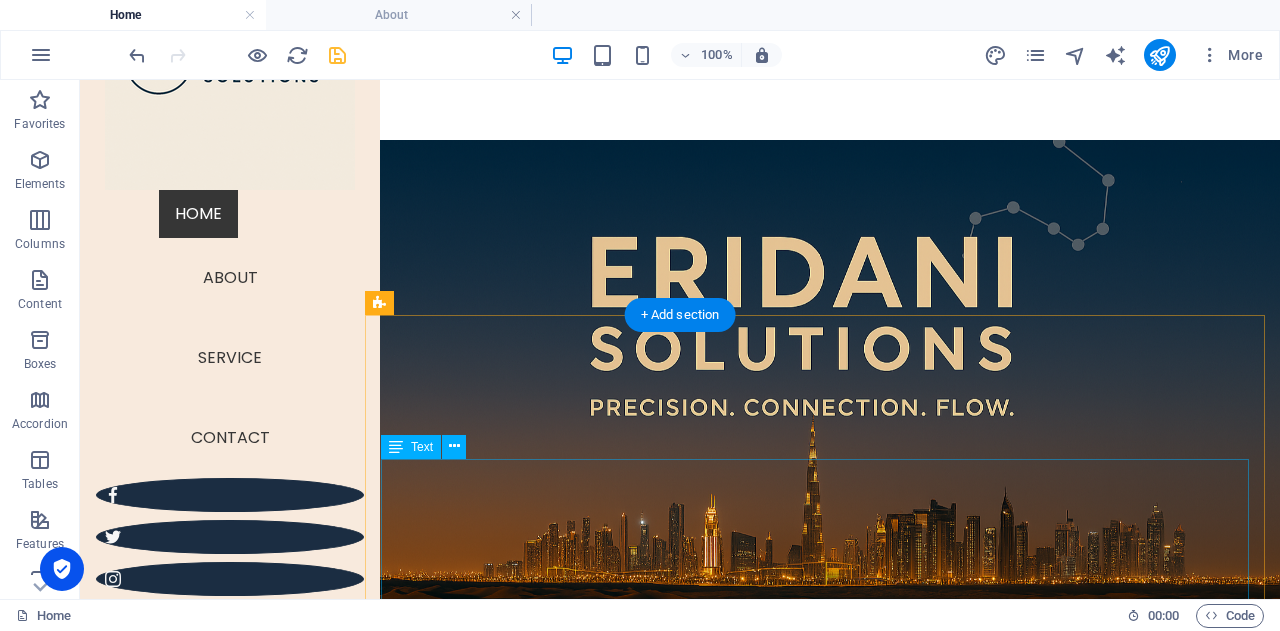click on "New headline" at bounding box center [822, 936] 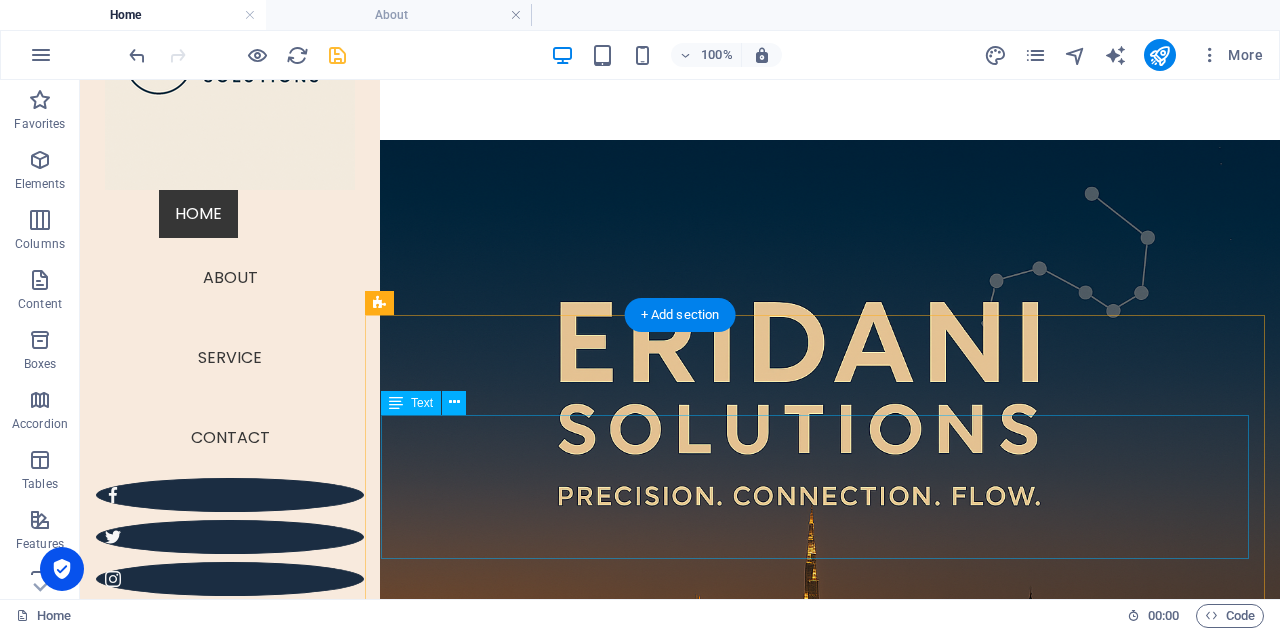 click on "Lorem ipsum dolor sitope amet, consectetur adipisicing elitip. [PERSON_NAME], dolore, cum [PERSON_NAME] asperiores consequatur suscipit quidem ducimus eveniet iure expedita consecteture odiogil voluptatum similique fugit voluptates atem accusamus quae quas dolorem tenetur facere tempora maiores adipisci reiciendis accusantium voluptatibus id voluptate tempore dolor harum nisi amet! Nobis, eaque. Aenean commodo ligula eget dolor. Lorem ipsum dolor sit amet, consectetuer adipiscing elit leget odiogil voluptatum similique fugit voluptates dolor. Libero assumenda, dolore, cum [PERSON_NAME] asperiores consequatur." at bounding box center [822, 1181] 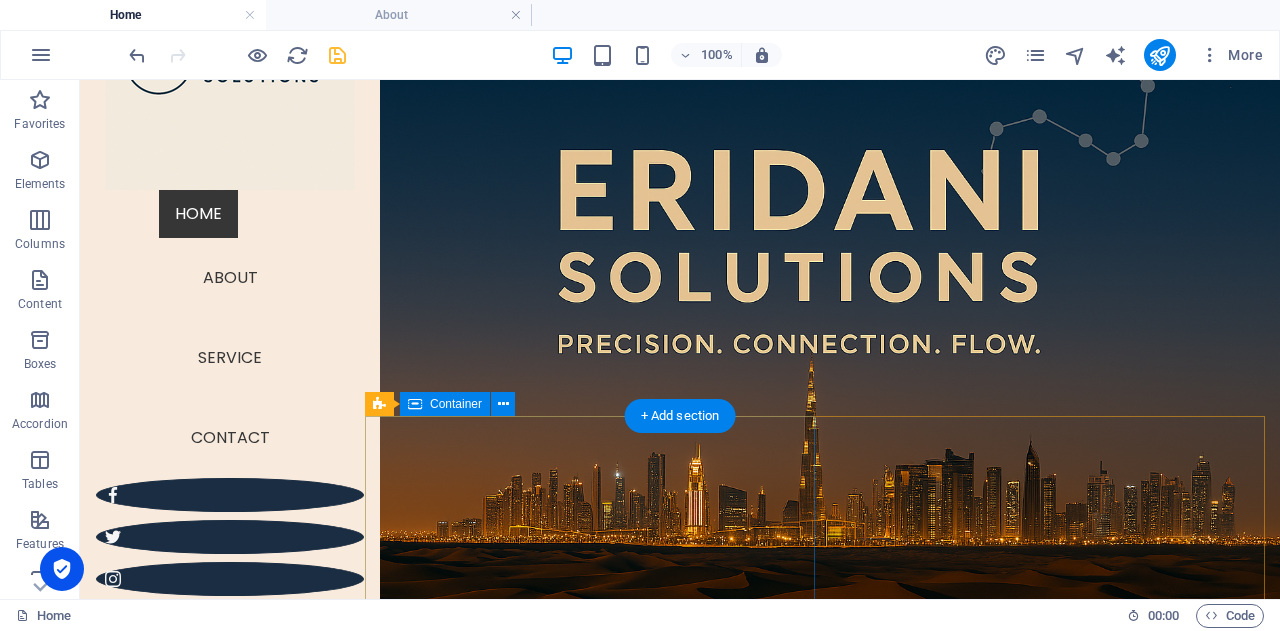 scroll, scrollTop: 612, scrollLeft: 0, axis: vertical 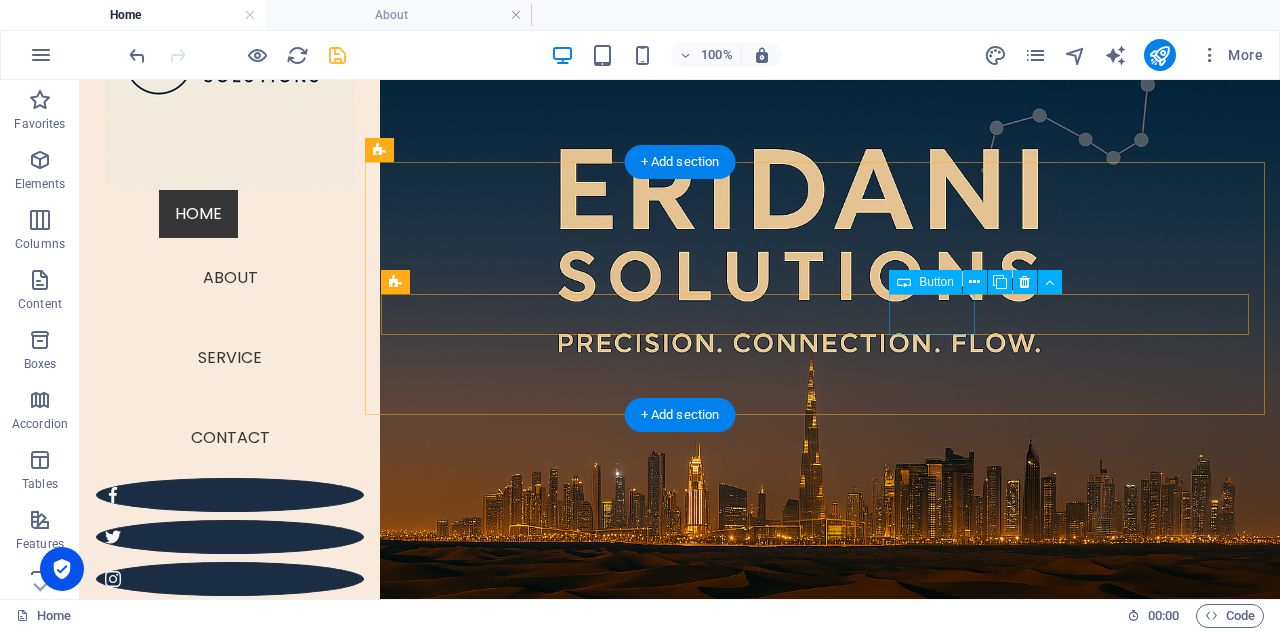 click on "Pricing" at bounding box center [822, 1125] 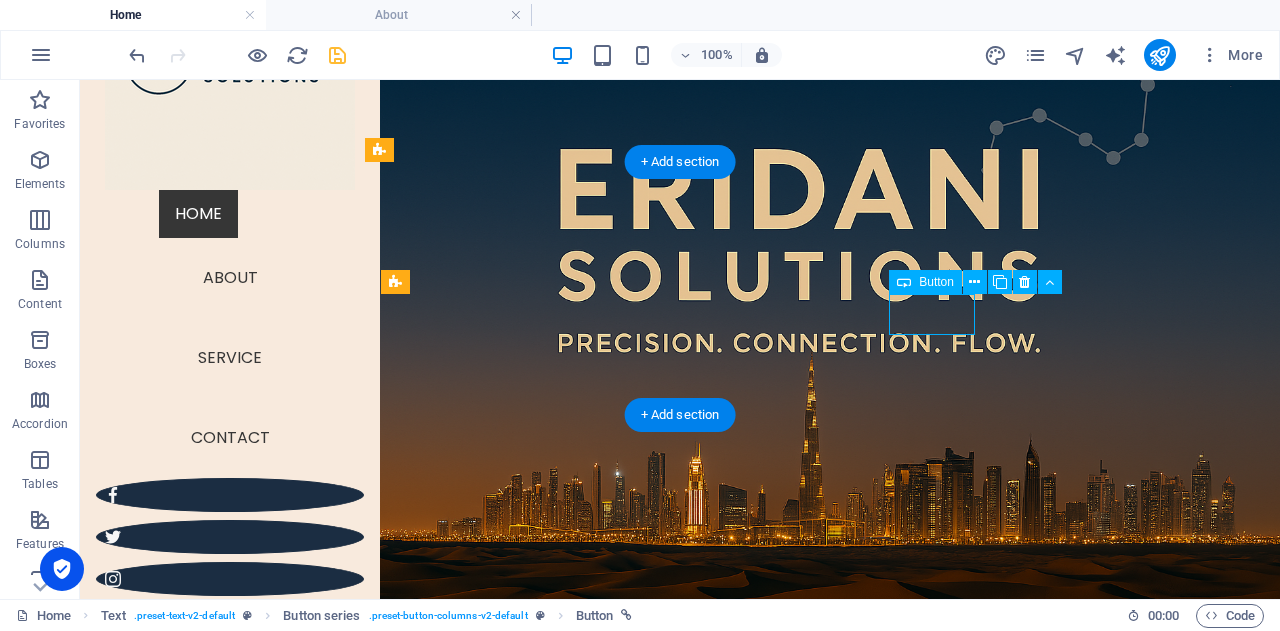 click on "Pricing" at bounding box center [822, 1125] 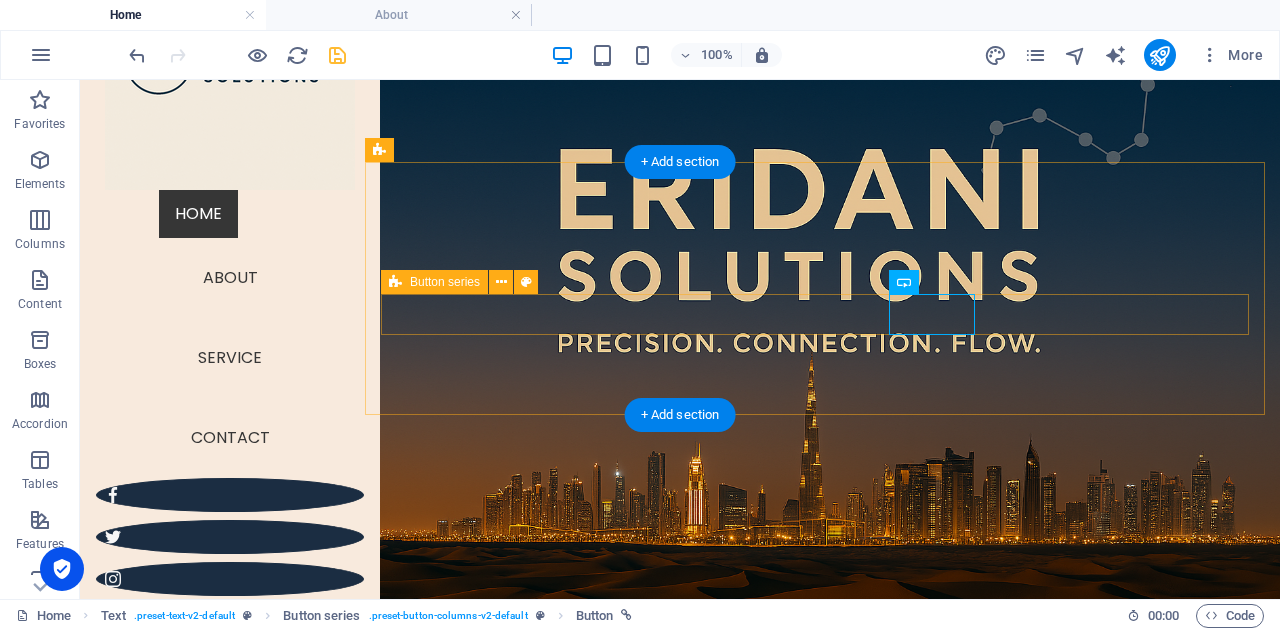 click on "About Service Pricing" at bounding box center (822, 1067) 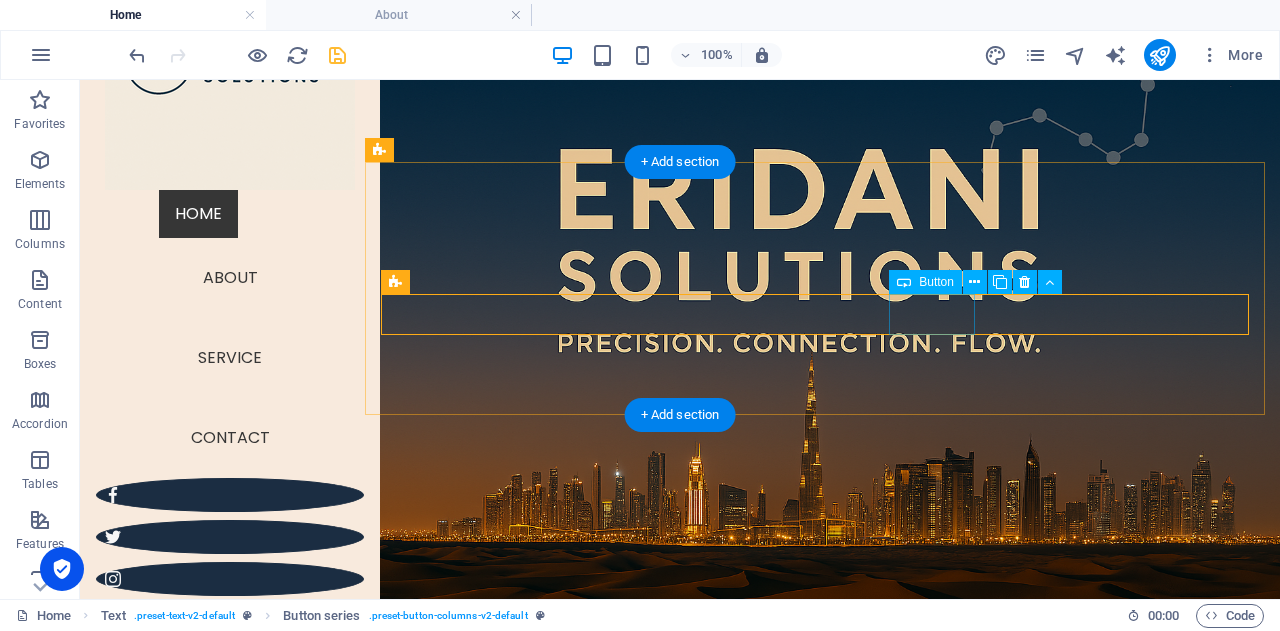 click on "Pricing" at bounding box center [822, 1125] 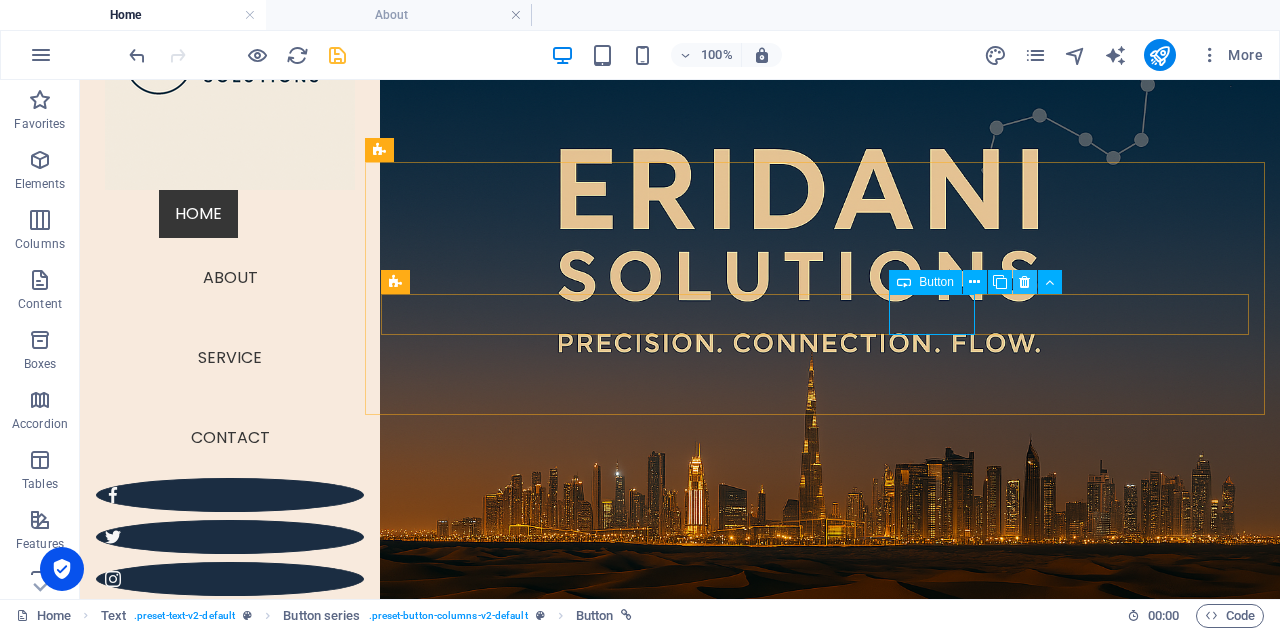 click at bounding box center [1024, 282] 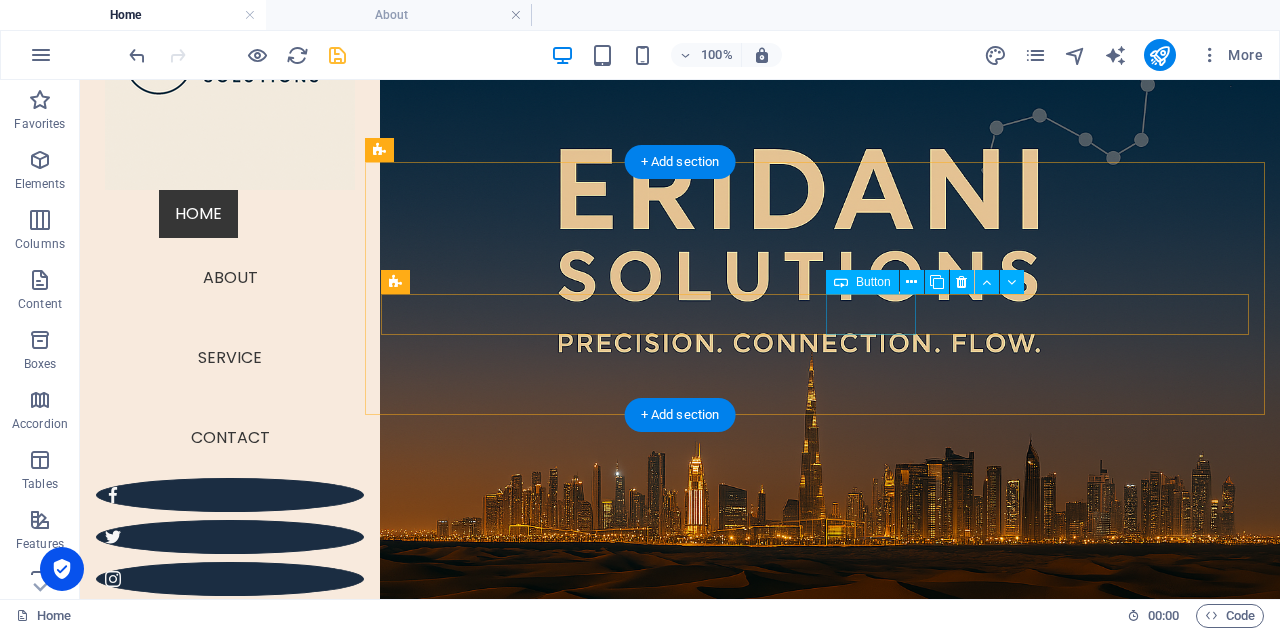 click on "Service" at bounding box center (822, 1067) 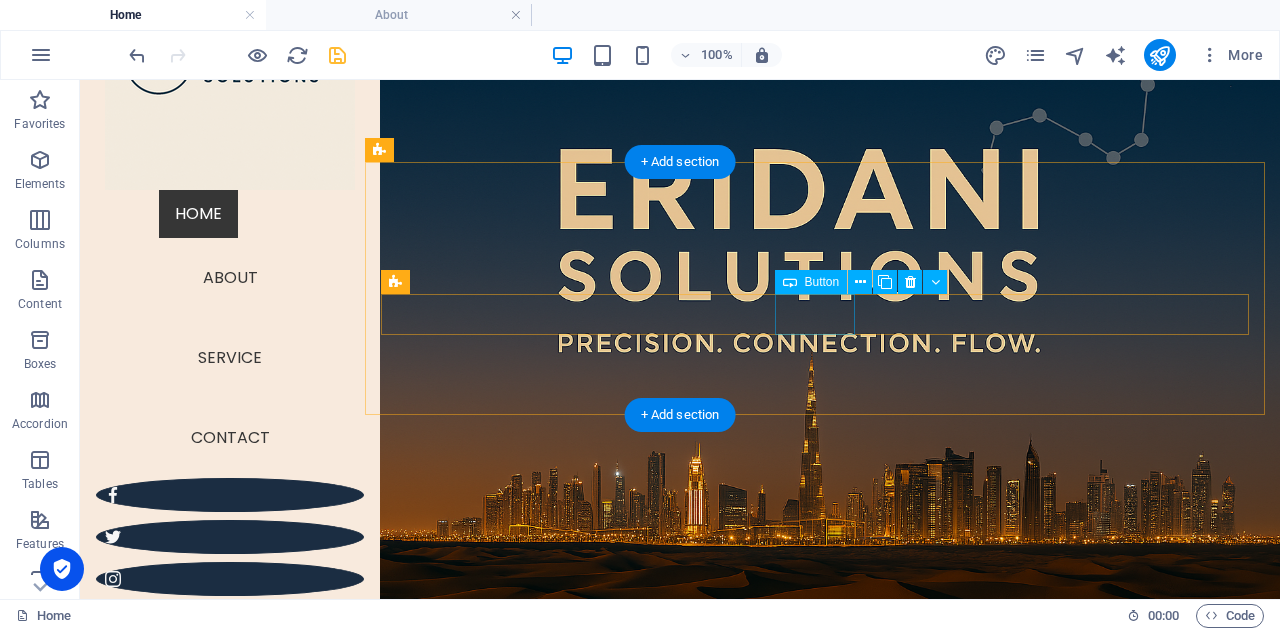 click on "About" at bounding box center (822, 1009) 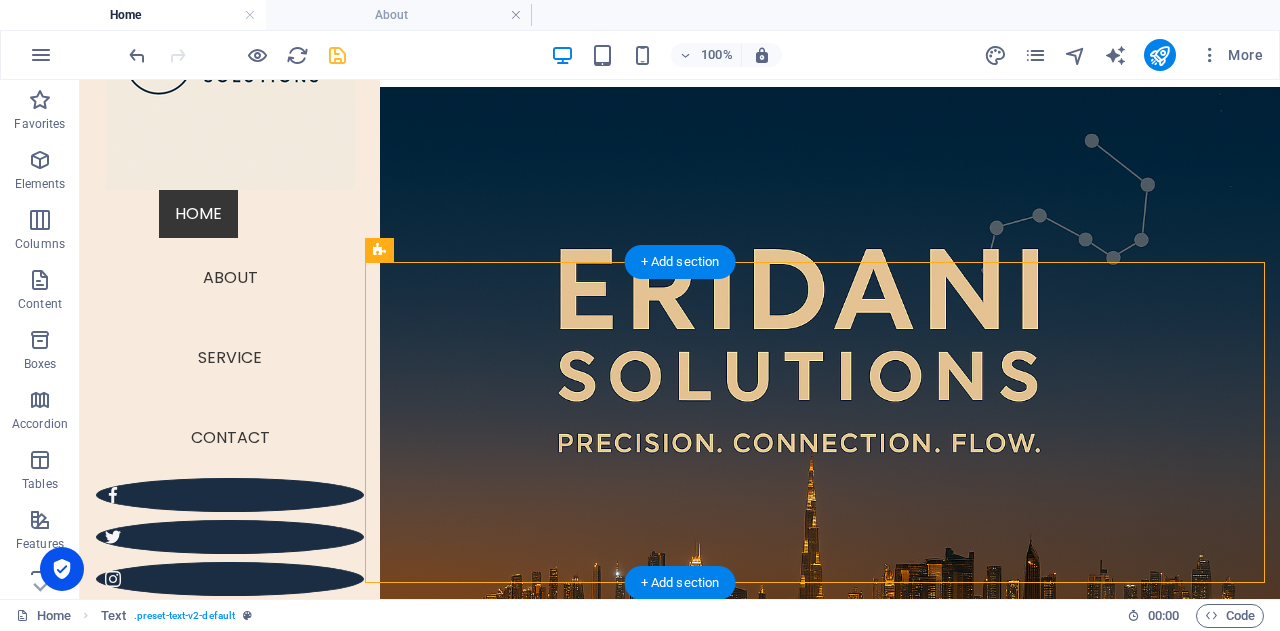 scroll, scrollTop: 522, scrollLeft: 0, axis: vertical 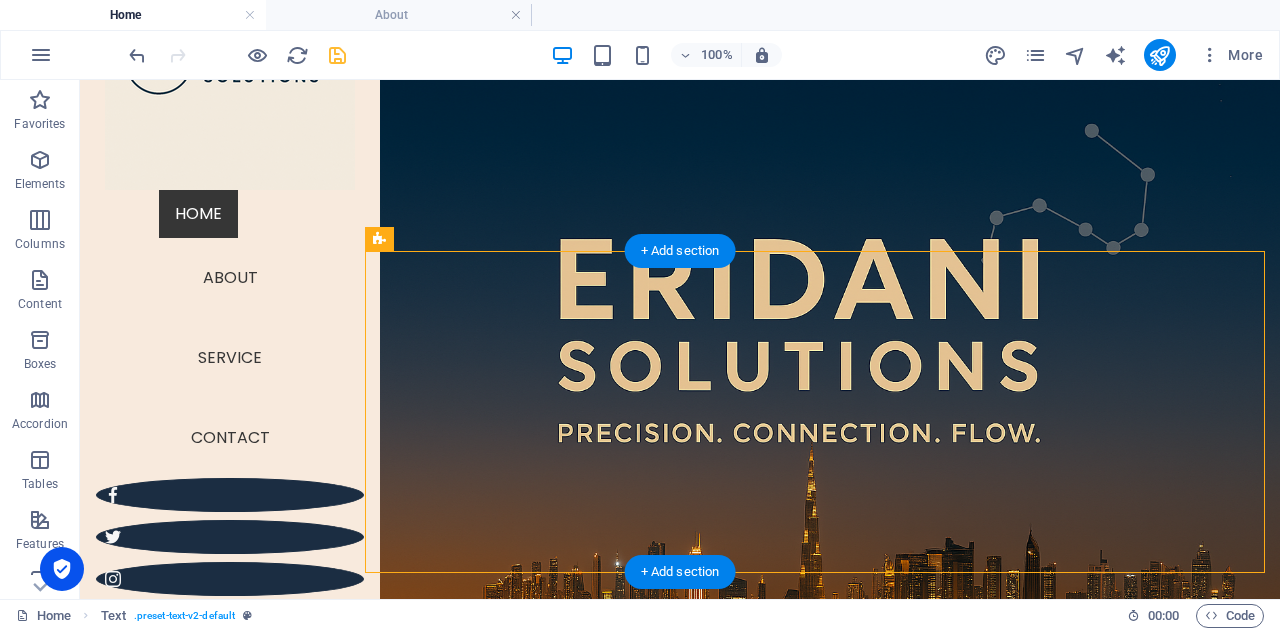 drag, startPoint x: 774, startPoint y: 312, endPoint x: 767, endPoint y: 329, distance: 18.384777 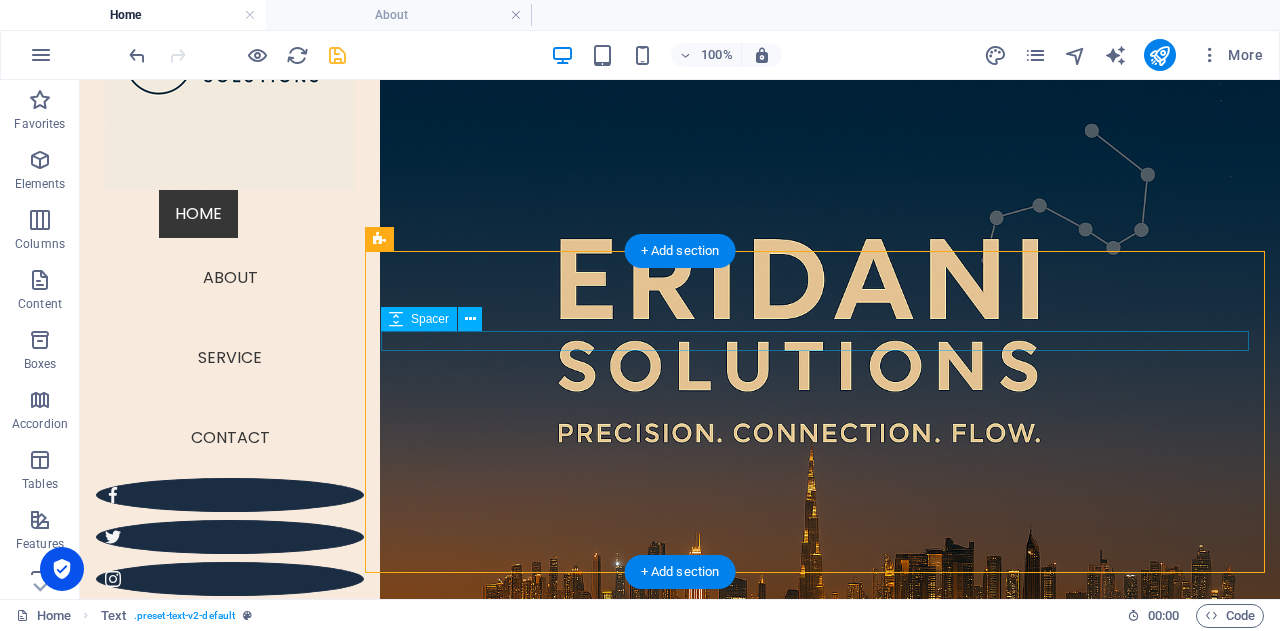 click at bounding box center [822, 1036] 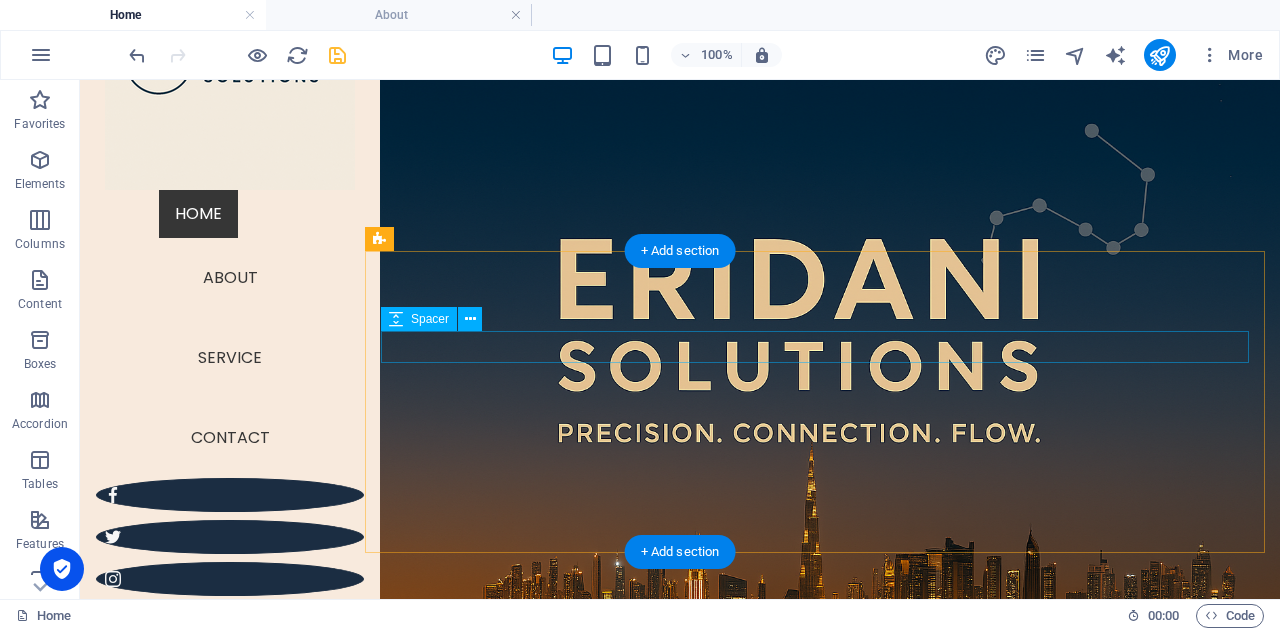 click at bounding box center [822, 1042] 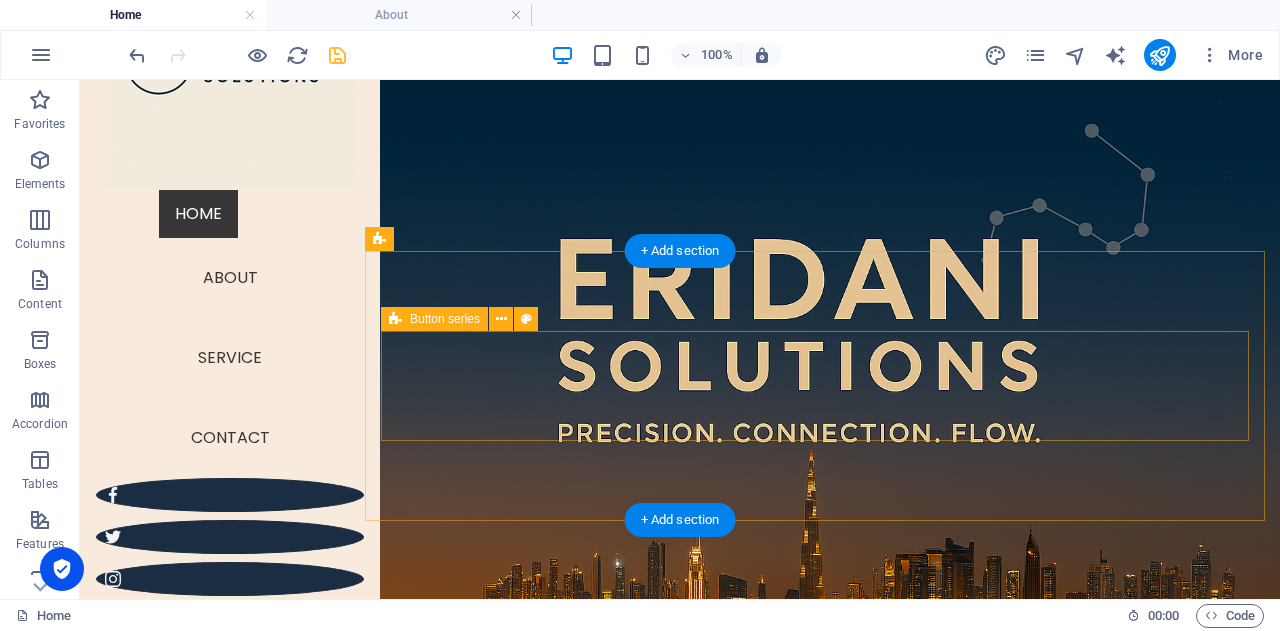 click on "Drop content here or  Add elements  Paste clipboard" at bounding box center (822, 1081) 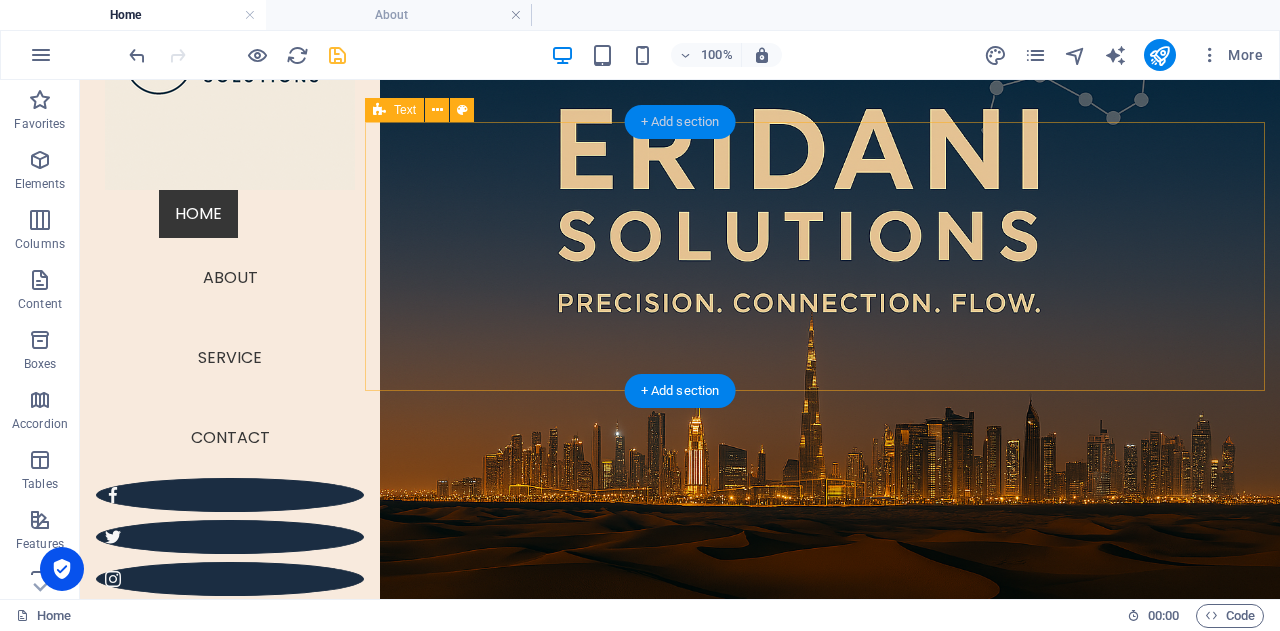 scroll, scrollTop: 428, scrollLeft: 0, axis: vertical 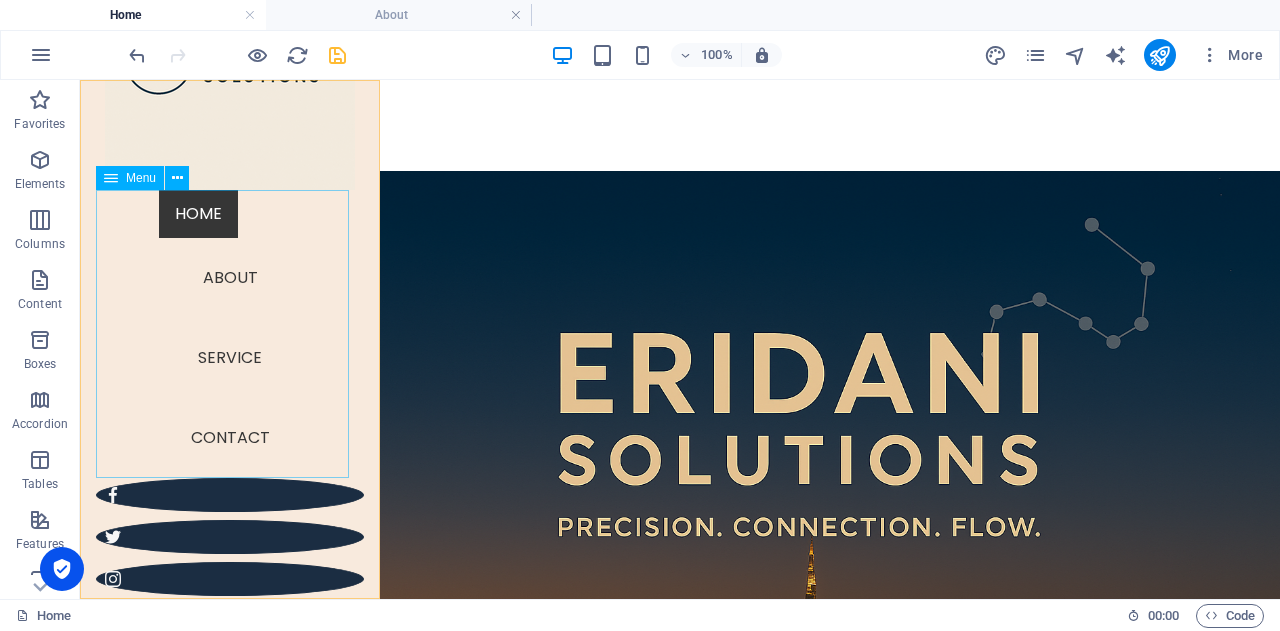 click on "Home About Service Contact" at bounding box center [230, 334] 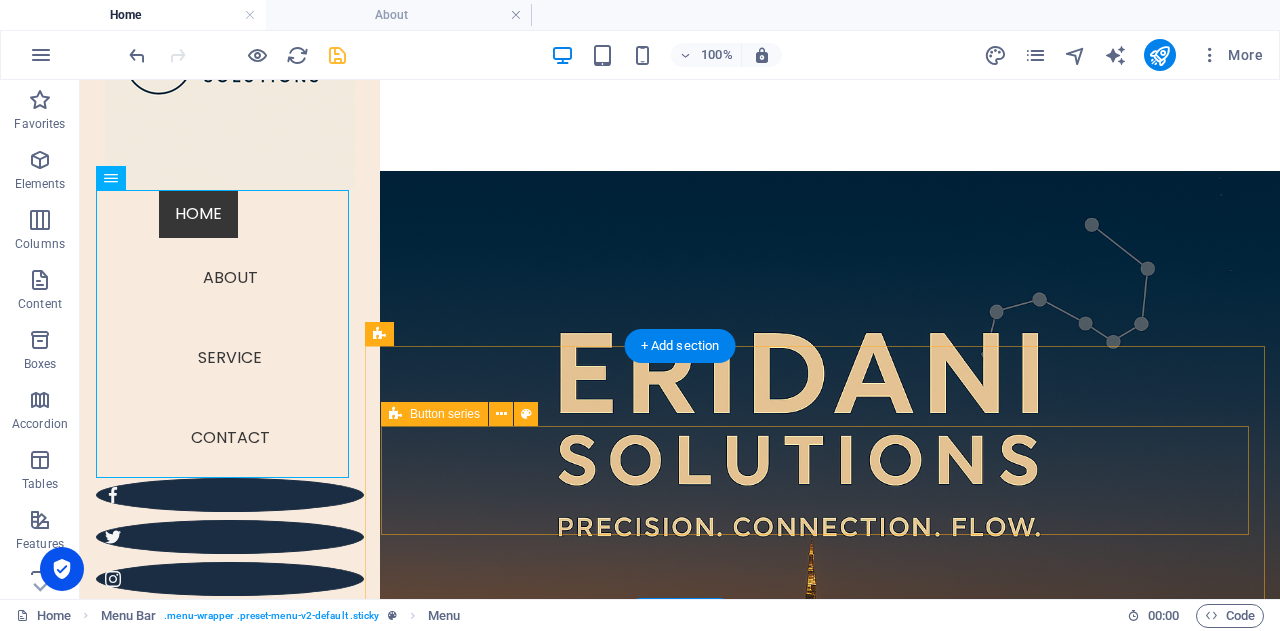 click on "Drop content here or  Add elements  Paste clipboard" at bounding box center (822, 1175) 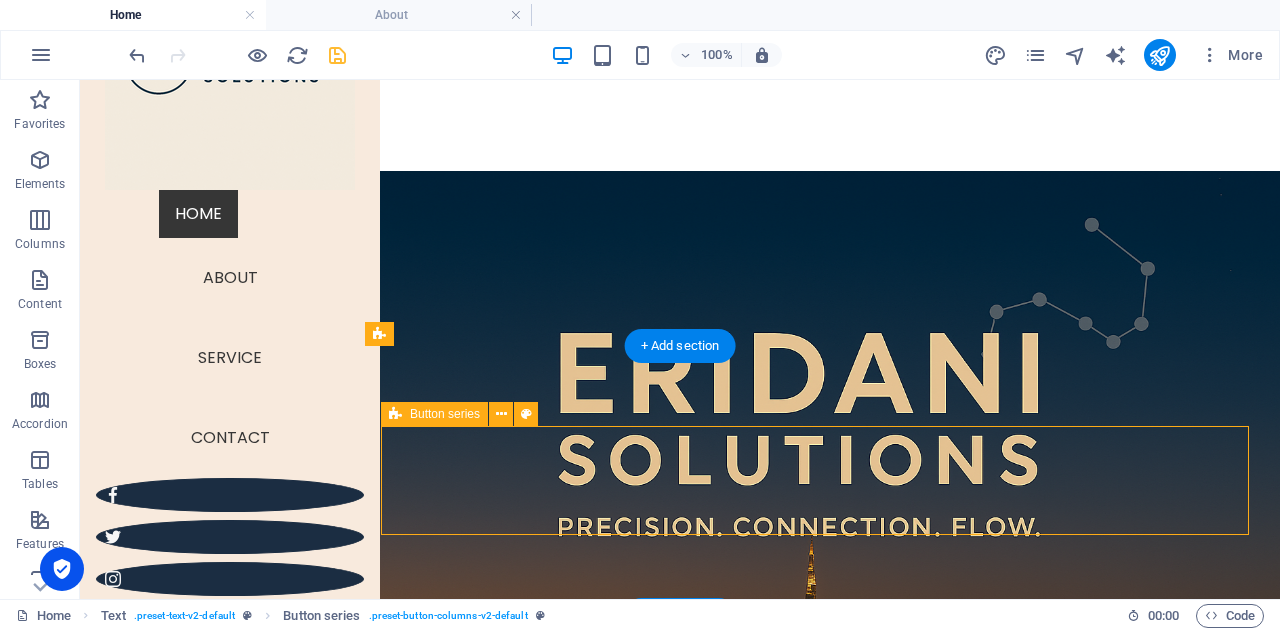 click on "Drop content here or  Add elements  Paste clipboard" at bounding box center [822, 1175] 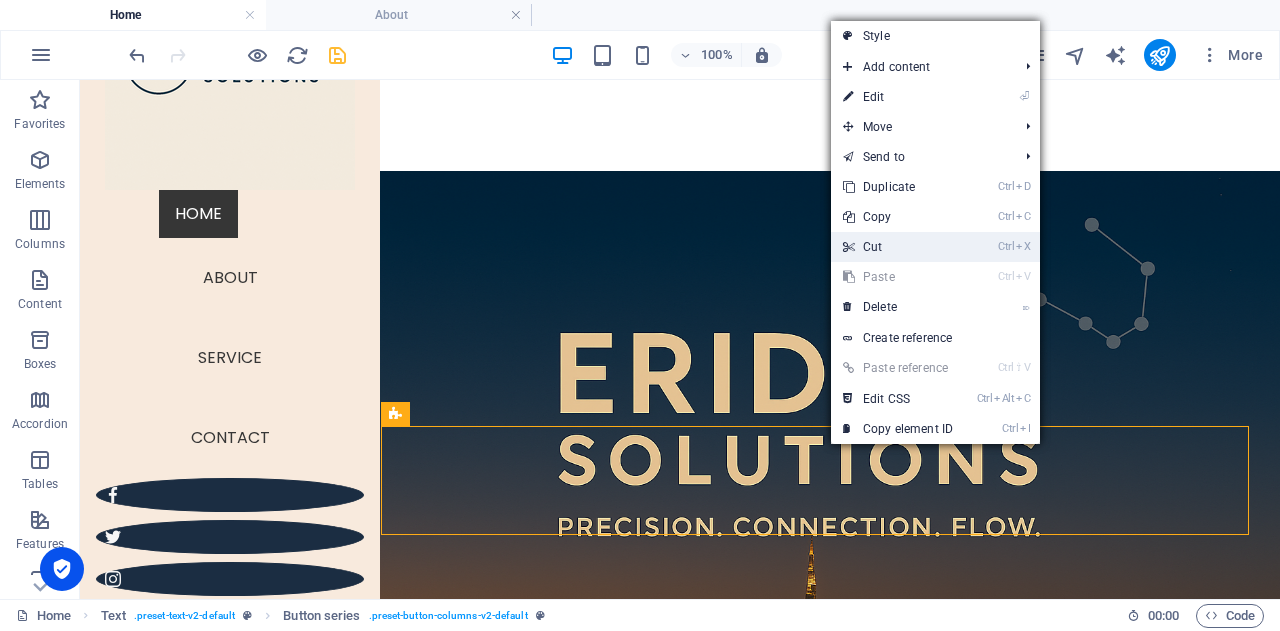 click on "Ctrl X  Cut" at bounding box center [898, 247] 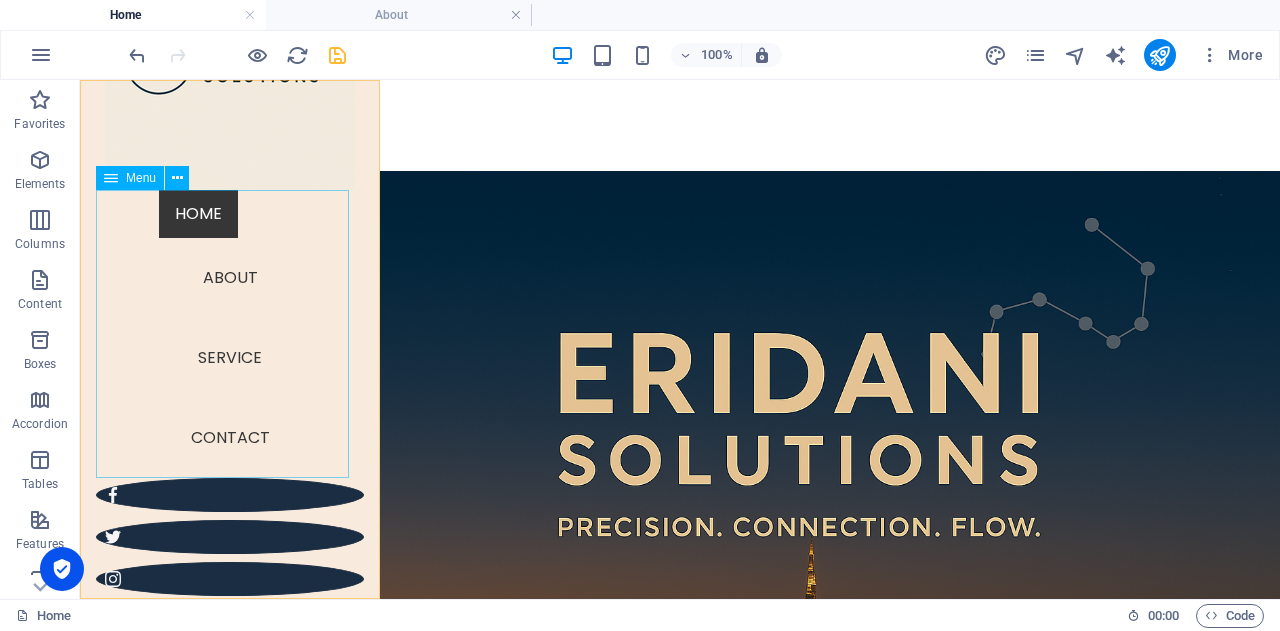click on "Home About Service Contact" at bounding box center [230, 334] 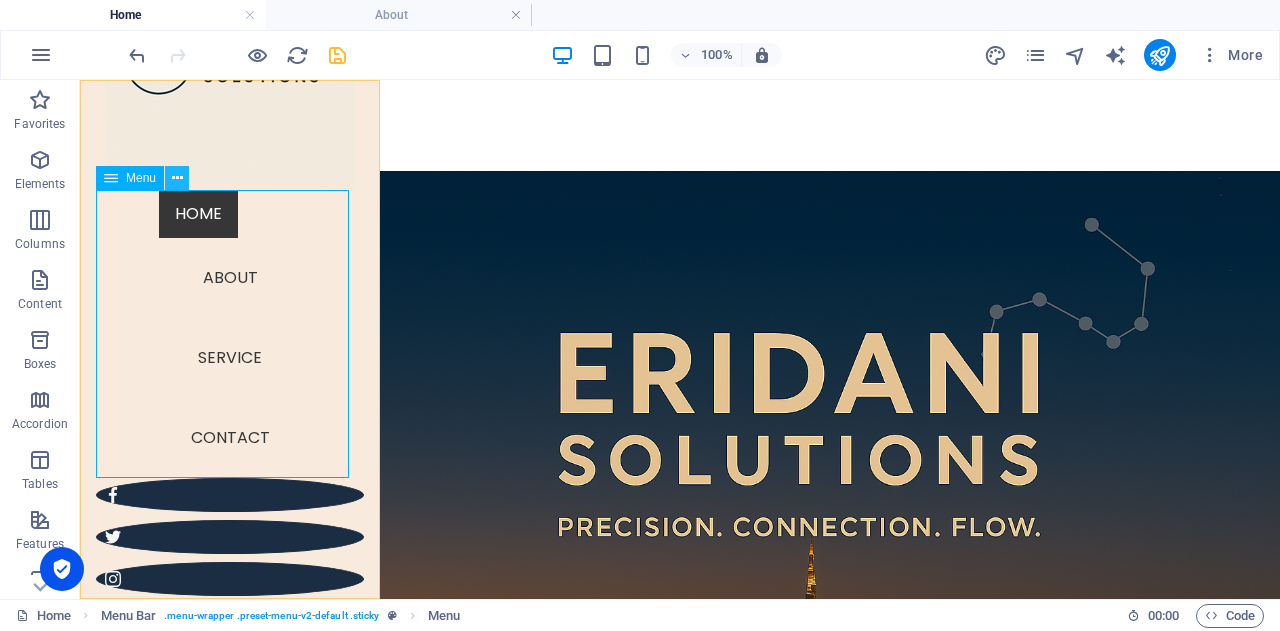 click at bounding box center (177, 178) 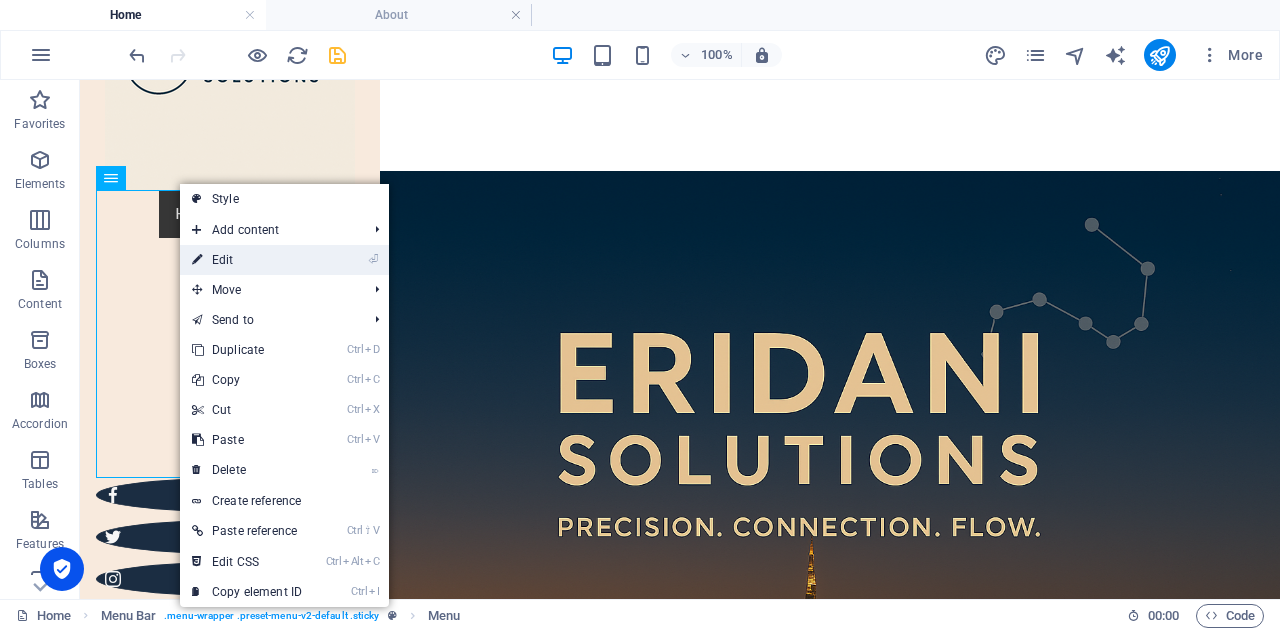 click on "⏎  Edit" at bounding box center (247, 260) 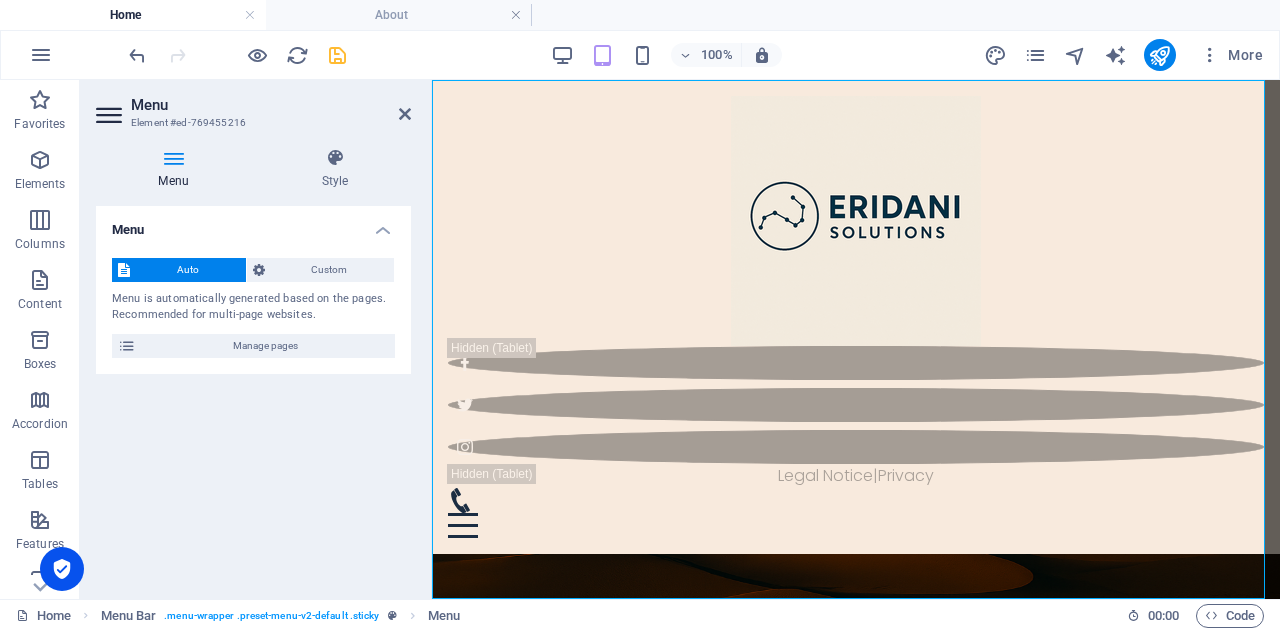scroll, scrollTop: 0, scrollLeft: 0, axis: both 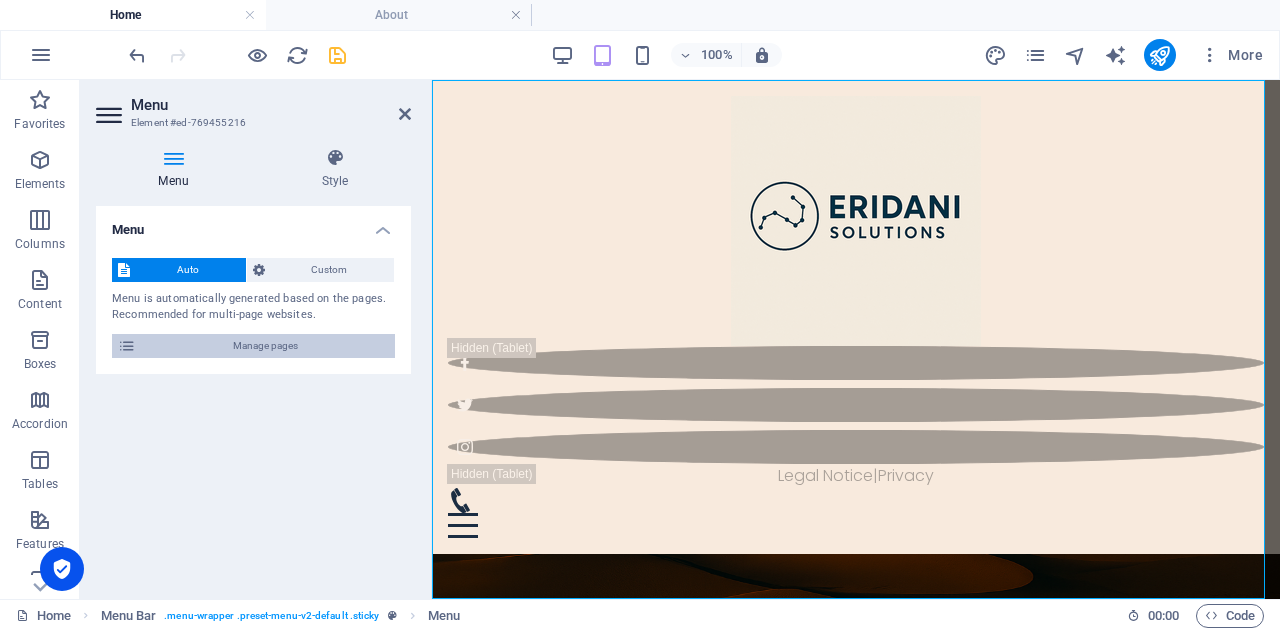 click on "Manage pages" at bounding box center (265, 346) 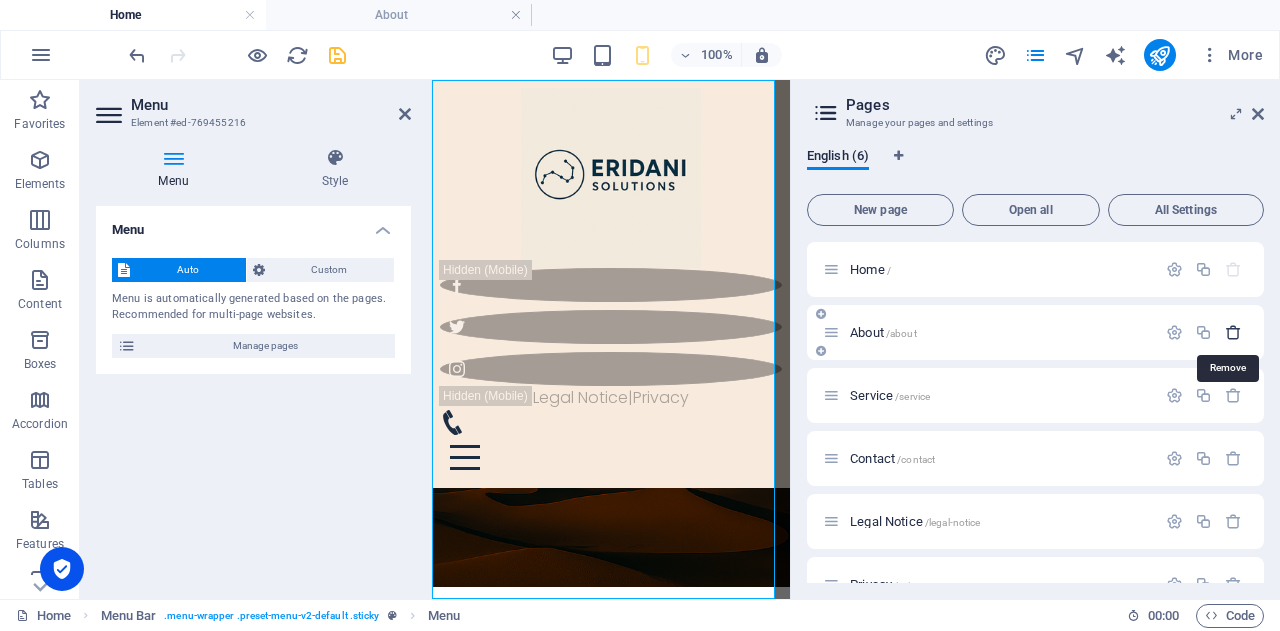 click at bounding box center (1233, 332) 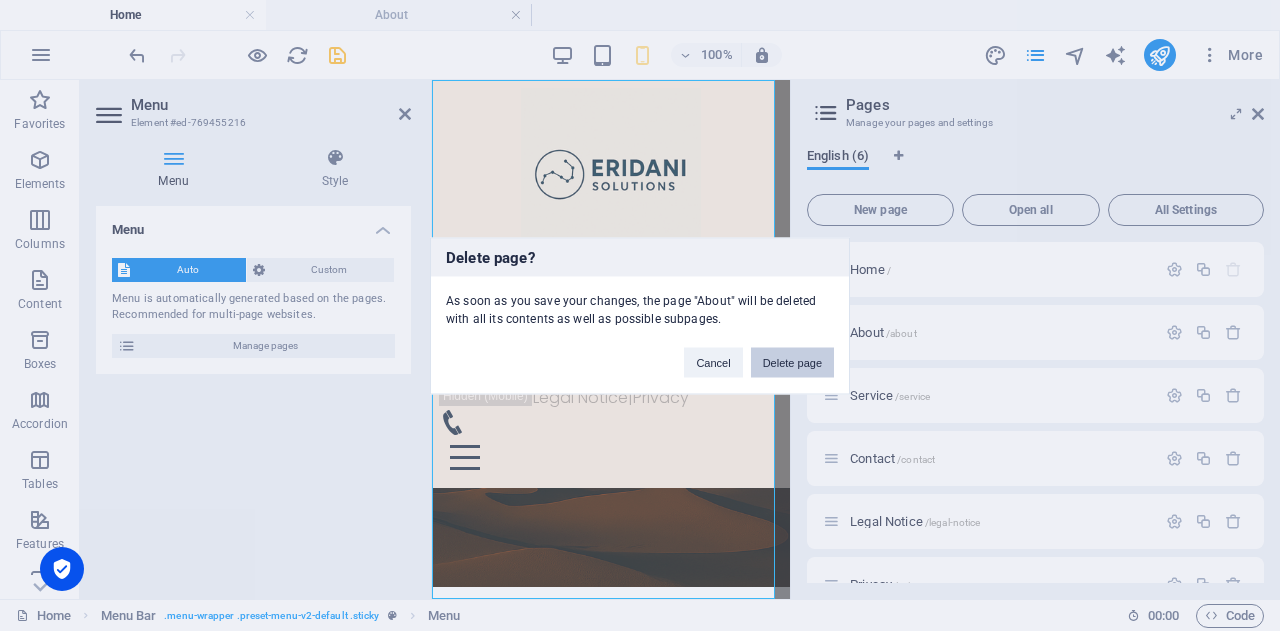 click on "Delete page" at bounding box center (792, 362) 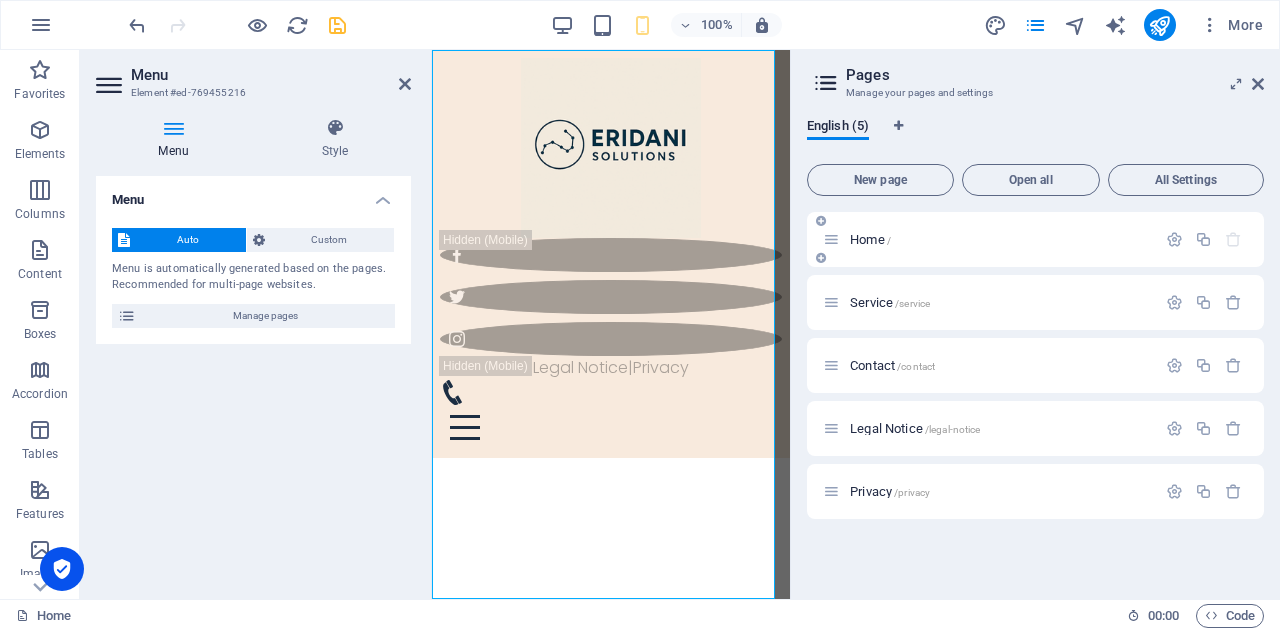 click on "Home /" at bounding box center (1000, 239) 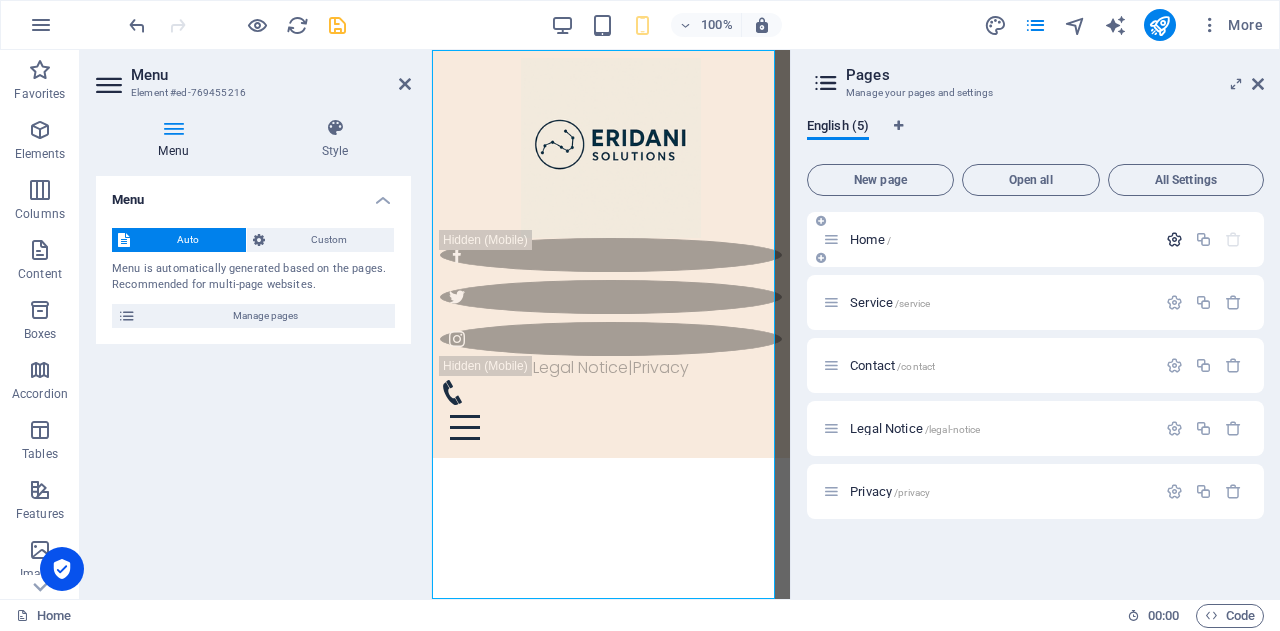 click at bounding box center [1174, 239] 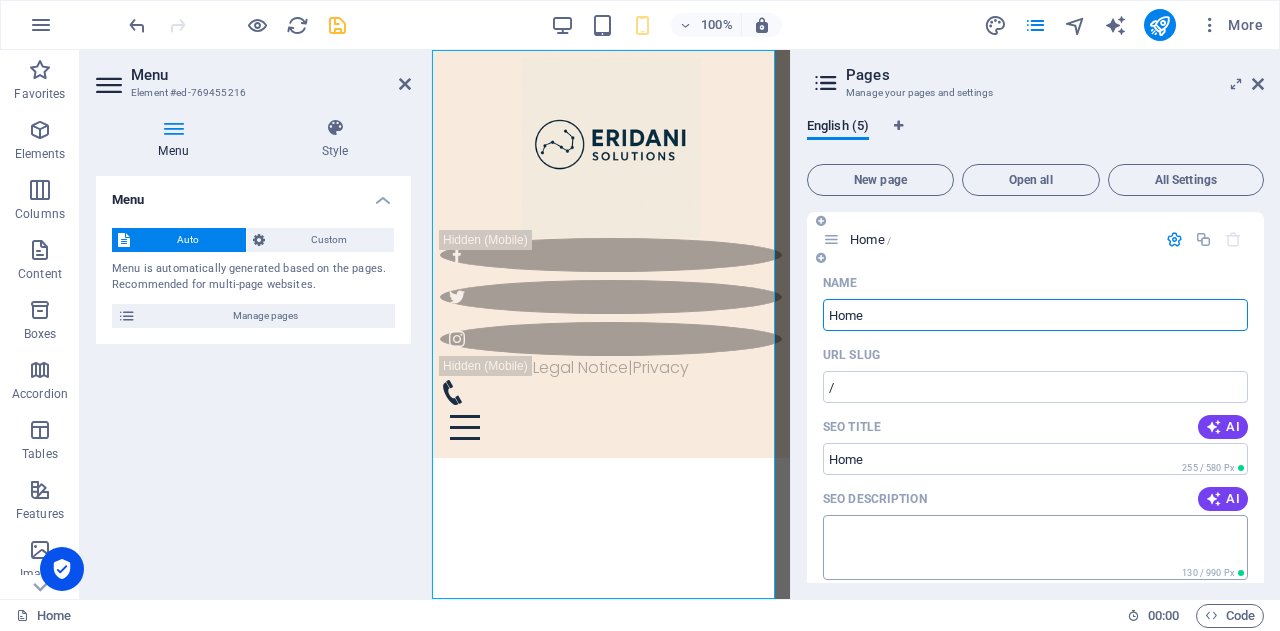 type on "Home" 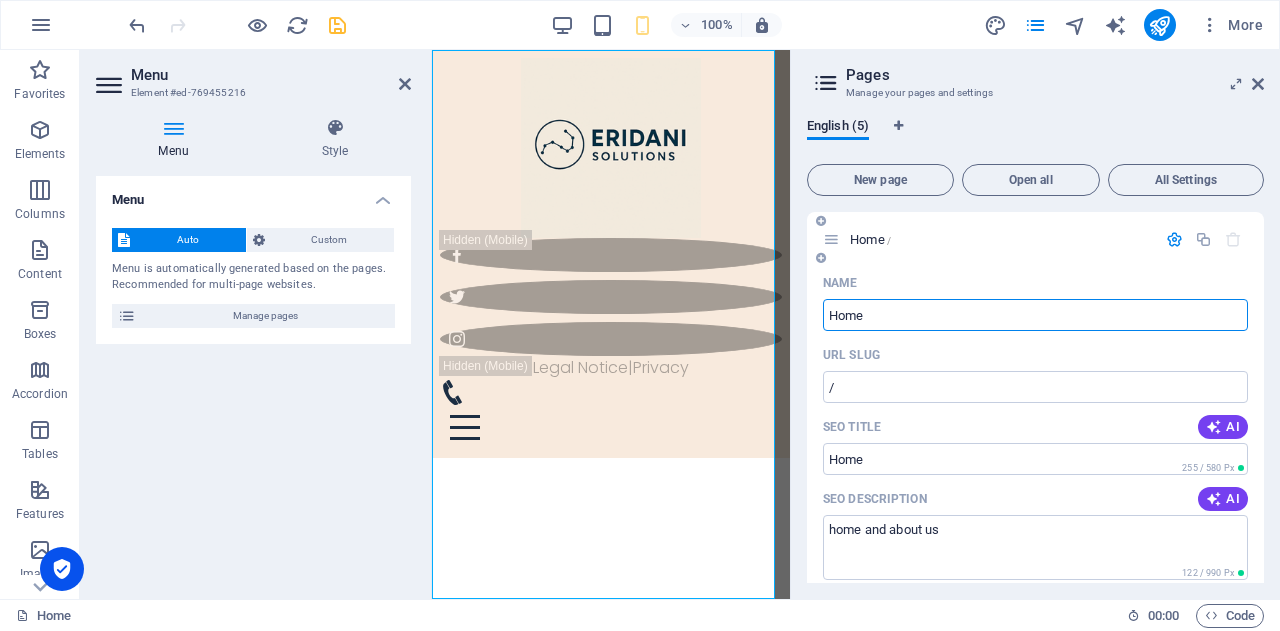 click on "Home" at bounding box center (1035, 315) 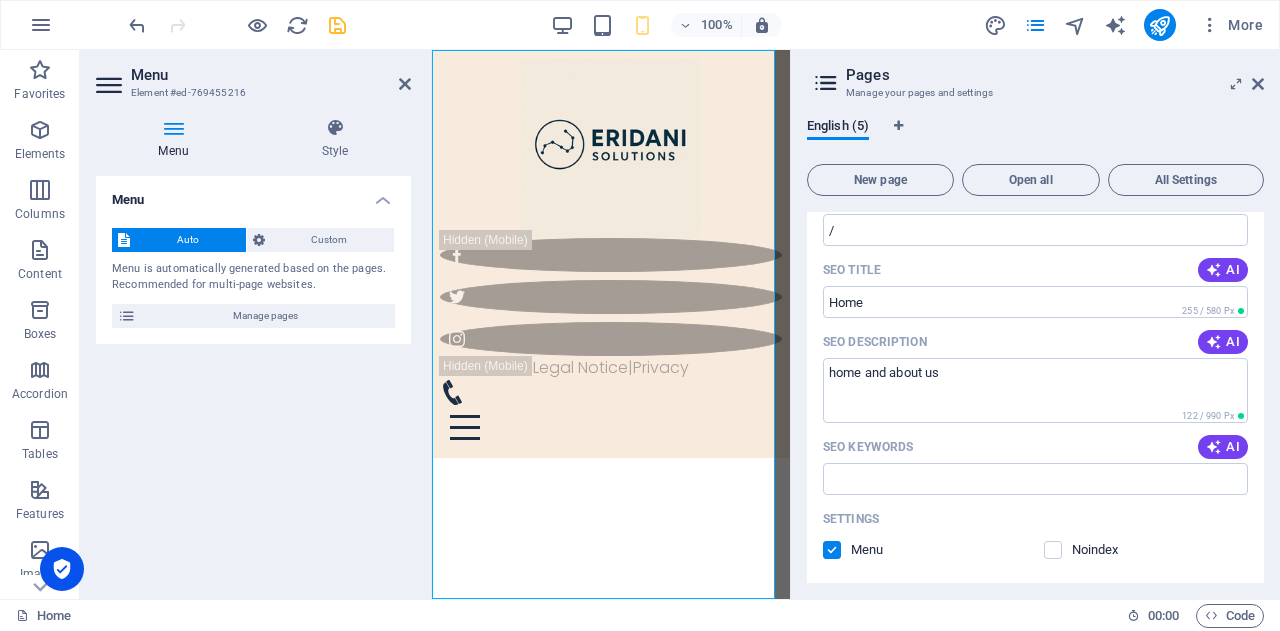 scroll, scrollTop: 149, scrollLeft: 0, axis: vertical 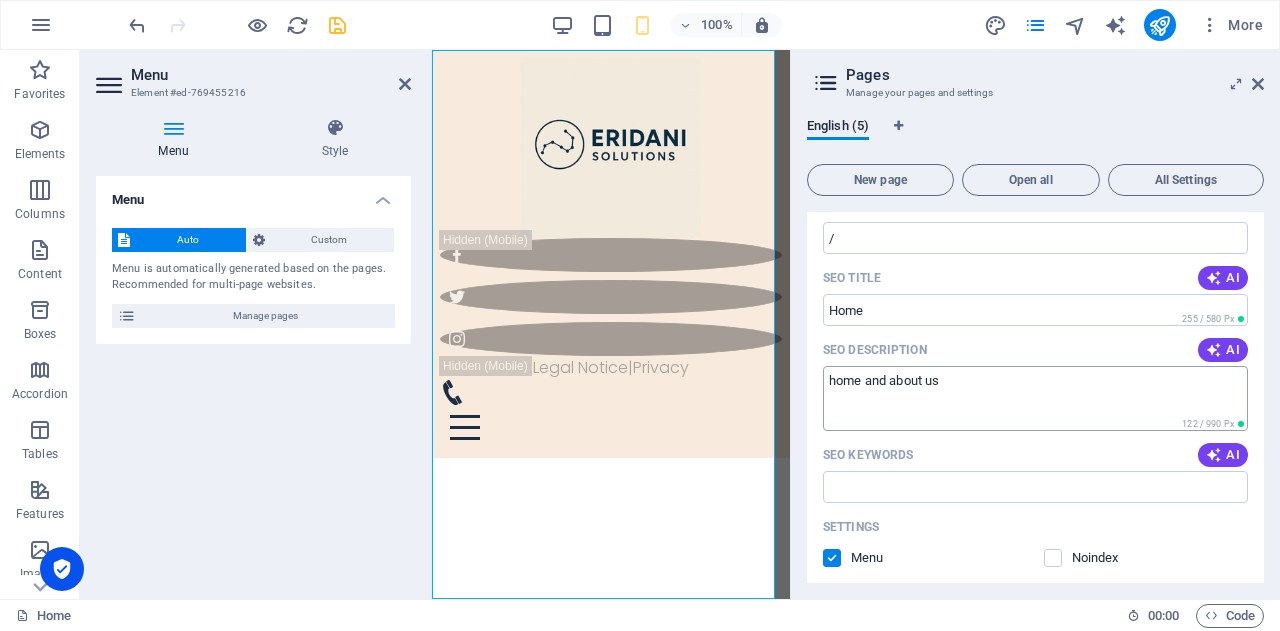 click on "home and about us" at bounding box center (1035, 398) 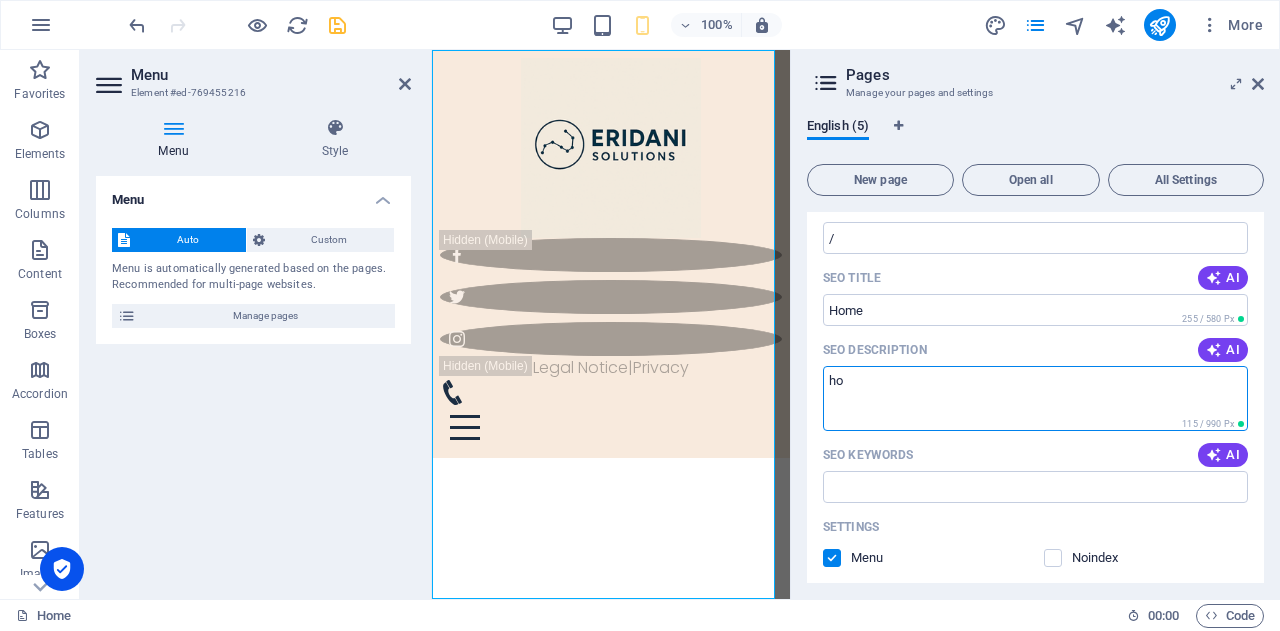 type on "h" 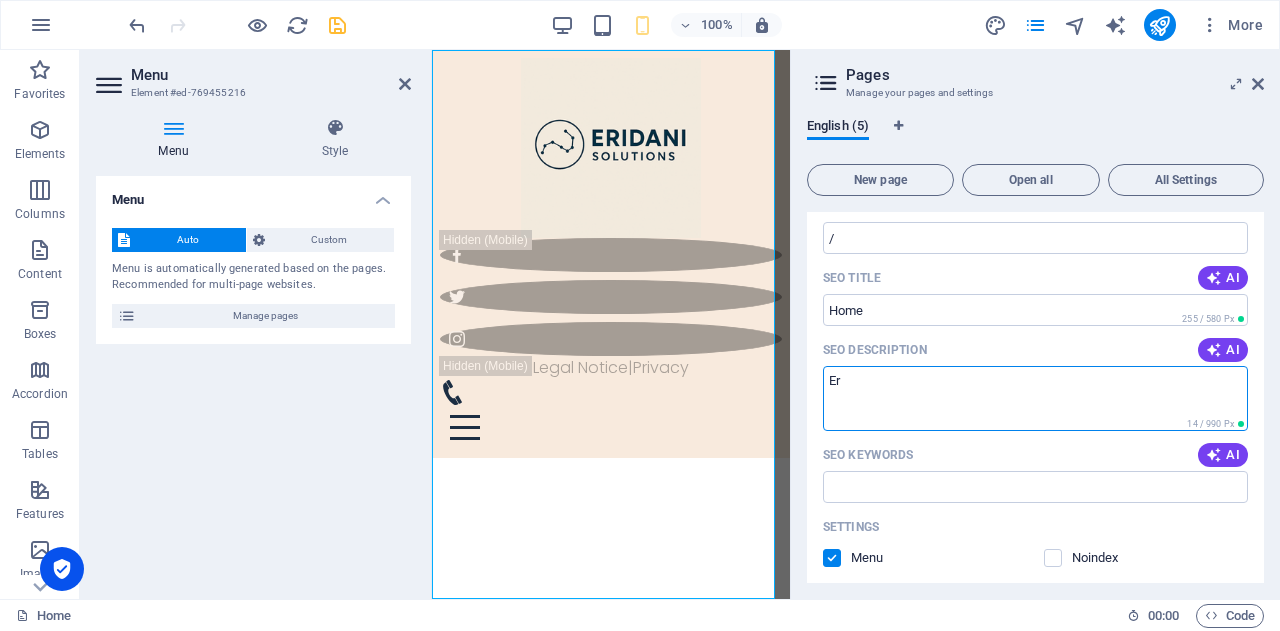 type on "E" 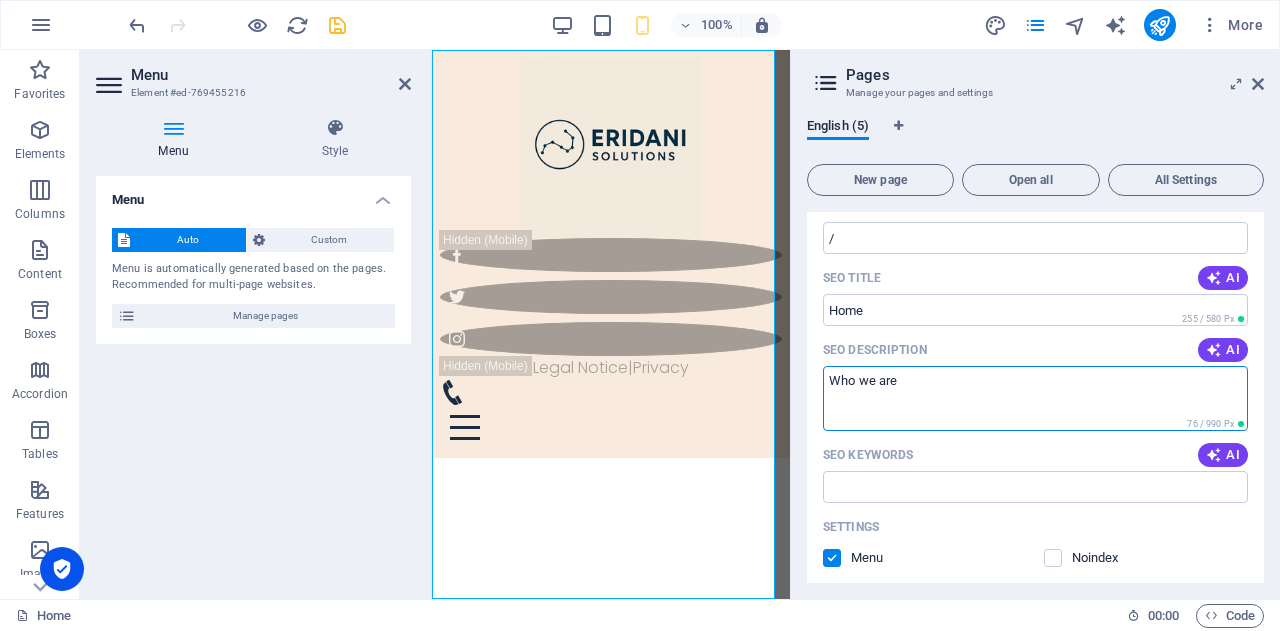 scroll, scrollTop: 0, scrollLeft: 0, axis: both 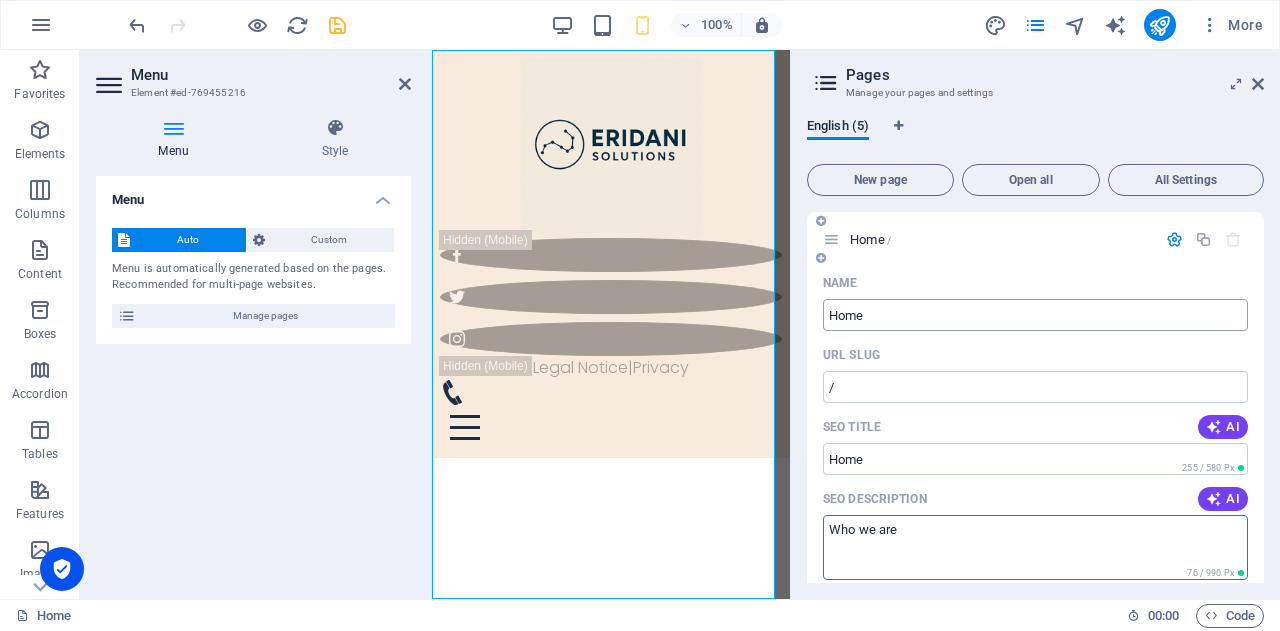 type on "Who we are" 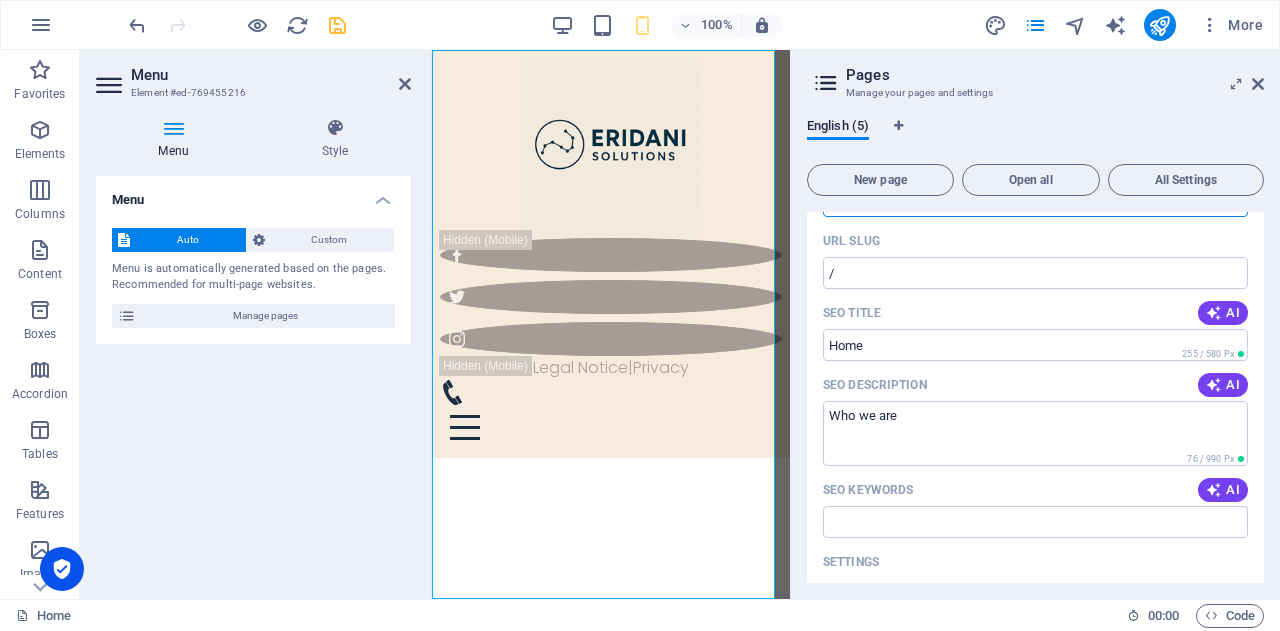 scroll, scrollTop: 0, scrollLeft: 0, axis: both 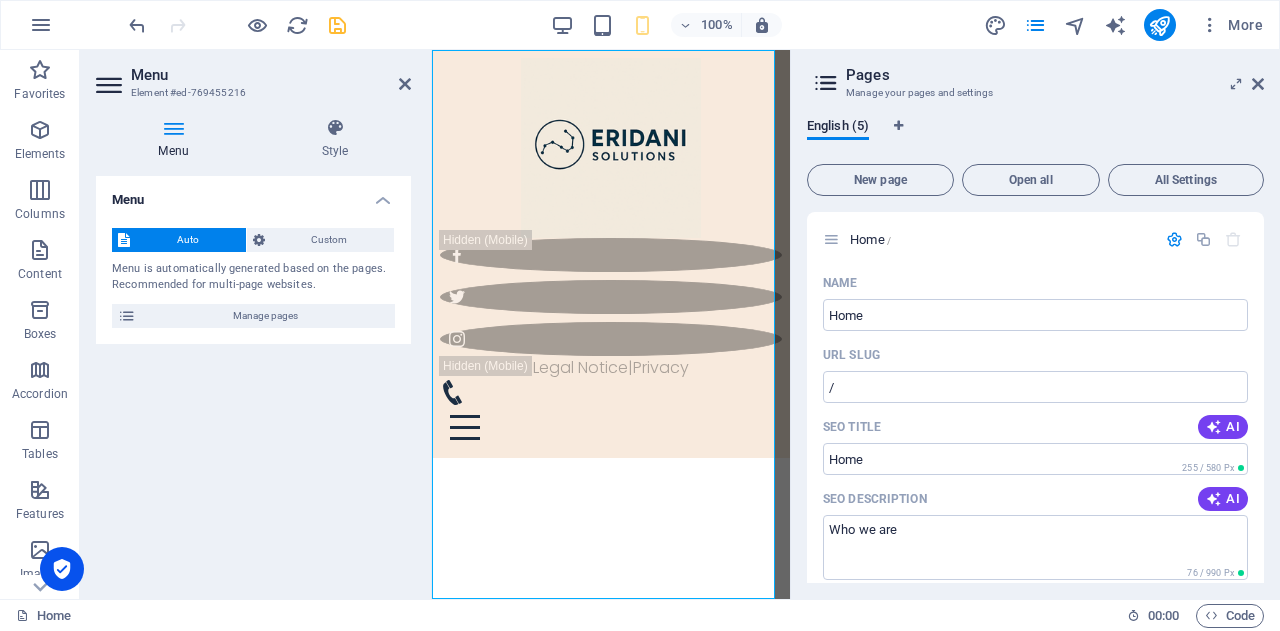 click on "Menu Auto Custom Menu is automatically generated based on the pages. Recommended for multi-page websites. Manage pages Menu items 1 None Page External Element Phone Email Page Home  Service Contact Legal Notice Privacy Element
URL / Phone Email Link text Home Link target New tab Same tab Overlay Title Additional link description, should not be the same as the link text. The title is most often shown as a tooltip text when the mouse moves over the element. Leave empty if uncertain. Relationship Sets the  relationship of this link to the link target . For example, the value "nofollow" instructs search engines not to follow the link. Can be left empty. alternate author bookmark external help license next nofollow noreferrer noopener prev search tag Button Design None Default Primary Secondary 2 None Page External Element Phone Email Page Home  Service Contact Legal Notice Privacy Element
URL /about Phone Email Link text About Link target New tab Same tab Overlay 3" at bounding box center [253, 379] 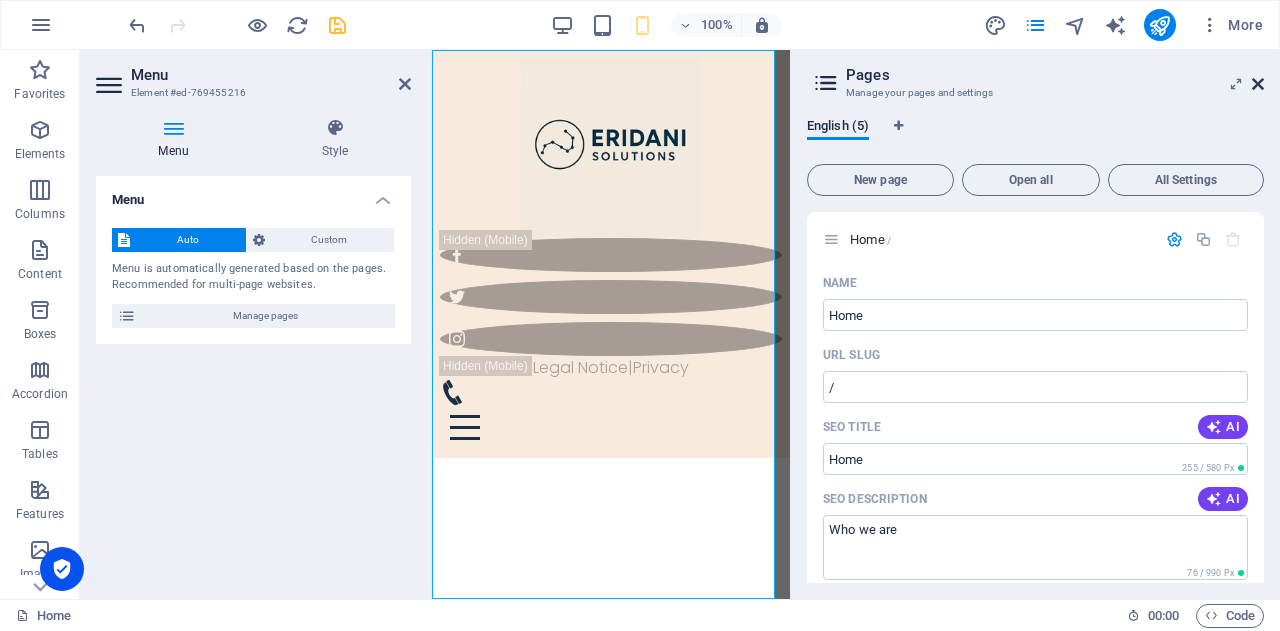 drag, startPoint x: 1259, startPoint y: 81, endPoint x: 10, endPoint y: 97, distance: 1249.1024 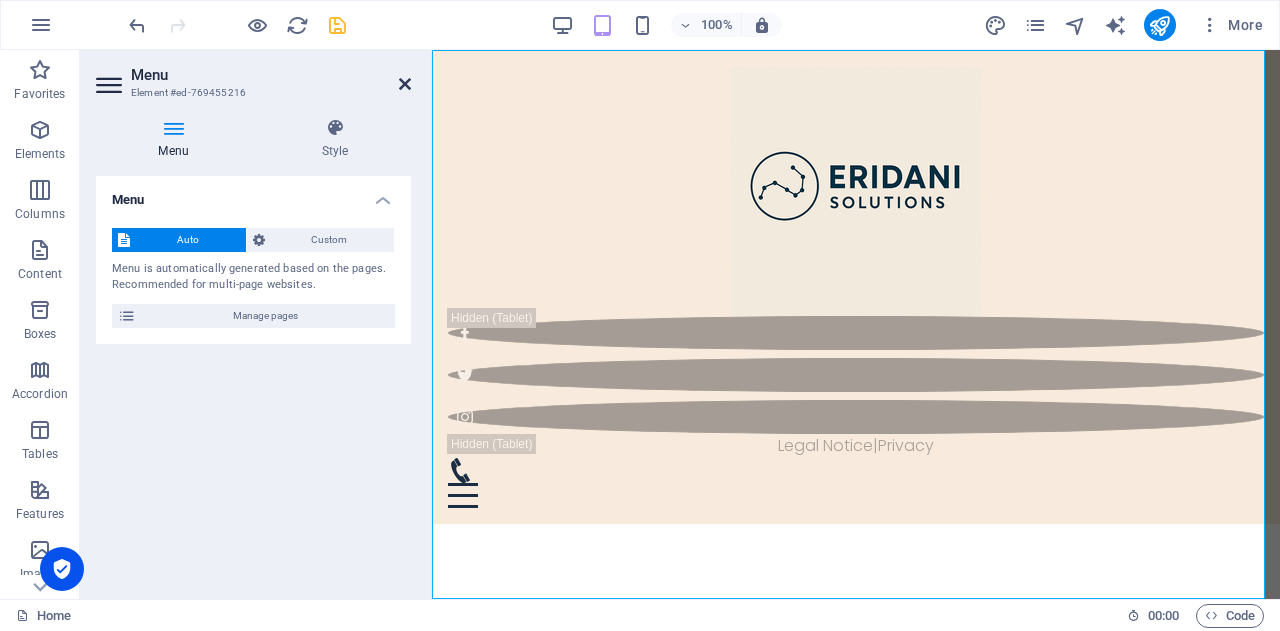 click at bounding box center (405, 84) 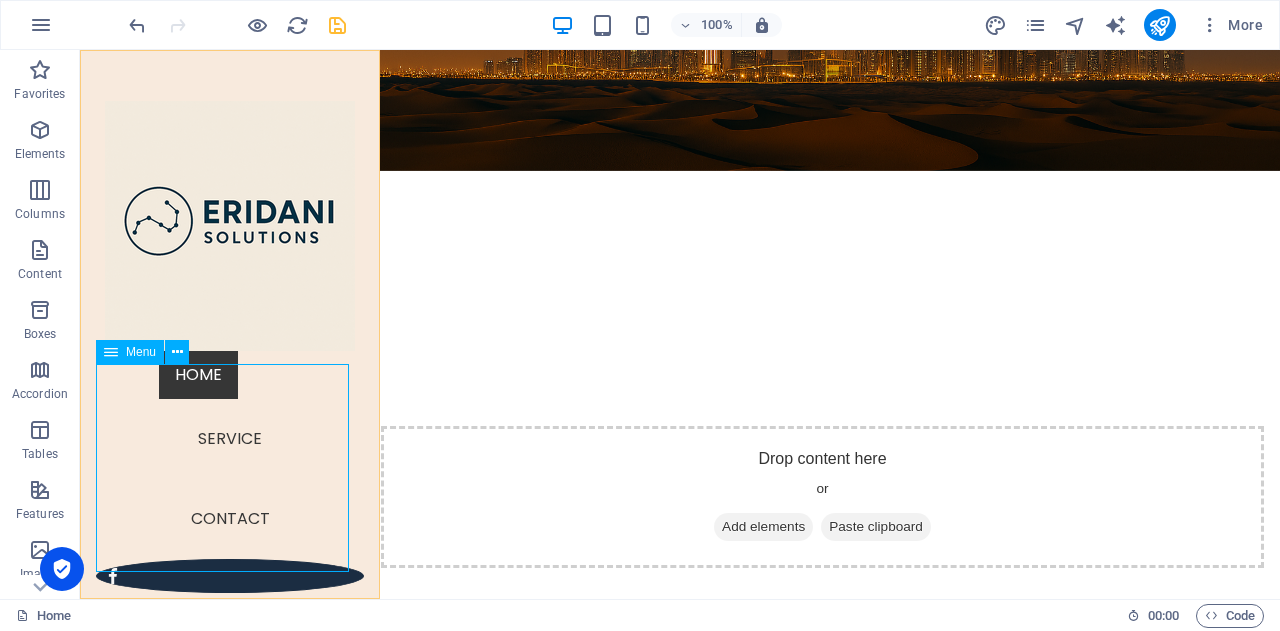 scroll, scrollTop: 0, scrollLeft: 0, axis: both 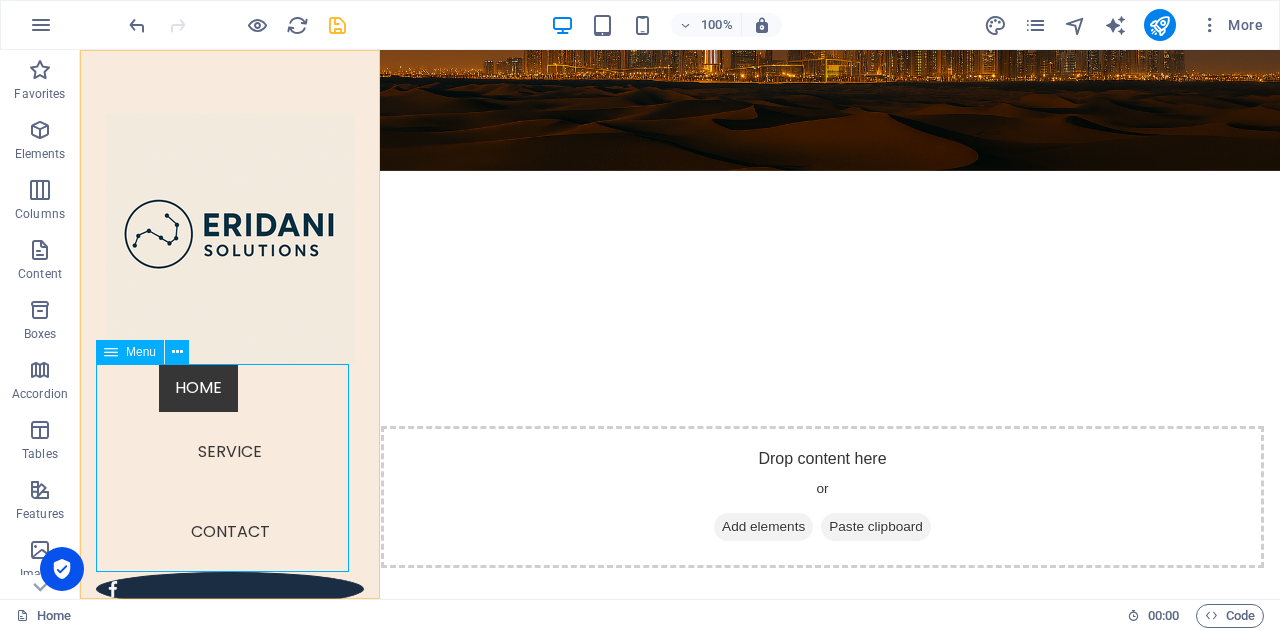 click on "Home  Service Contact" at bounding box center (230, 468) 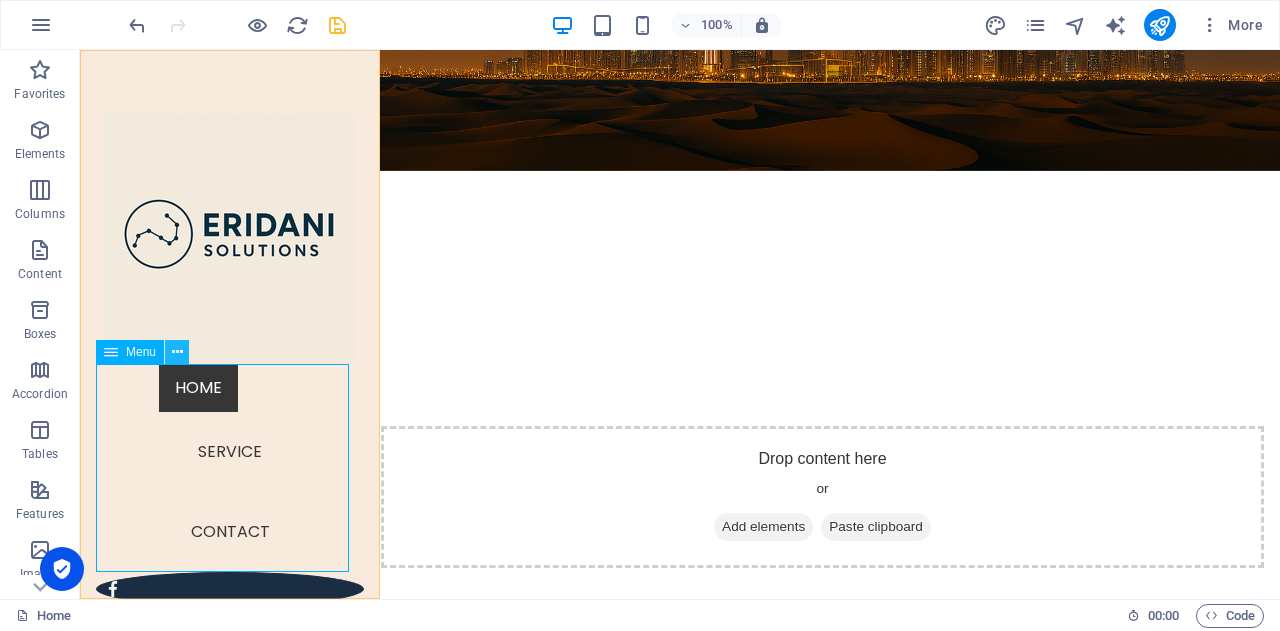 click at bounding box center (177, 352) 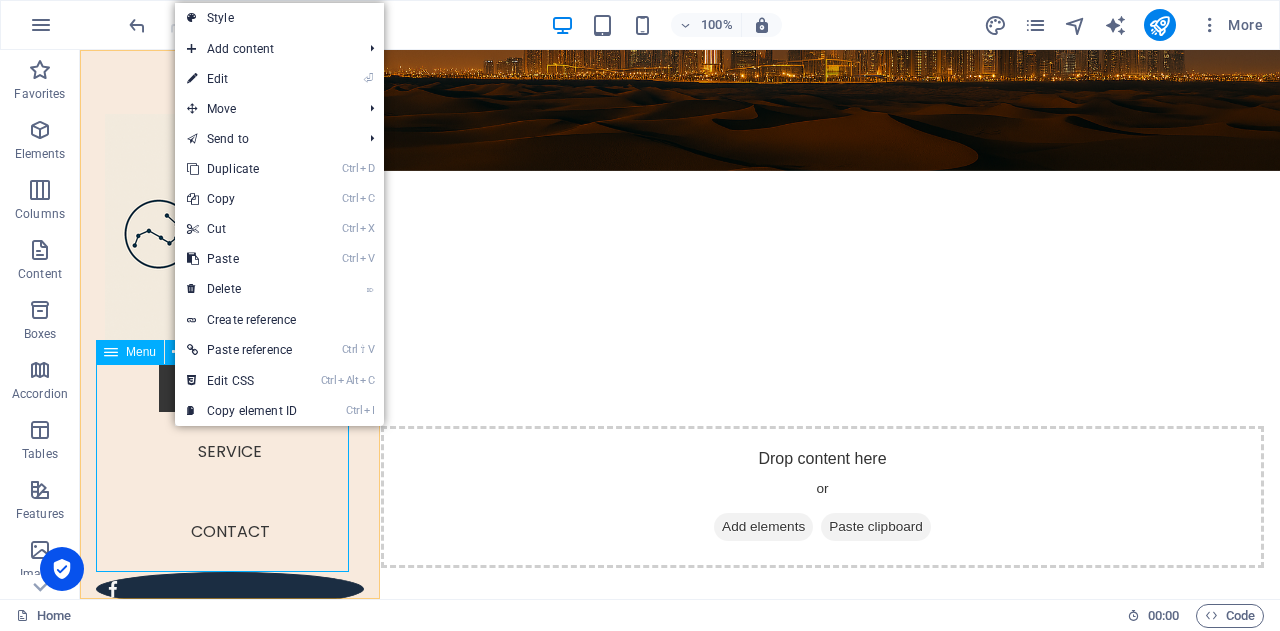 click on "Menu" at bounding box center (141, 352) 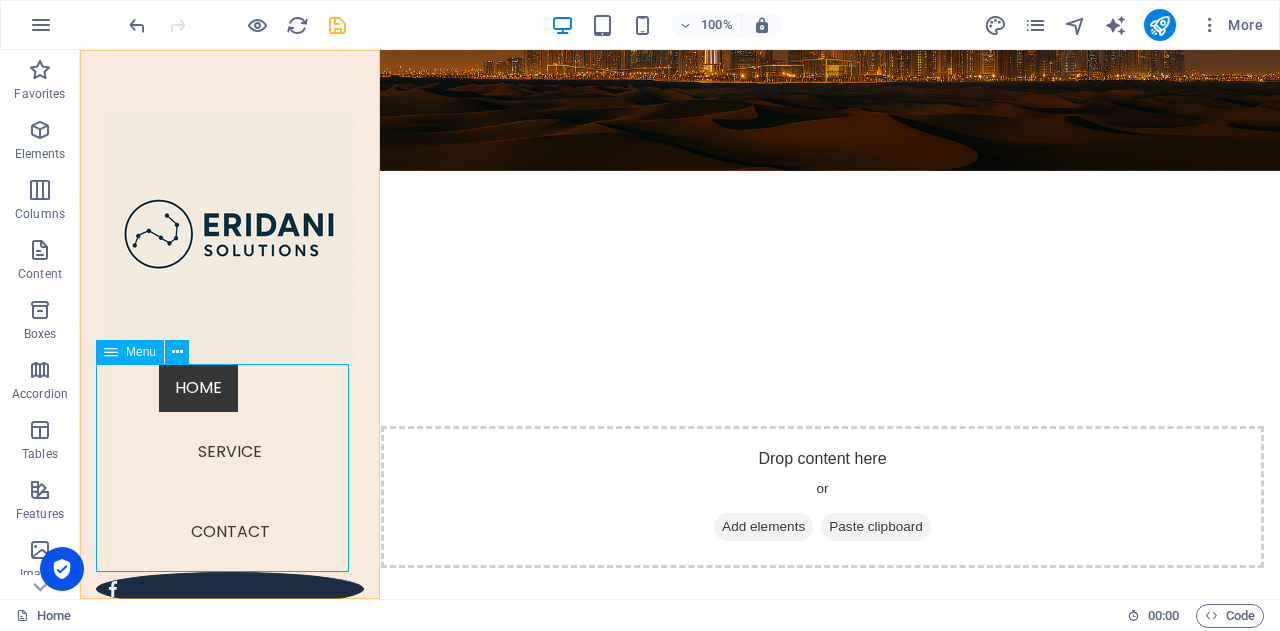 click at bounding box center [111, 352] 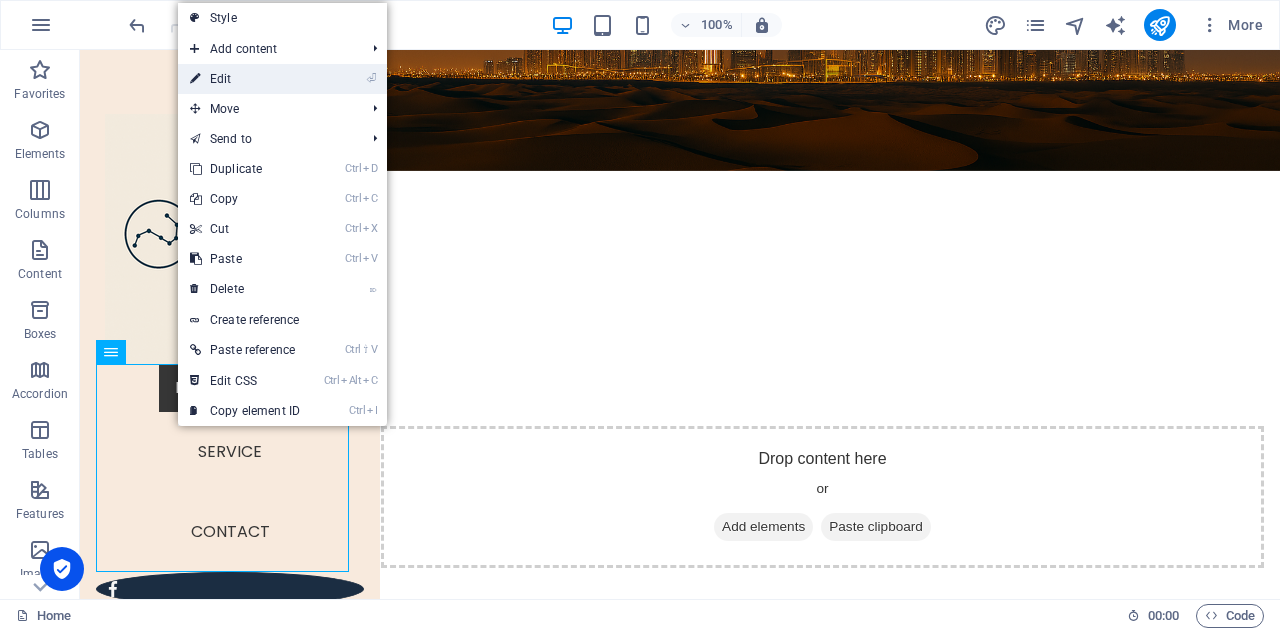 click on "⏎  Edit" at bounding box center (245, 79) 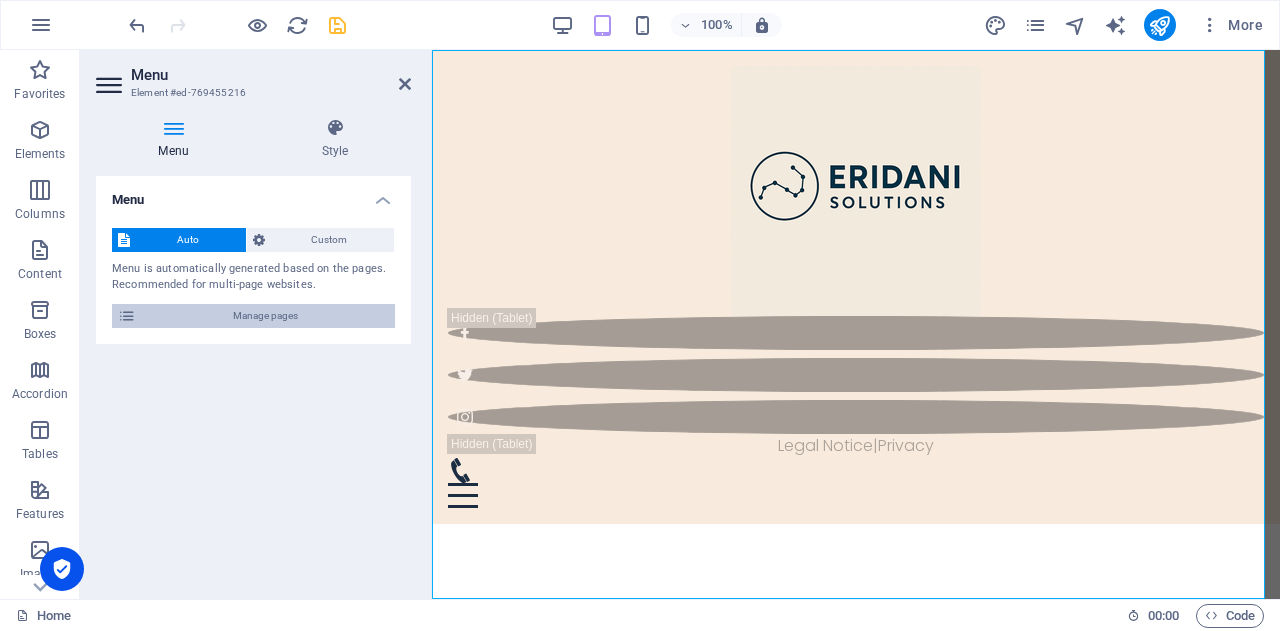 click on "Manage pages" at bounding box center [265, 316] 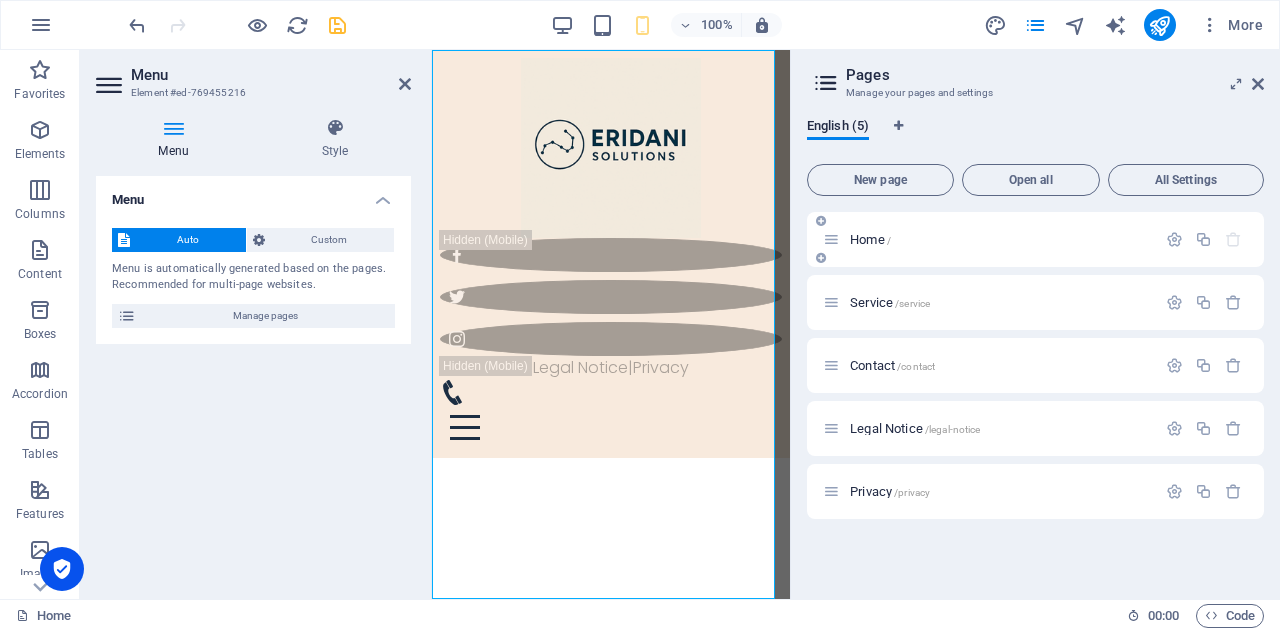 click on "Home  /" at bounding box center (989, 239) 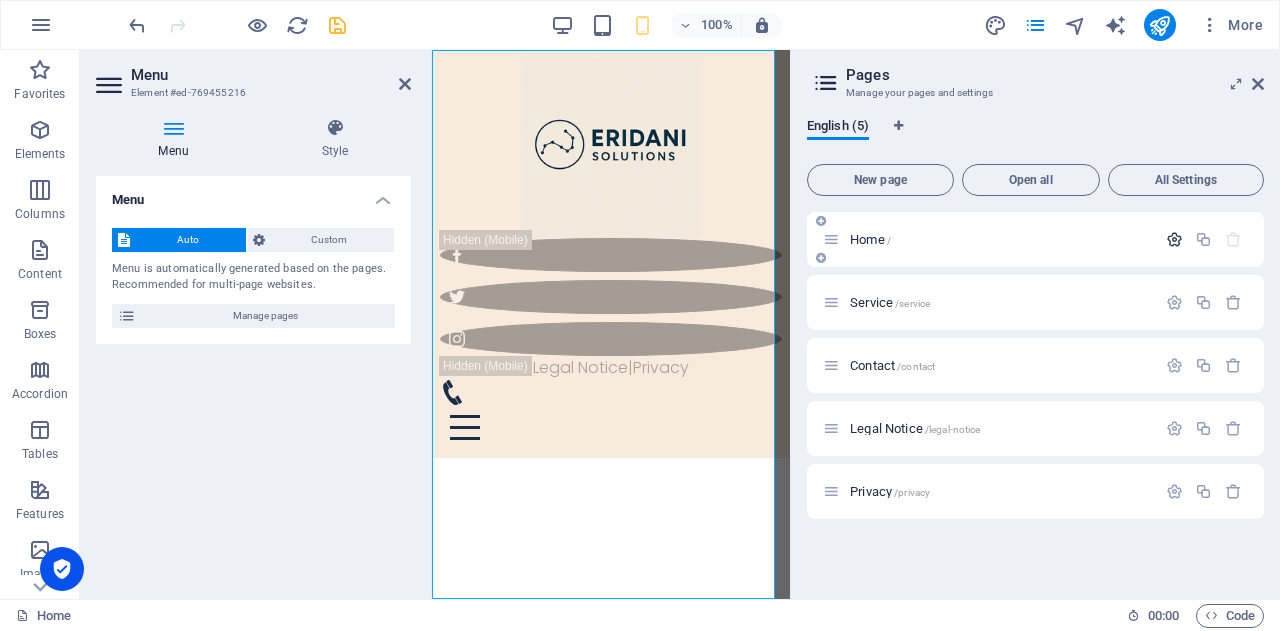click at bounding box center (1174, 239) 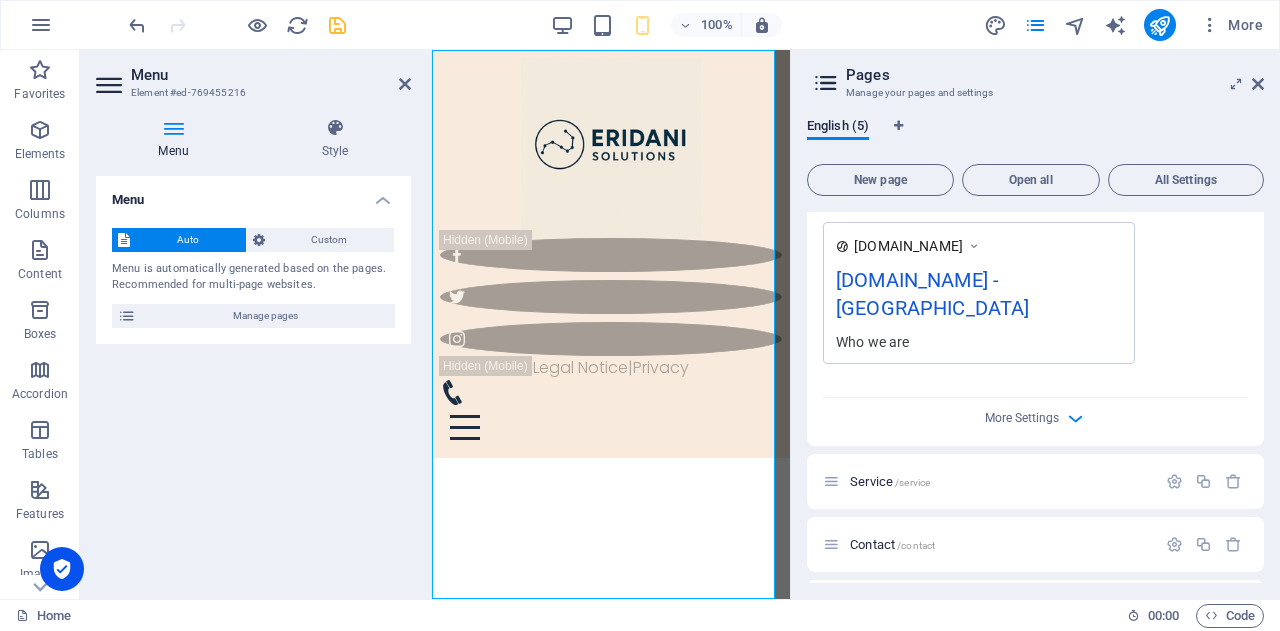 scroll, scrollTop: 589, scrollLeft: 0, axis: vertical 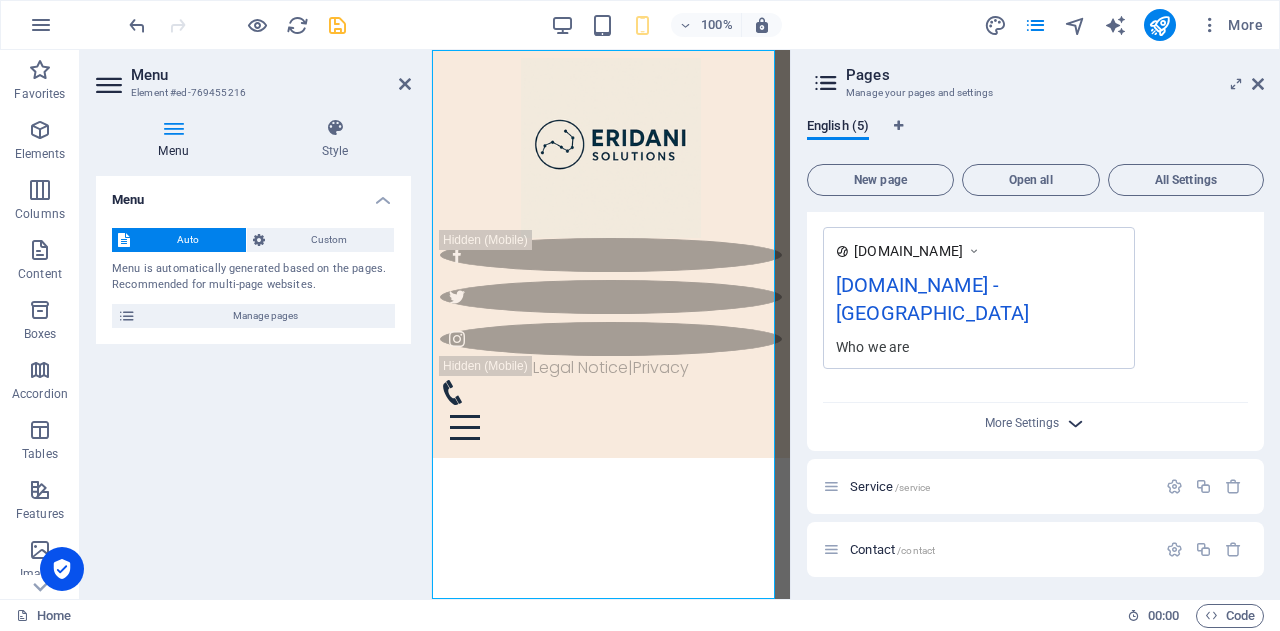 click at bounding box center [1075, 423] 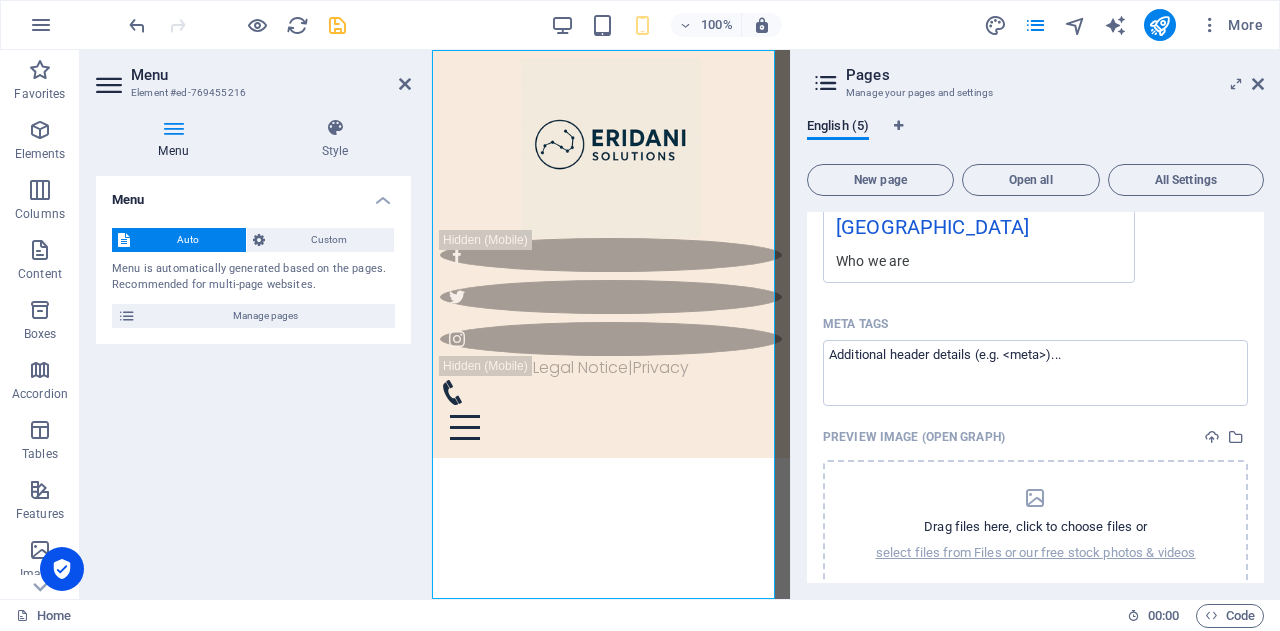 scroll, scrollTop: 689, scrollLeft: 0, axis: vertical 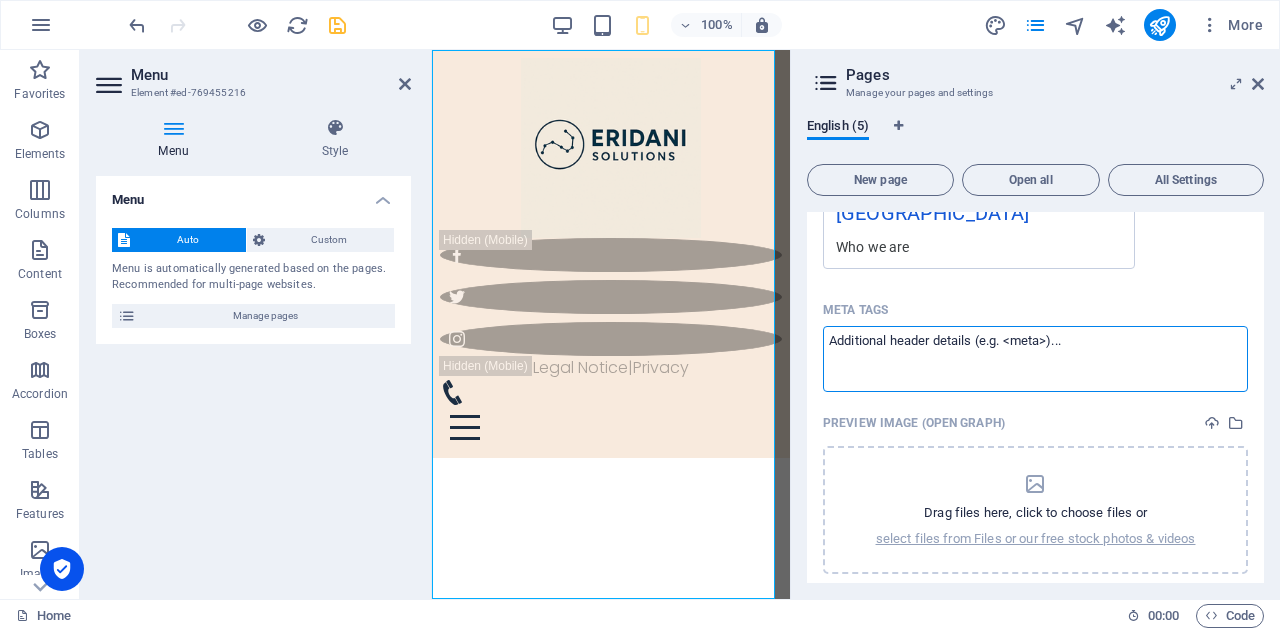 click on "Meta tags ​" at bounding box center (1035, 358) 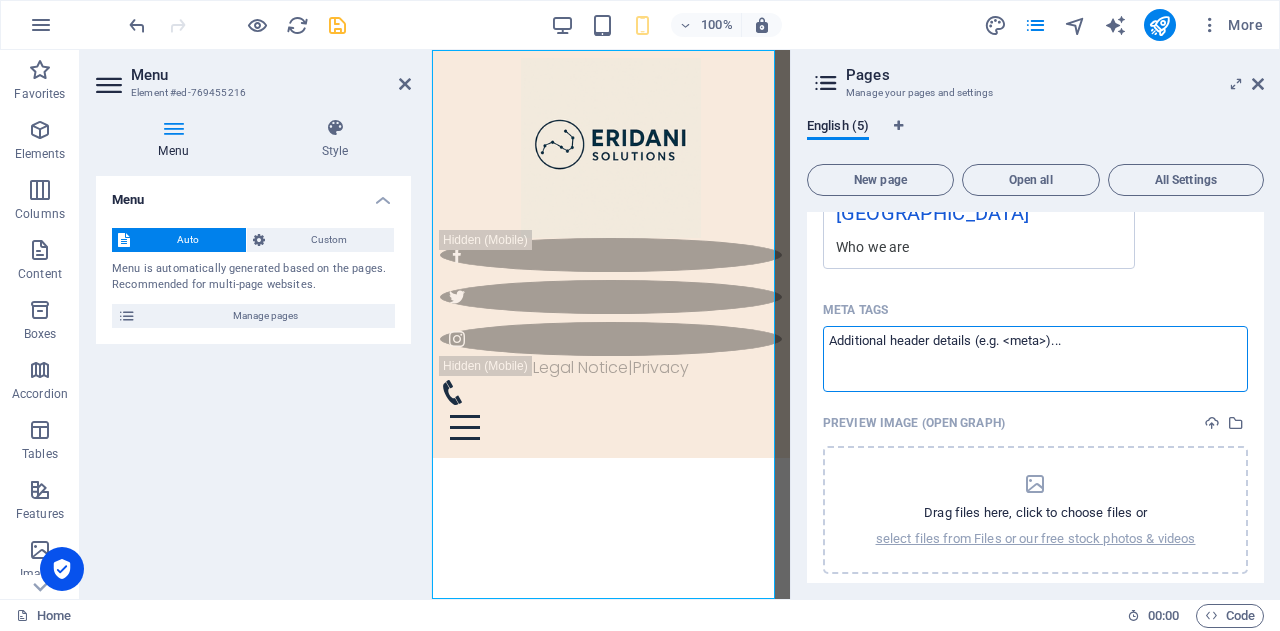 click on "Meta tags ​" at bounding box center (1035, 358) 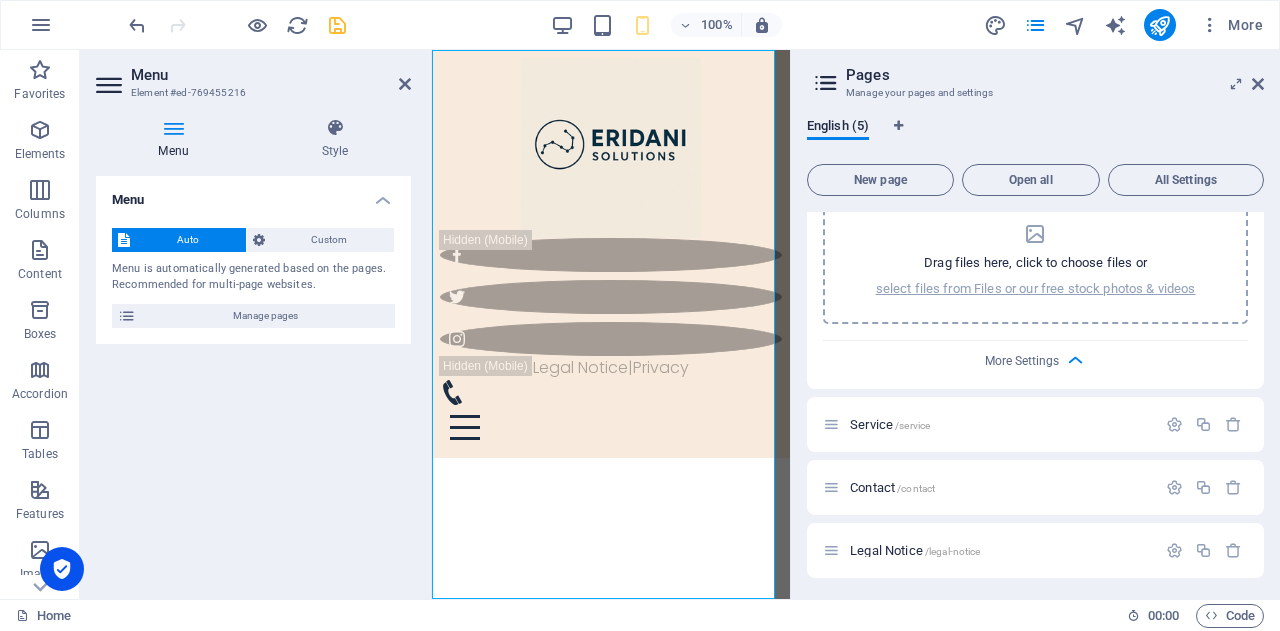scroll, scrollTop: 938, scrollLeft: 0, axis: vertical 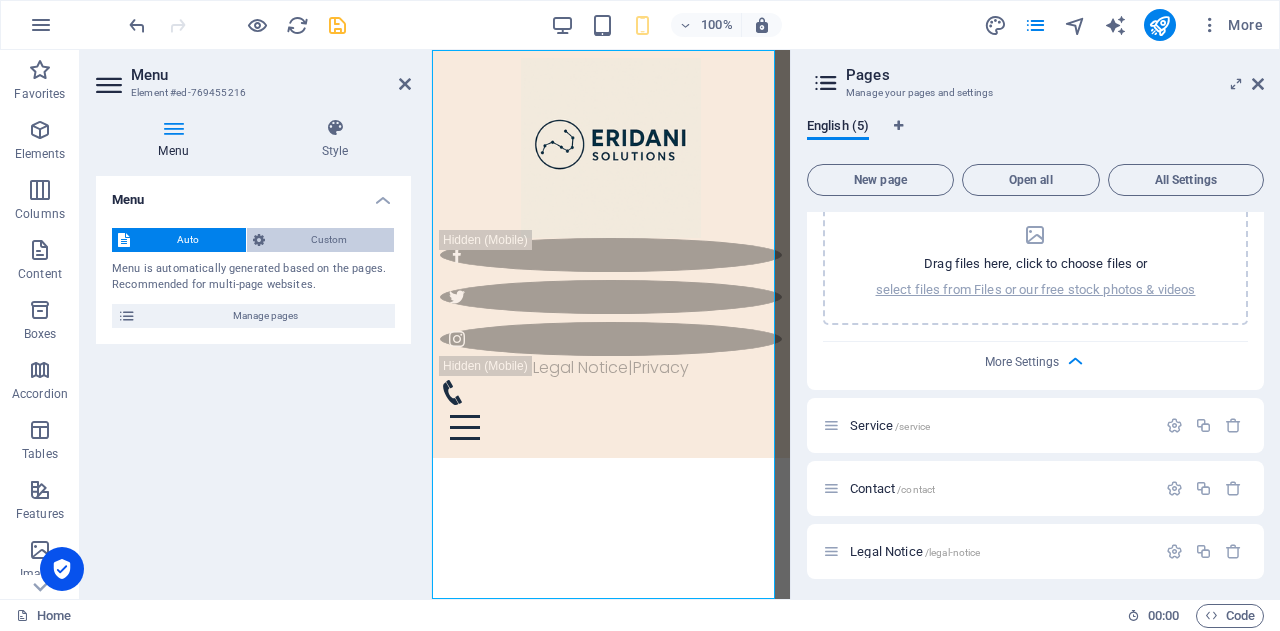 click on "Custom" at bounding box center (330, 240) 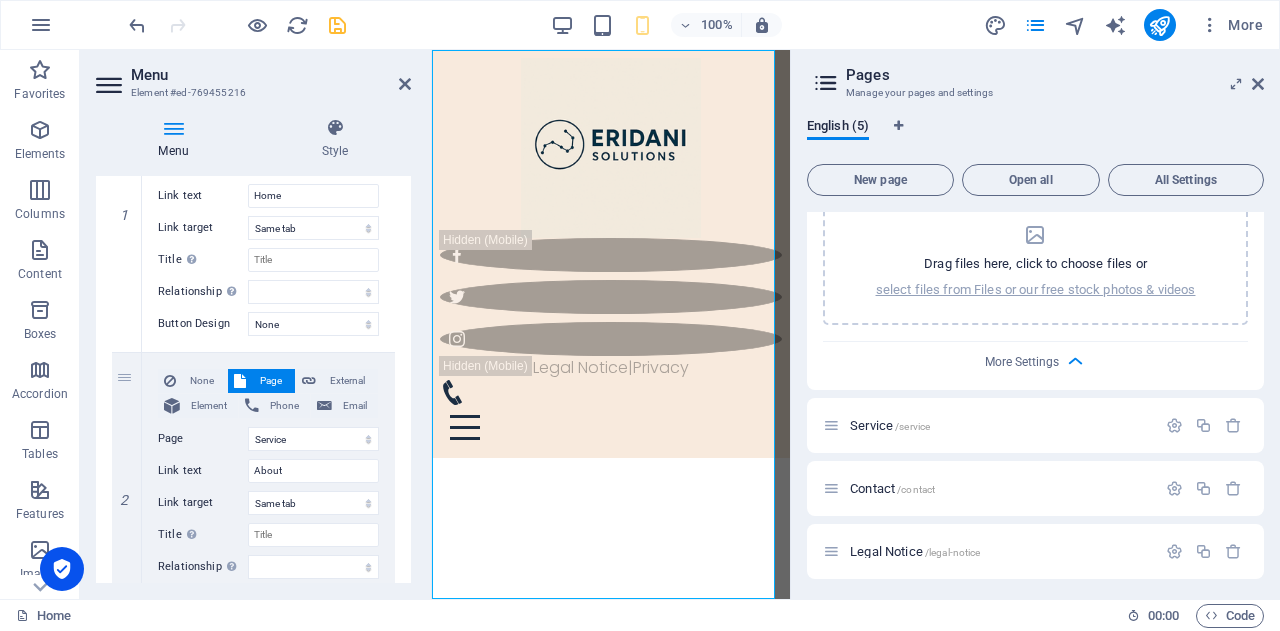 scroll, scrollTop: 276, scrollLeft: 0, axis: vertical 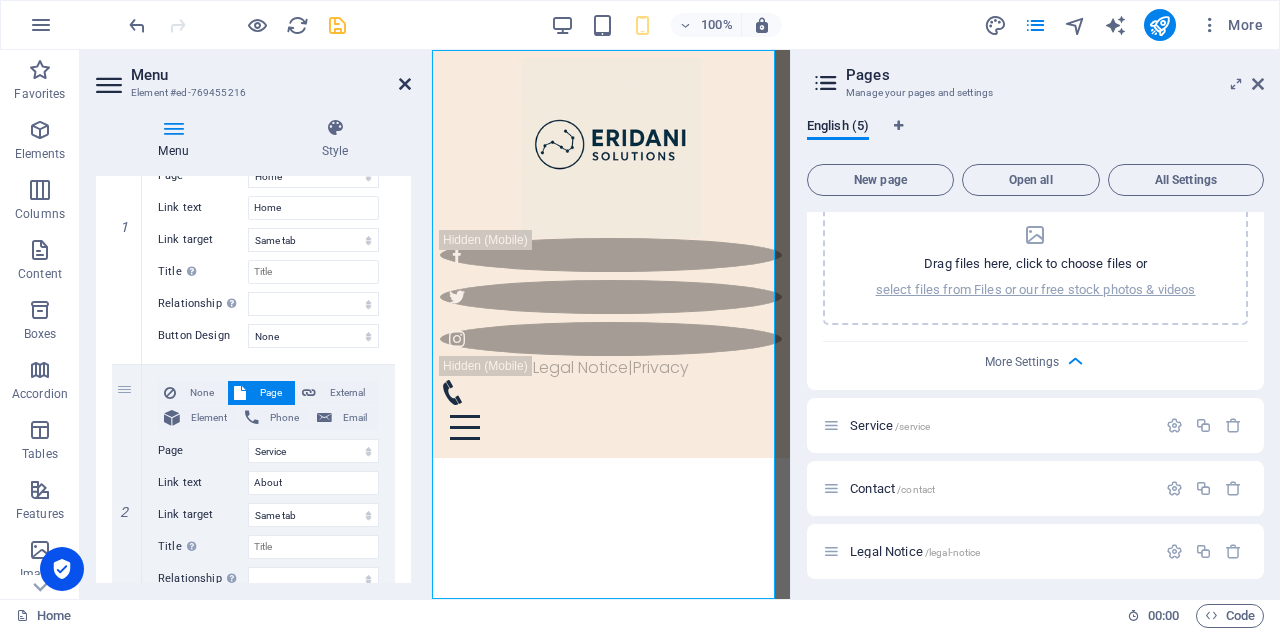 click at bounding box center (405, 84) 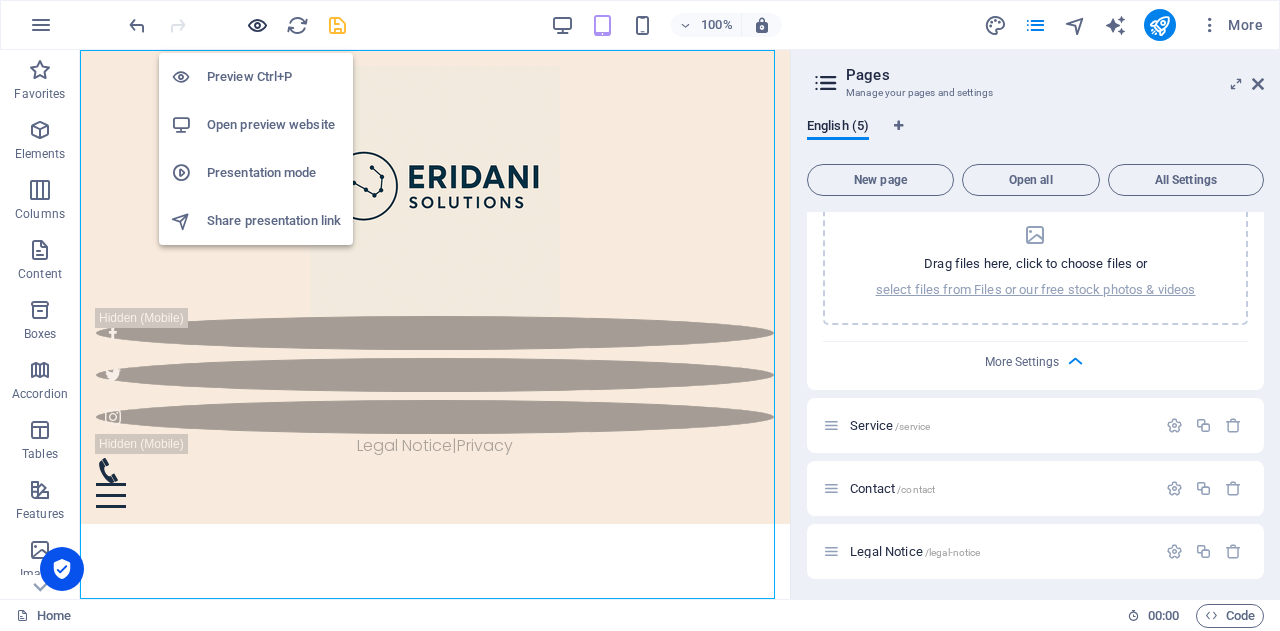 click at bounding box center [257, 25] 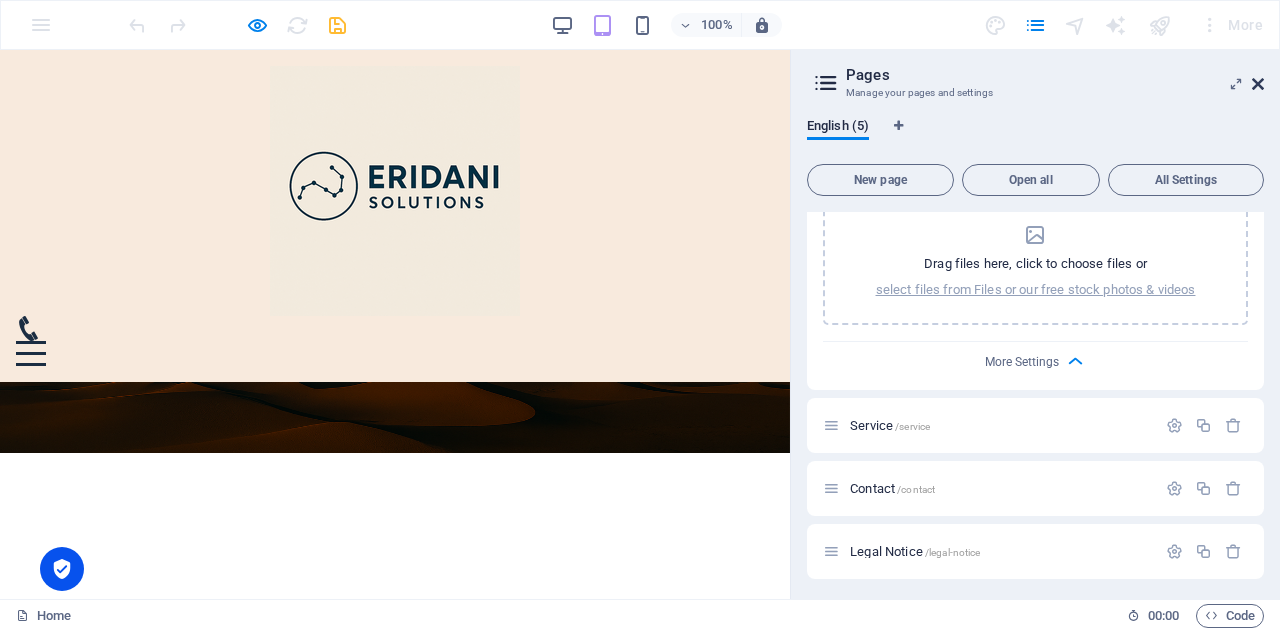 click at bounding box center [1258, 84] 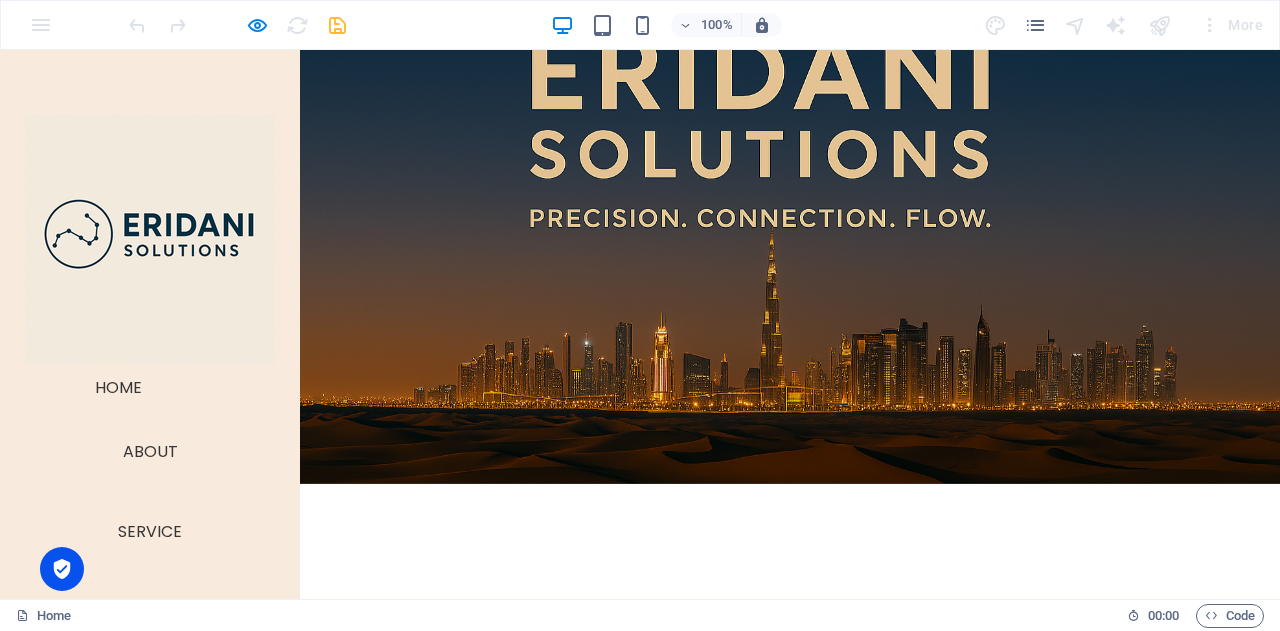 scroll, scrollTop: 665, scrollLeft: 0, axis: vertical 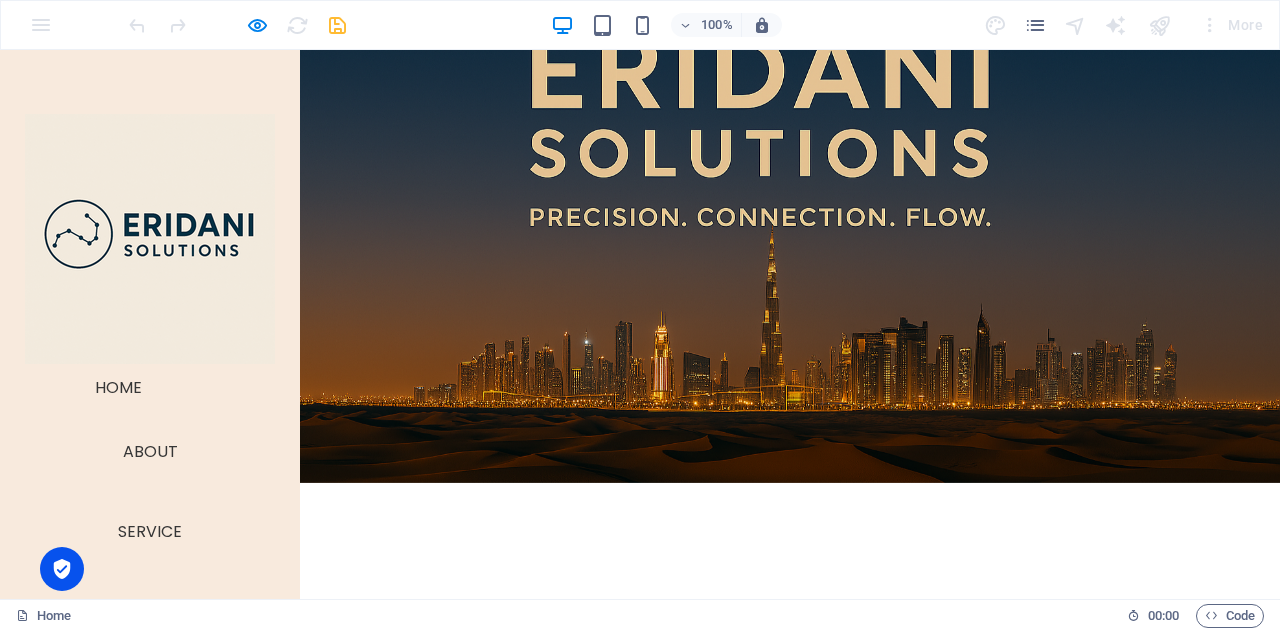 click at bounding box center (783, 952) 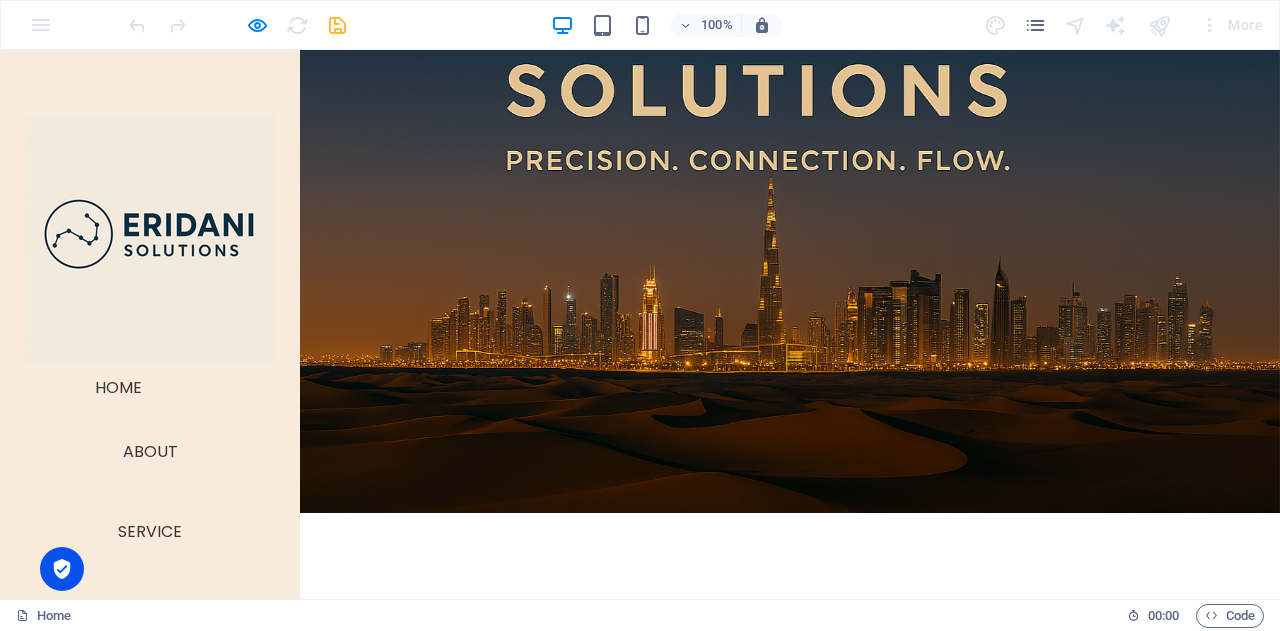 scroll, scrollTop: 811, scrollLeft: 0, axis: vertical 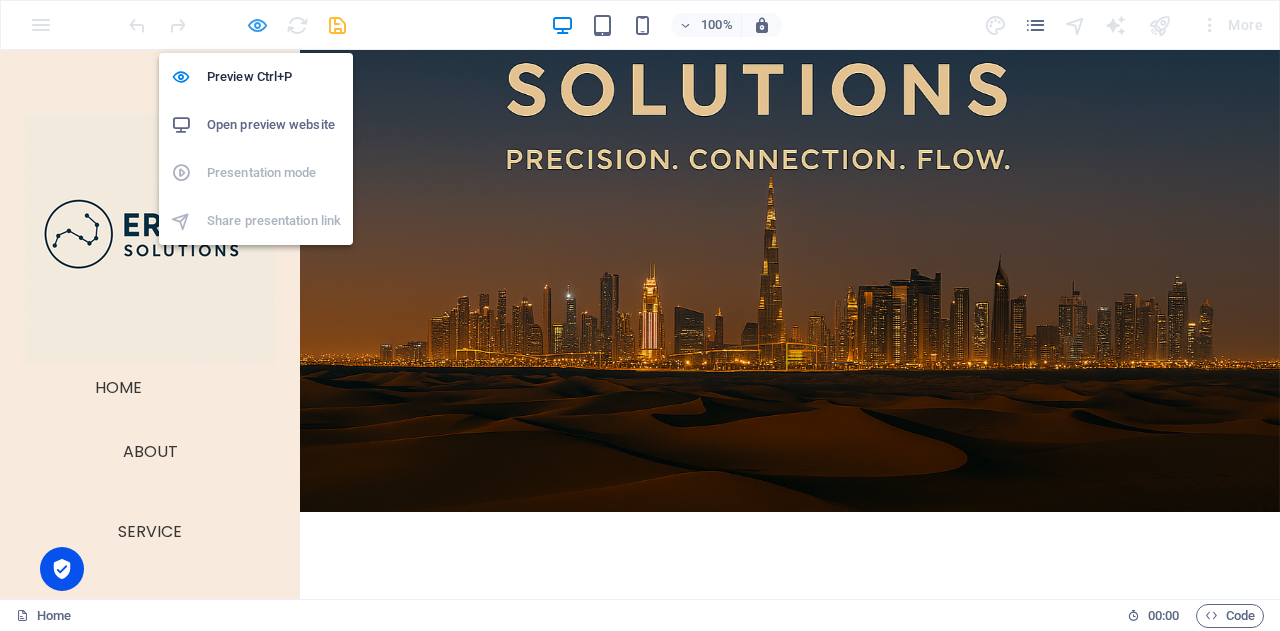 click at bounding box center (257, 25) 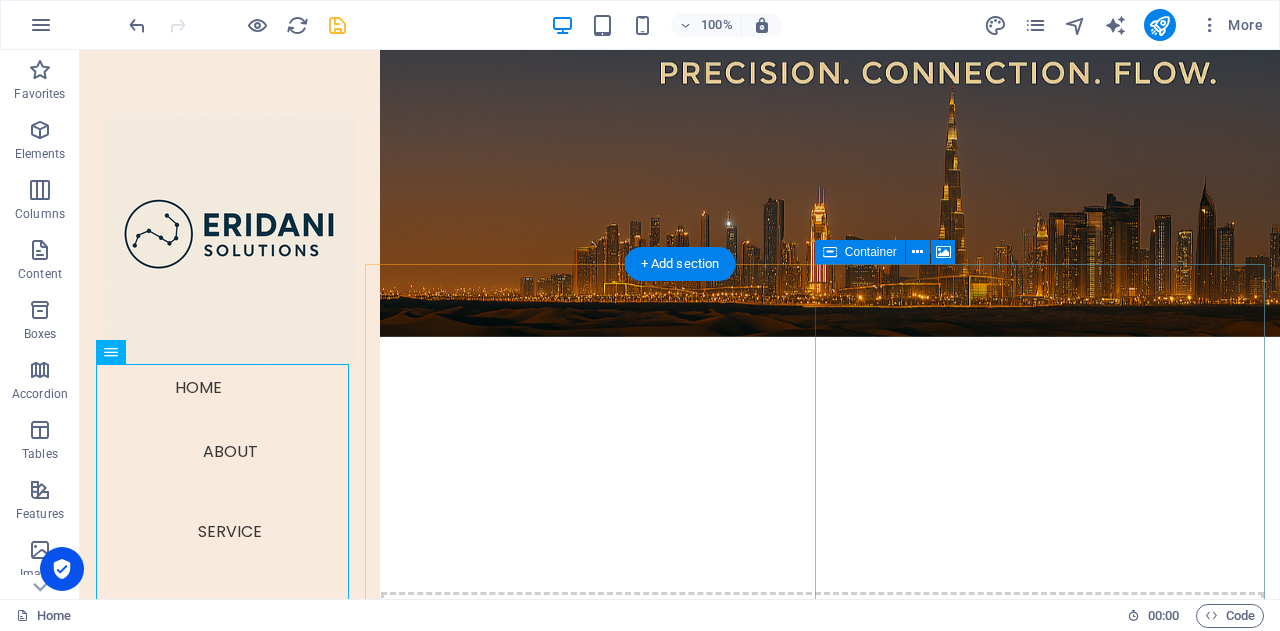 click on "Drop content here or  Add elements  Paste clipboard" at bounding box center [822, 1669] 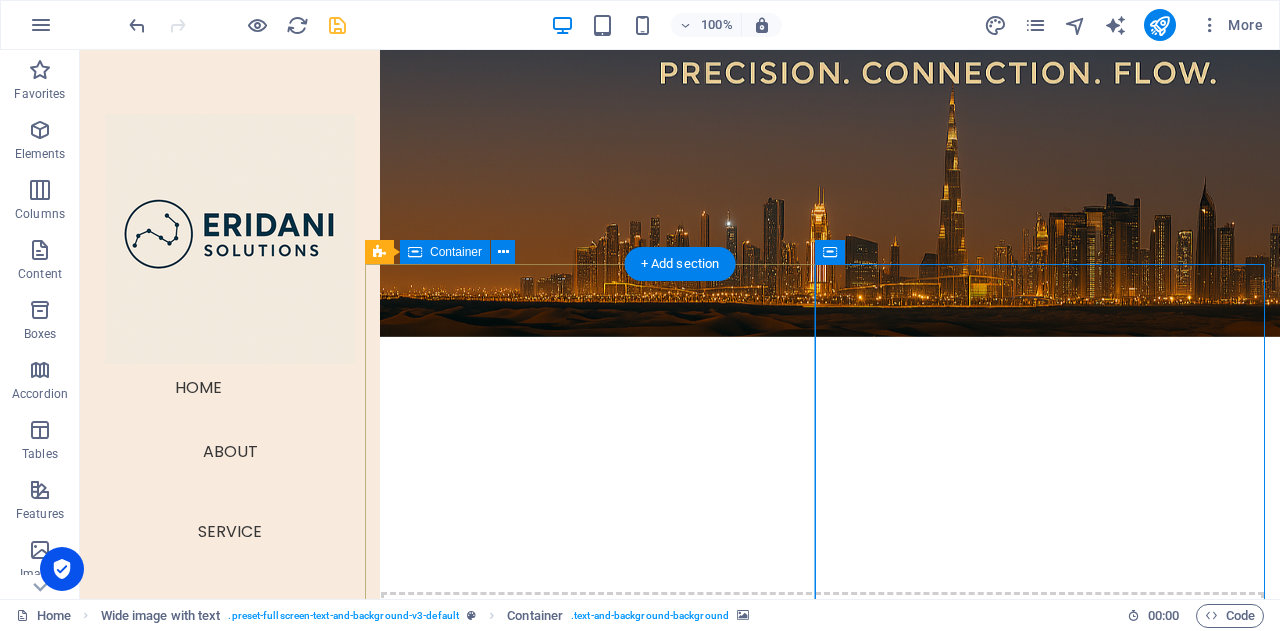 click on "First one Lorem ipsum dolor sit amet, consectetuer adipiscing elit. Aenean commodo ligula eget dolor. Lorem ipsum dolor sit amet, consectetuer adipiscing elit leget dolor. Lorem ipsum dolor sit amet, consectetuer adipiscing elit. Aenean commodo ligula eget dolor. Lorem ipsum dolor sit amet, consectetuer adipiscing elit dolor." at bounding box center (822, 974) 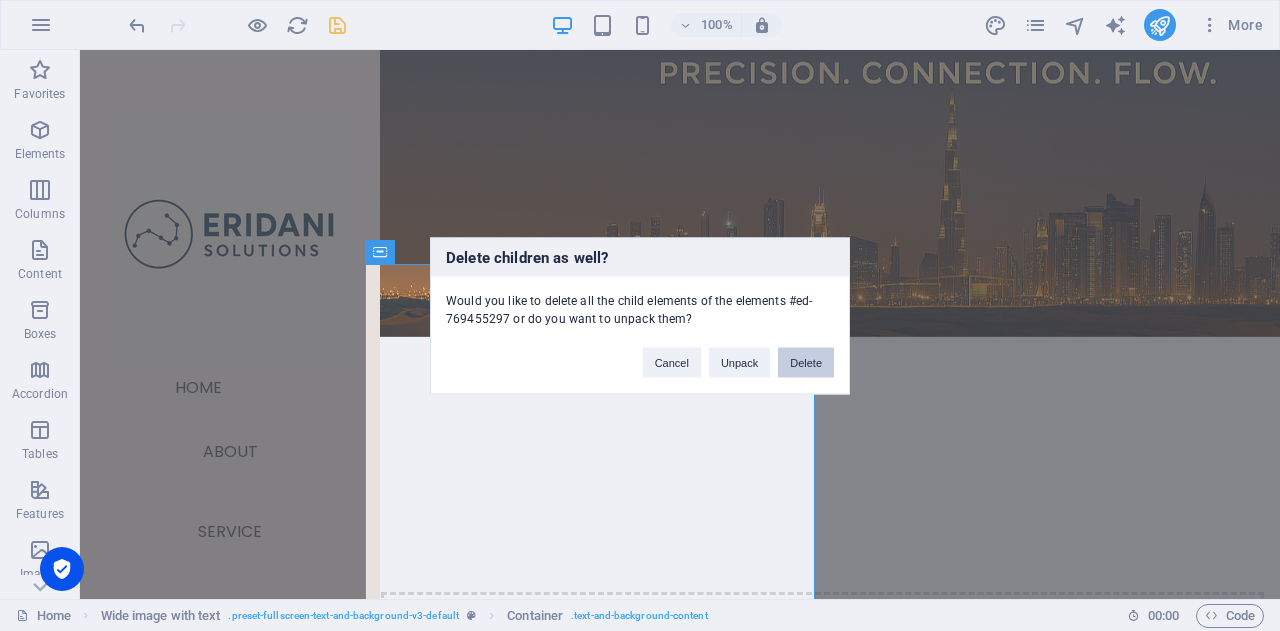 click on "Delete" at bounding box center (806, 362) 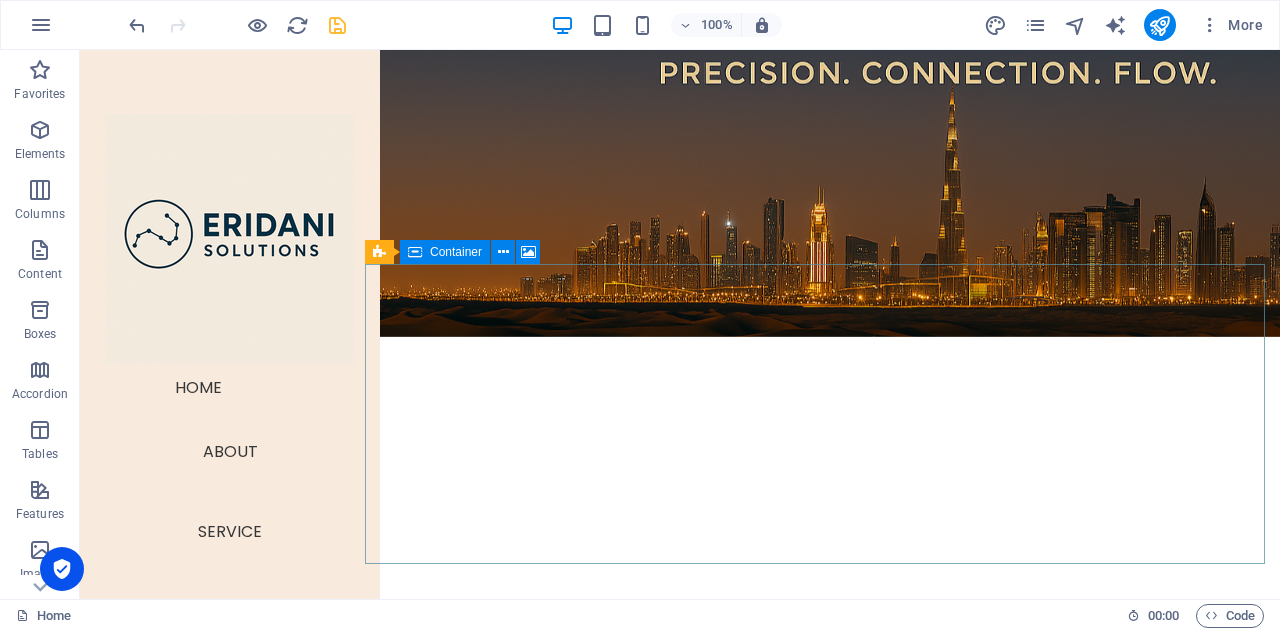 click on "Container" at bounding box center (456, 252) 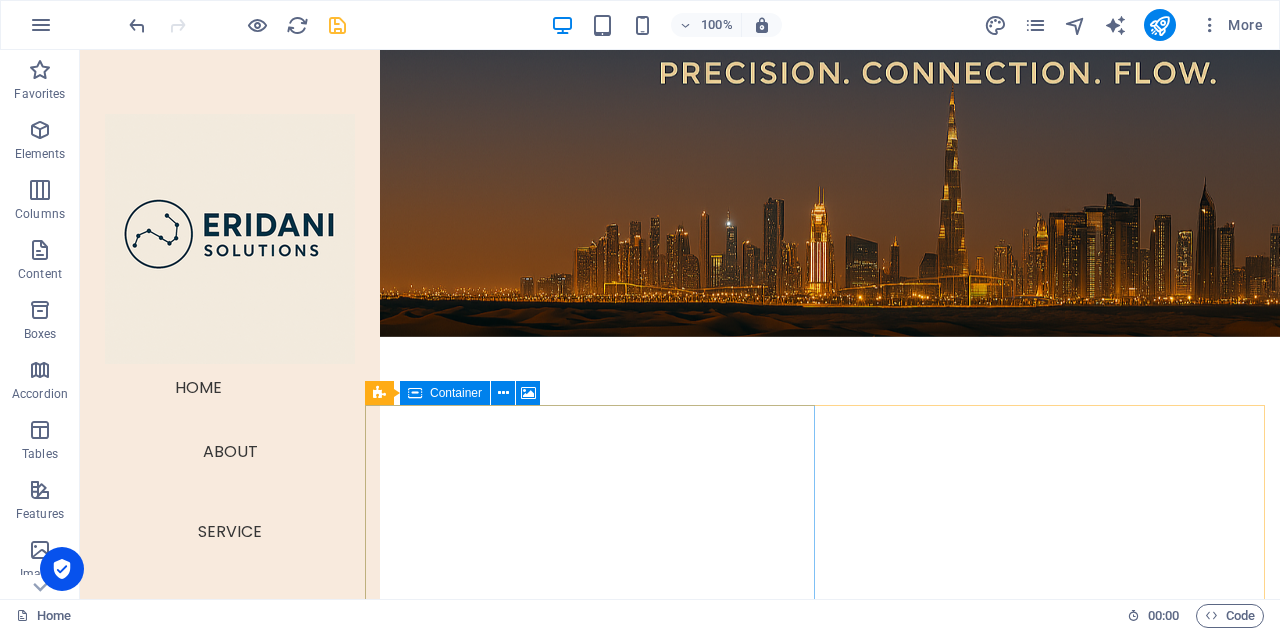 click on "Container" at bounding box center (456, 393) 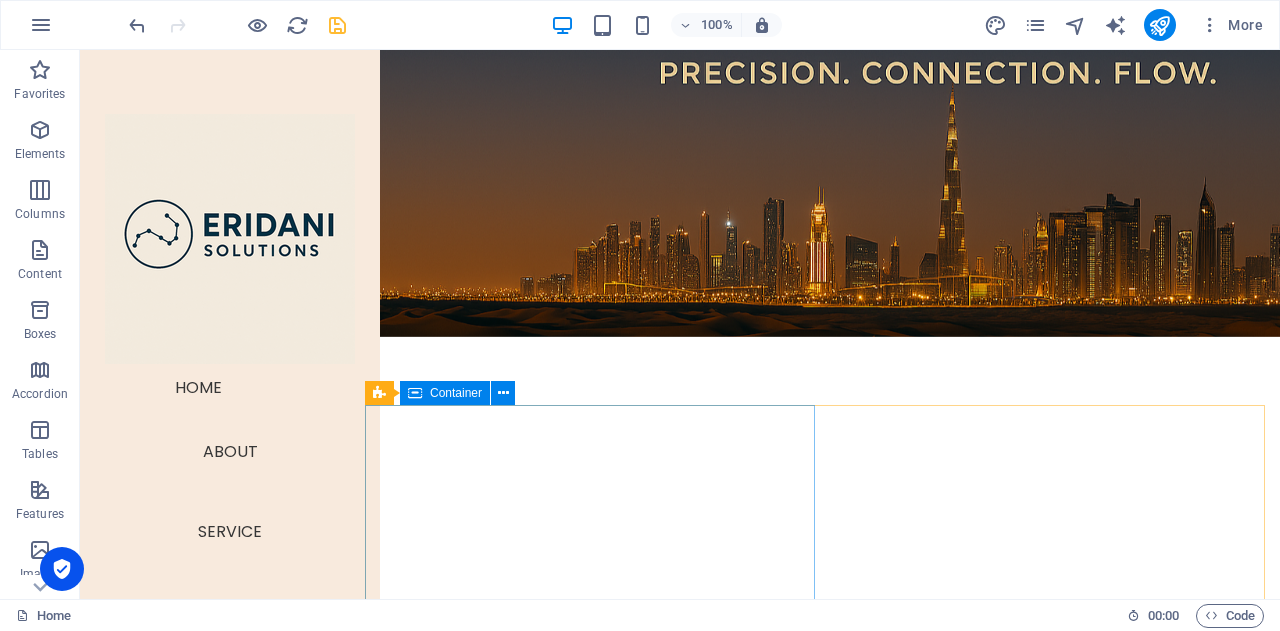 click on "Container" at bounding box center [445, 393] 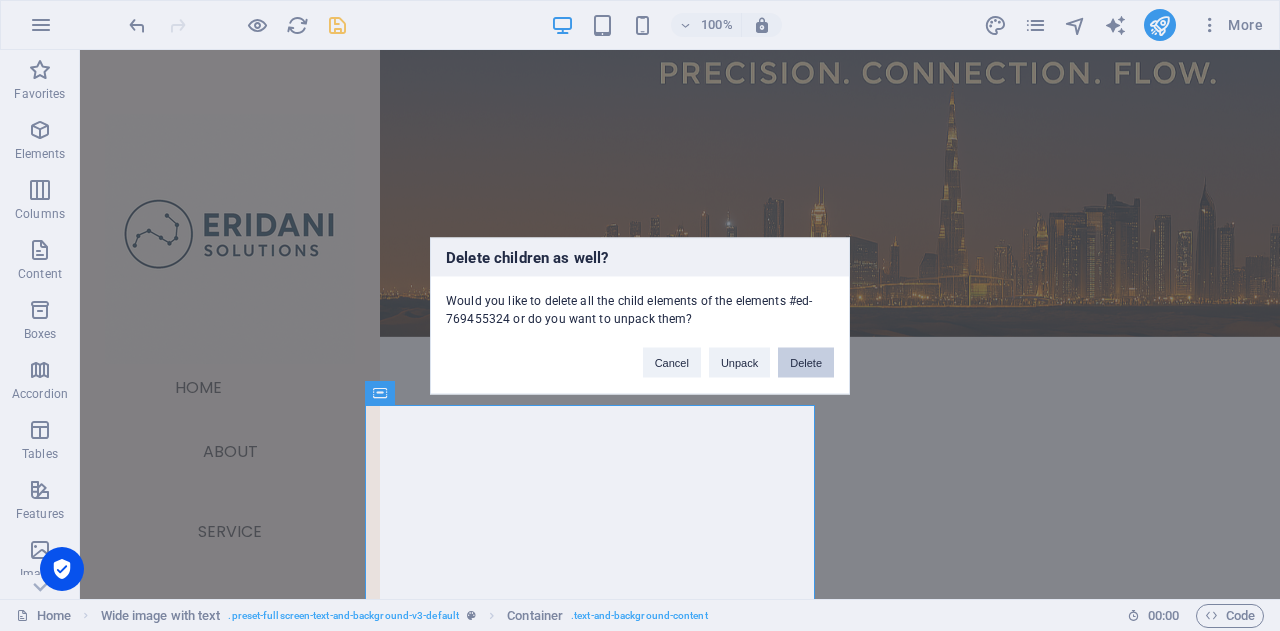 click on "Delete" at bounding box center [806, 362] 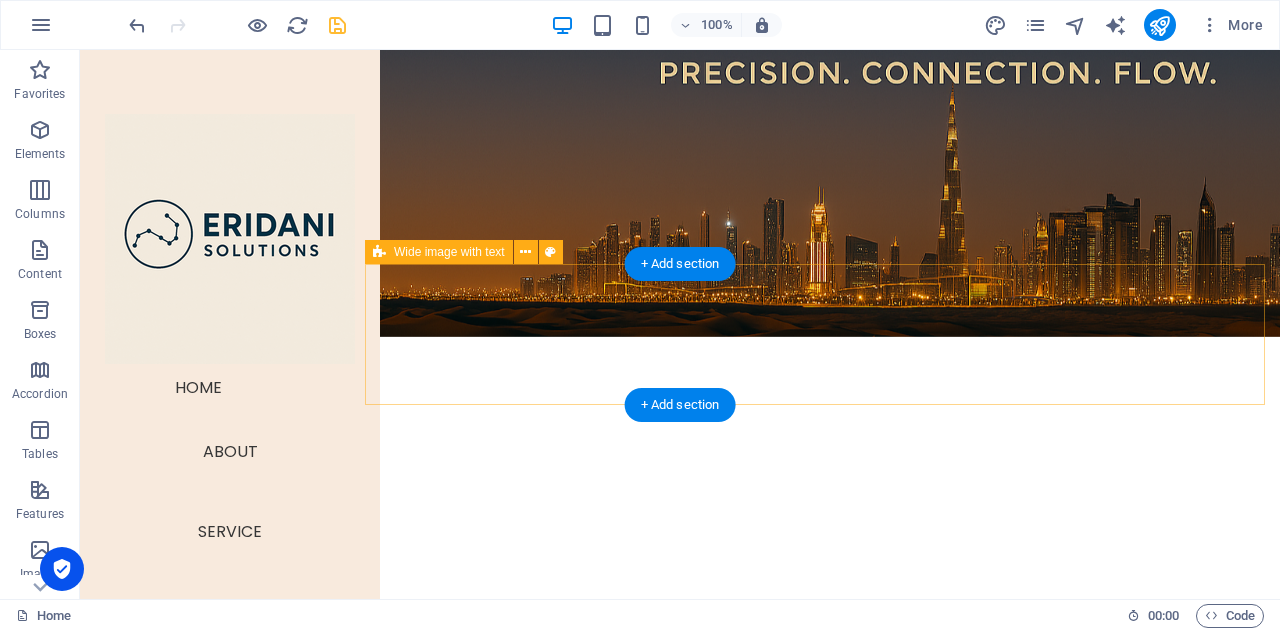 click on "Add elements" at bounding box center [763, 1090] 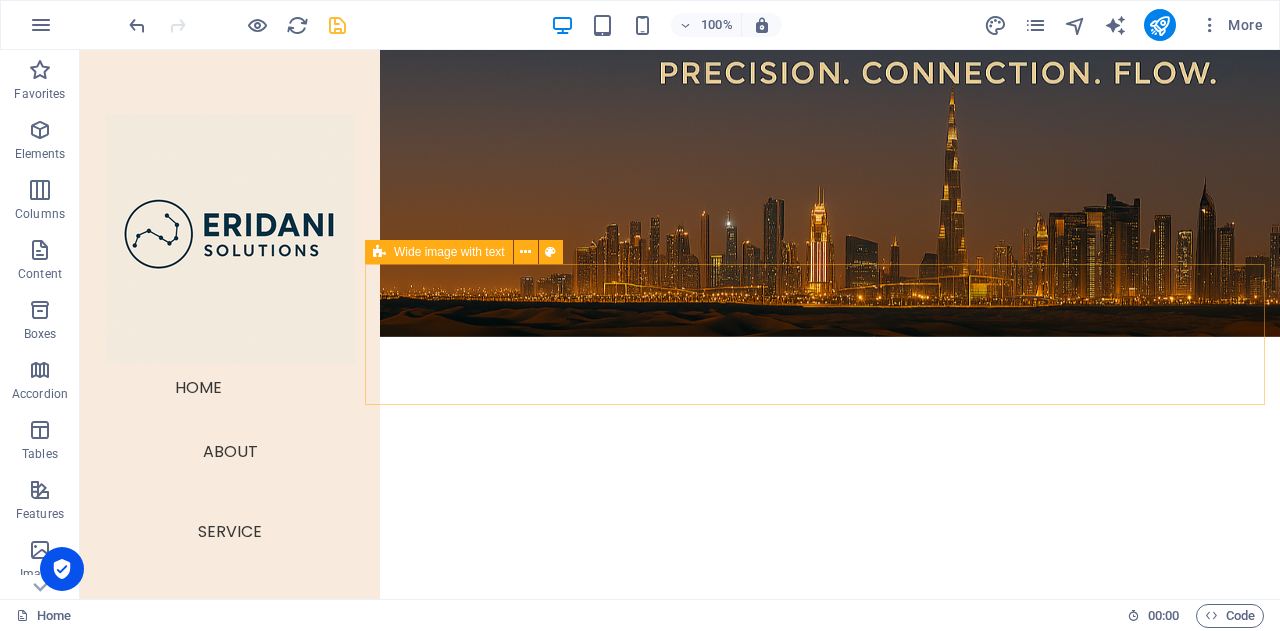click on "Wide image with text" at bounding box center (449, 252) 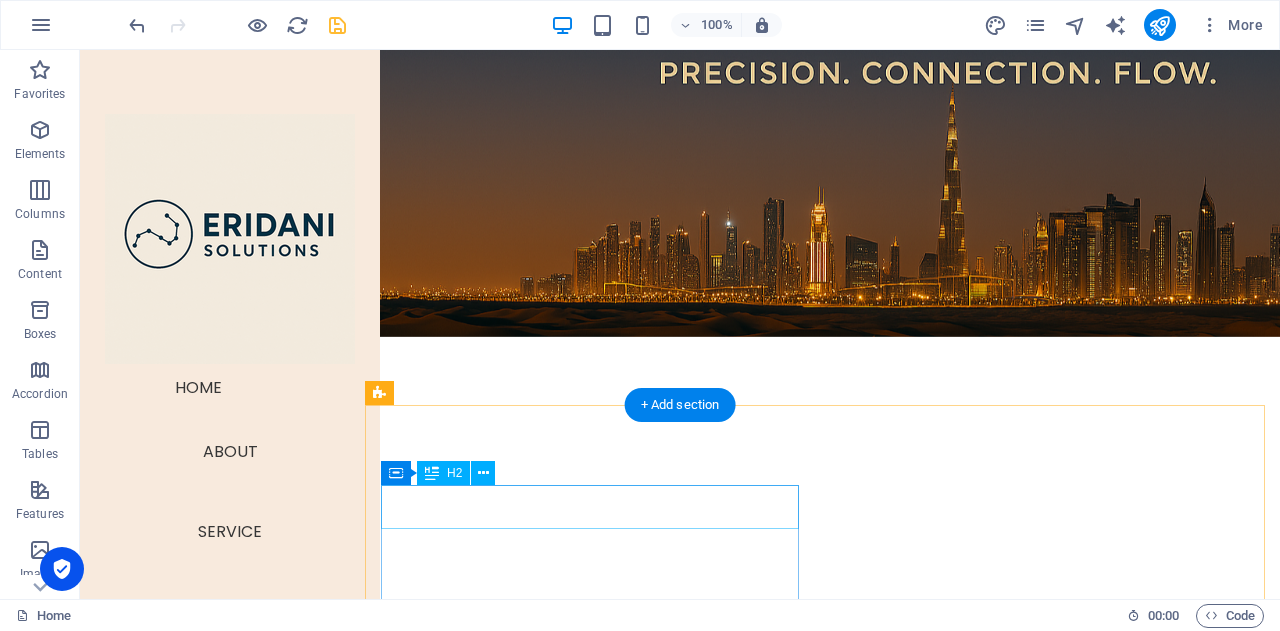 click on "Text & Image" at bounding box center [822, 1233] 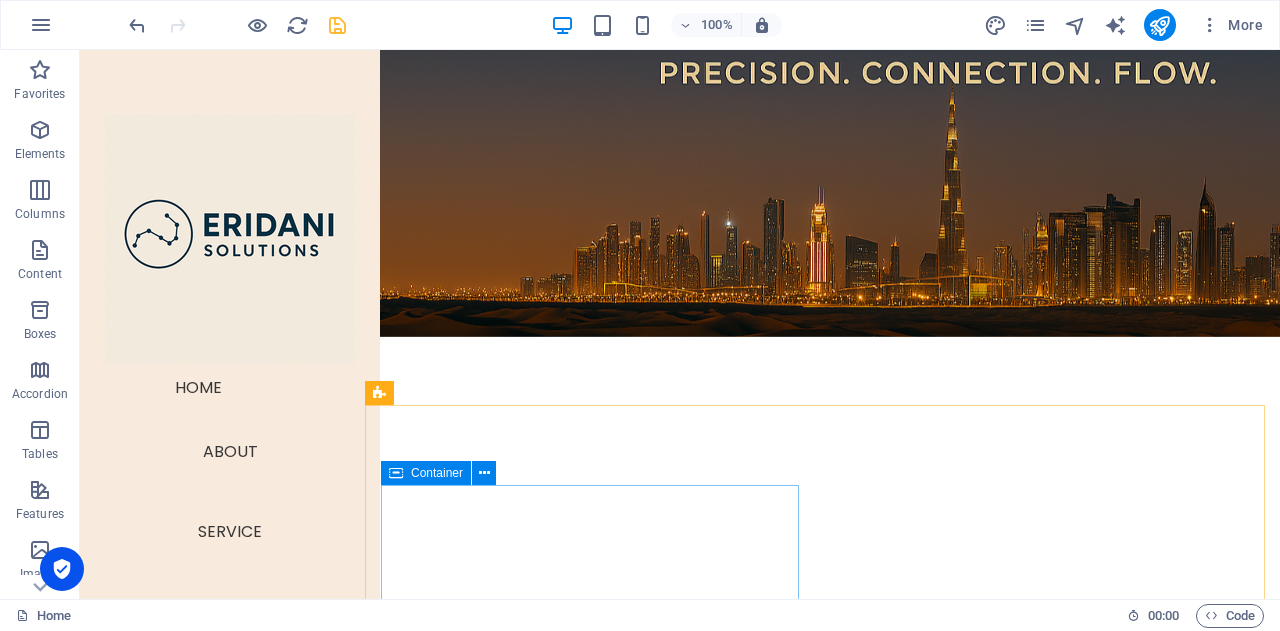 click at bounding box center (396, 473) 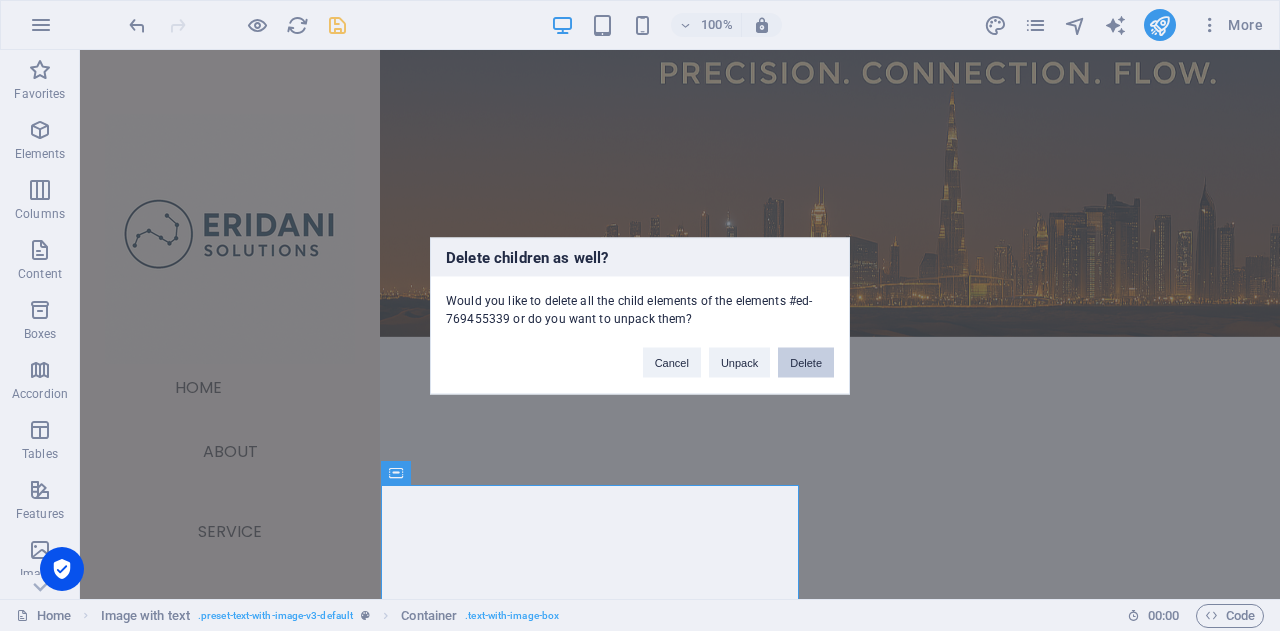 click on "Delete" at bounding box center (806, 362) 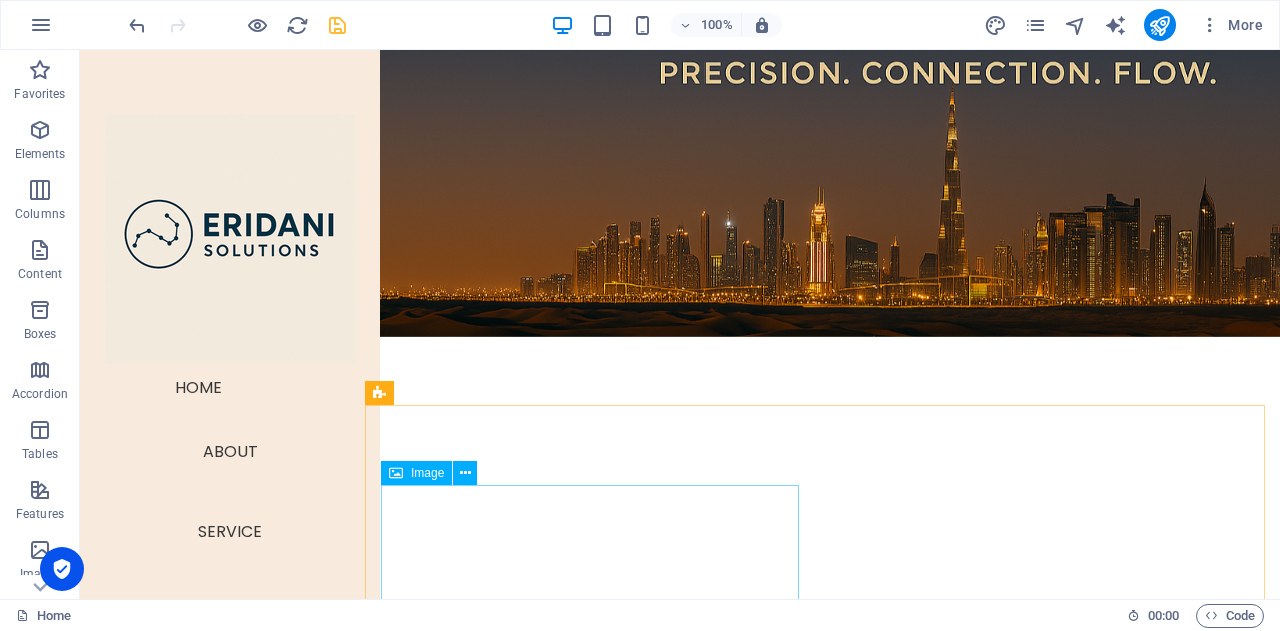 click at bounding box center (396, 473) 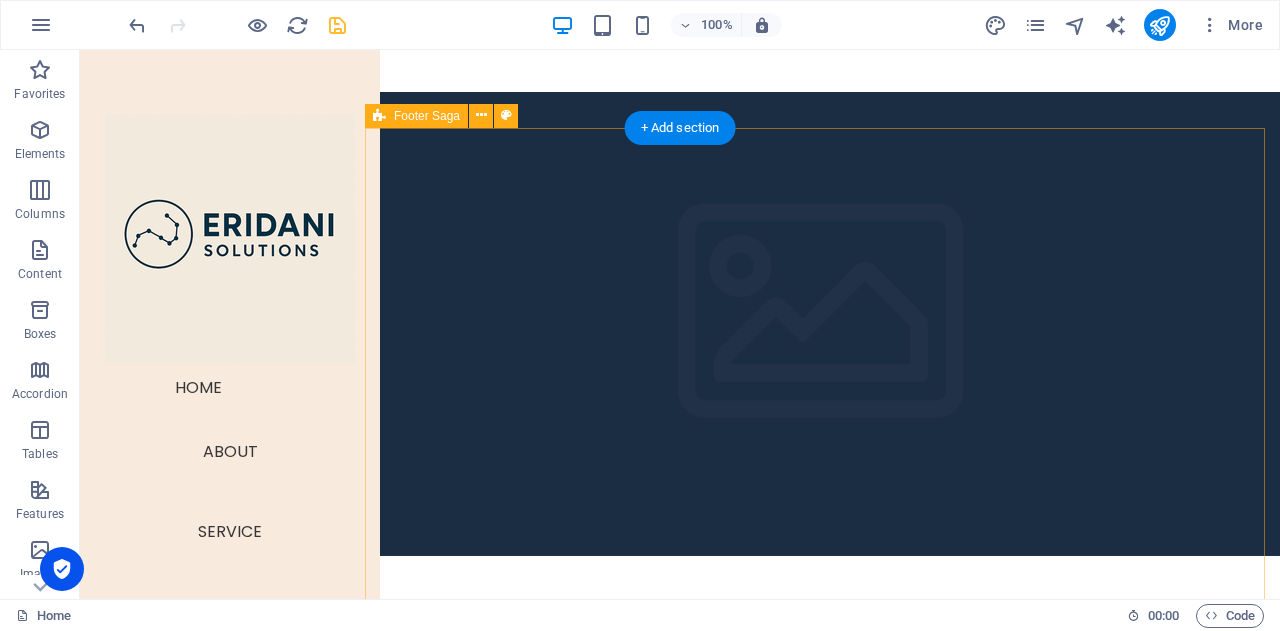 scroll, scrollTop: 2123, scrollLeft: 0, axis: vertical 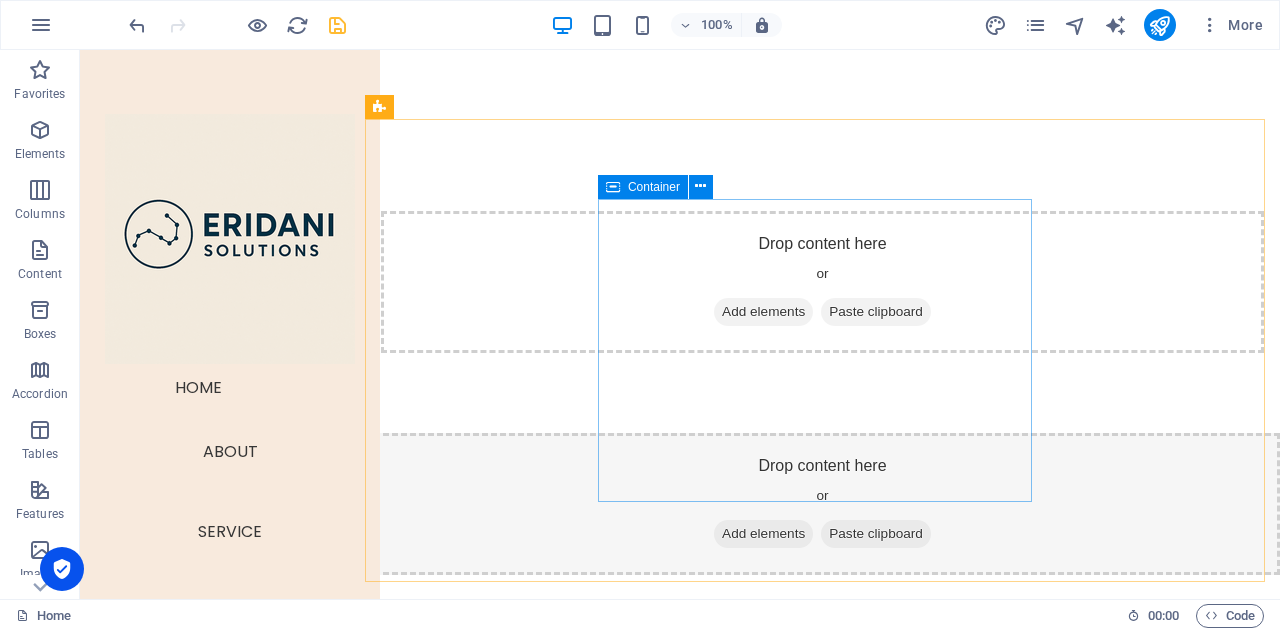 click on "Container" at bounding box center (654, 187) 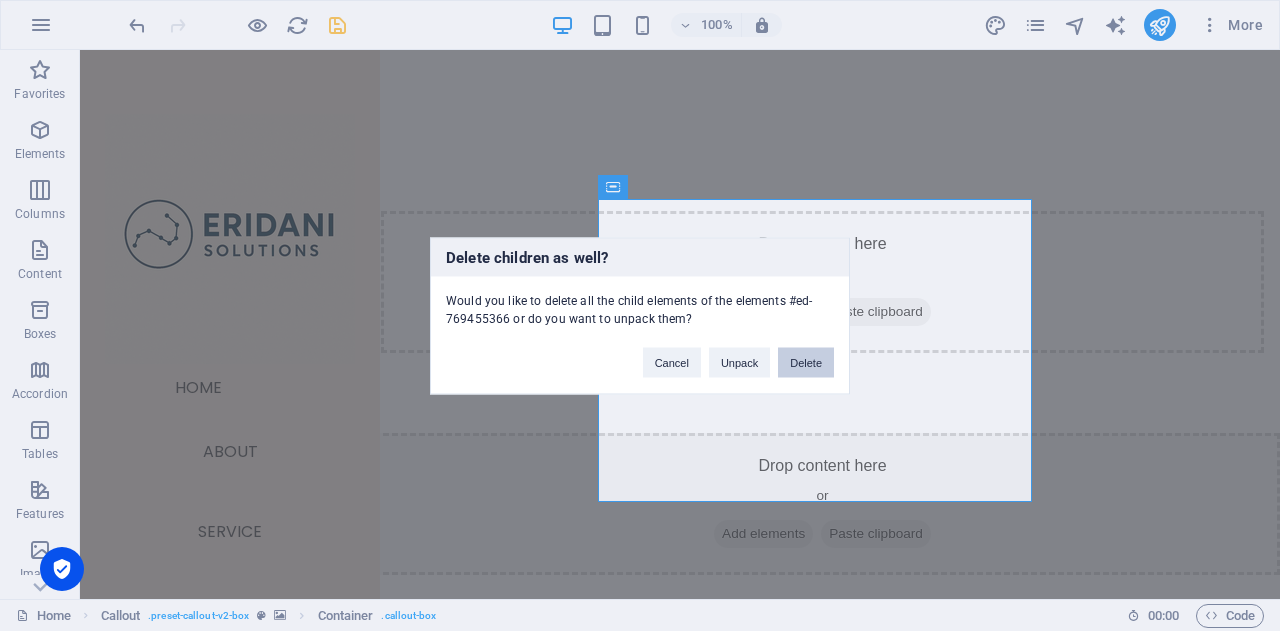 click on "Delete" at bounding box center (806, 362) 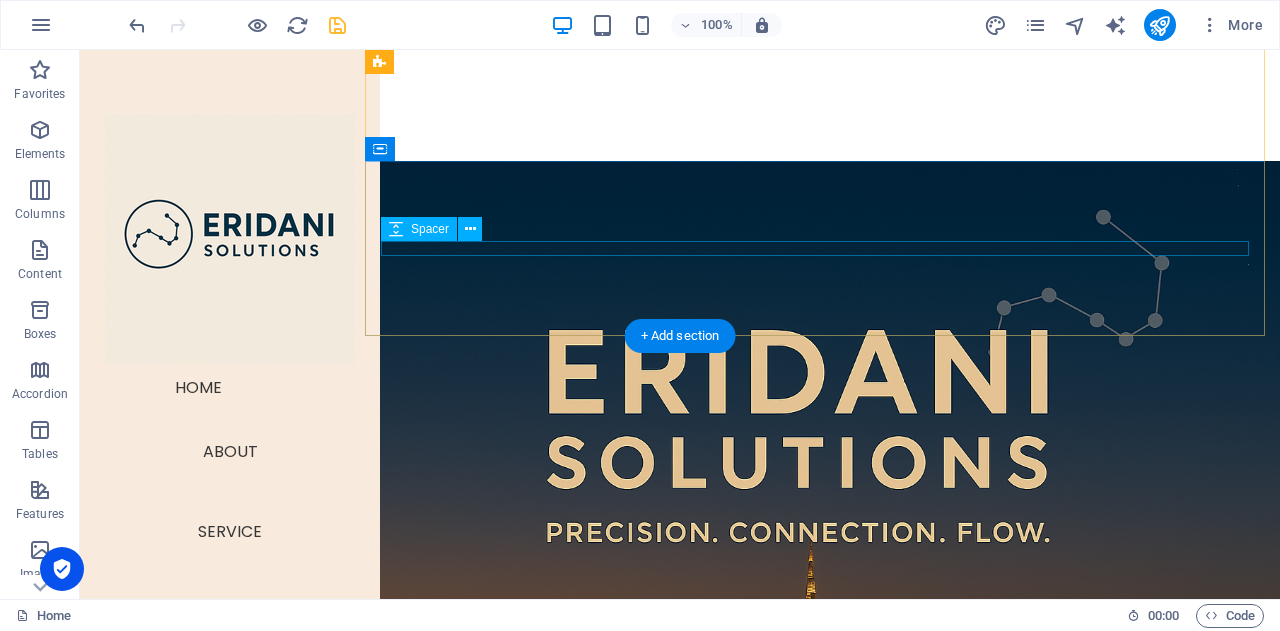 scroll, scrollTop: 554, scrollLeft: 0, axis: vertical 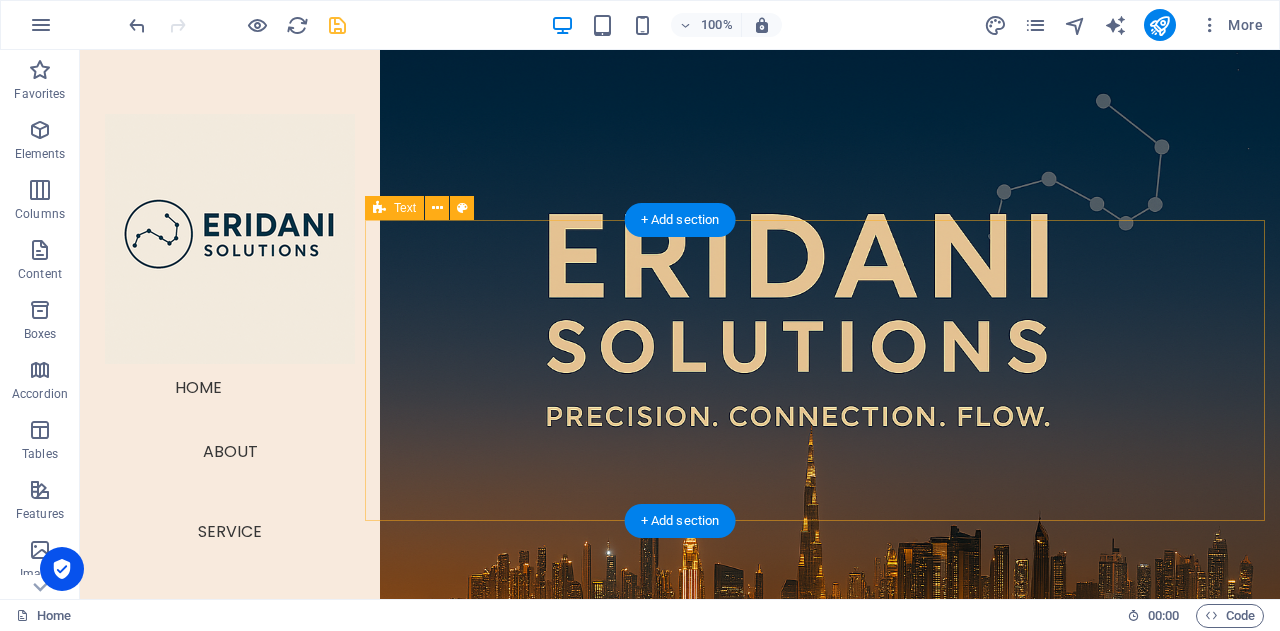 click on "Add elements" at bounding box center [763, 1125] 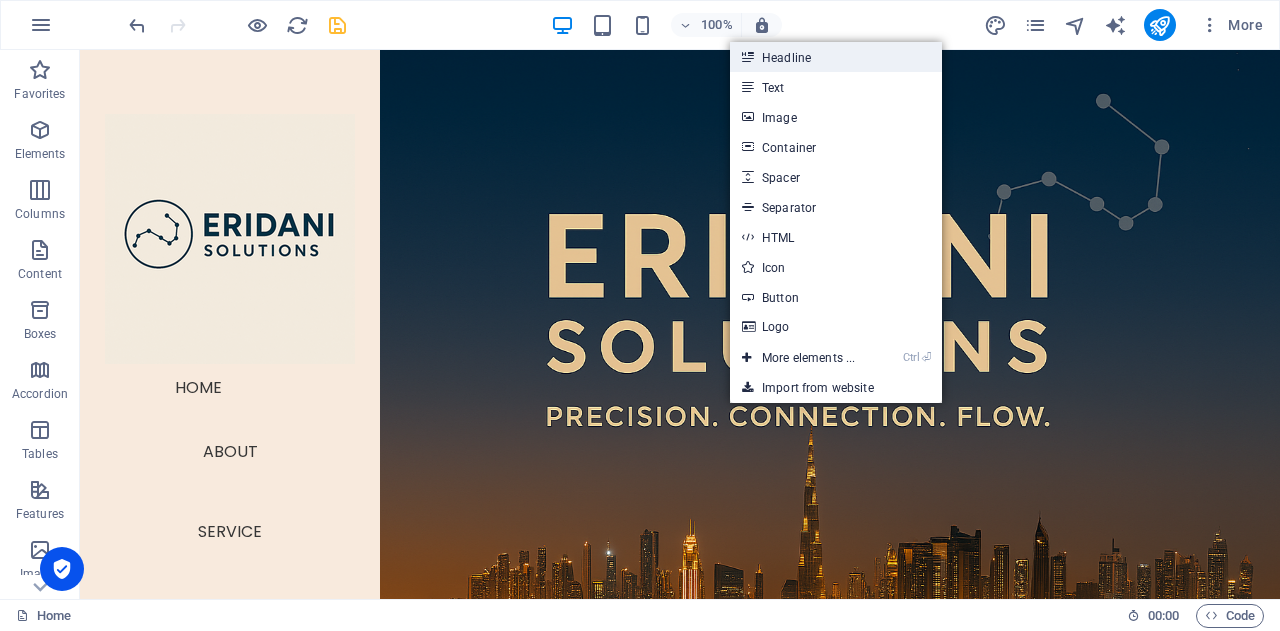 click on "Headline" at bounding box center [836, 57] 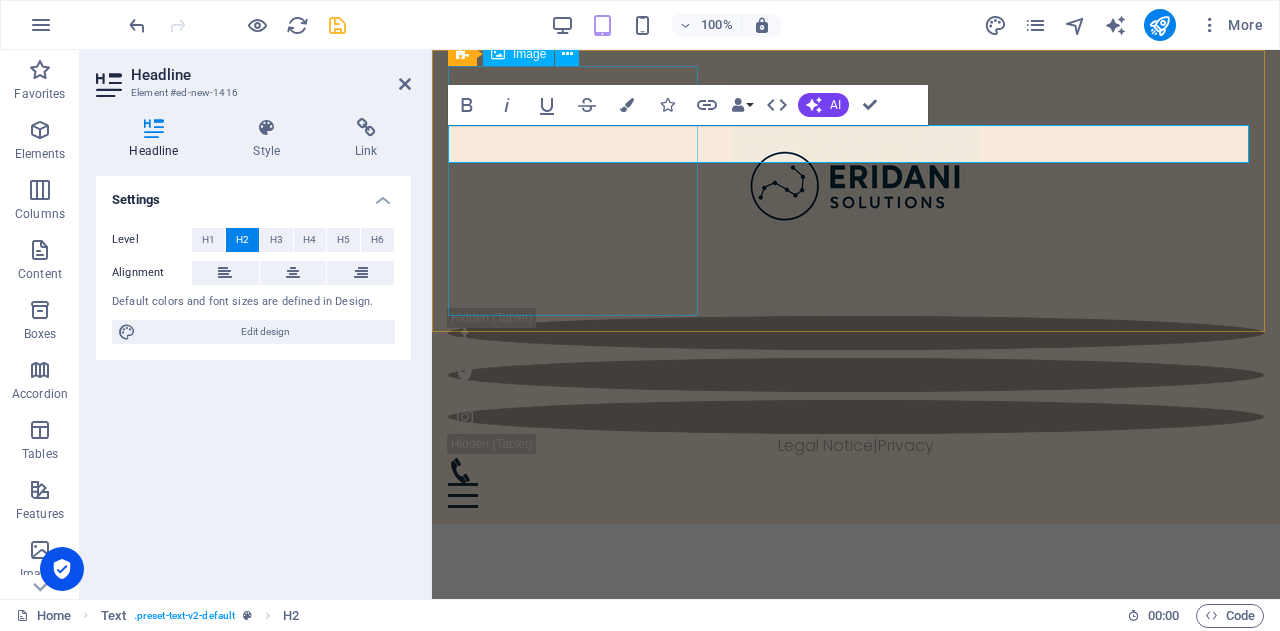 click at bounding box center (856, 191) 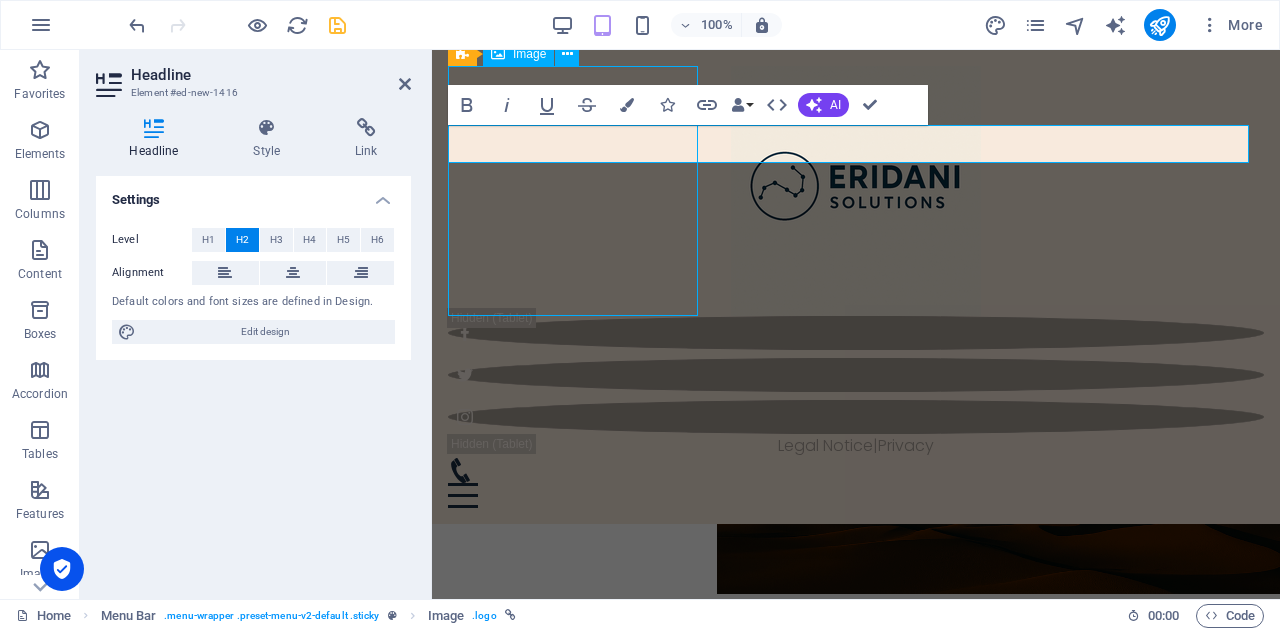 scroll, scrollTop: 728, scrollLeft: 0, axis: vertical 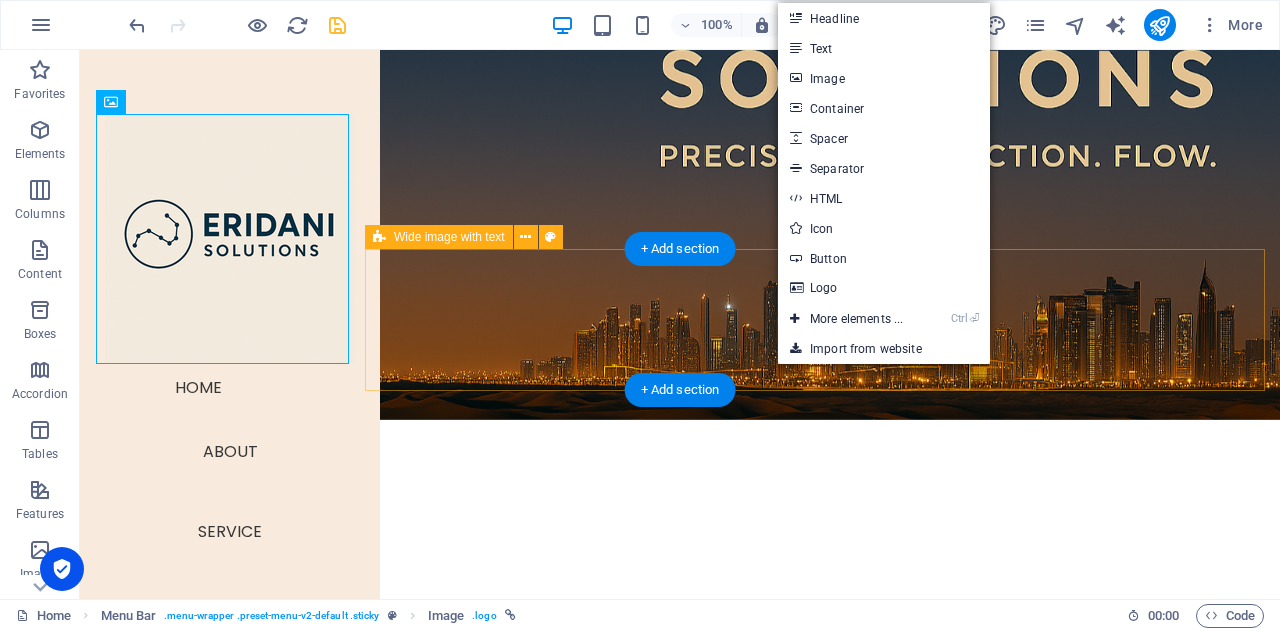 click on "Drop content here or  Add elements  Paste clipboard" at bounding box center [822, 1045] 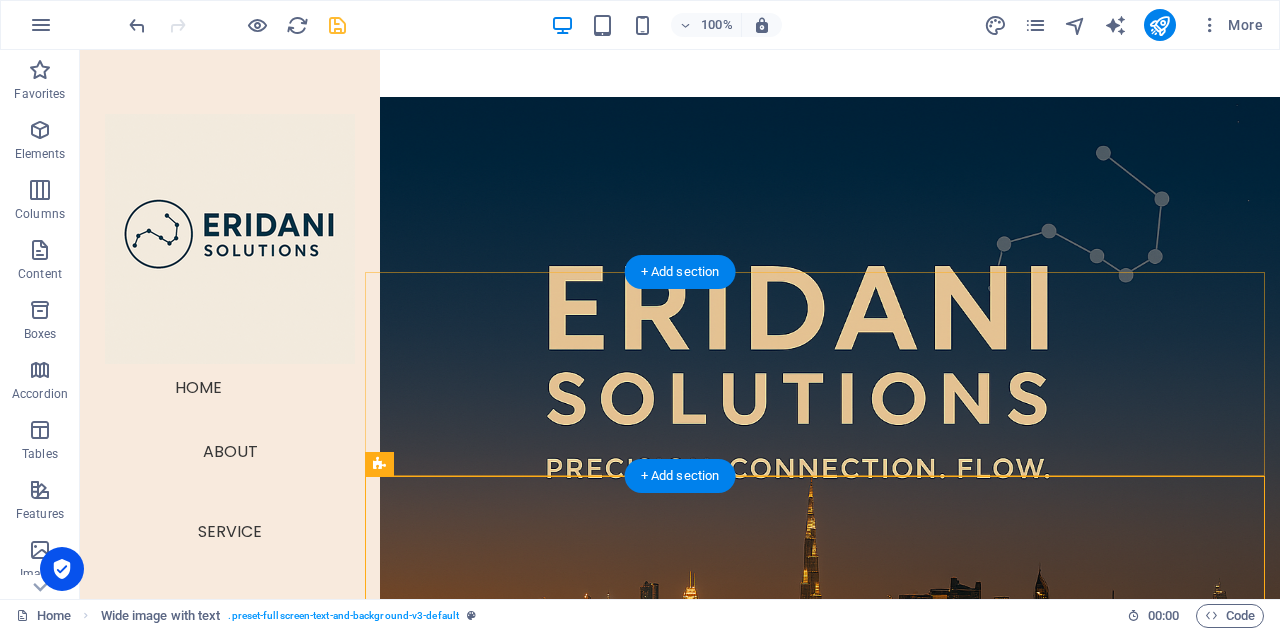 scroll, scrollTop: 502, scrollLeft: 0, axis: vertical 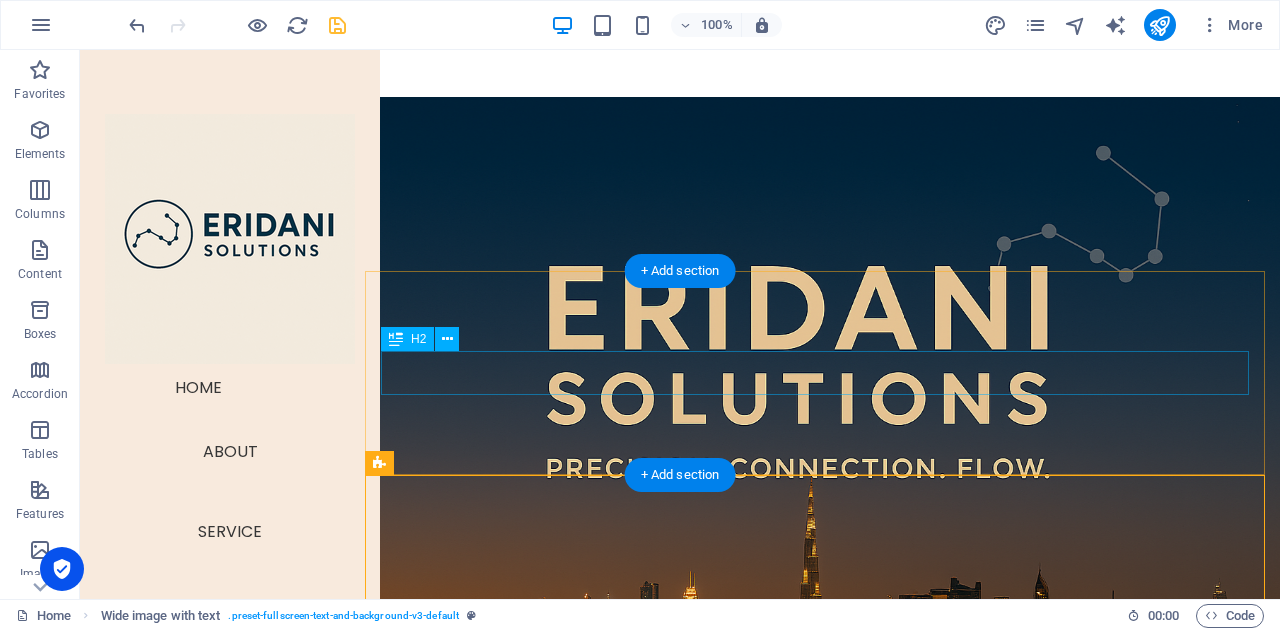 click on "New headline" at bounding box center (822, 1098) 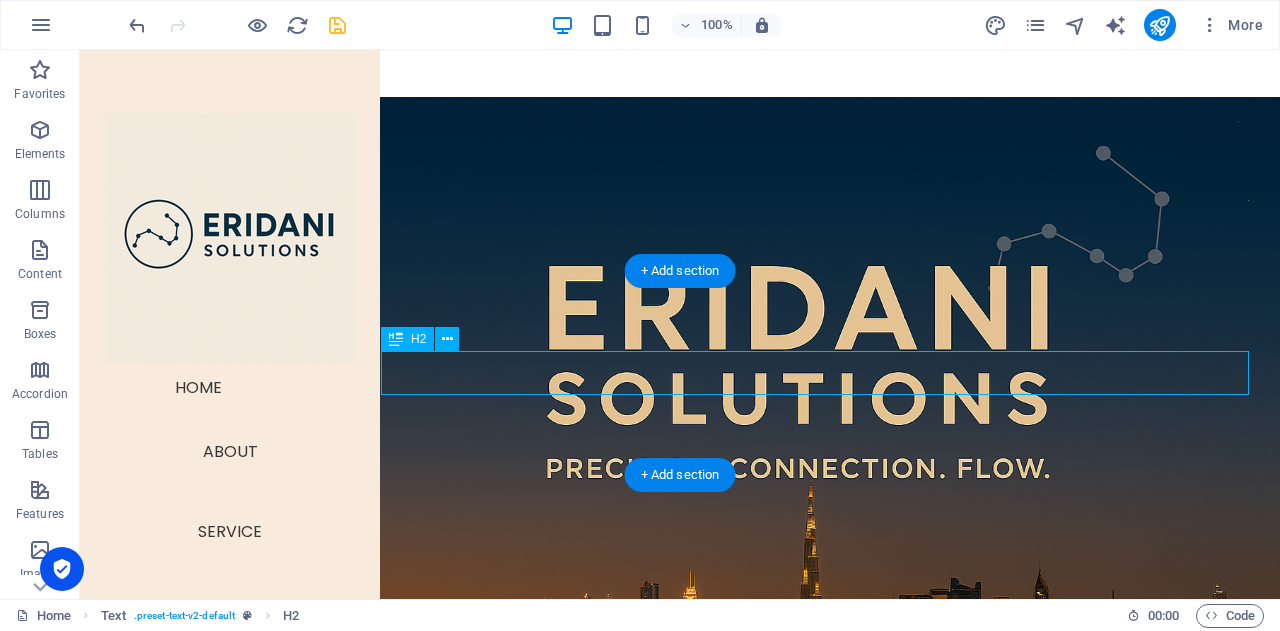 click on "New headline" at bounding box center [822, 1098] 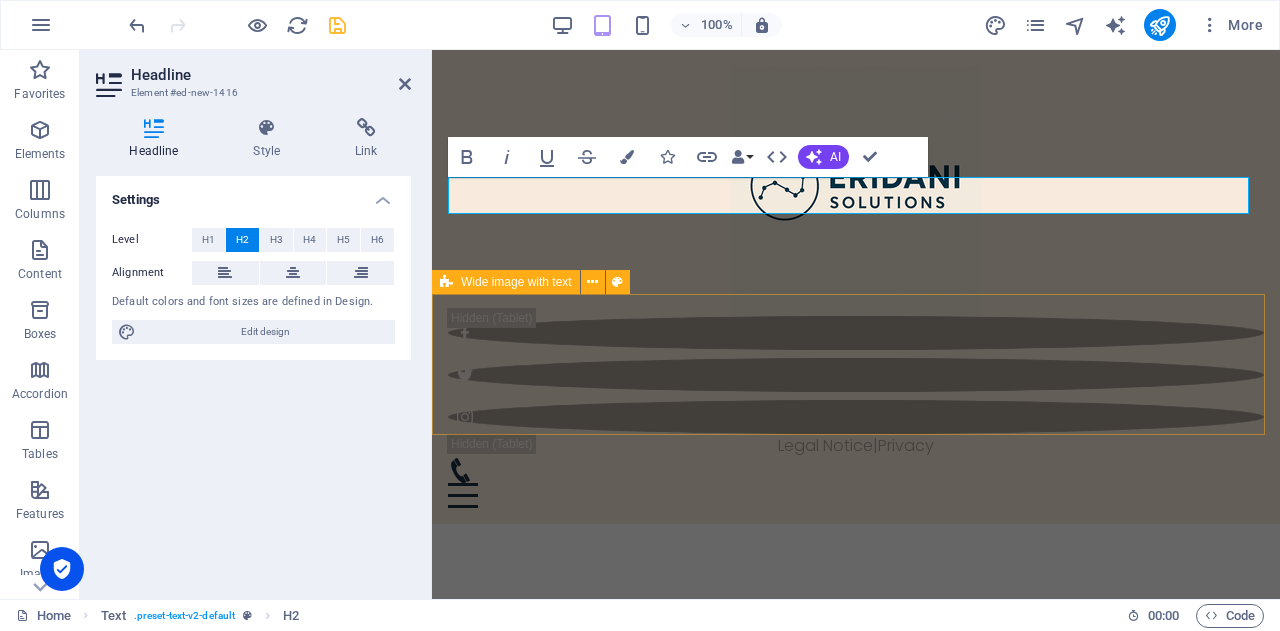 type 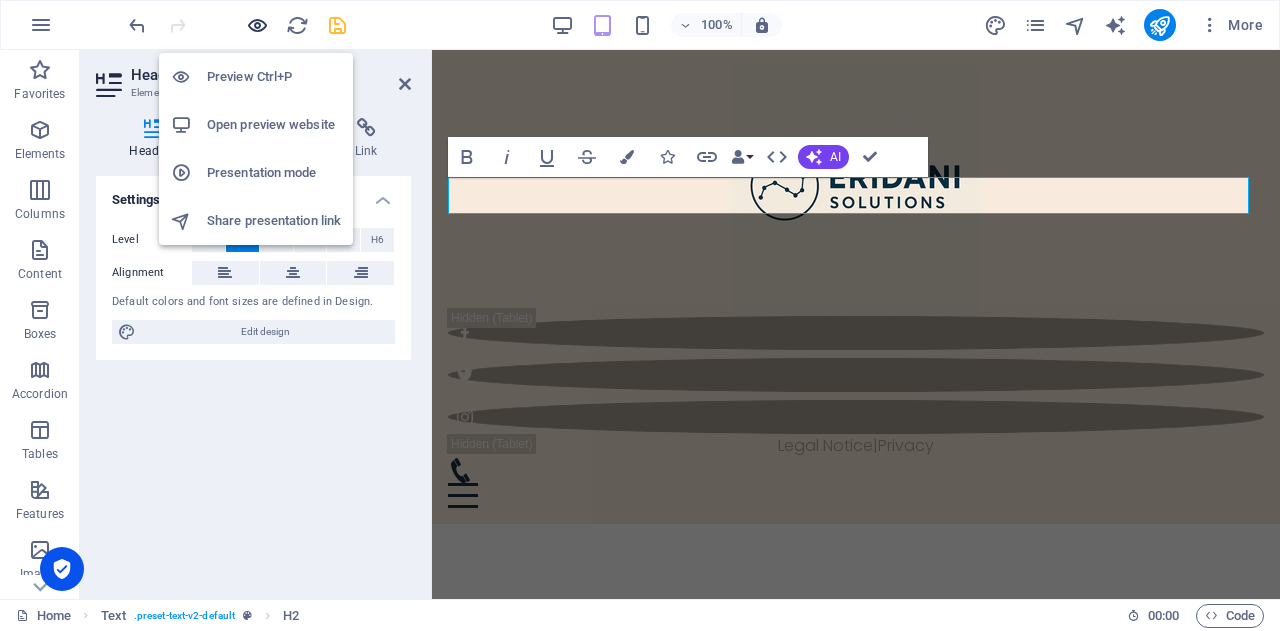 click at bounding box center (257, 25) 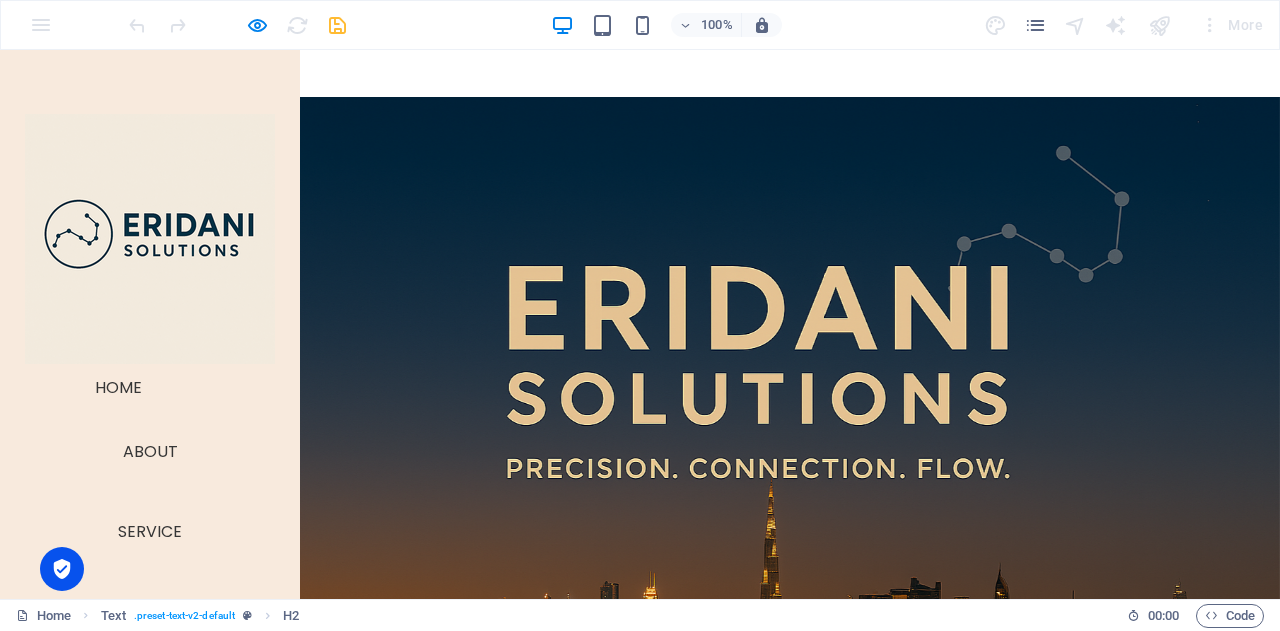 click on "ABOUT US" at bounding box center (783, 1098) 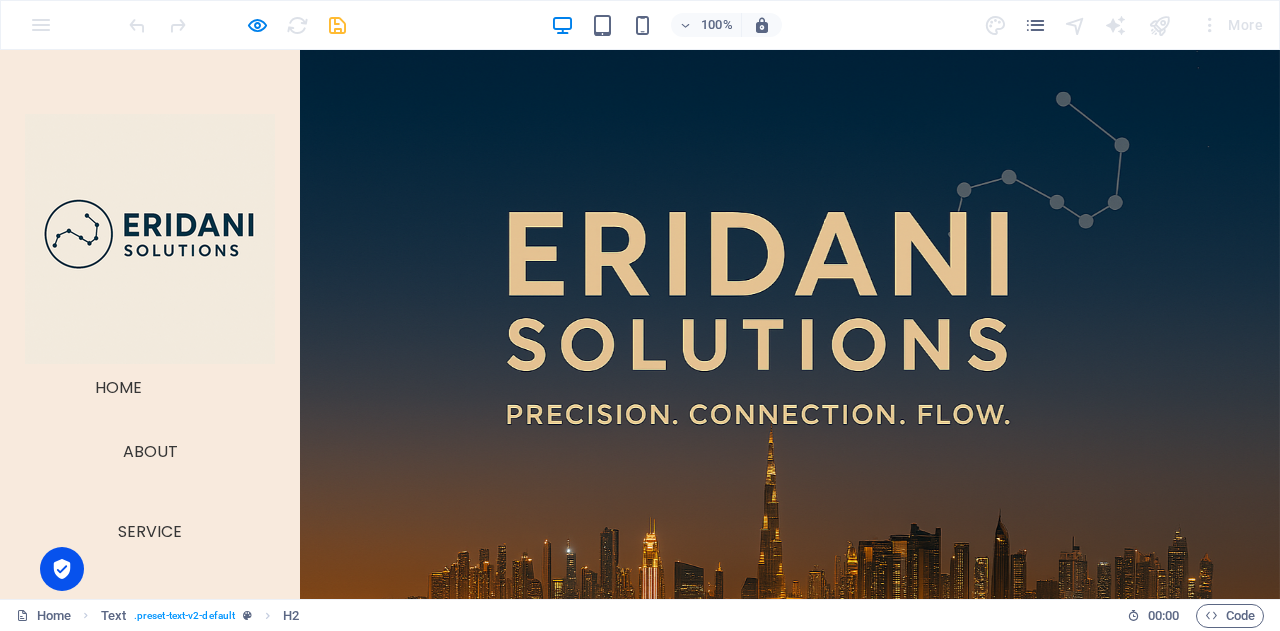 scroll, scrollTop: 556, scrollLeft: 0, axis: vertical 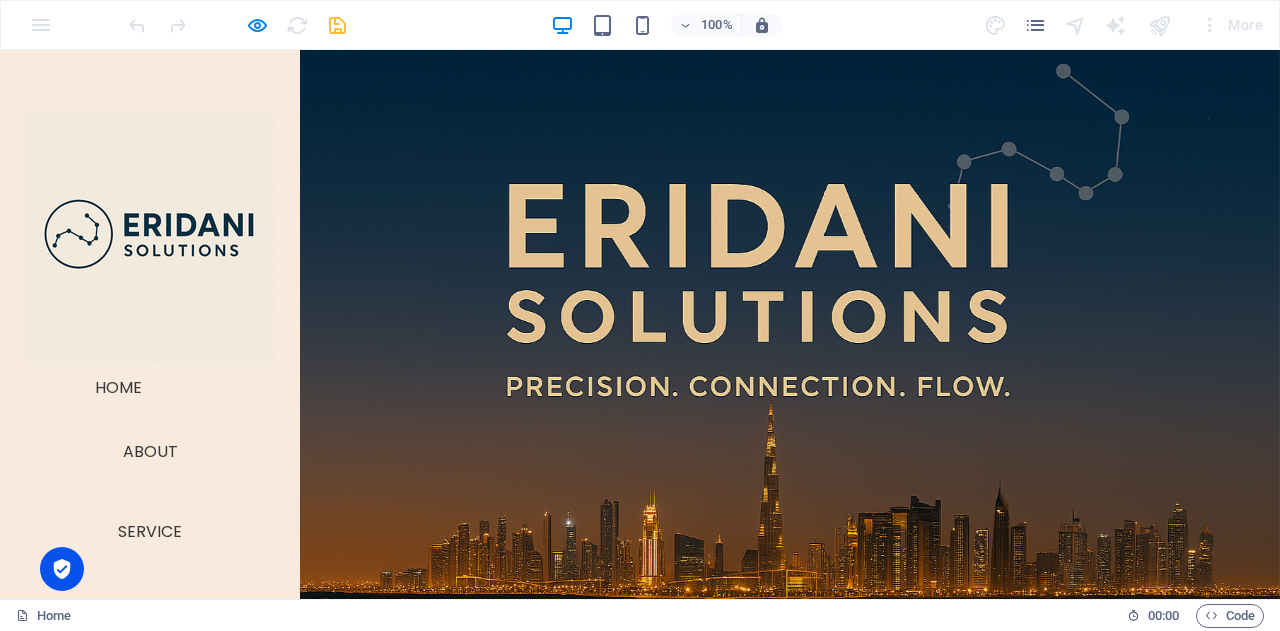click on "ABOUT US" at bounding box center (783, 1016) 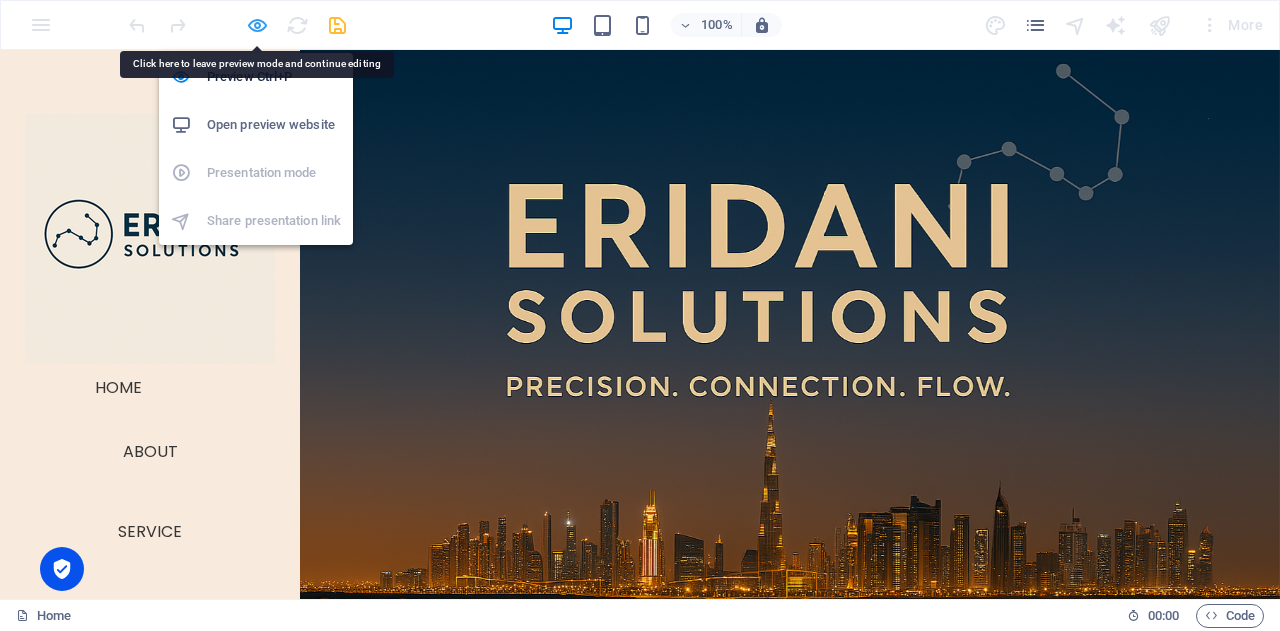 click at bounding box center (257, 25) 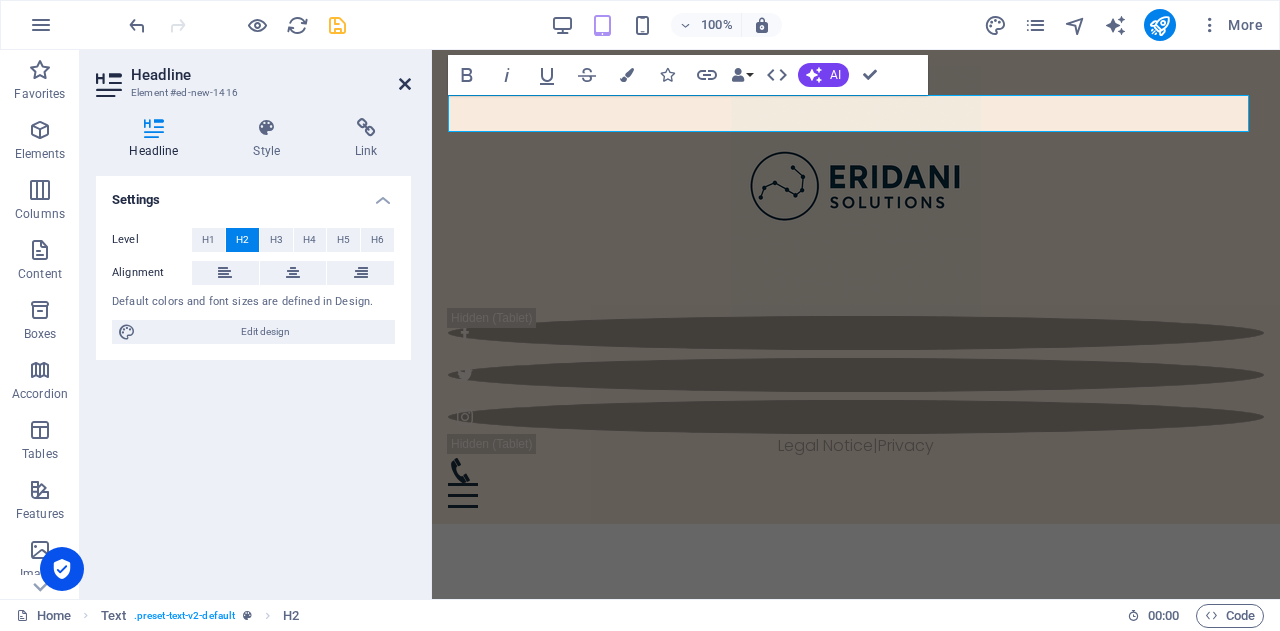 click at bounding box center (405, 84) 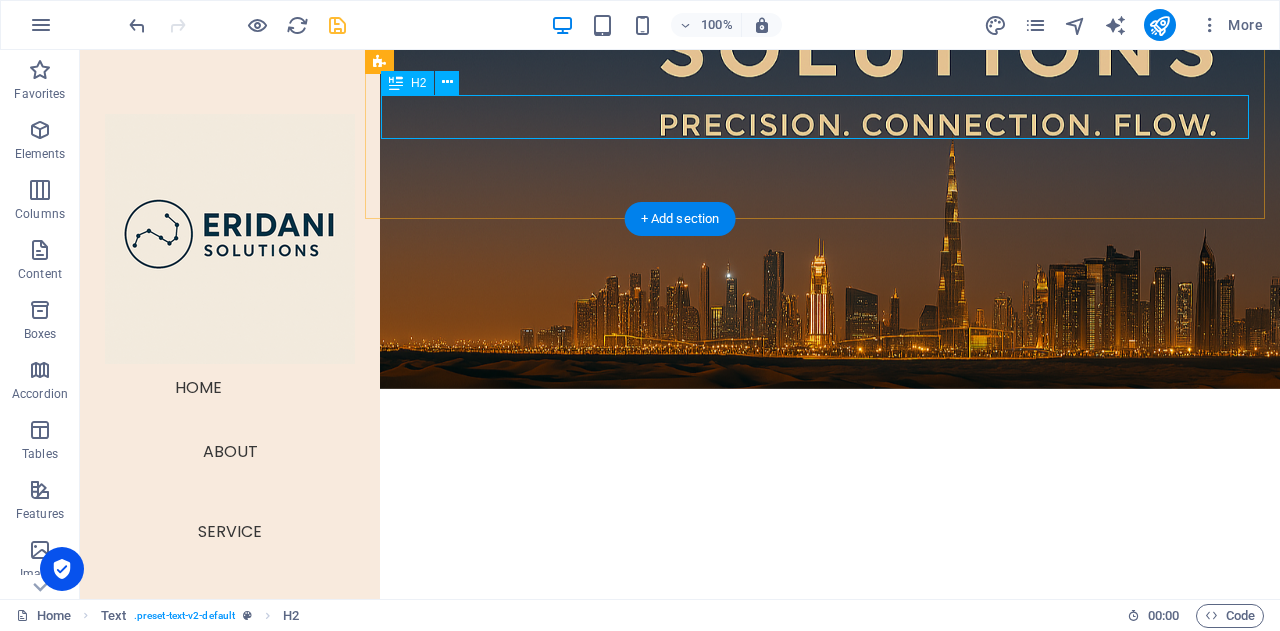 click on "ABOUT US" at bounding box center [822, 841] 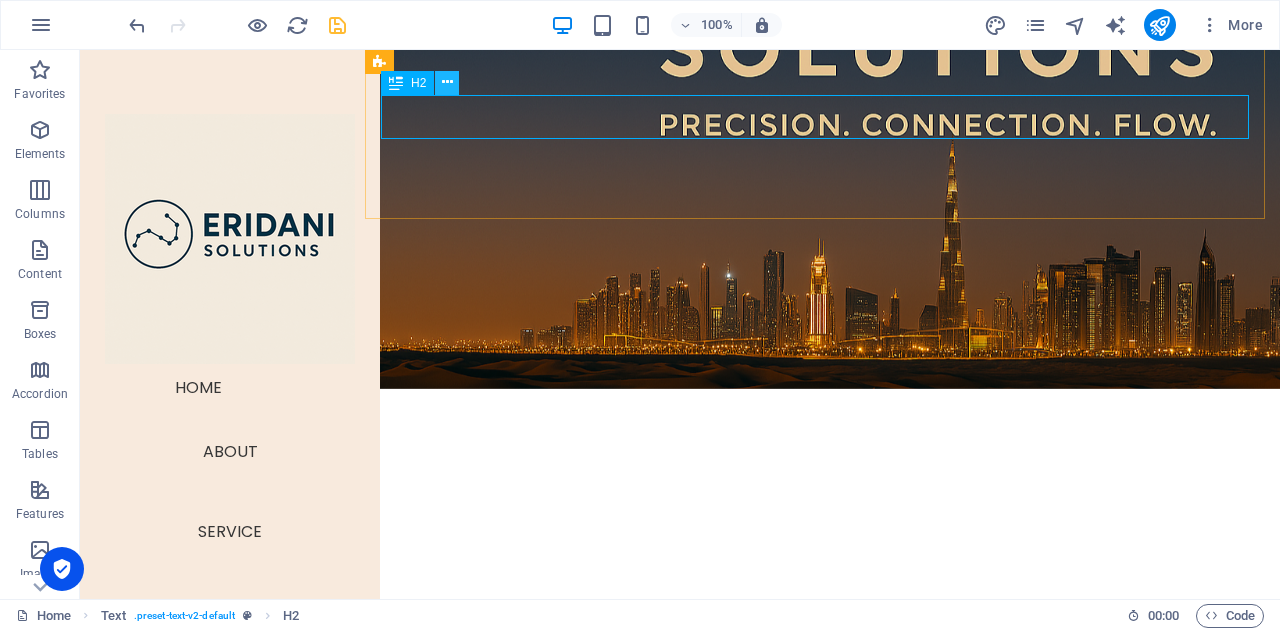 click at bounding box center (447, 82) 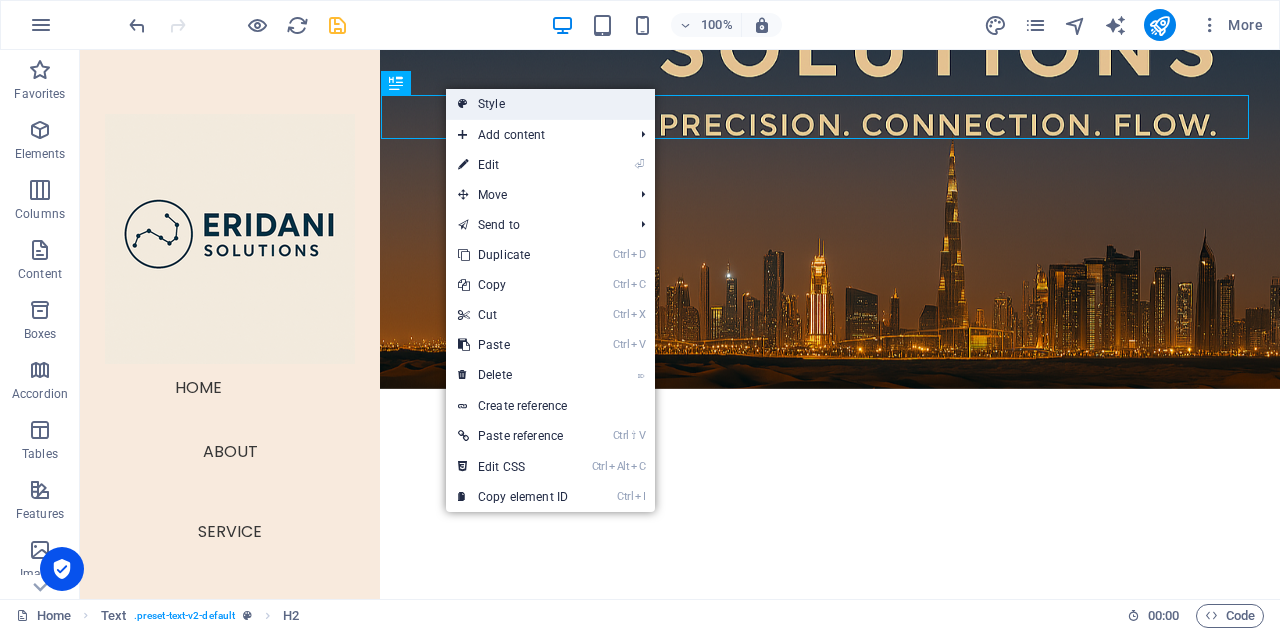 click on "Style" at bounding box center [550, 104] 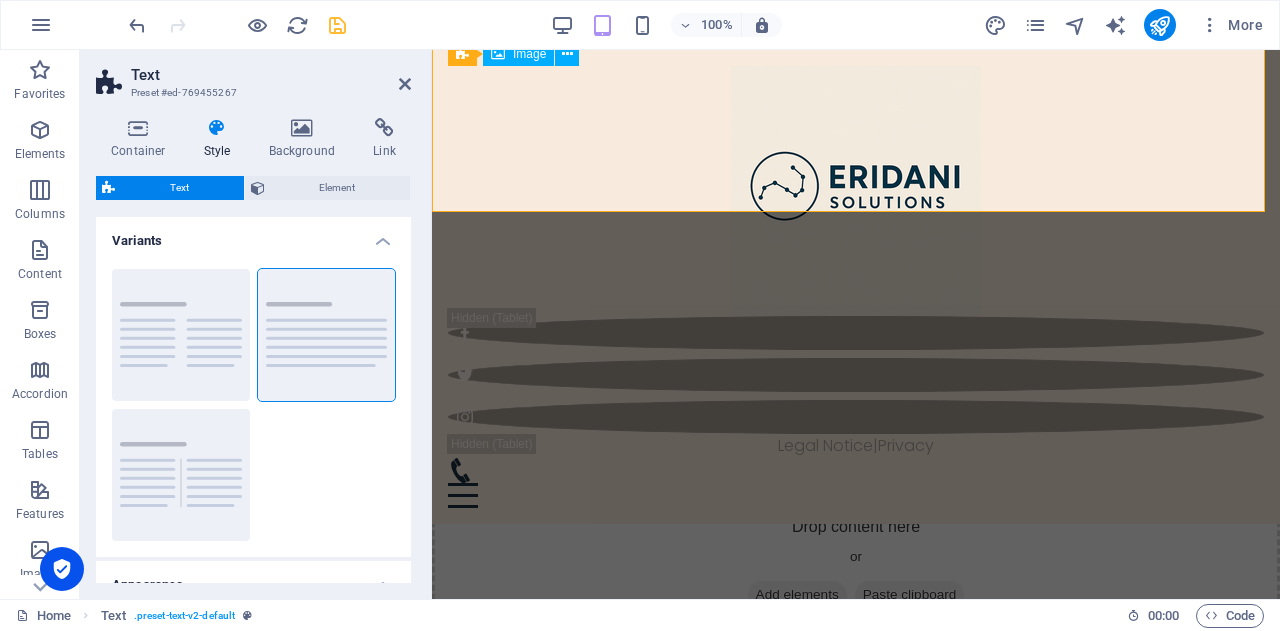 scroll, scrollTop: 584, scrollLeft: 0, axis: vertical 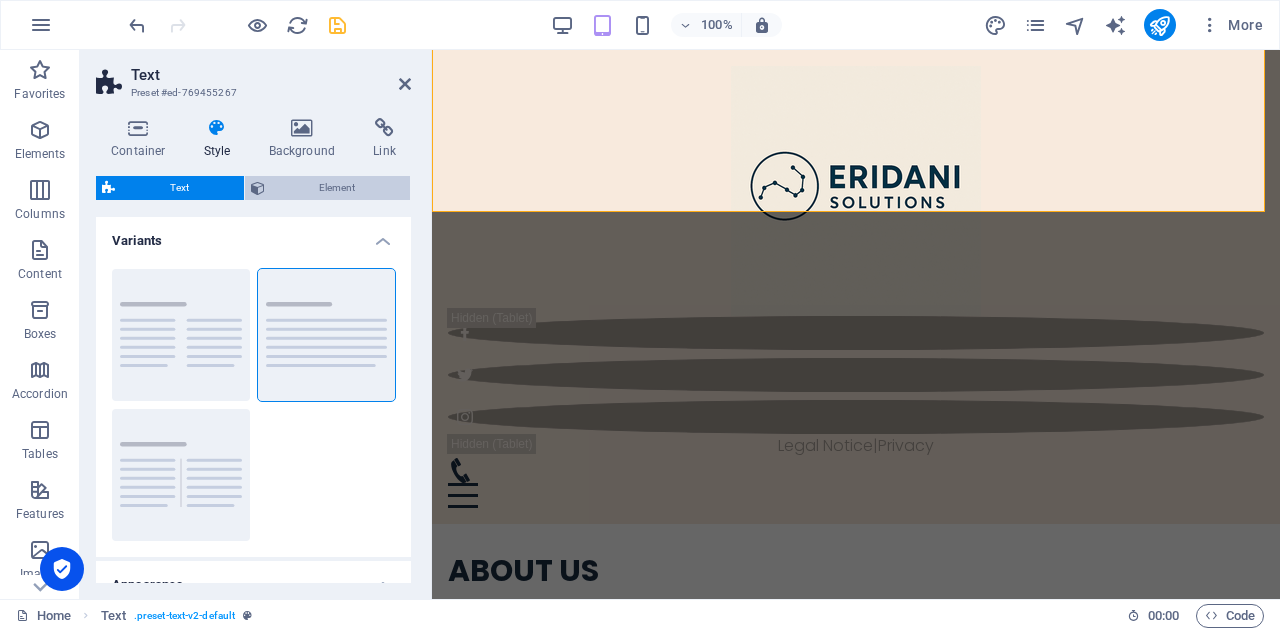 click on "Element" at bounding box center [338, 188] 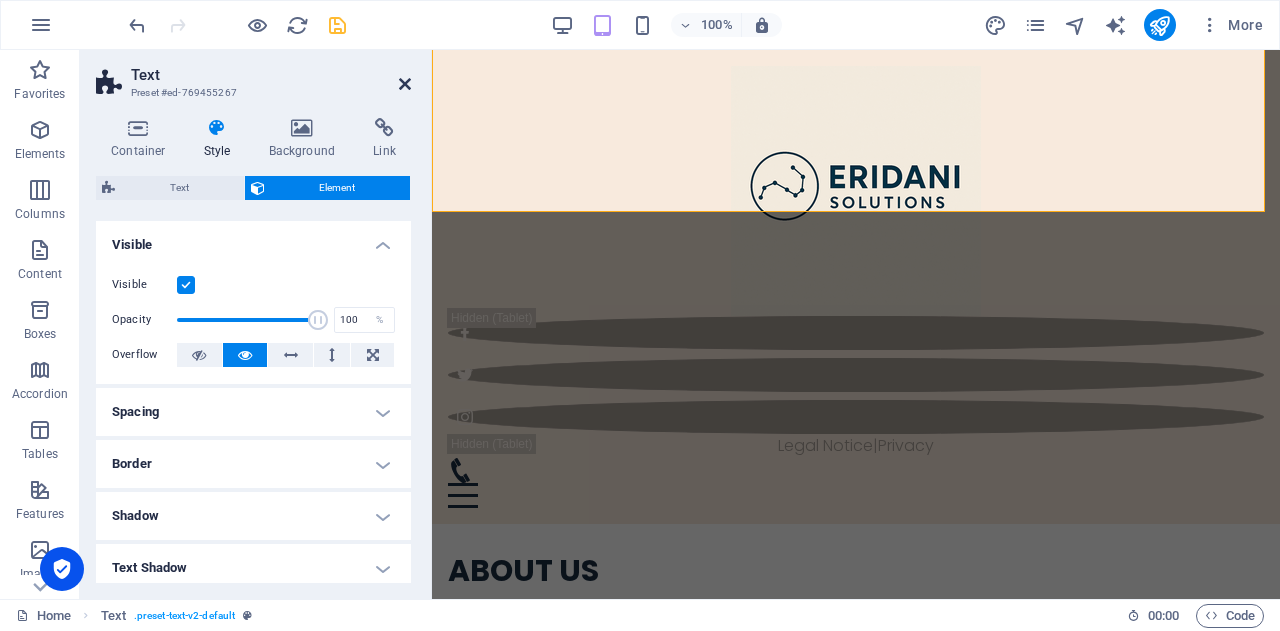 click at bounding box center (405, 84) 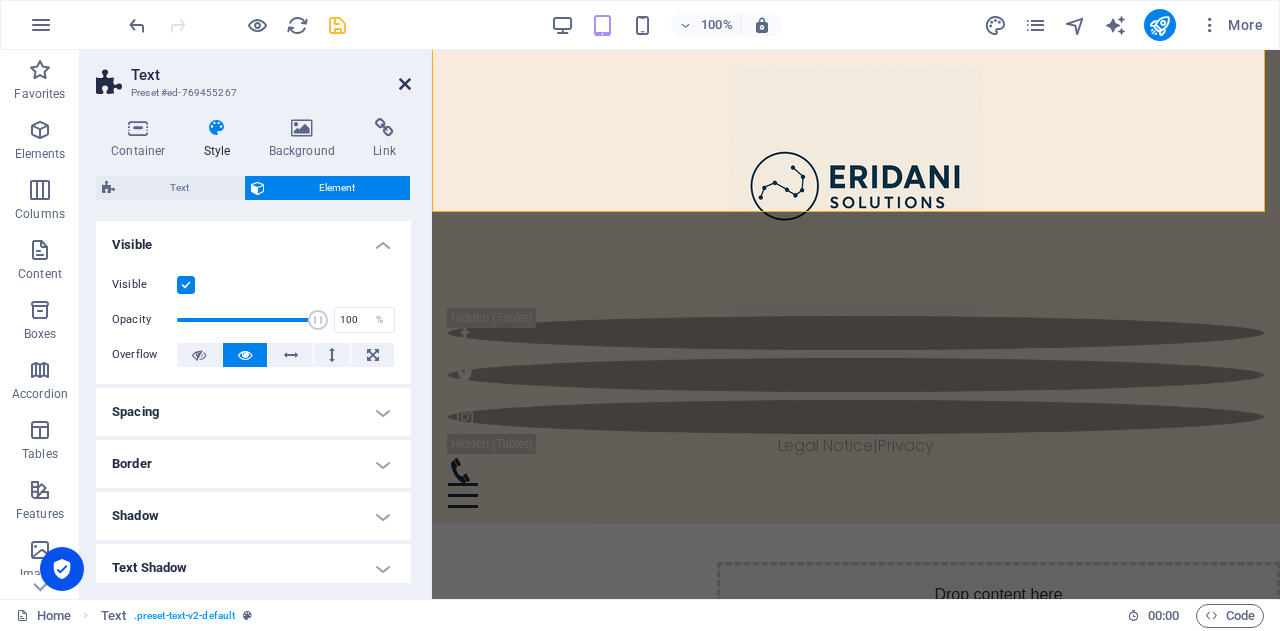 scroll, scrollTop: 759, scrollLeft: 0, axis: vertical 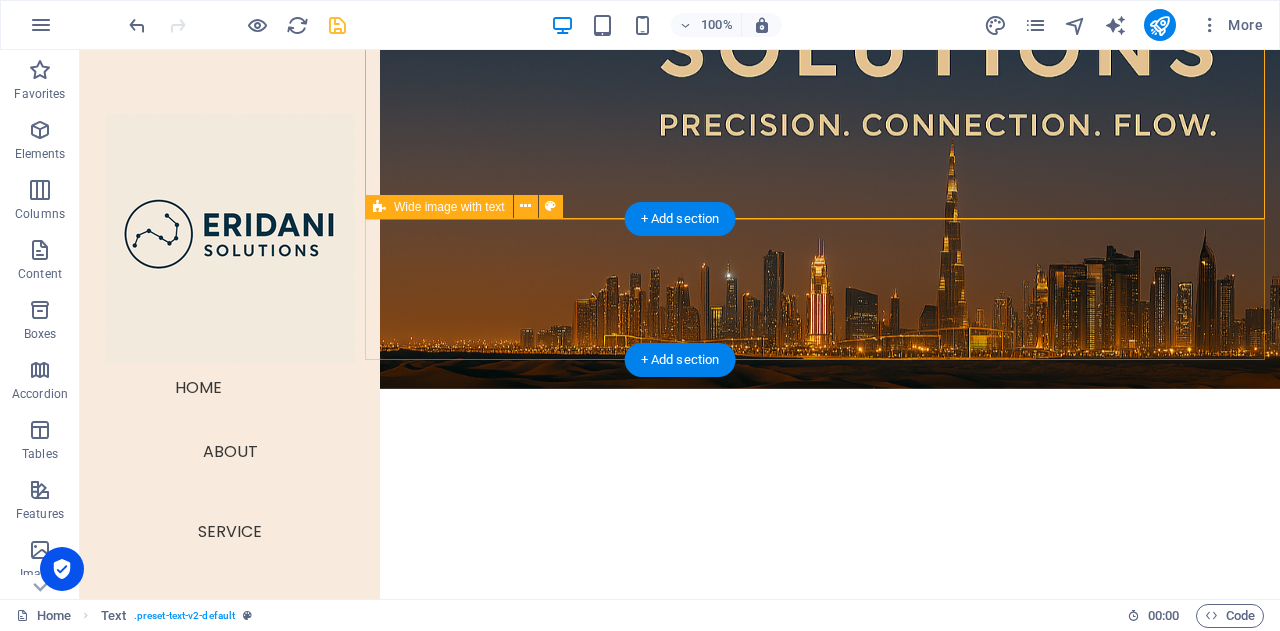 click on "Drop content here or  Add elements  Paste clipboard" at bounding box center (822, 1014) 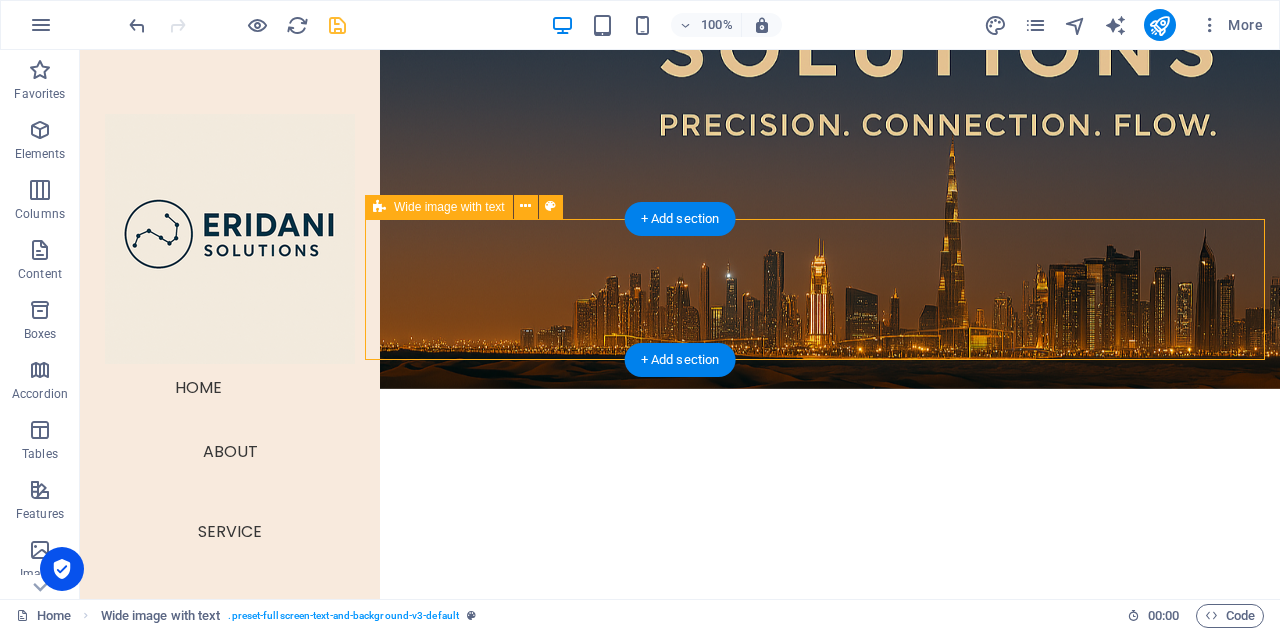 click on "Drop content here or  Add elements  Paste clipboard" at bounding box center (822, 1014) 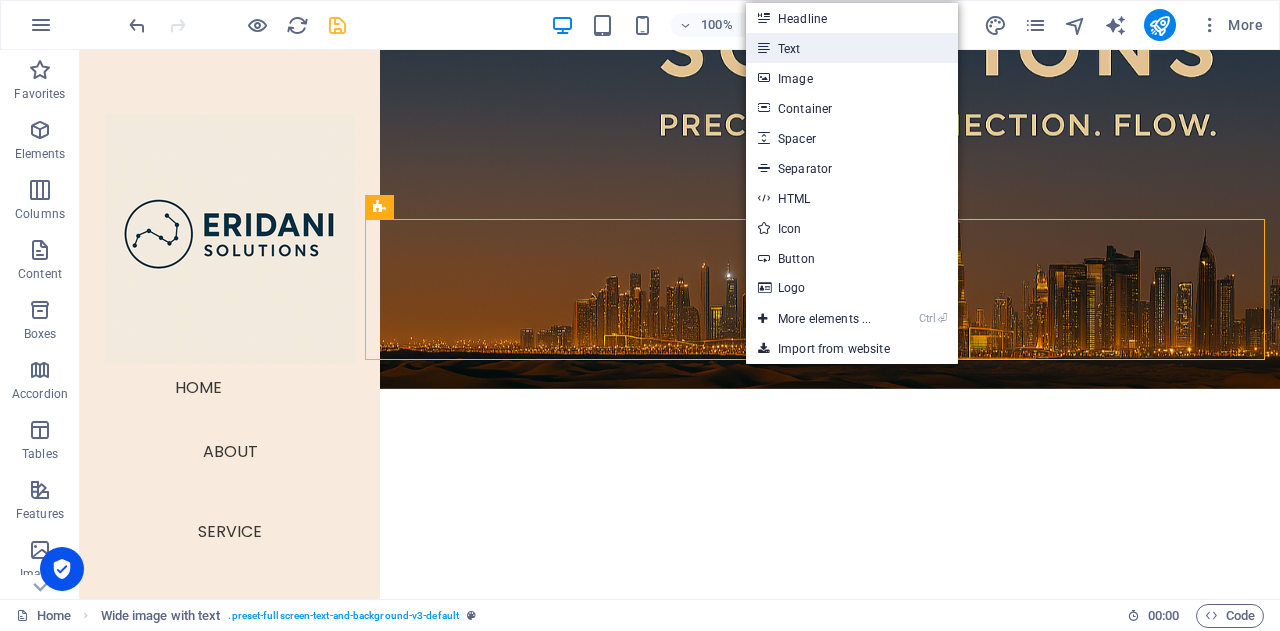click on "Text" at bounding box center [852, 48] 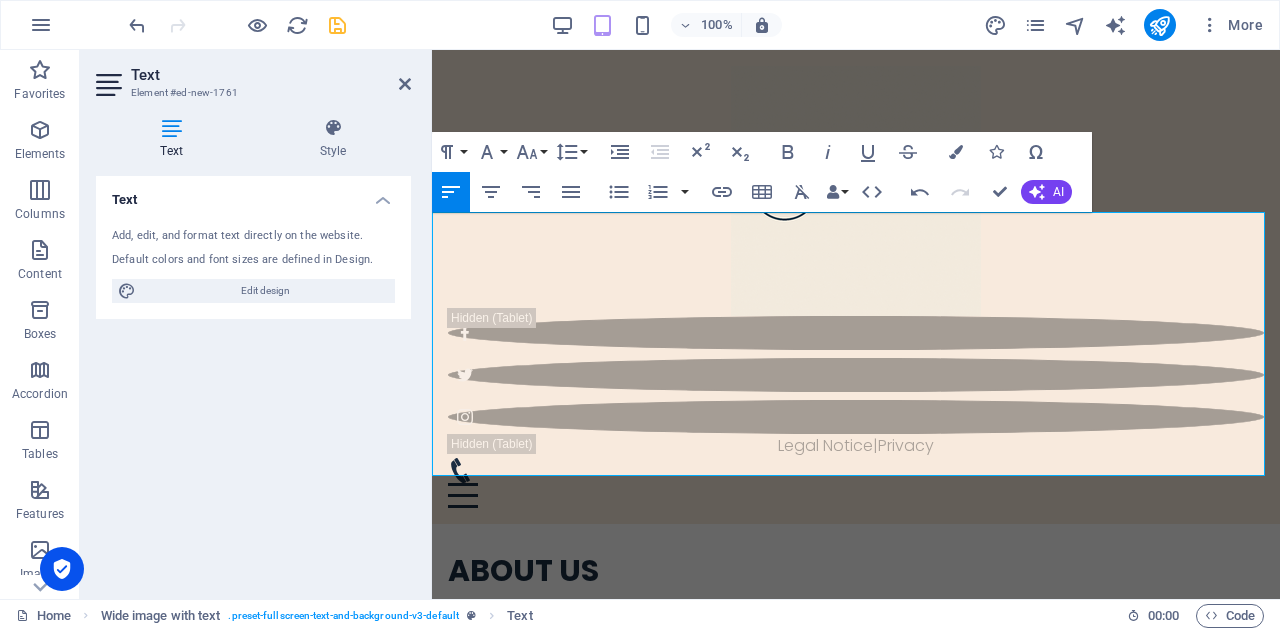 click 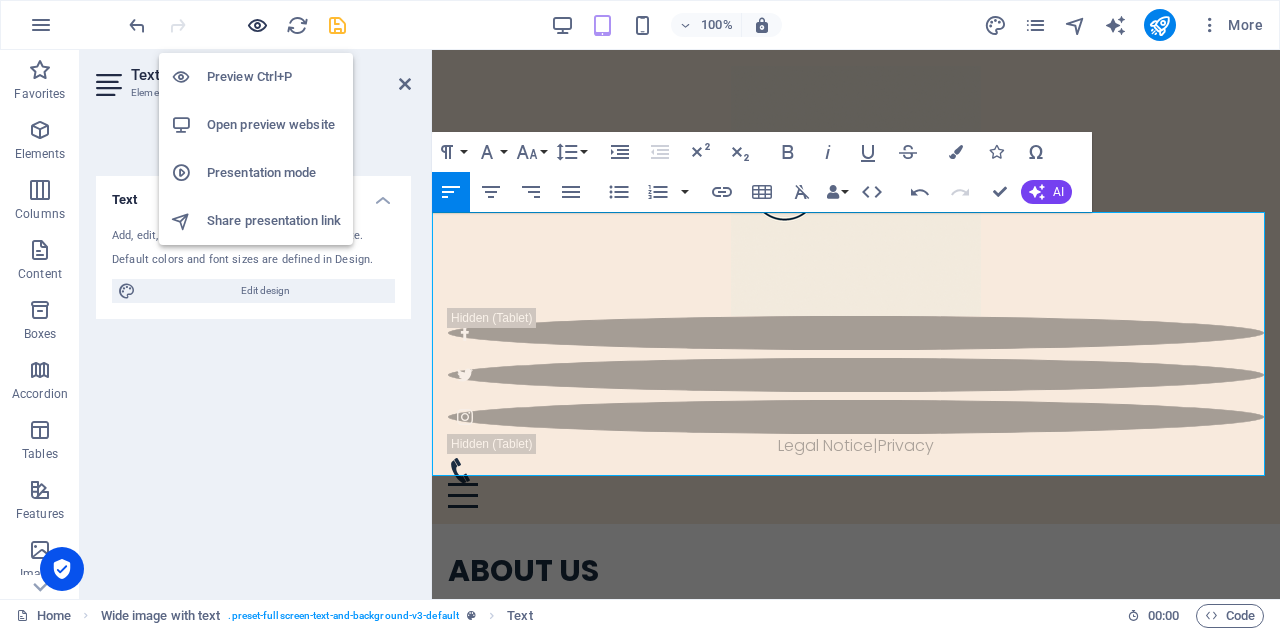 click at bounding box center [257, 25] 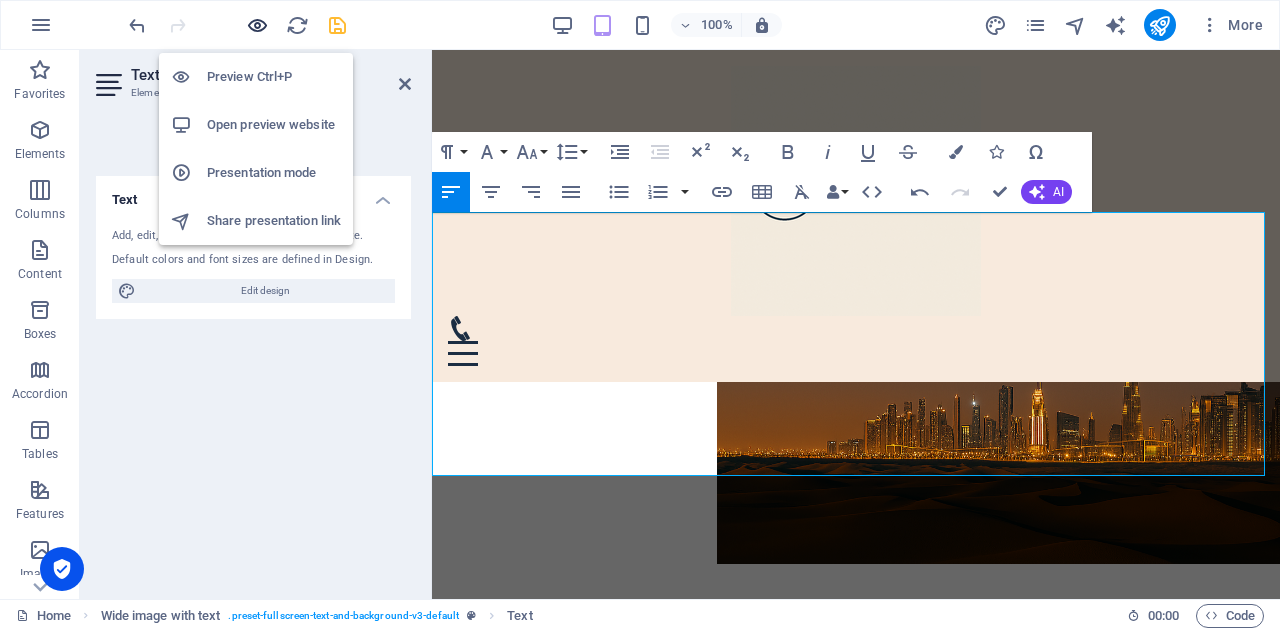 scroll, scrollTop: 759, scrollLeft: 0, axis: vertical 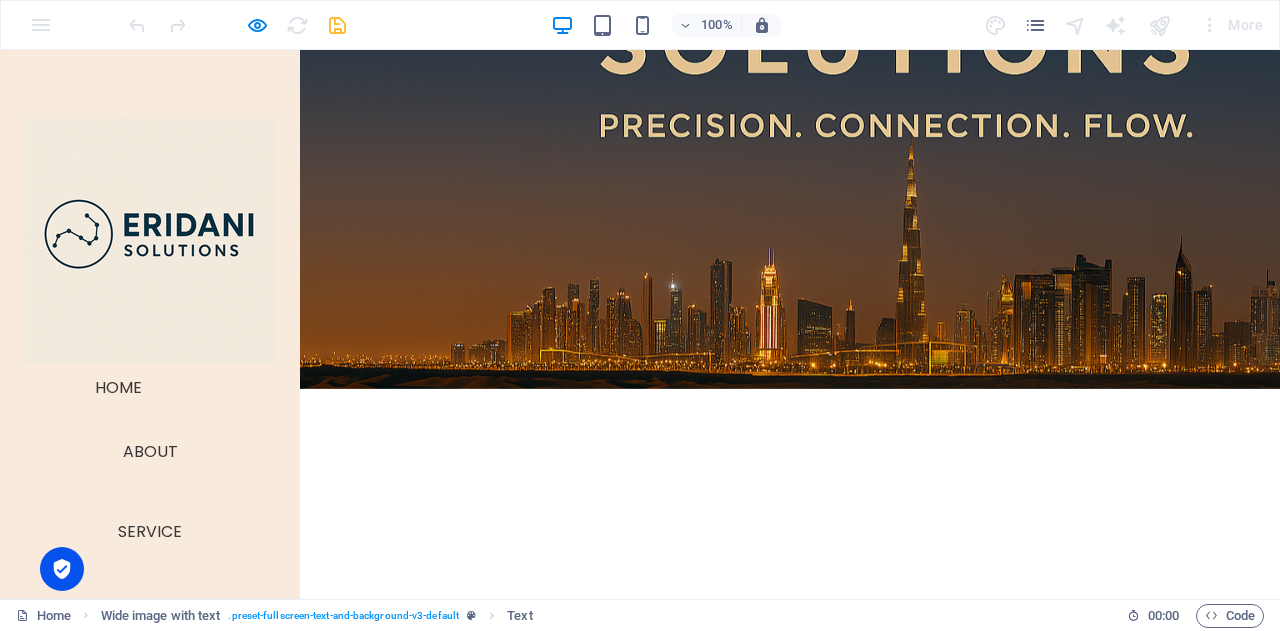 click on "ABOUT US" at bounding box center (782, 841) 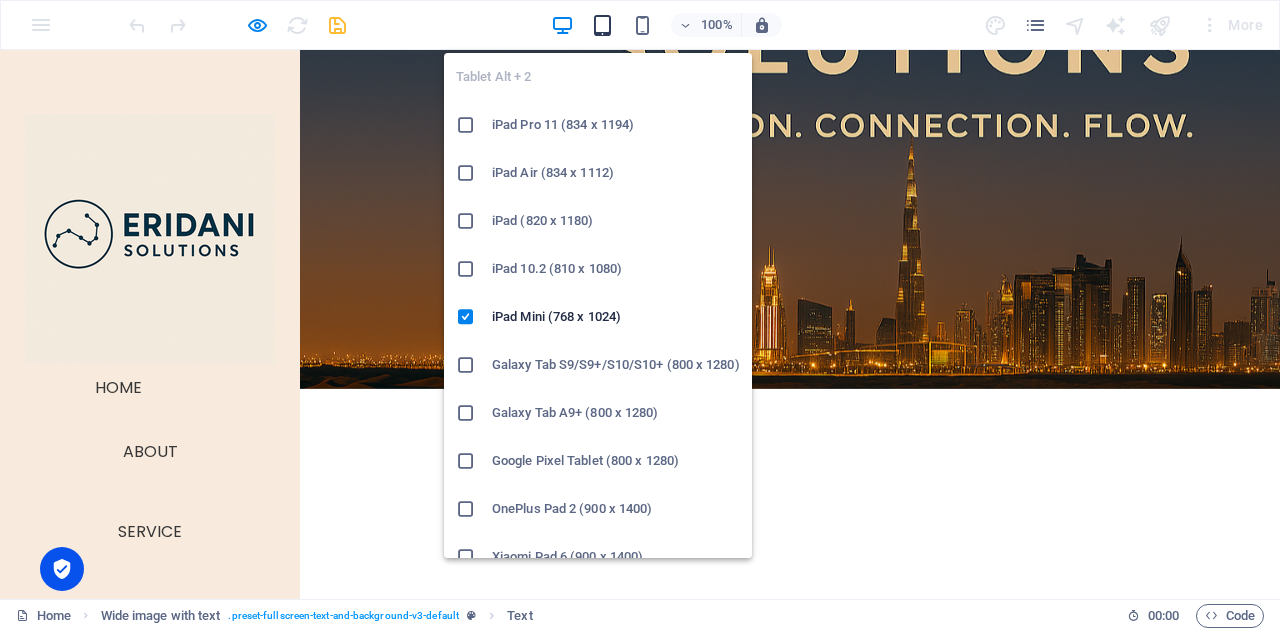 click at bounding box center (602, 25) 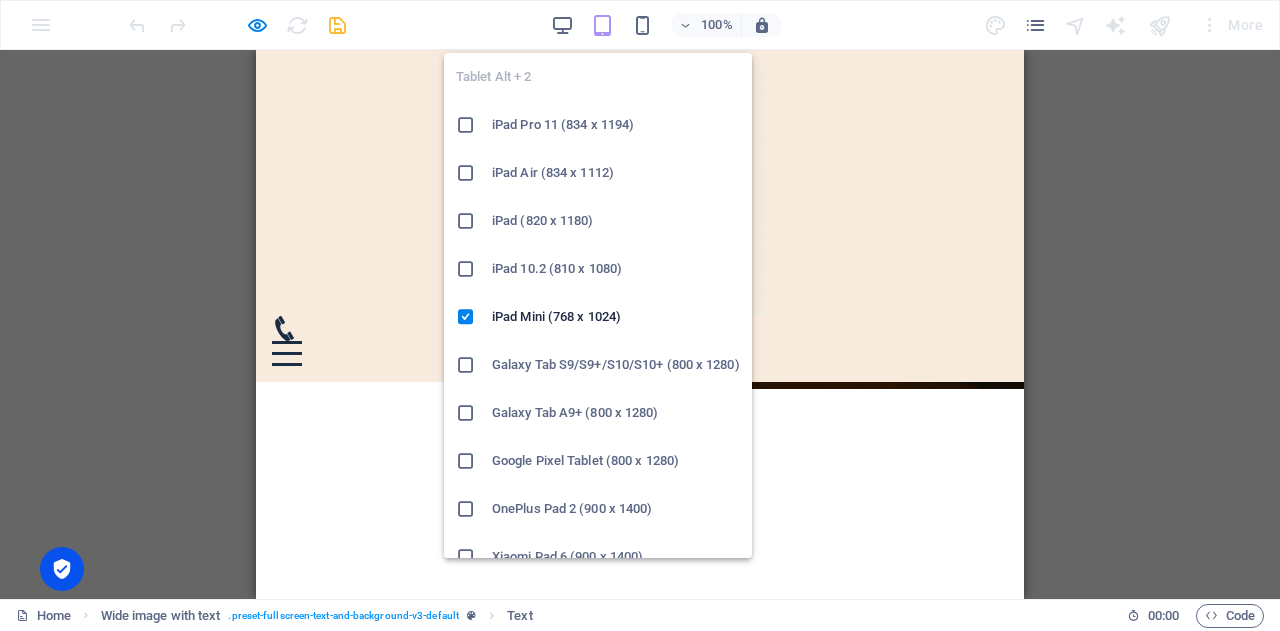scroll, scrollTop: 584, scrollLeft: 0, axis: vertical 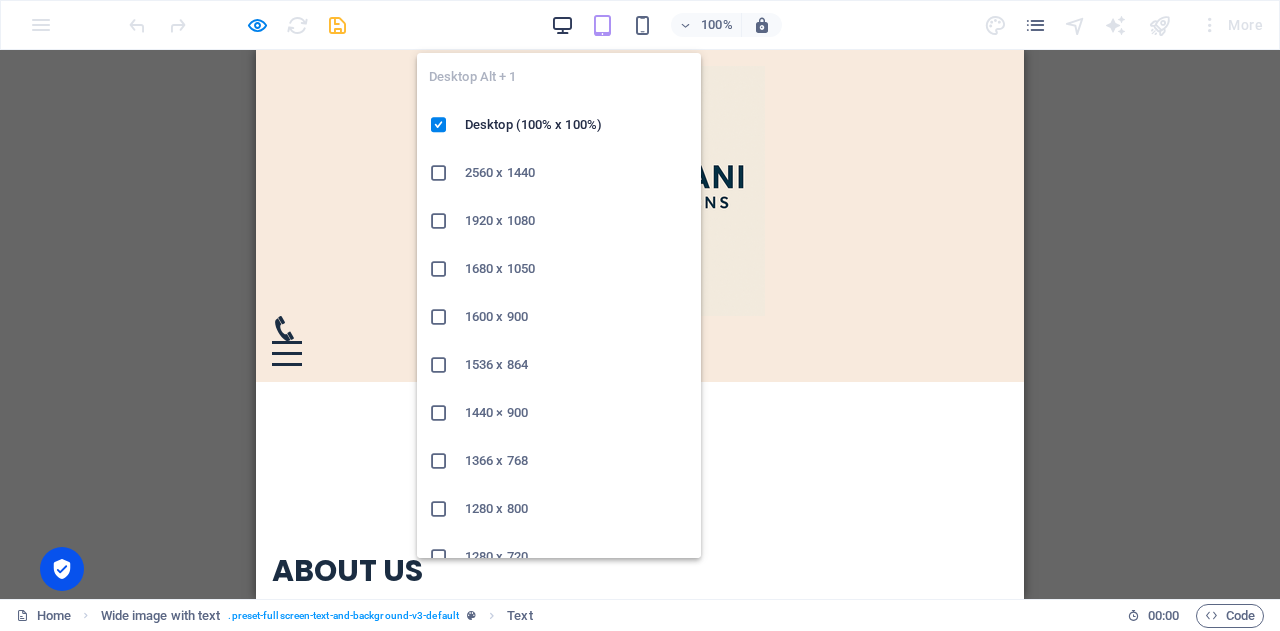 click at bounding box center (562, 25) 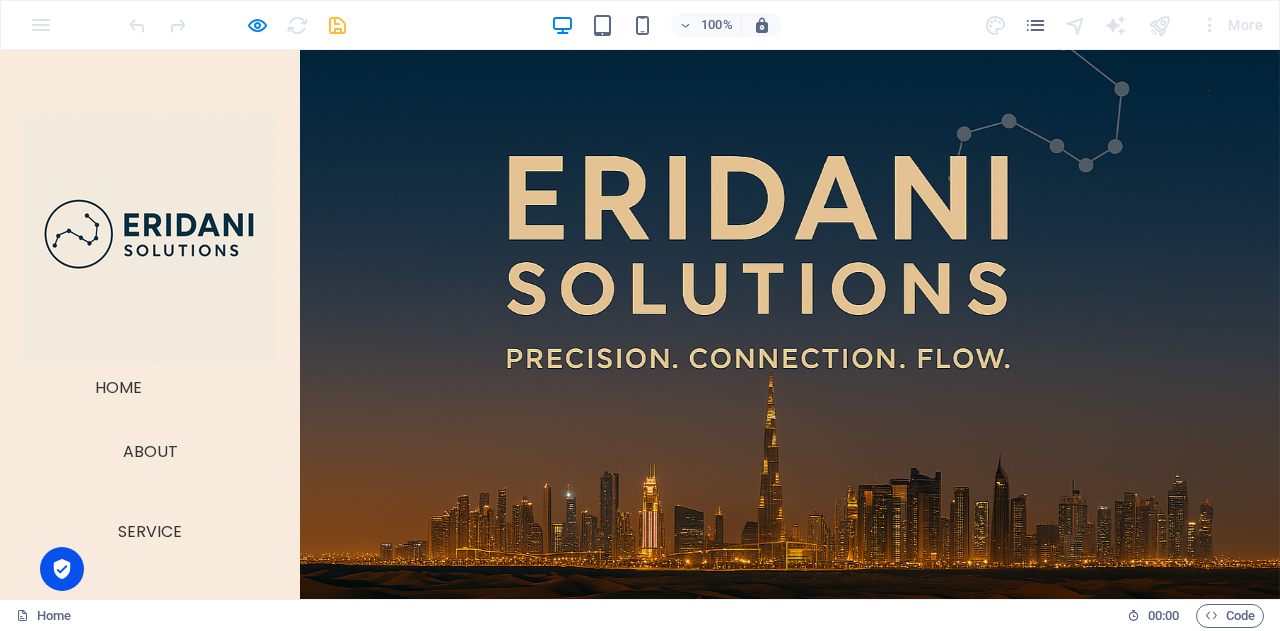 scroll, scrollTop: 616, scrollLeft: 0, axis: vertical 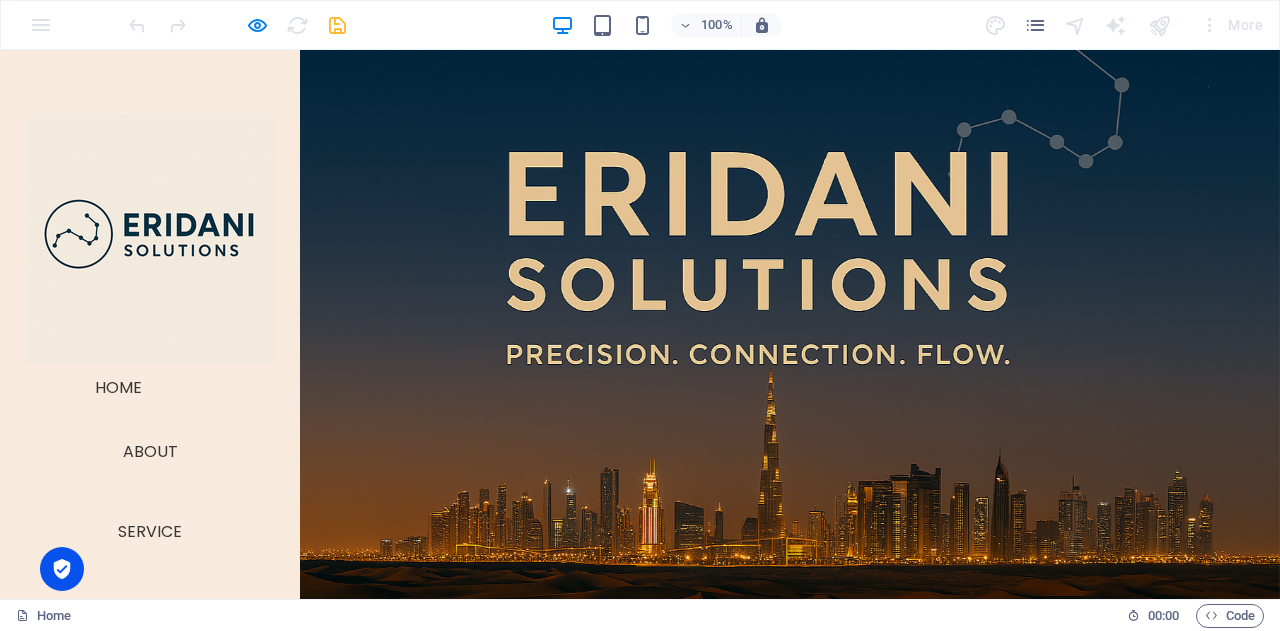 click on "At  Eridani Solutions , we believe that everyday operations can be extraordinary when driven by clarity, creativity, and purpose." at bounding box center [782, 1098] 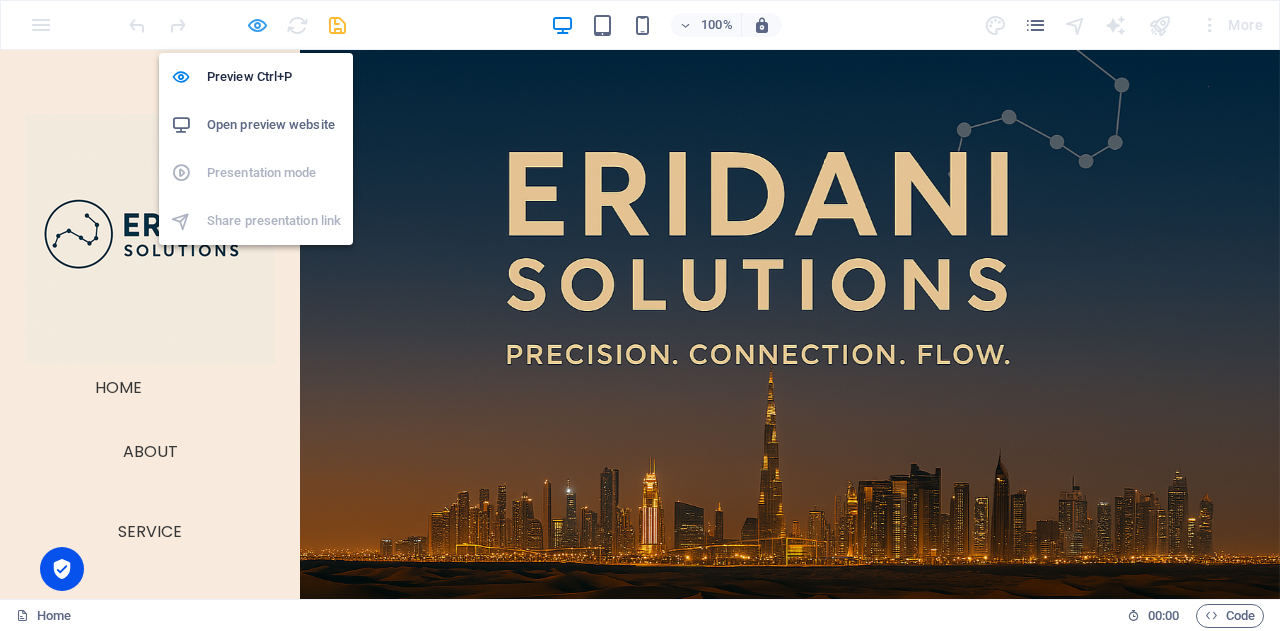 click at bounding box center [257, 25] 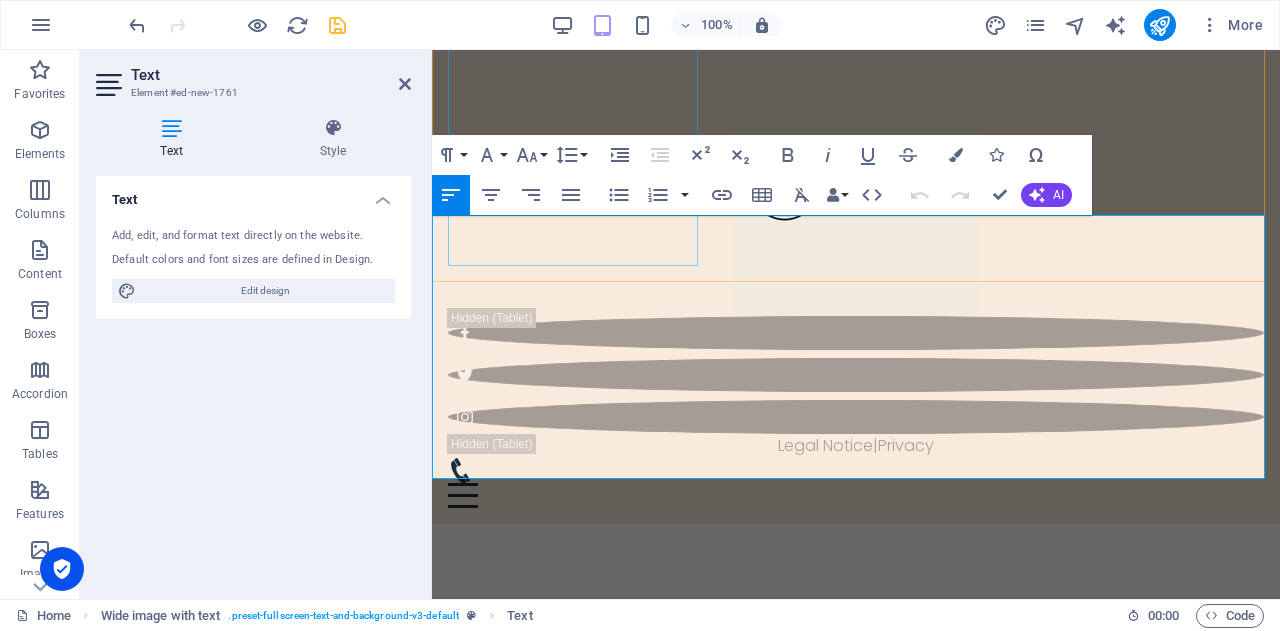 scroll, scrollTop: 660, scrollLeft: 0, axis: vertical 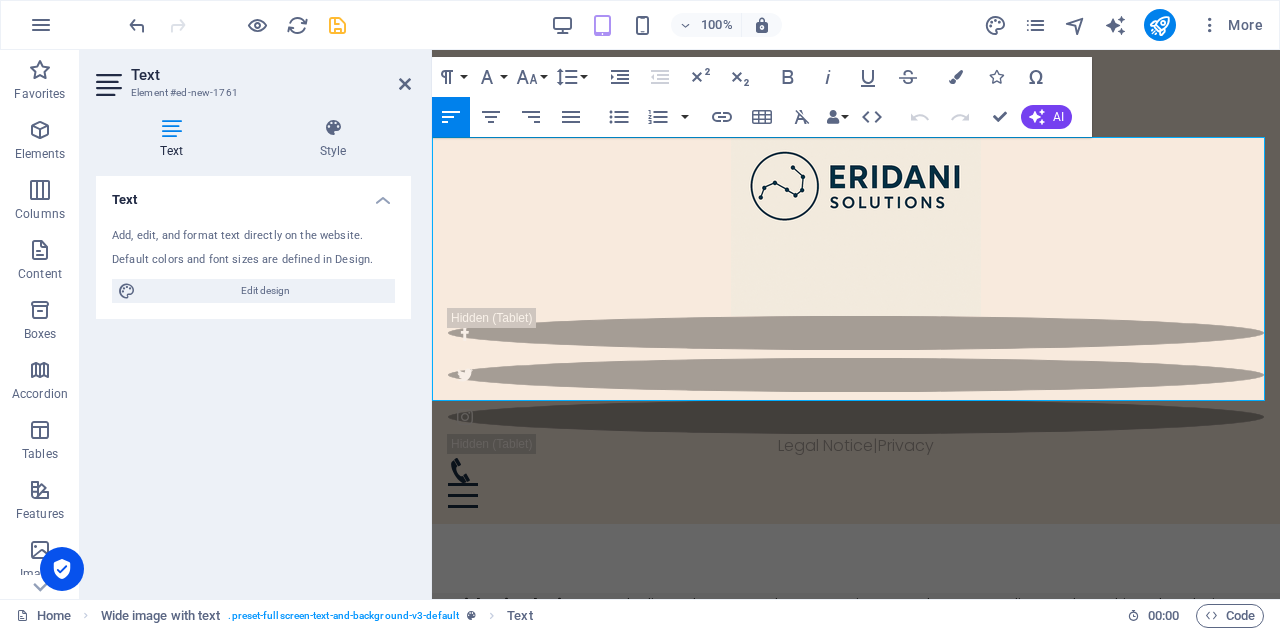 click on "From staging unforgettable experiences to keeping spaces spotless, we bring strategy and care to every detail." at bounding box center [856, 833] 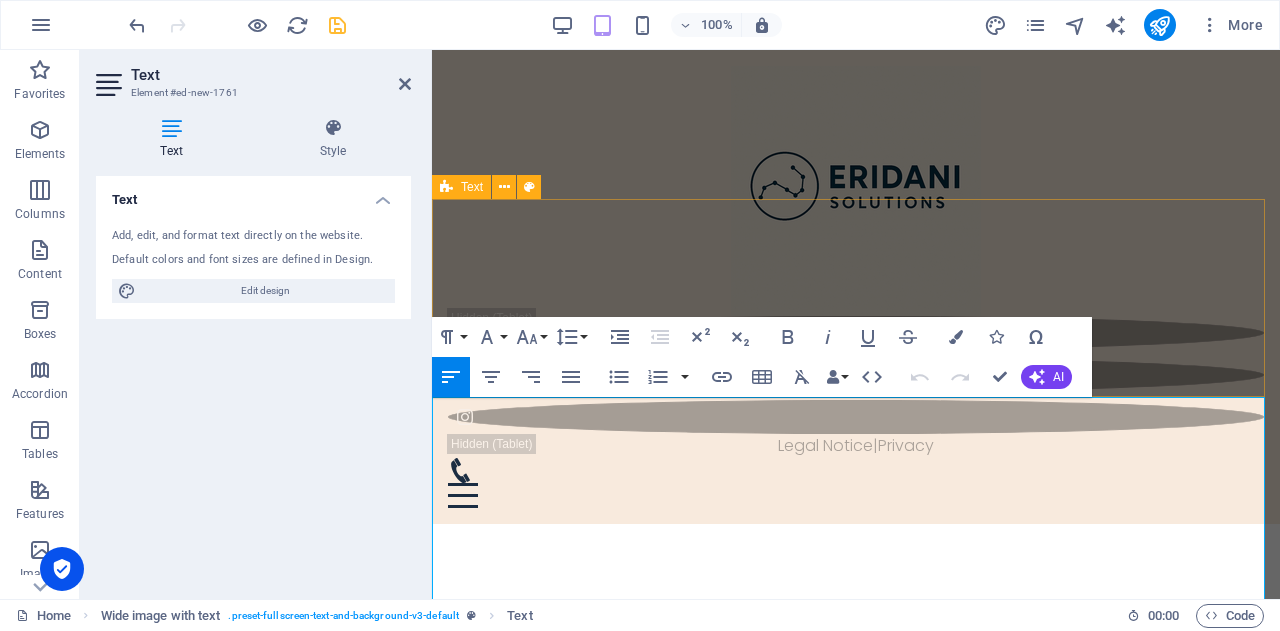 scroll, scrollTop: 386, scrollLeft: 0, axis: vertical 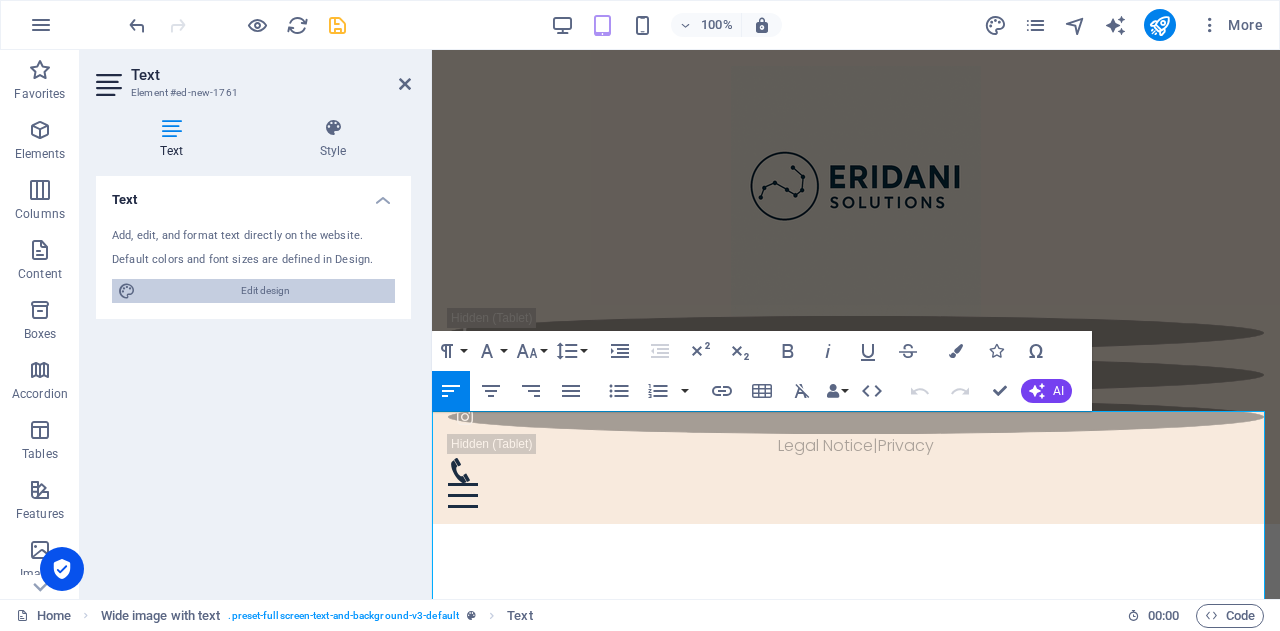 click on "Edit design" at bounding box center (265, 291) 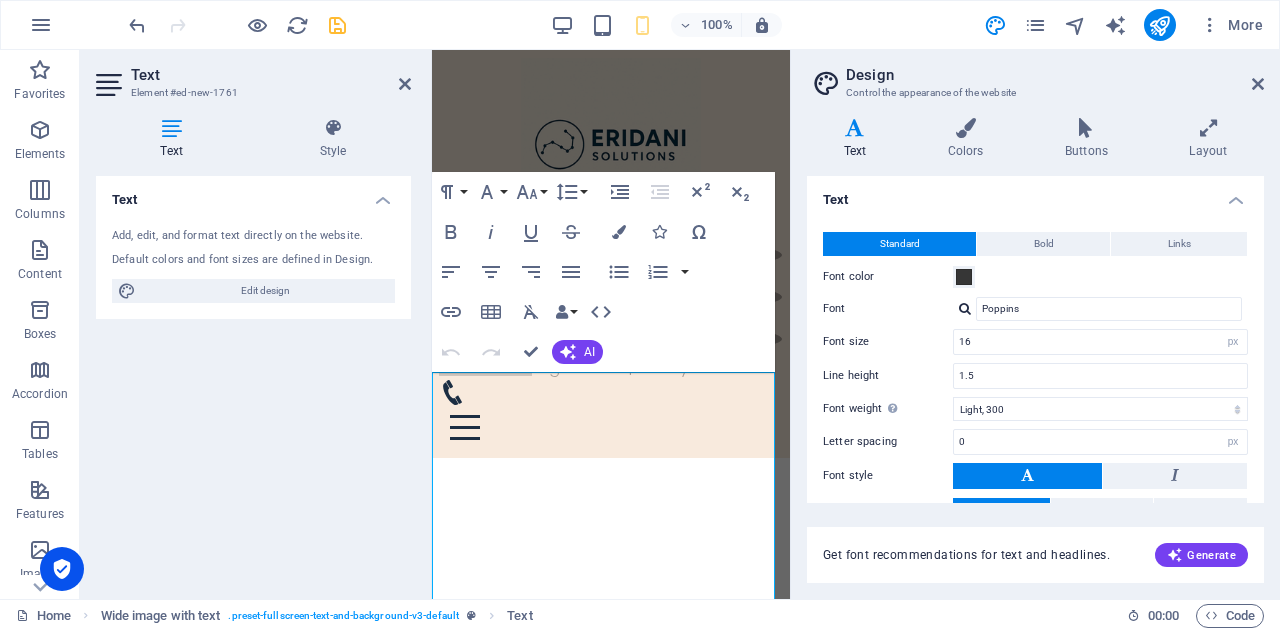 scroll, scrollTop: 124, scrollLeft: 0, axis: vertical 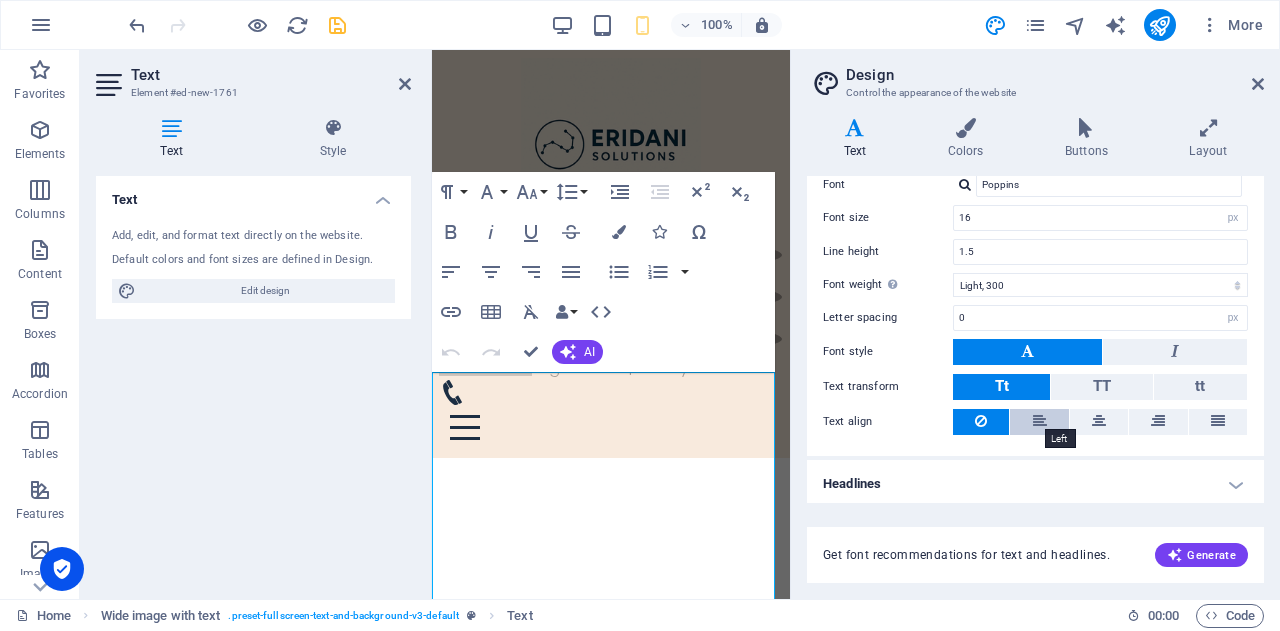 click at bounding box center (1040, 421) 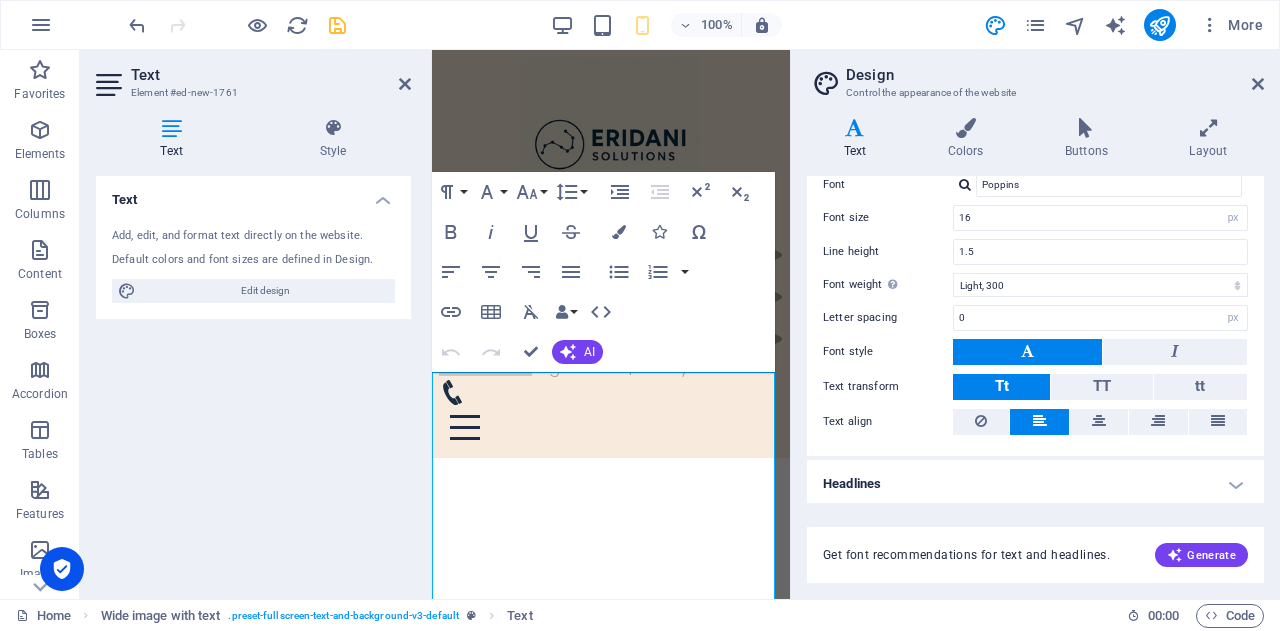 click on "Headlines" at bounding box center (1035, 484) 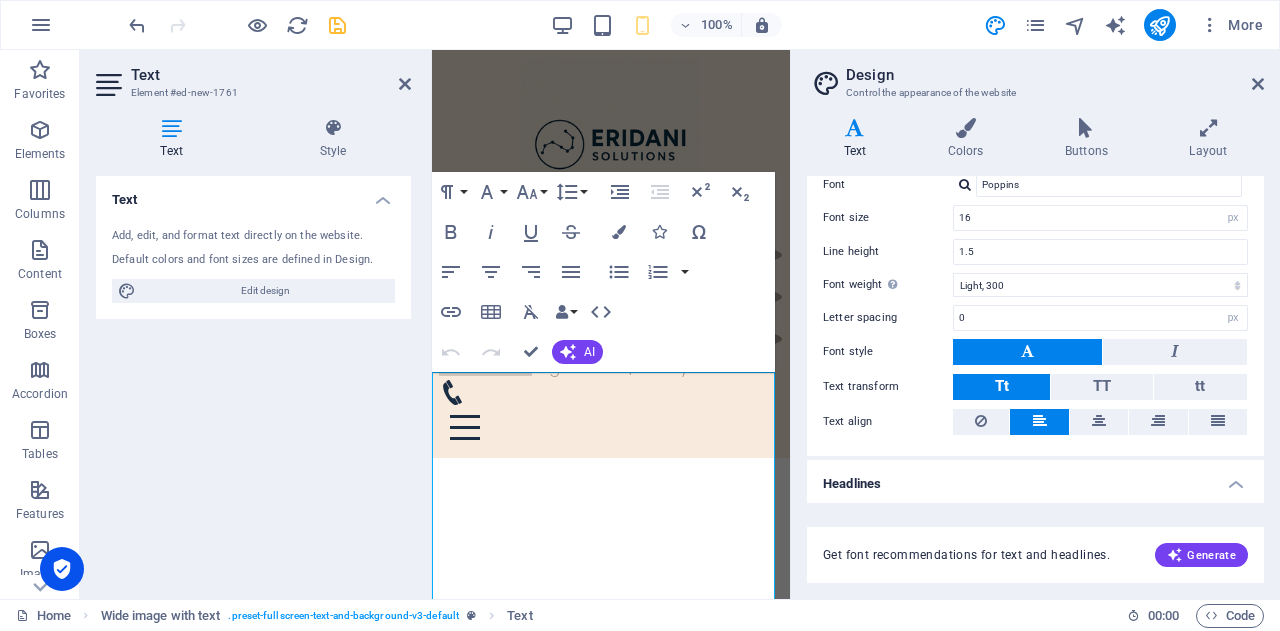 click on "Design" at bounding box center (1055, 75) 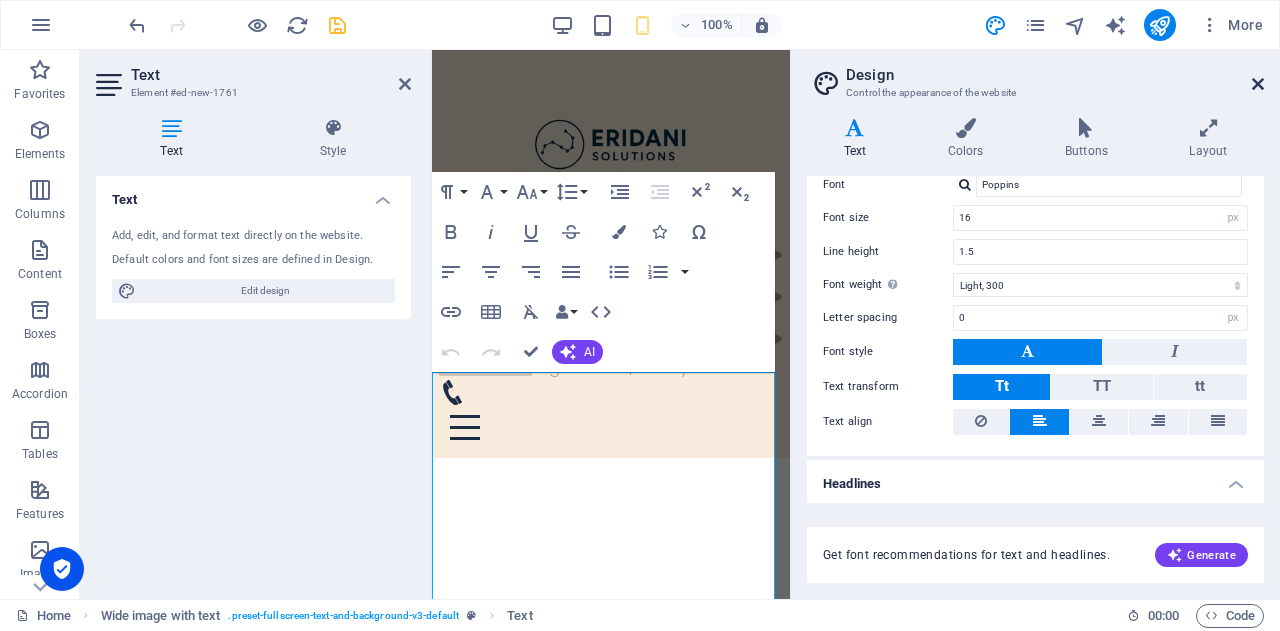 click at bounding box center (1258, 84) 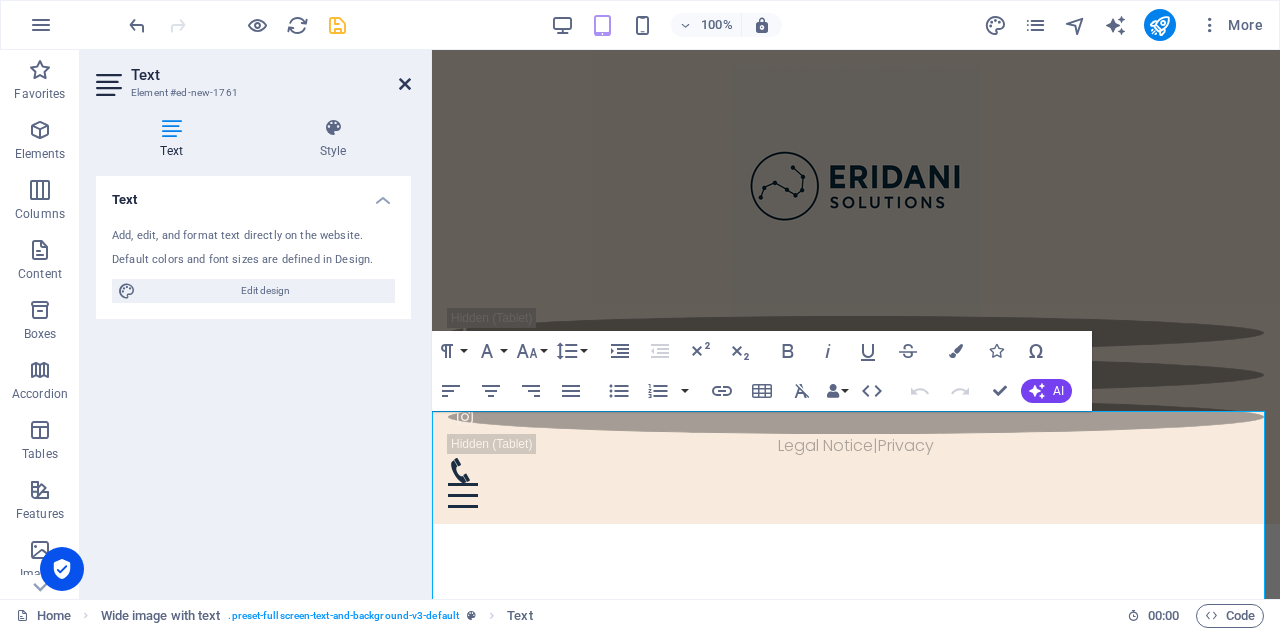 click at bounding box center [405, 84] 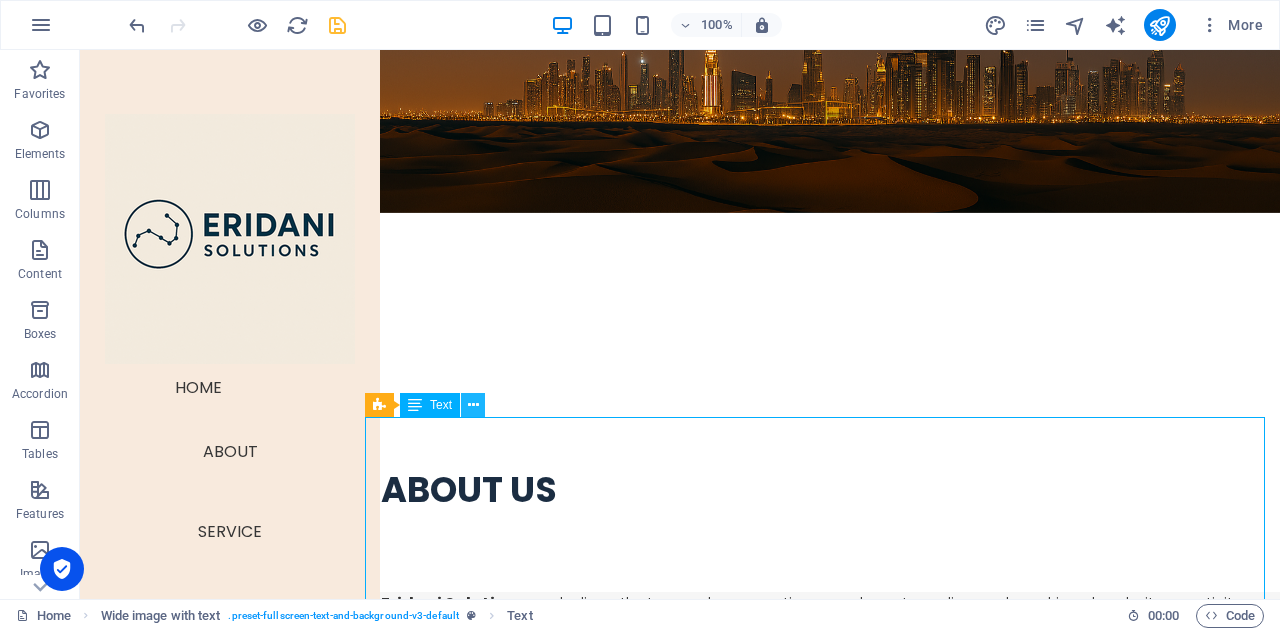 click at bounding box center (473, 405) 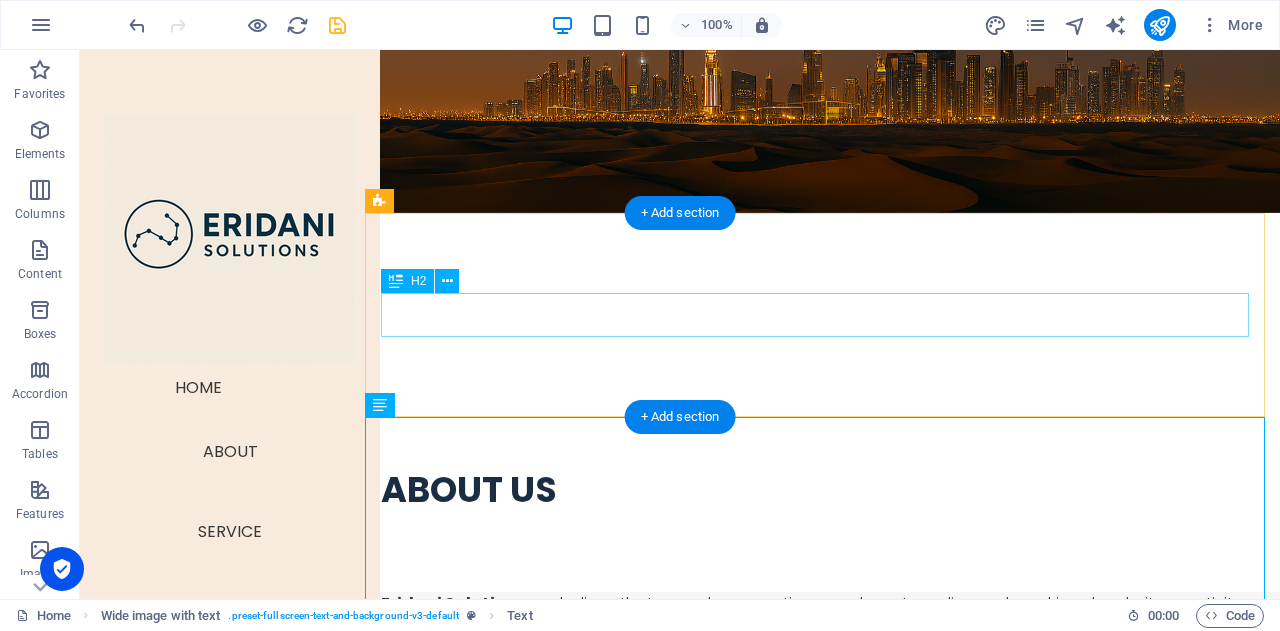 click on "ABOUT US" at bounding box center (822, 490) 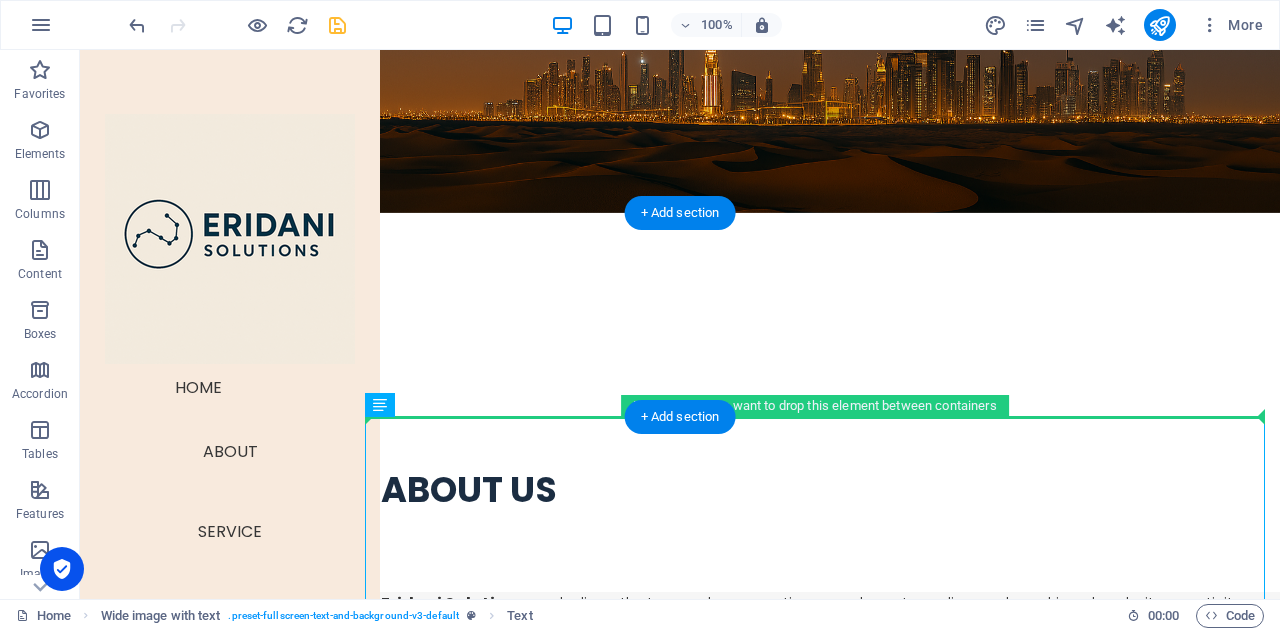 drag, startPoint x: 596, startPoint y: 449, endPoint x: 616, endPoint y: 369, distance: 82.46211 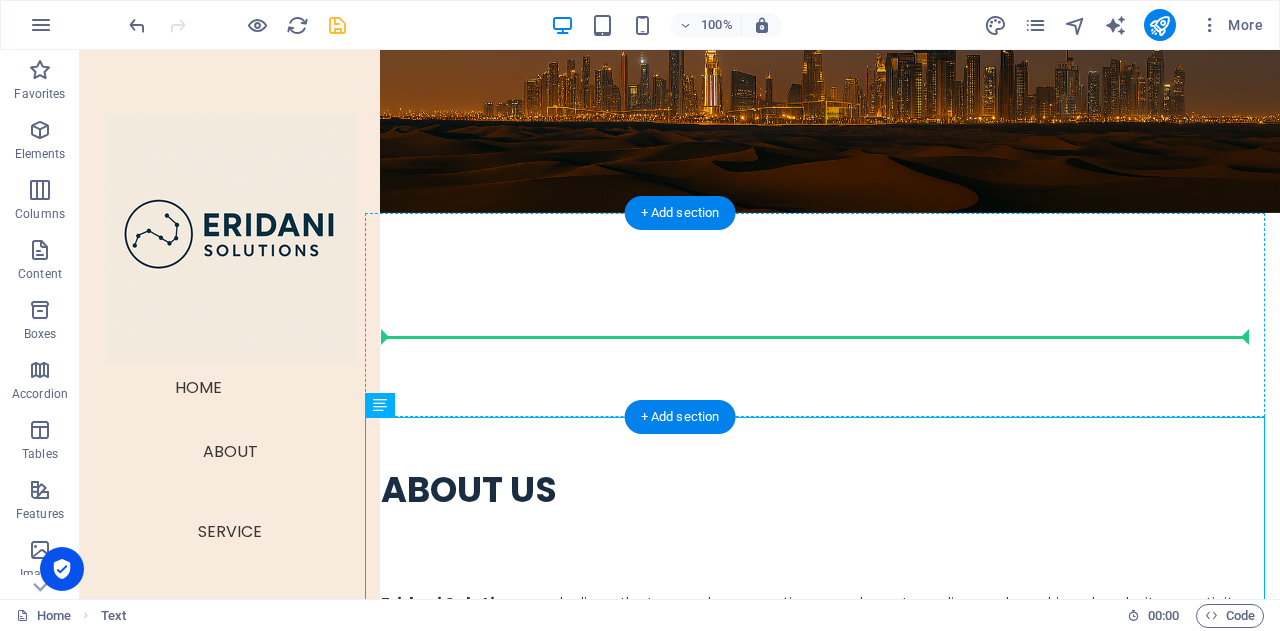 drag, startPoint x: 484, startPoint y: 459, endPoint x: 442, endPoint y: 333, distance: 132.81566 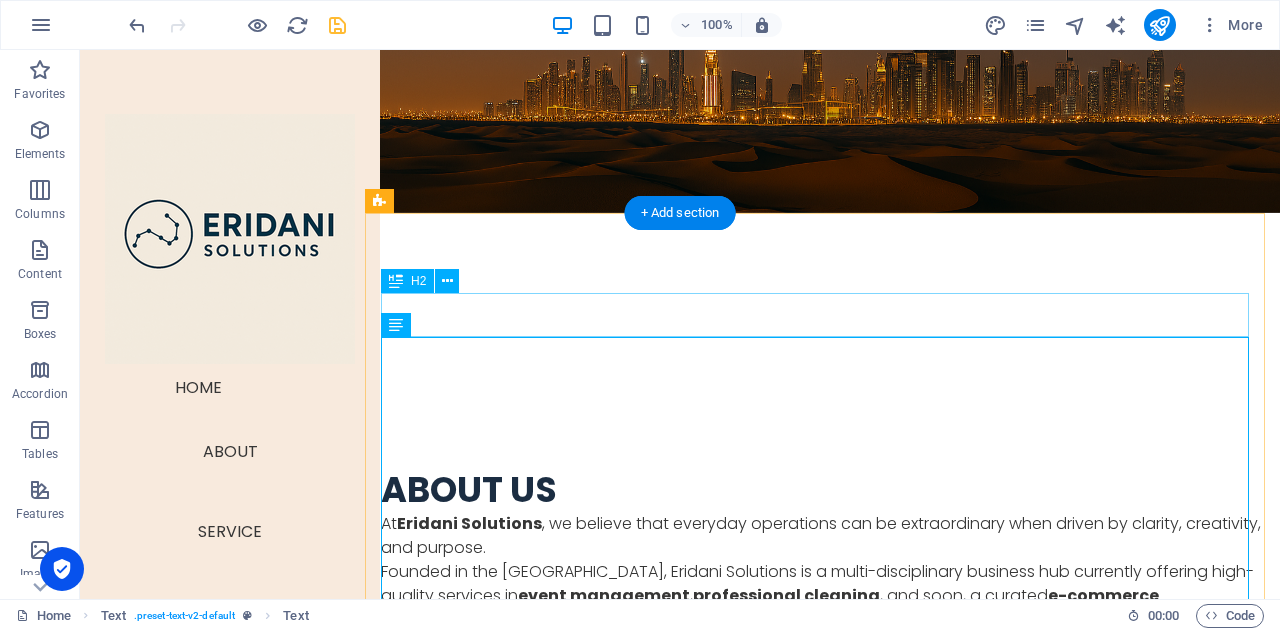 click on "ABOUT US" at bounding box center (822, 490) 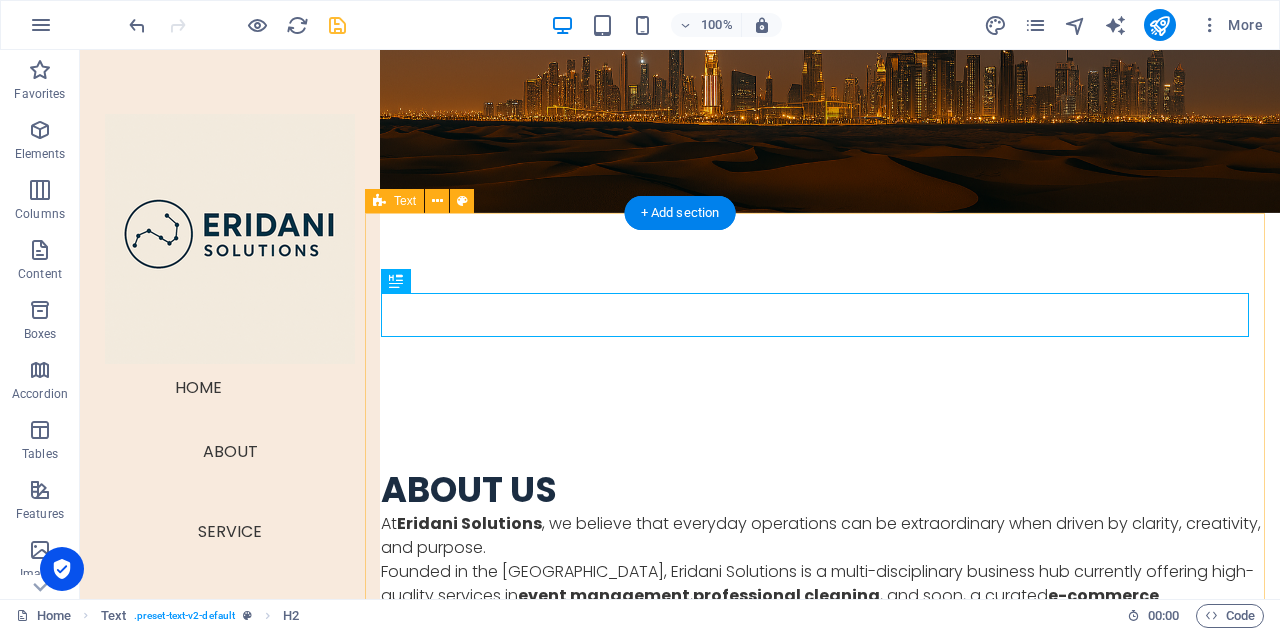 click on "ABOUT US At  Eridani Solutions , we believe that everyday operations can be extraordinary when driven by clarity, creativity, and purpose. Founded in the [GEOGRAPHIC_DATA], Eridani Solutions is a multi-disciplinary business hub currently offering high-quality services in  event management ,  professional cleaning , and soon, a curated  e-commerce experience  through  SoukSelect . With a license built for expansion and innovation, we’re designed to evolve — adding new solutions as your needs do. Our name is inspired by the constellation  Eridanus  — a symbol of flow, direction, and connection. Much like the river of stars it represents, our work weaves through diverse industries with one common thread:  precision, integrity, and human-centered execution . From staging unforgettable experiences to keeping spaces spotless, we bring strategy and care to every detail." at bounding box center (822, 610) 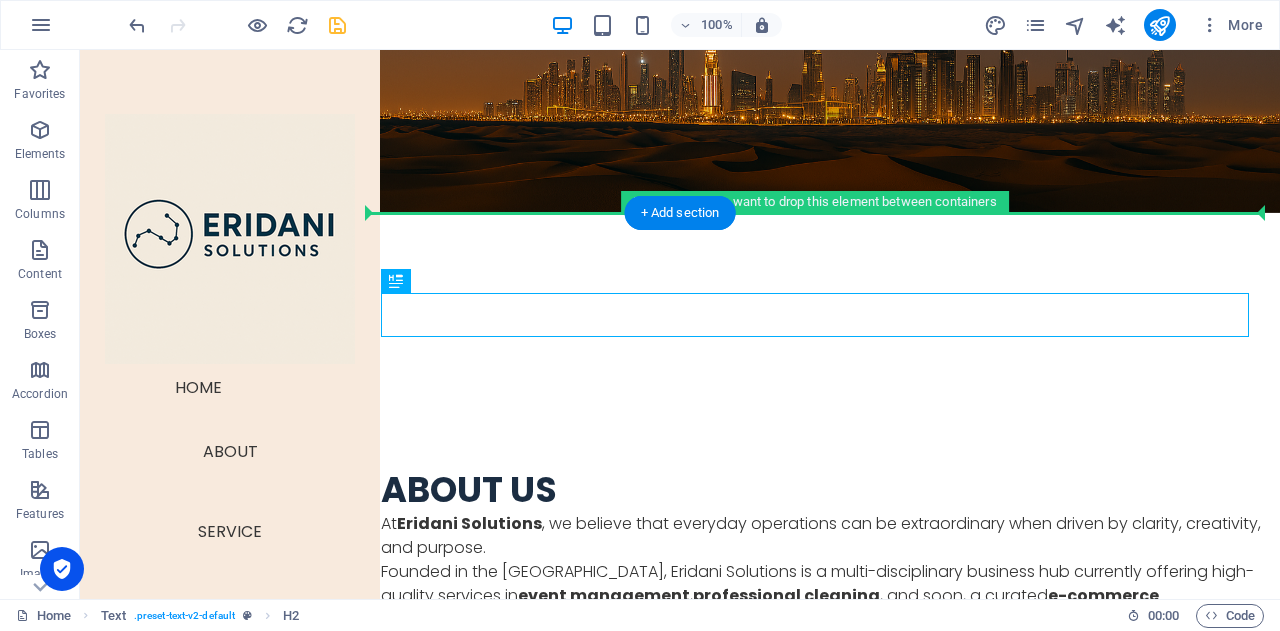 drag, startPoint x: 417, startPoint y: 303, endPoint x: 418, endPoint y: 261, distance: 42.0119 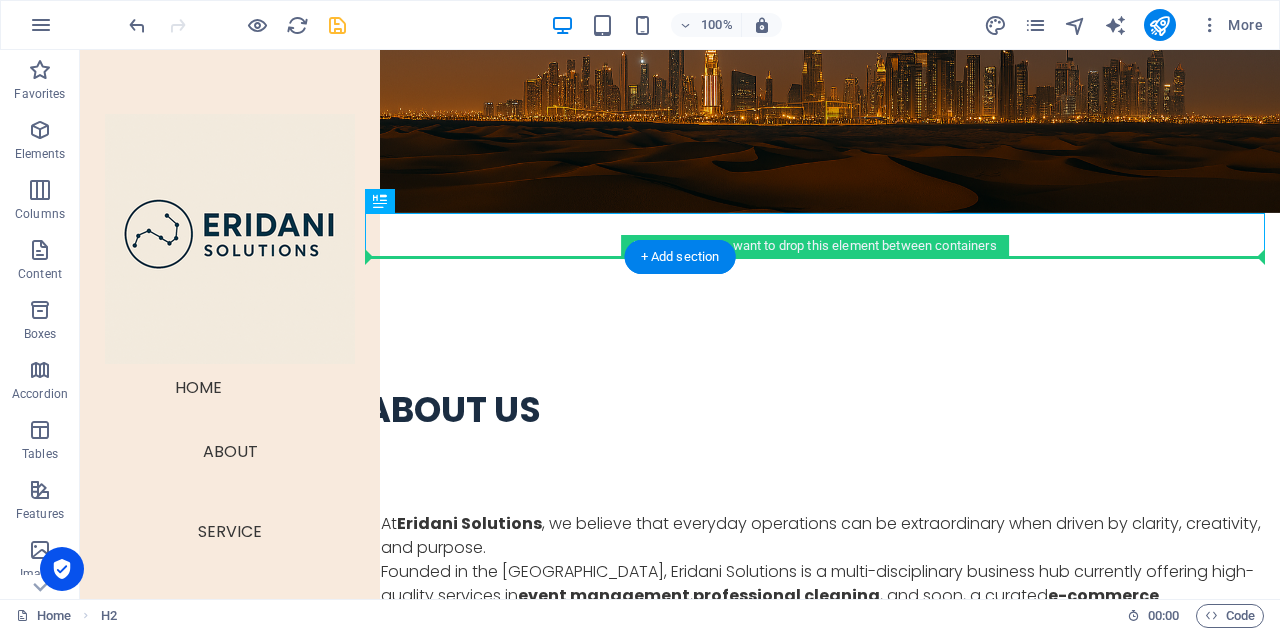 drag, startPoint x: 422, startPoint y: 238, endPoint x: 431, endPoint y: 265, distance: 28.460499 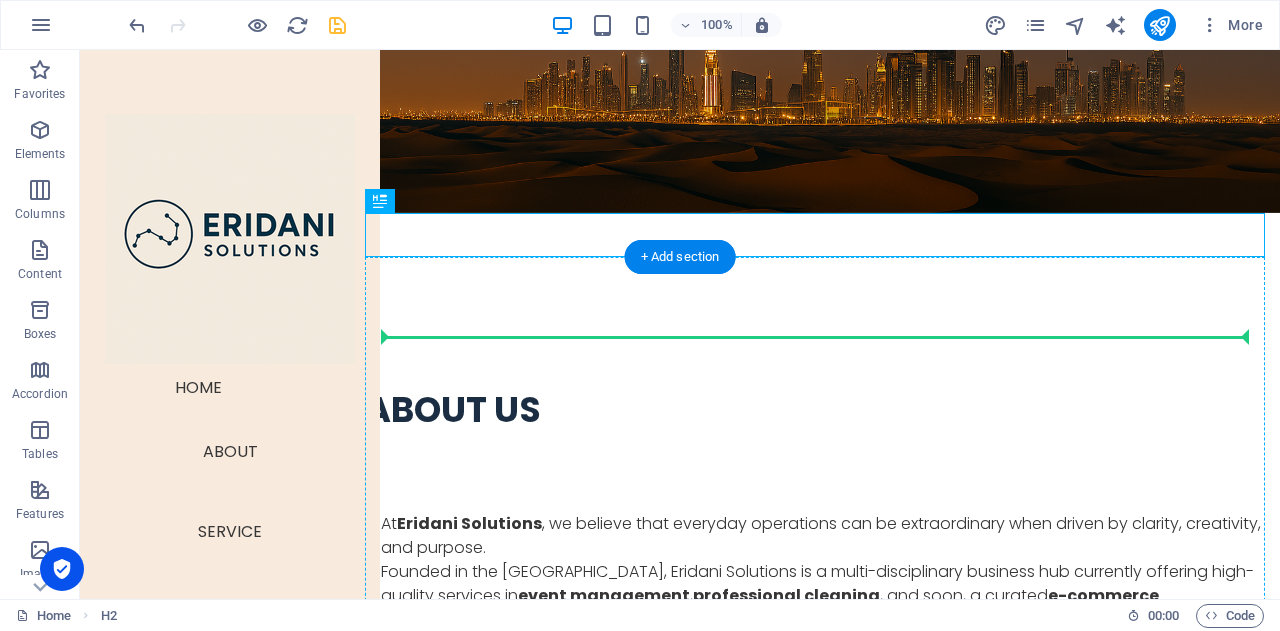 drag, startPoint x: 478, startPoint y: 232, endPoint x: 527, endPoint y: 341, distance: 119.507324 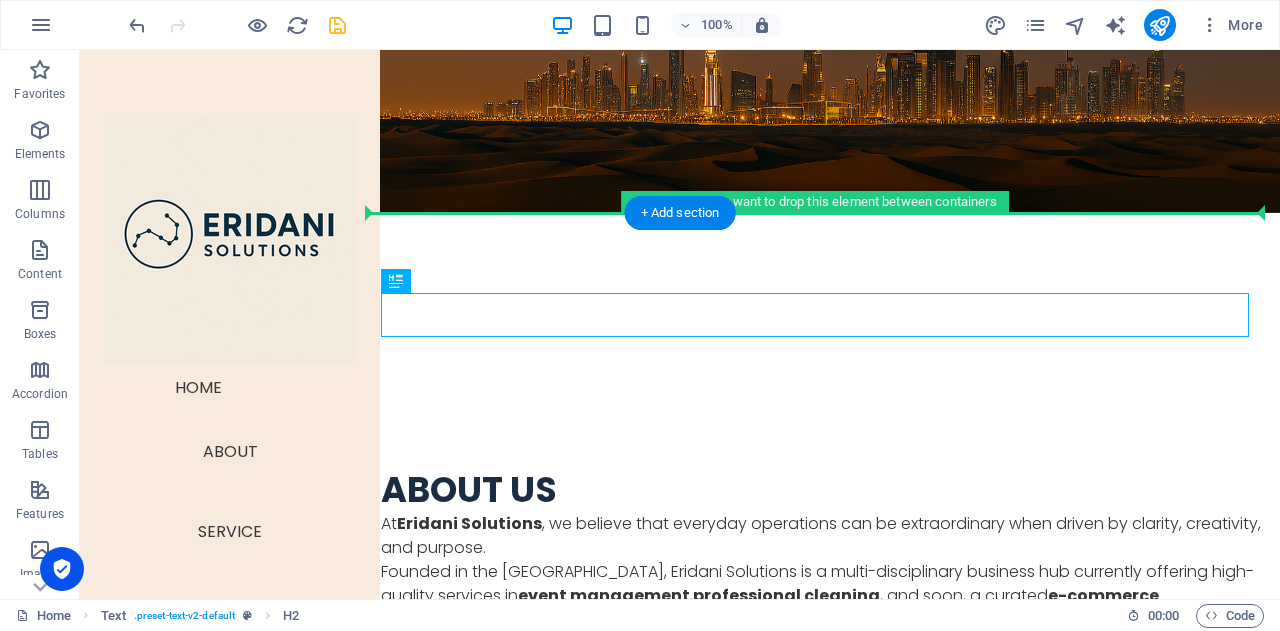 drag, startPoint x: 507, startPoint y: 311, endPoint x: 536, endPoint y: 254, distance: 63.953106 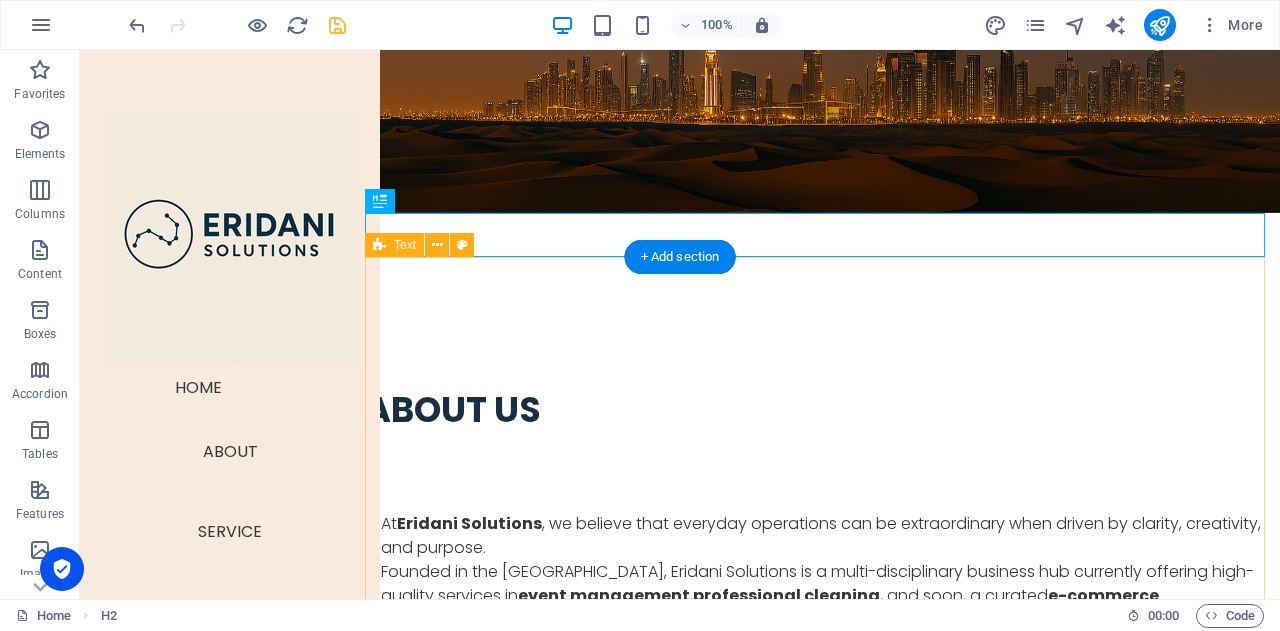 click on "At  Eridani Solutions , we believe that everyday operations can be extraordinary when driven by clarity, creativity, and purpose. Founded in the [GEOGRAPHIC_DATA], Eridani Solutions is a multi-disciplinary business hub currently offering high-quality services in  event management ,  professional cleaning , and soon, a curated  e-commerce experience  through  SoukSelect . With a license built for expansion and innovation, we’re designed to evolve — adding new solutions as your needs do. Our name is inspired by the constellation  Eridanus  — a symbol of flow, direction, and connection. Much like the river of stars it represents, our work weaves through diverse industries with one common thread:  precision, integrity, and human-centered execution . From staging unforgettable experiences to keeping spaces spotless, we bring strategy and care to every detail." at bounding box center [822, 632] 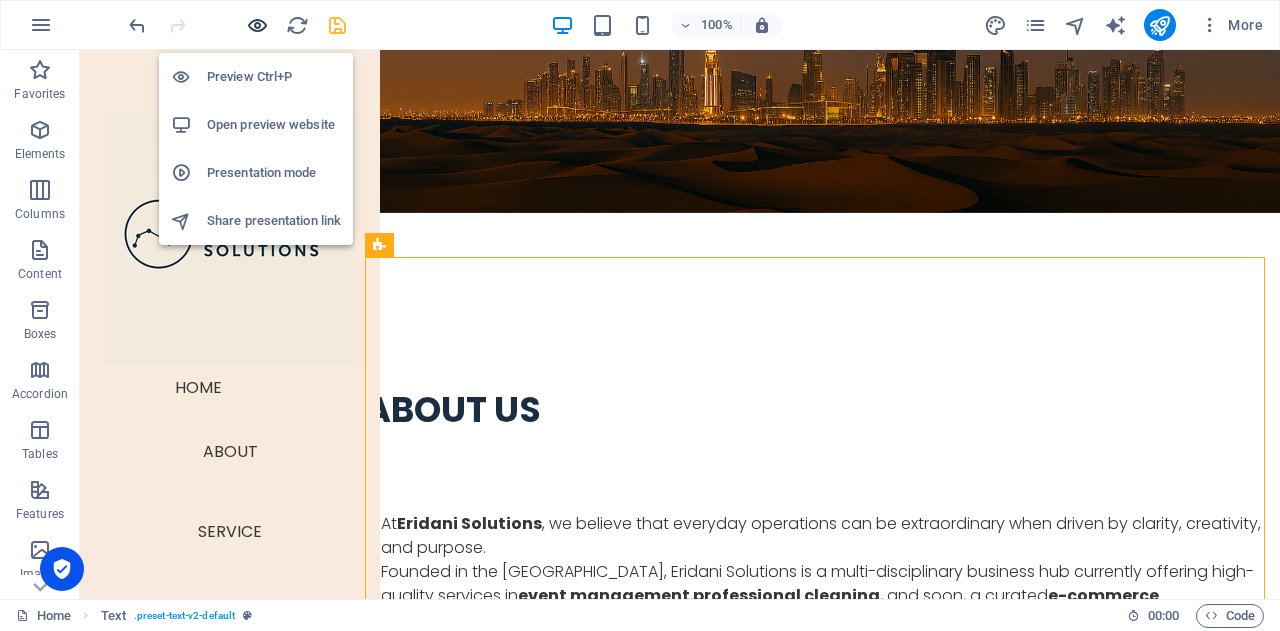 click at bounding box center (257, 25) 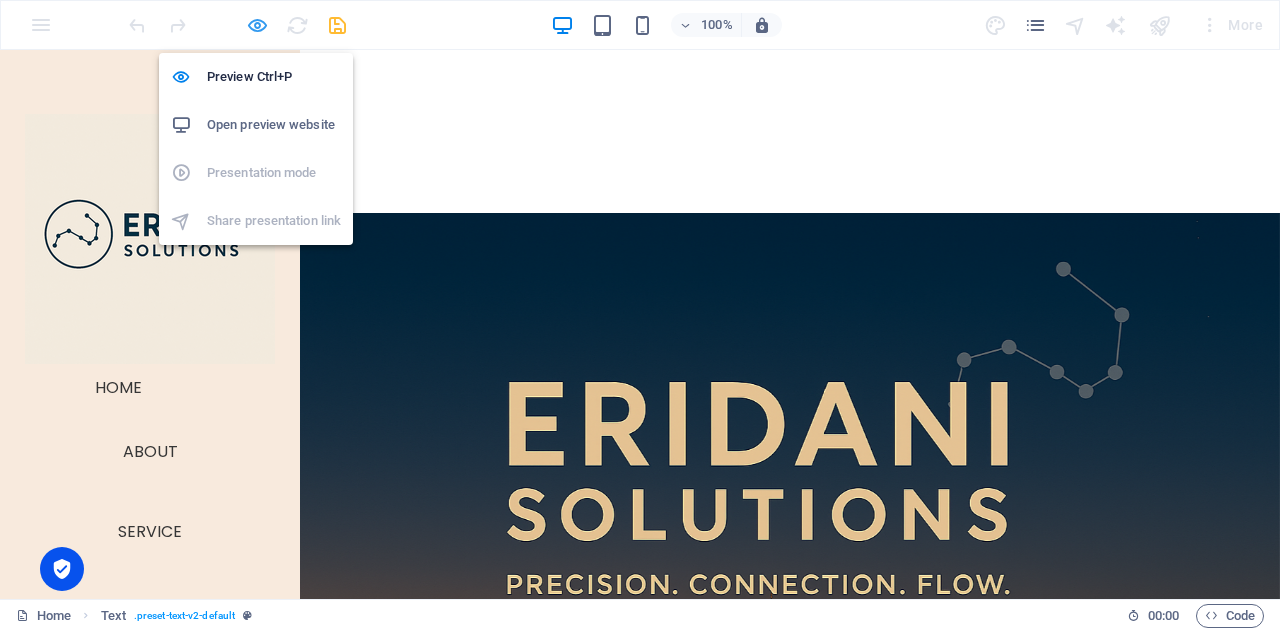 click at bounding box center [257, 25] 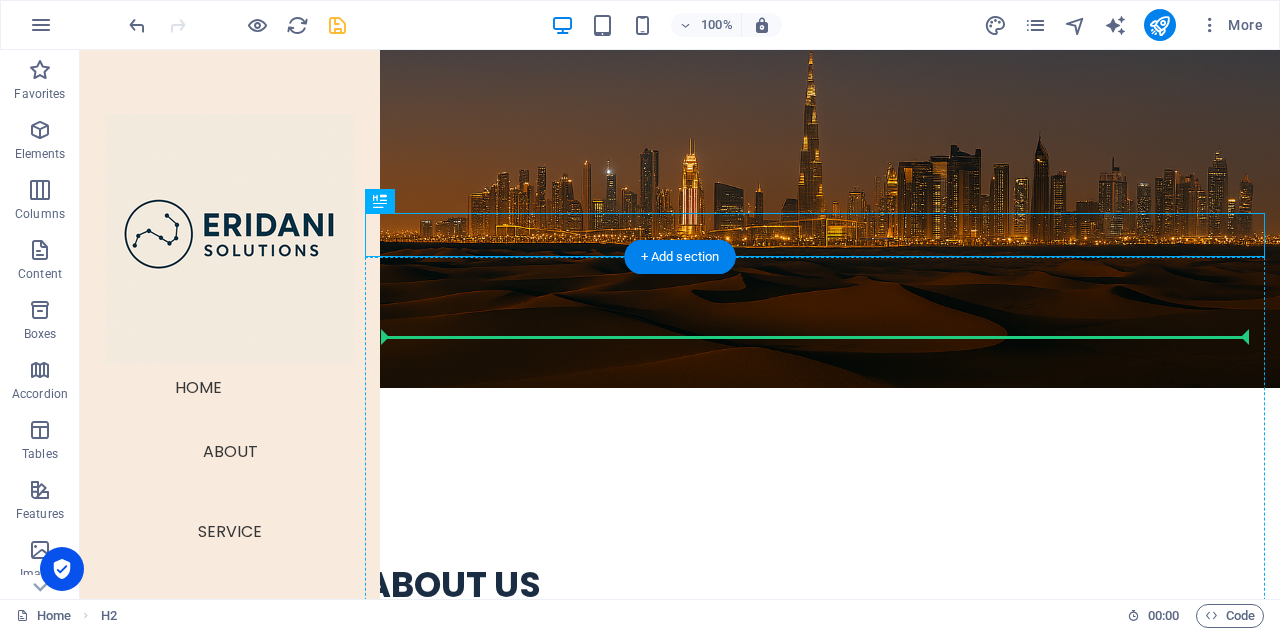 drag, startPoint x: 499, startPoint y: 238, endPoint x: 521, endPoint y: 349, distance: 113.15918 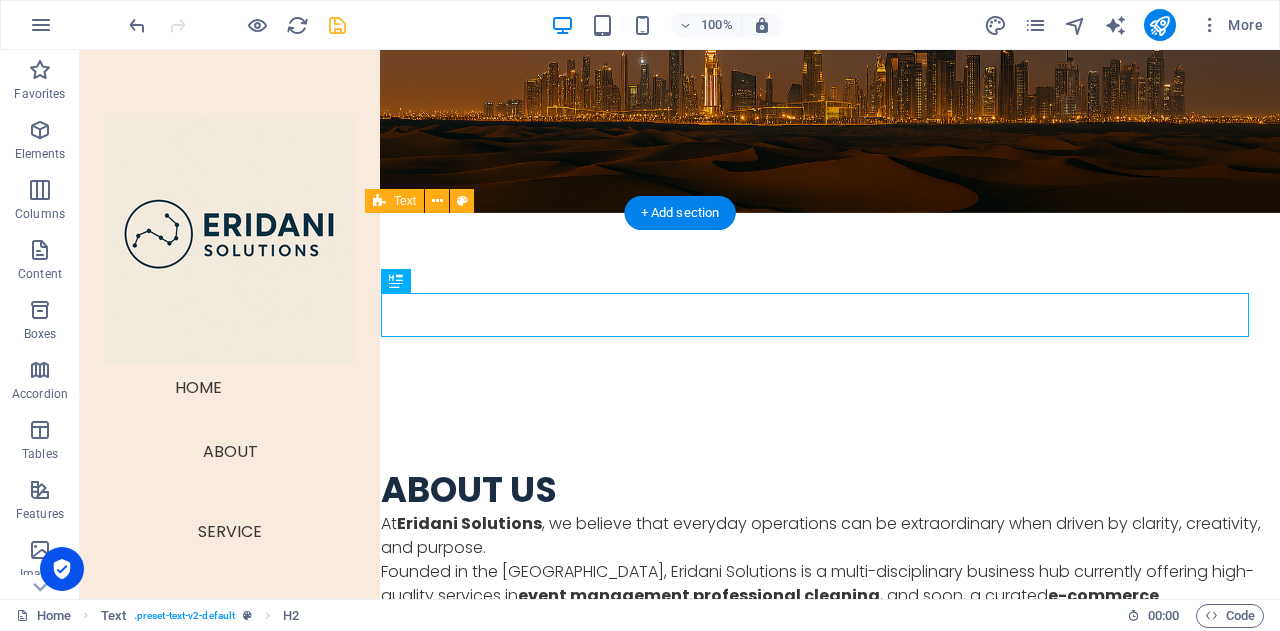 click on "ABOUT US At  Eridani Solutions , we believe that everyday operations can be extraordinary when driven by clarity, creativity, and purpose. Founded in the [GEOGRAPHIC_DATA], Eridani Solutions is a multi-disciplinary business hub currently offering high-quality services in  event management ,  professional cleaning , and soon, a curated  e-commerce experience  through  SoukSelect . With a license built for expansion and innovation, we’re designed to evolve — adding new solutions as your needs do. Our name is inspired by the constellation  Eridanus  — a symbol of flow, direction, and connection. Much like the river of stars it represents, our work weaves through diverse industries with one common thread:  precision, integrity, and human-centered execution . From staging unforgettable experiences to keeping spaces spotless, we bring strategy and care to every detail." at bounding box center (822, 610) 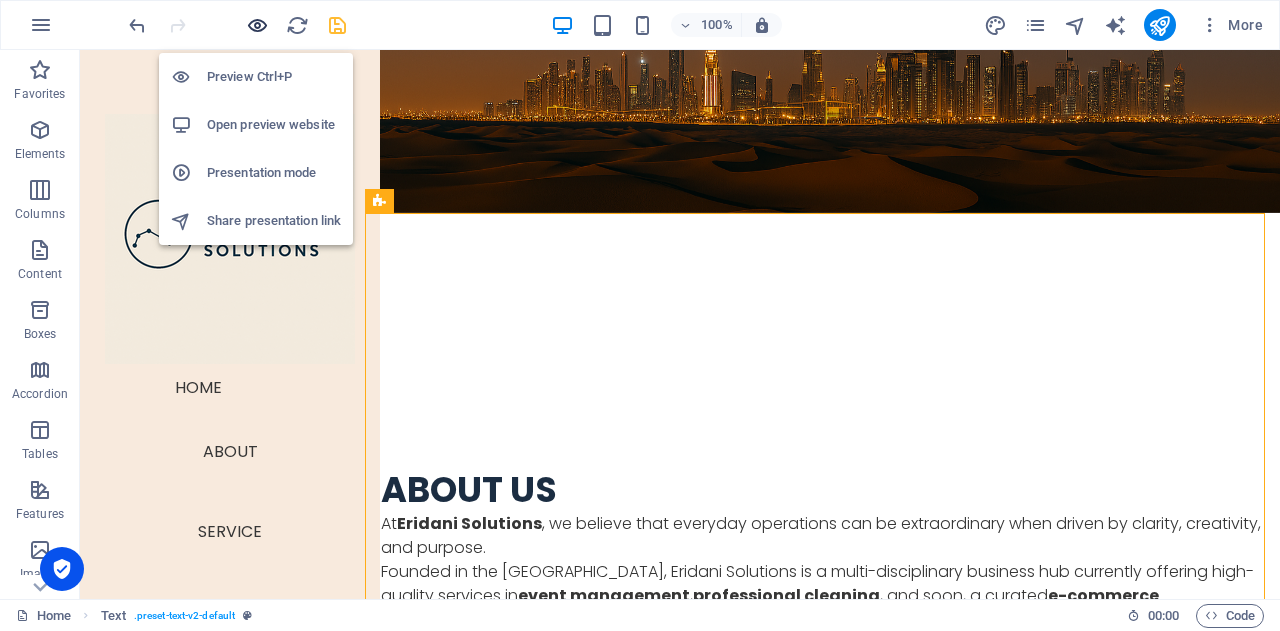 click at bounding box center [257, 25] 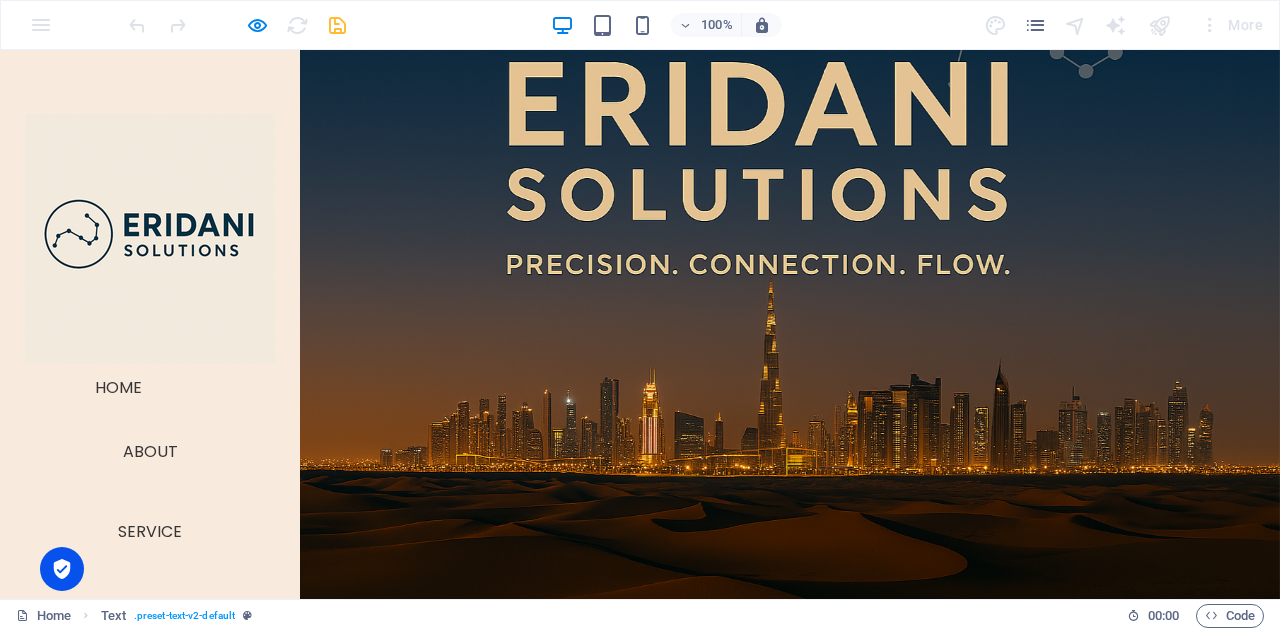 scroll, scrollTop: 708, scrollLeft: 0, axis: vertical 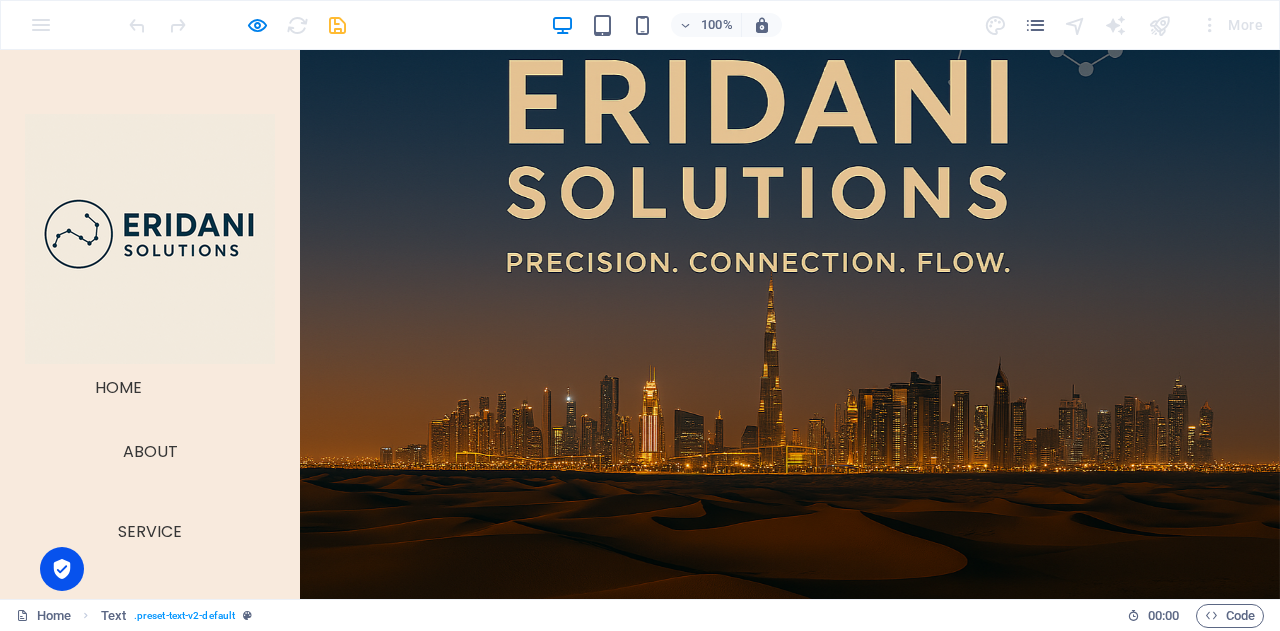 click on "ABOUT US" at bounding box center (783, 892) 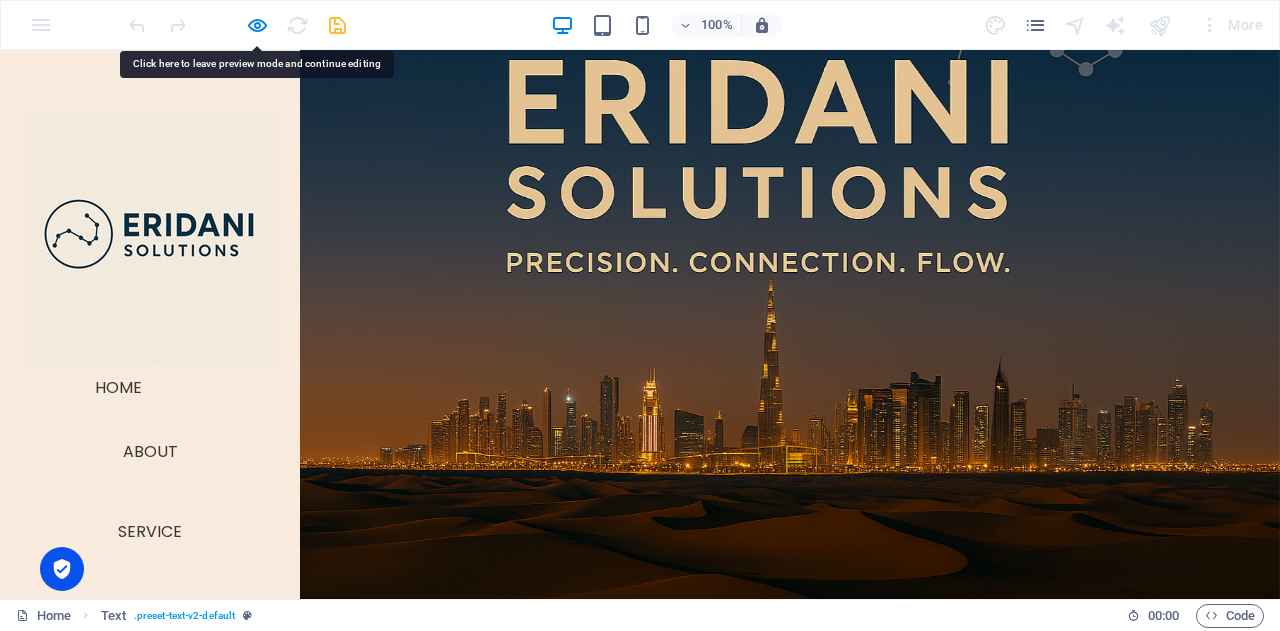 click on "ABOUT US At  Eridani Solutions , we believe that everyday operations can be extraordinary when driven by clarity, creativity, and purpose. Founded in the [GEOGRAPHIC_DATA], Eridani Solutions is a multi-disciplinary business hub currently offering high-quality services in  event management ,  professional cleaning , and soon, a curated  e-commerce experience  through  SoukSelect . With a license built for expansion and innovation, we’re designed to evolve — adding new solutions as your needs do. Our name is inspired by the constellation  Eridanus  — a symbol of flow, direction, and connection. Much like the river of stars it represents, our work weaves through diverse industries with one common thread:  precision, integrity, and human-centered execution . From staging unforgettable experiences to keeping spaces spotless, we bring strategy and care to every detail." at bounding box center [782, 1012] 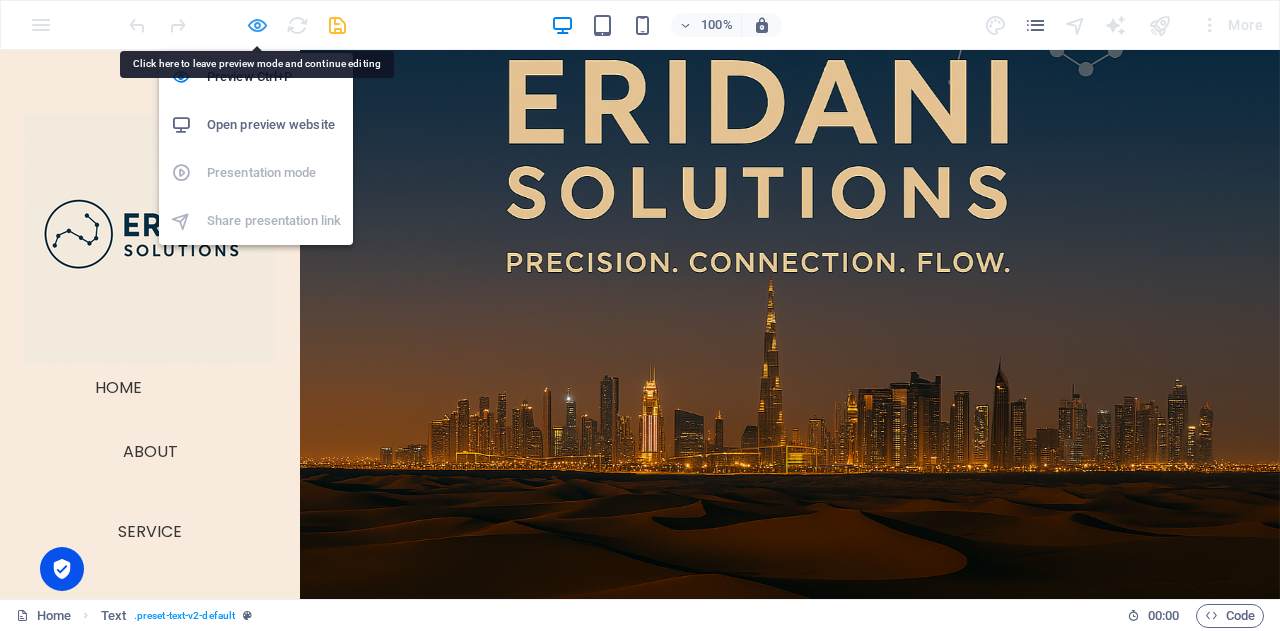 click at bounding box center (257, 25) 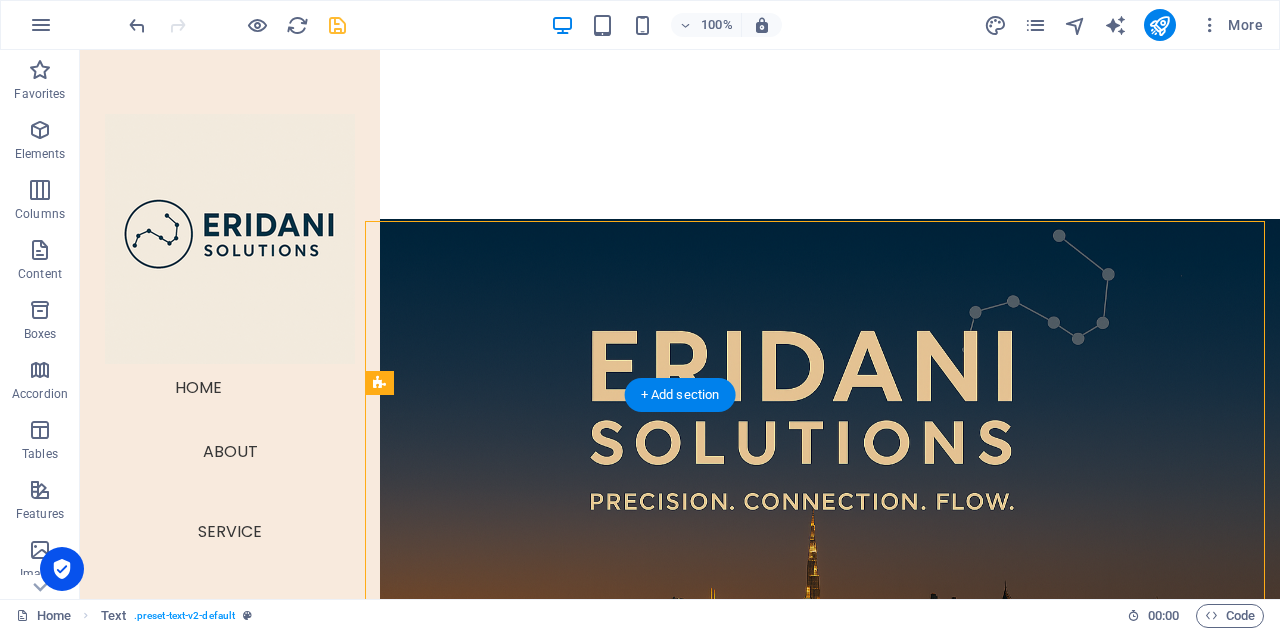 scroll, scrollTop: 380, scrollLeft: 0, axis: vertical 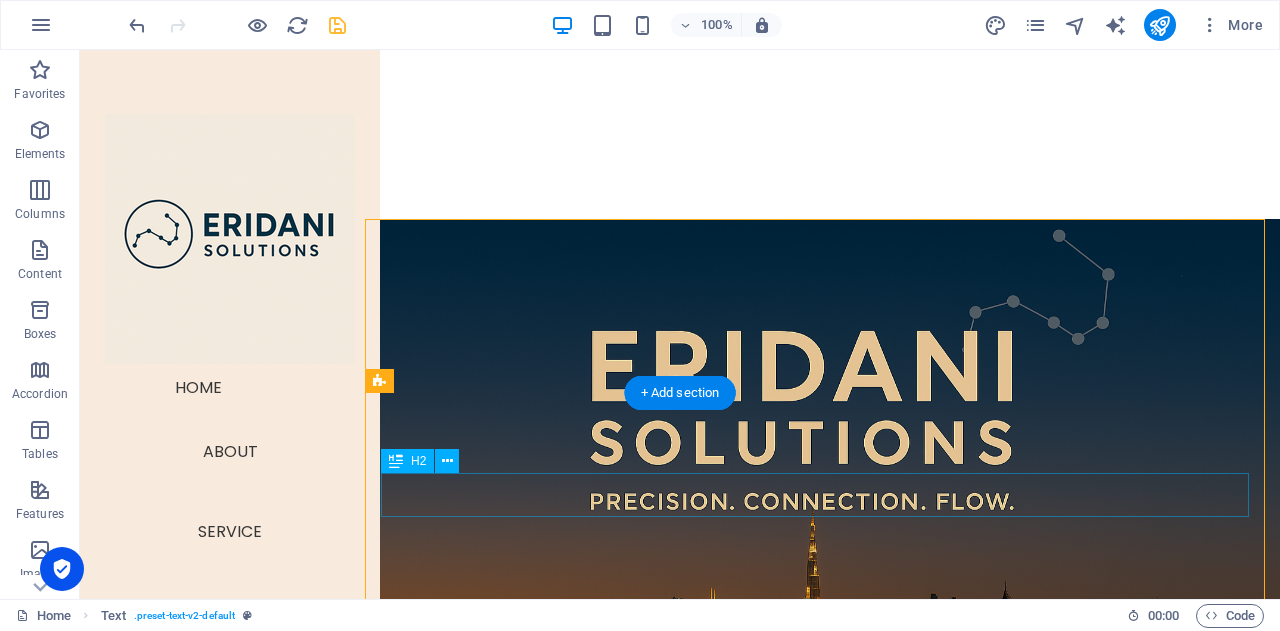 click on "ABOUT US" at bounding box center [822, 1045] 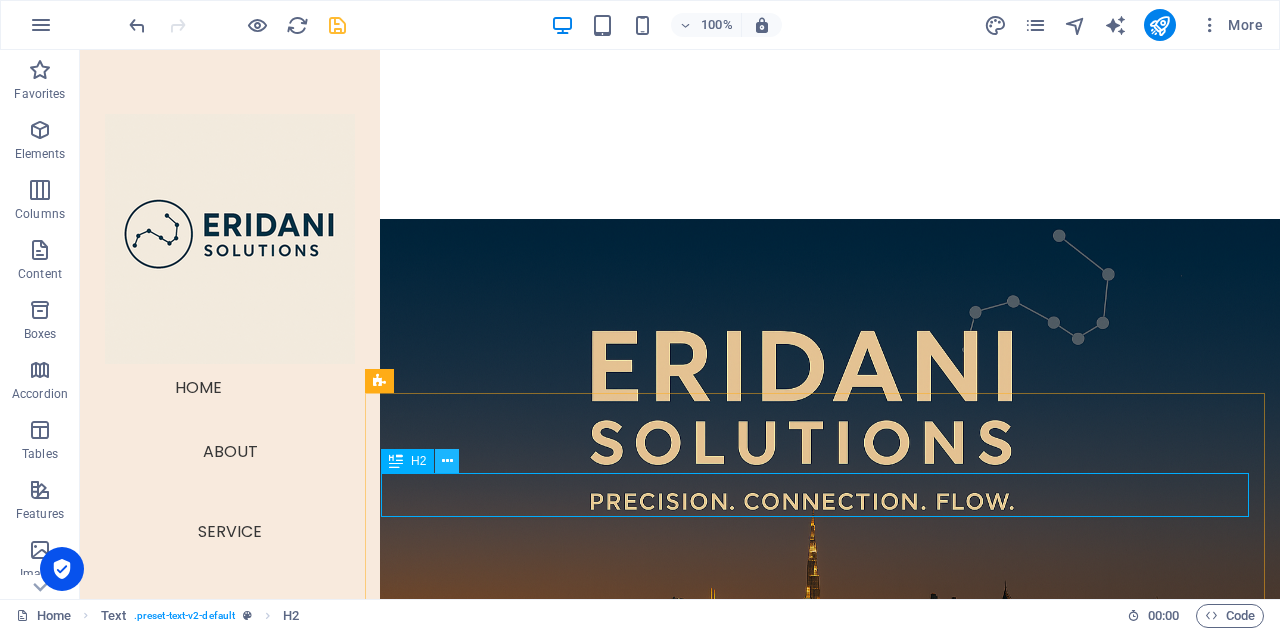 click at bounding box center [447, 461] 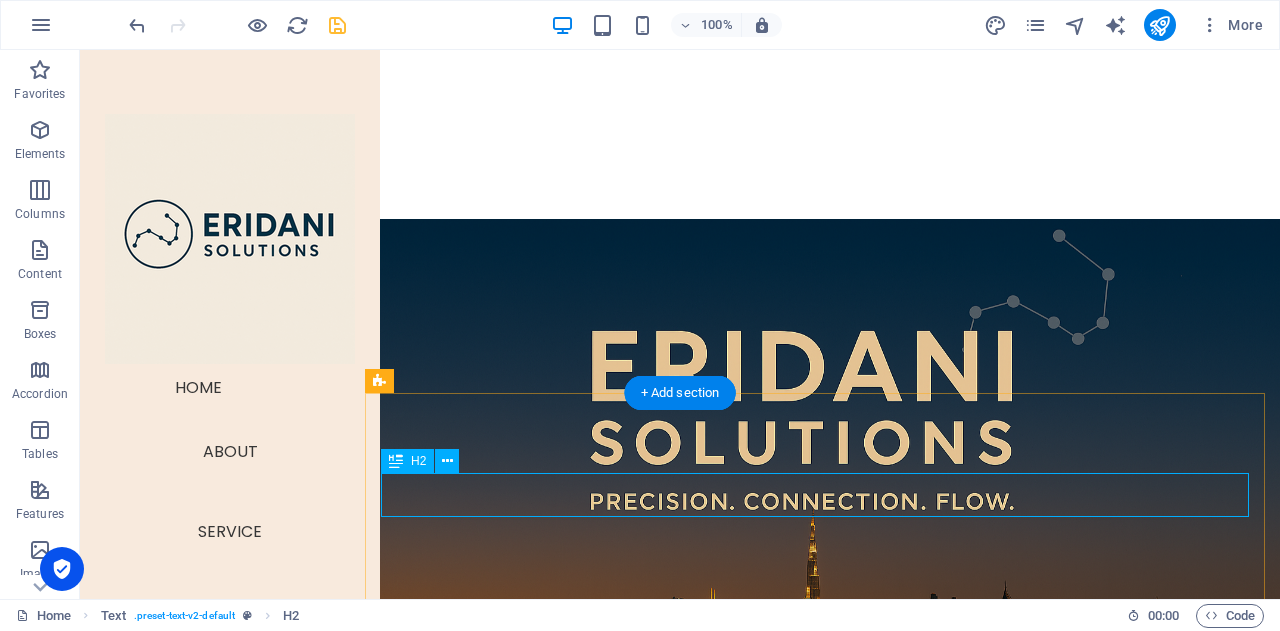 click on "ABOUT US" at bounding box center (822, 1045) 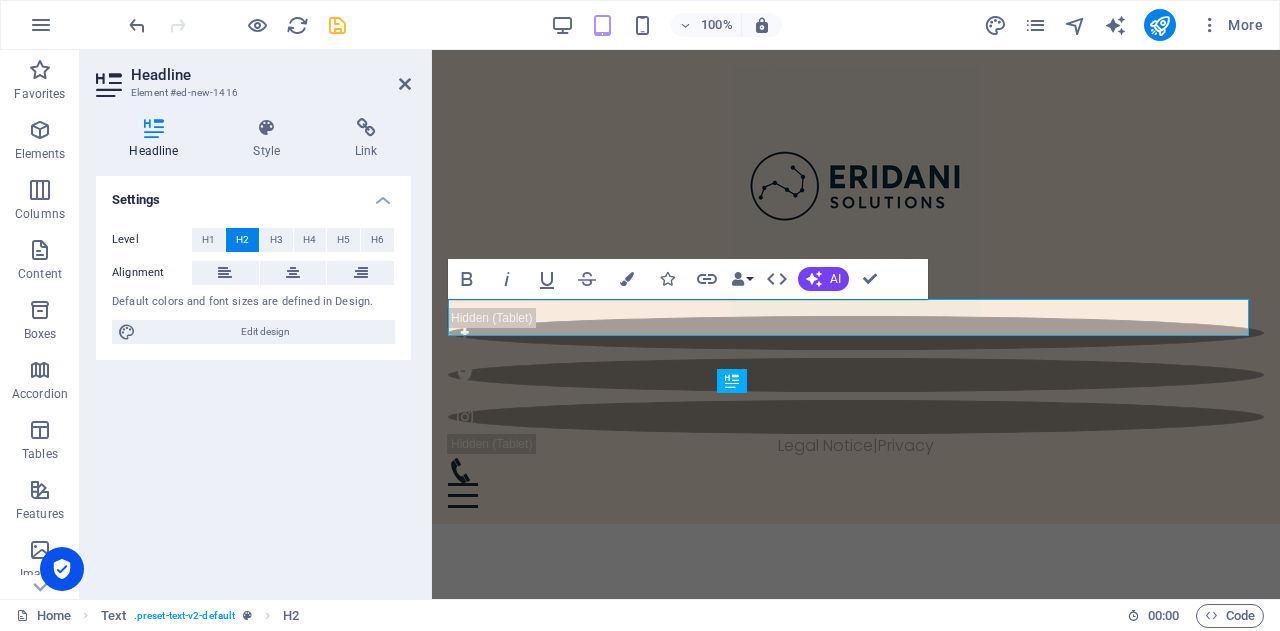 scroll, scrollTop: 1598, scrollLeft: 0, axis: vertical 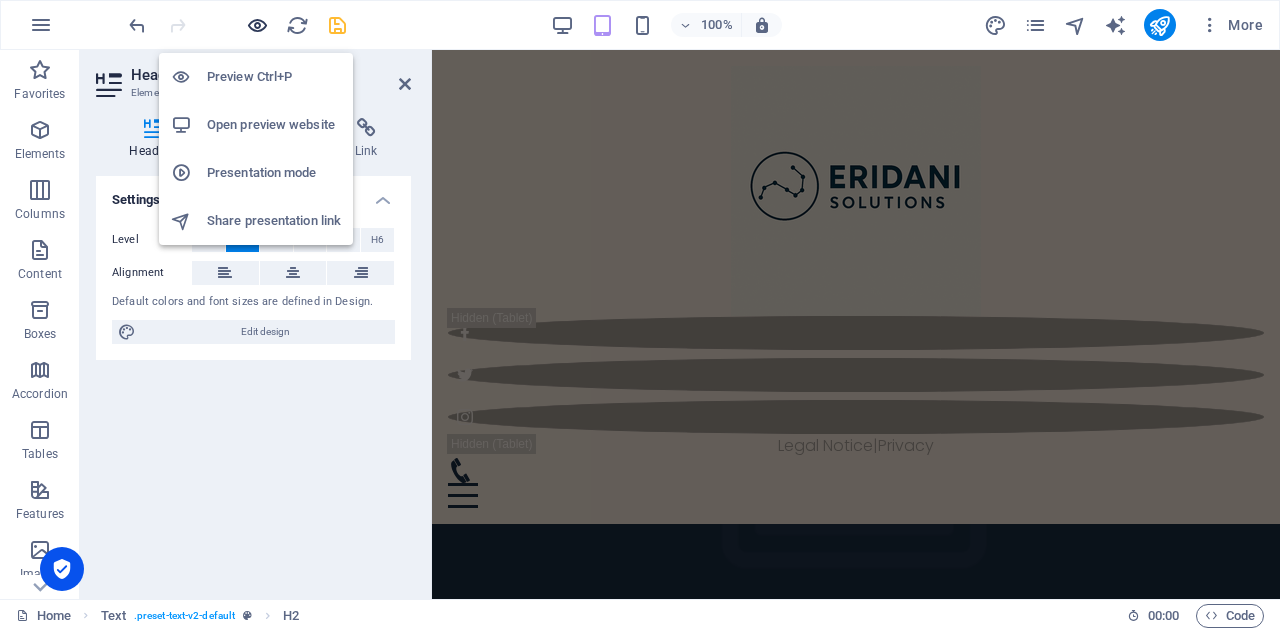 click at bounding box center (257, 25) 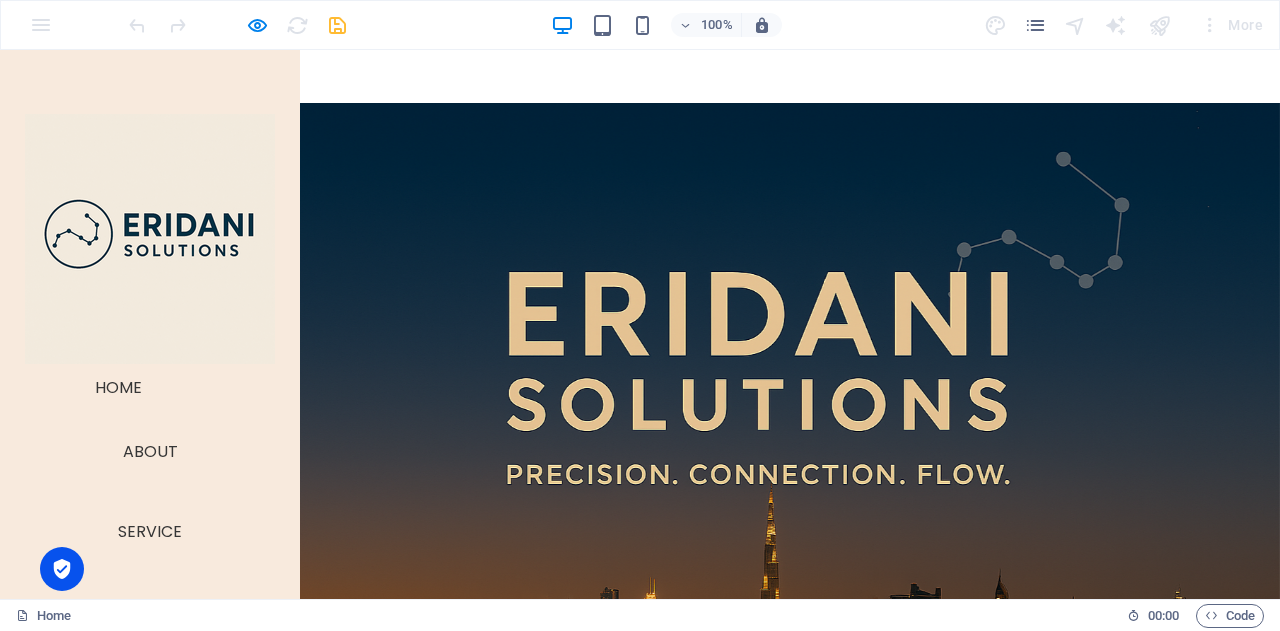 scroll, scrollTop: 472, scrollLeft: 0, axis: vertical 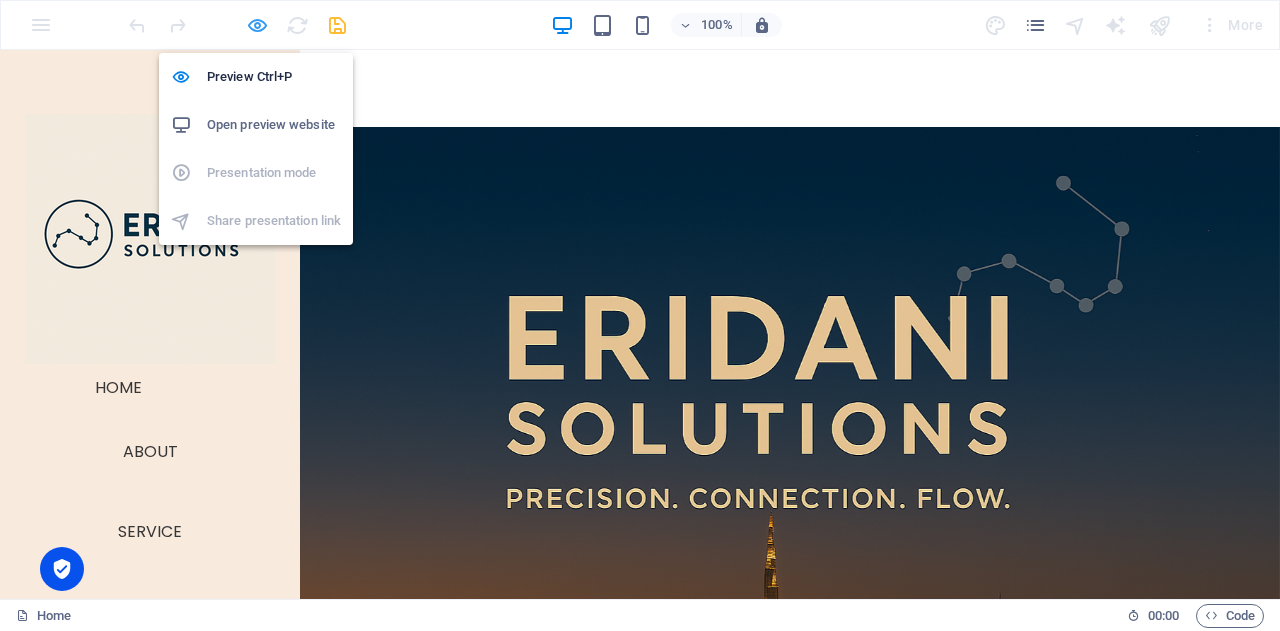 click at bounding box center (257, 25) 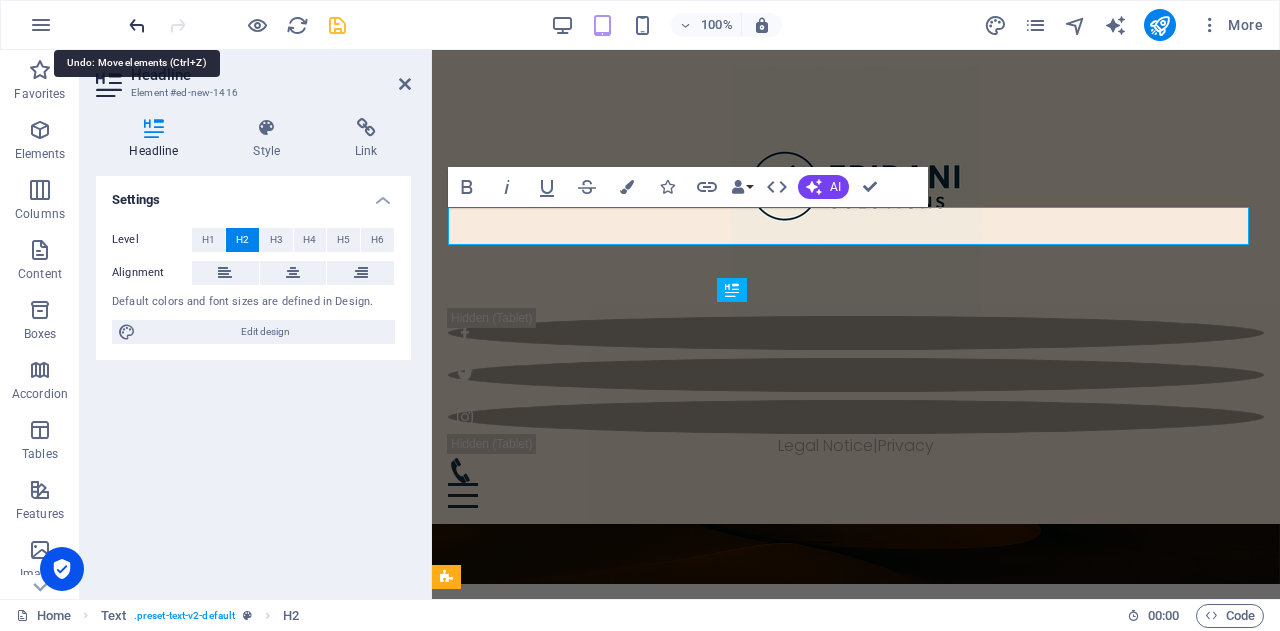 click at bounding box center (137, 25) 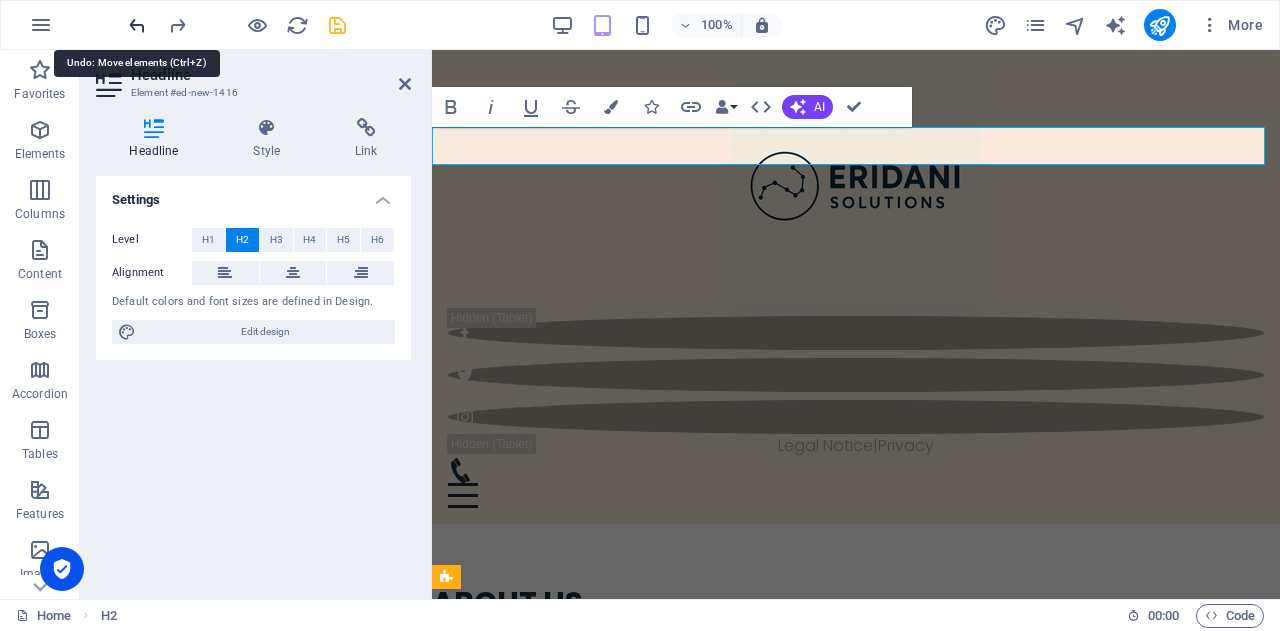 click at bounding box center [137, 25] 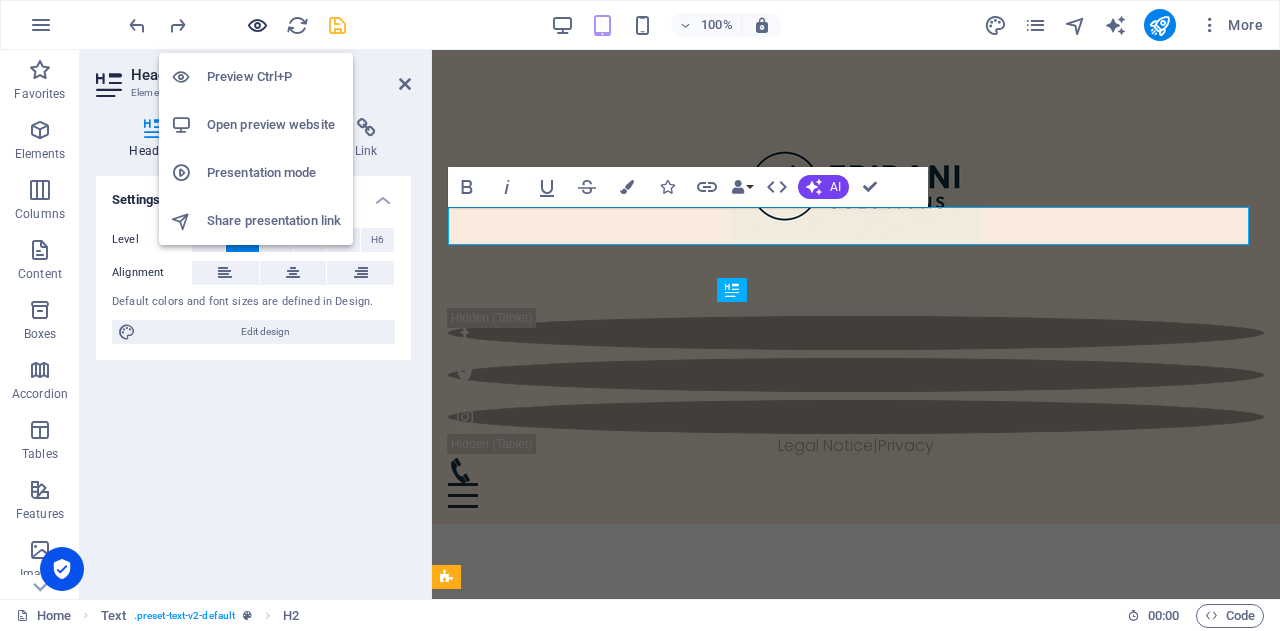 click at bounding box center (257, 25) 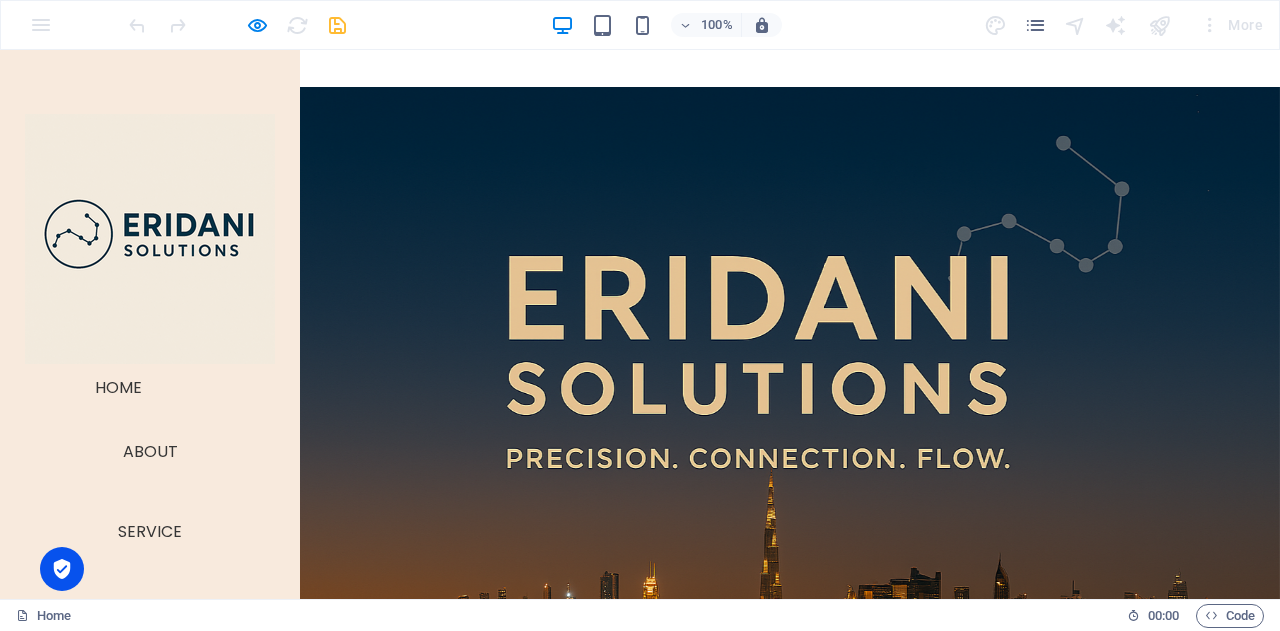 scroll, scrollTop: 518, scrollLeft: 0, axis: vertical 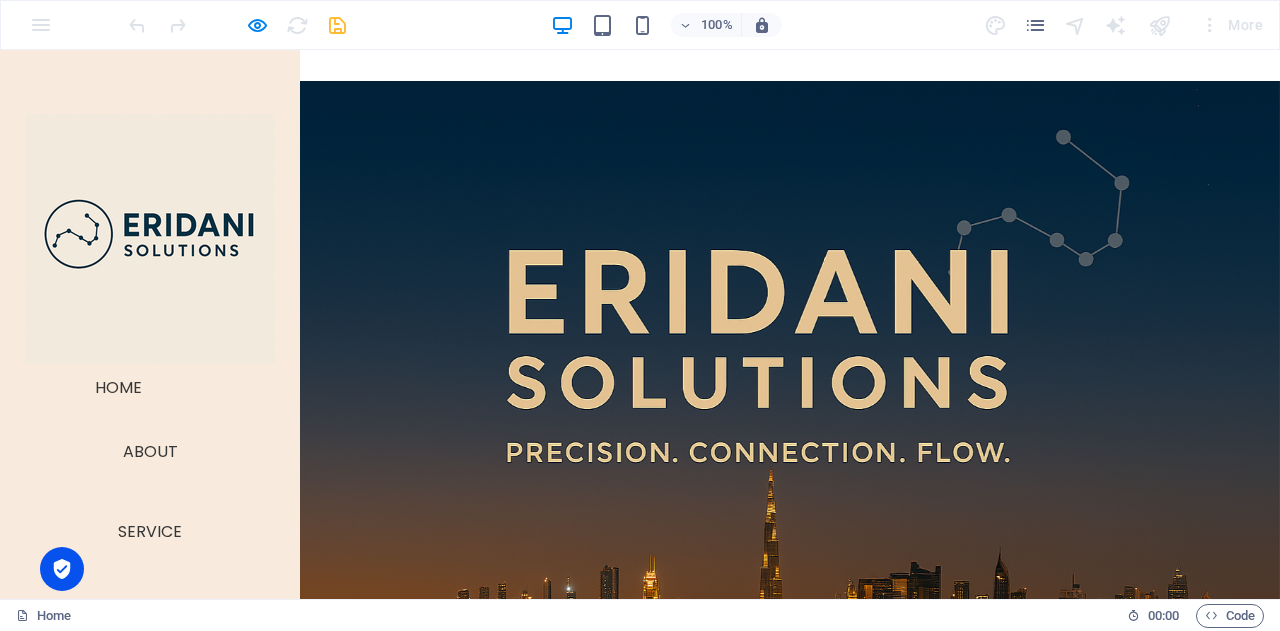 click on "ABOUT US At  Eridani Solutions , we believe that everyday operations can be extraordinary when driven by clarity, creativity, and purpose. Founded in the [GEOGRAPHIC_DATA], Eridani Solutions is a multi-disciplinary business hub currently offering high-quality services in  event management ,  professional cleaning , and soon, a curated  e-commerce experience  through  SoukSelect . With a license built for expansion and innovation, we’re designed to evolve — adding new solutions as your needs do. Our name is inspired by the constellation  Eridanus  — a symbol of flow, direction, and connection. Much like the river of stars it represents, our work weaves through diverse industries with one common thread:  precision, integrity, and human-centered execution . From staging unforgettable experiences to keeping spaces spotless, we bring strategy and care to every detail." at bounding box center [782, 1202] 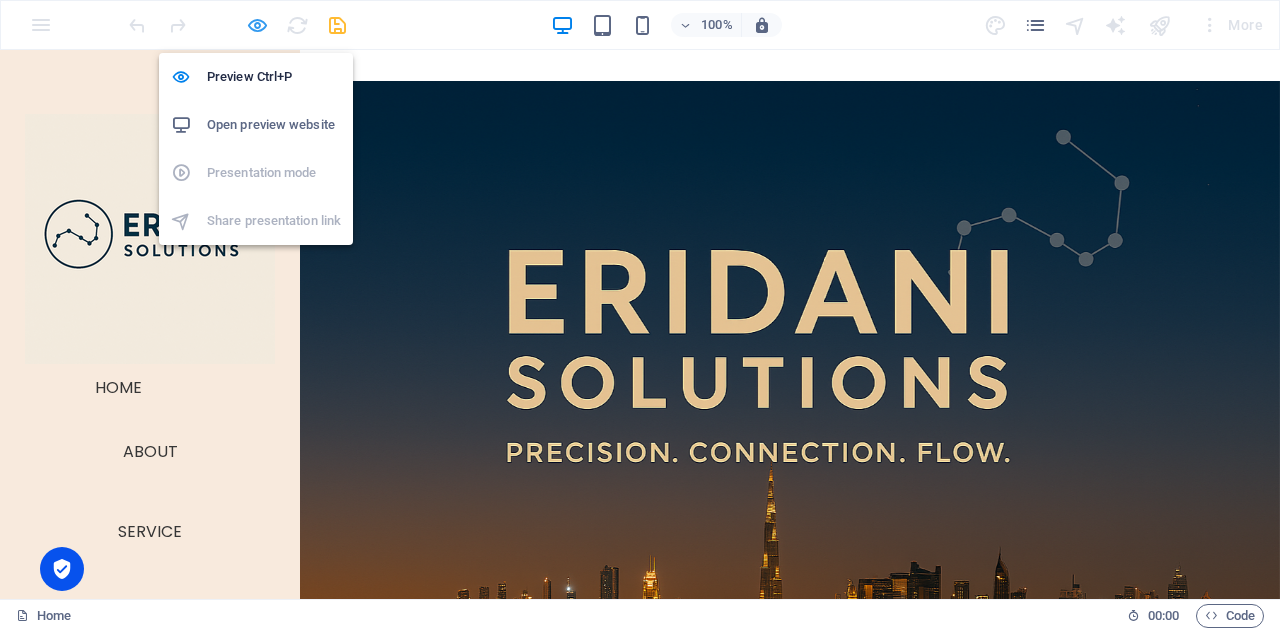 click at bounding box center (257, 25) 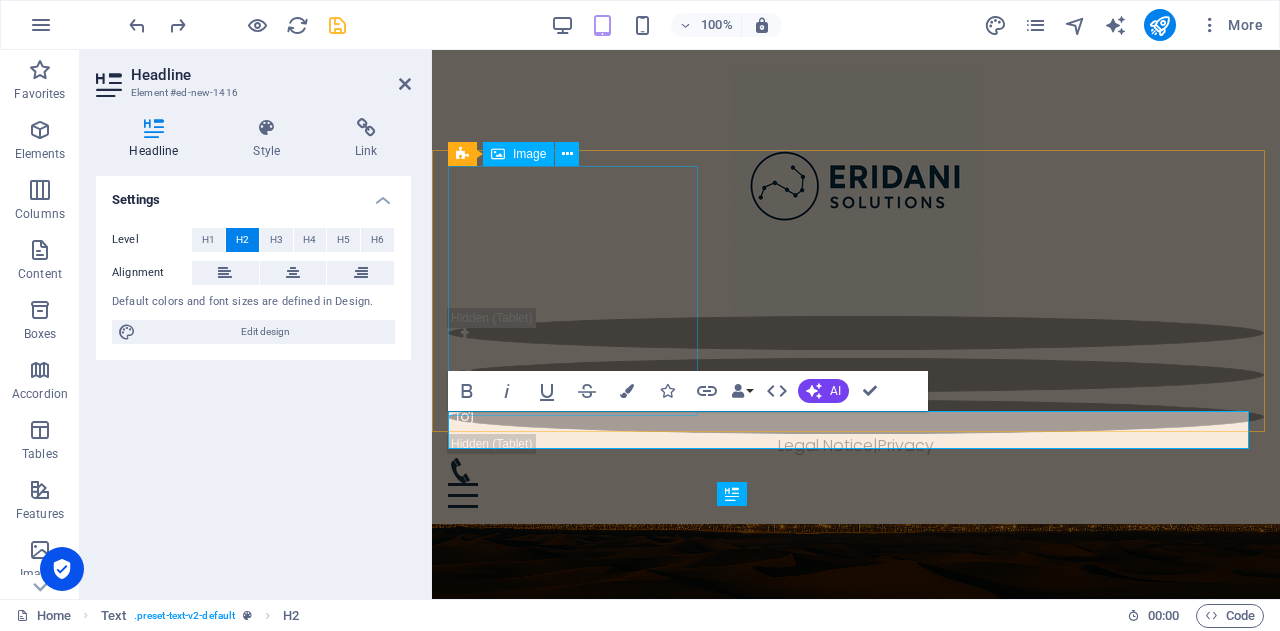 scroll, scrollTop: 243, scrollLeft: 0, axis: vertical 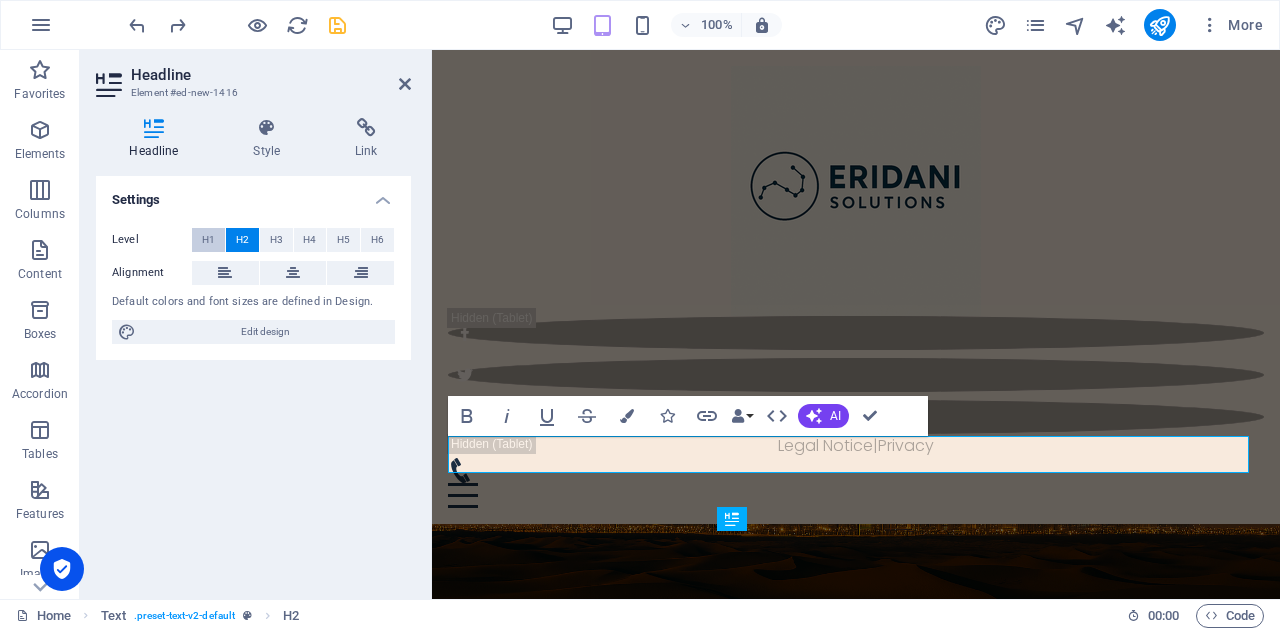 click on "H1" at bounding box center (208, 240) 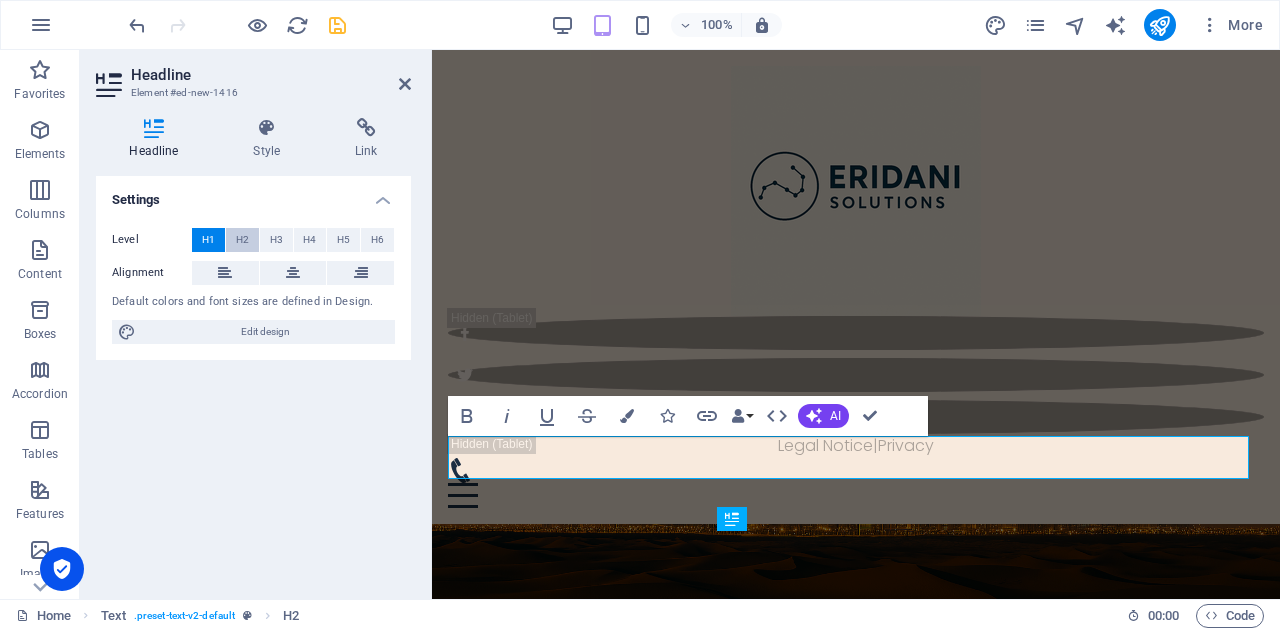 click on "H2" at bounding box center [242, 240] 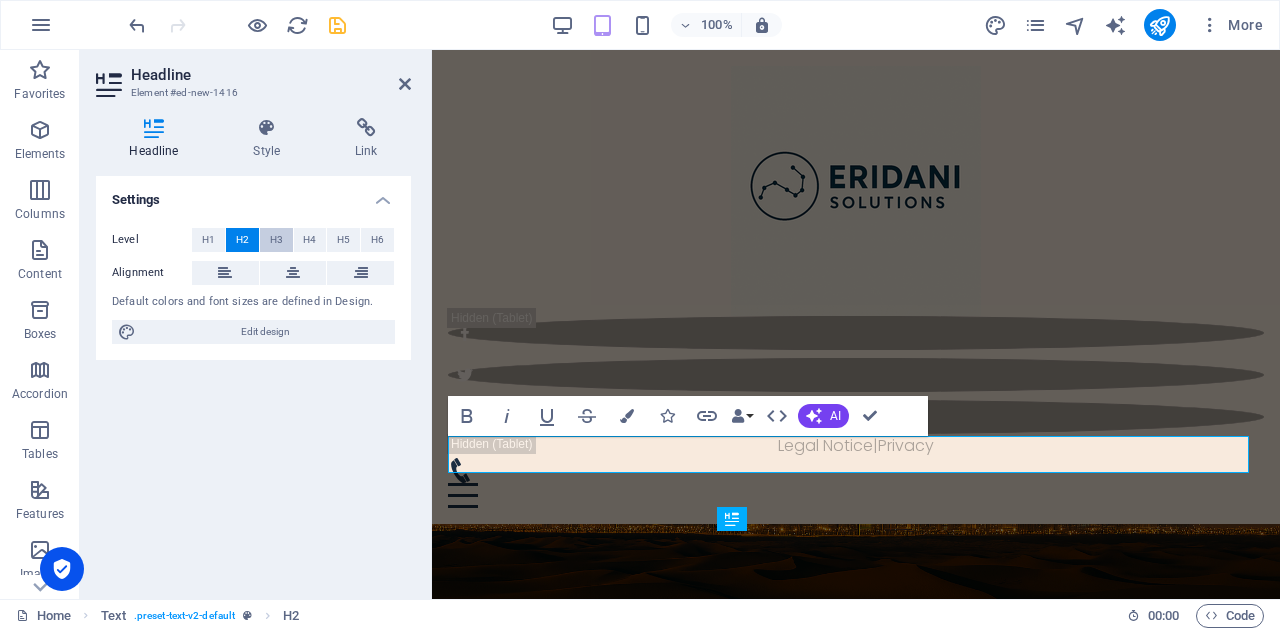 click on "H3" at bounding box center [276, 240] 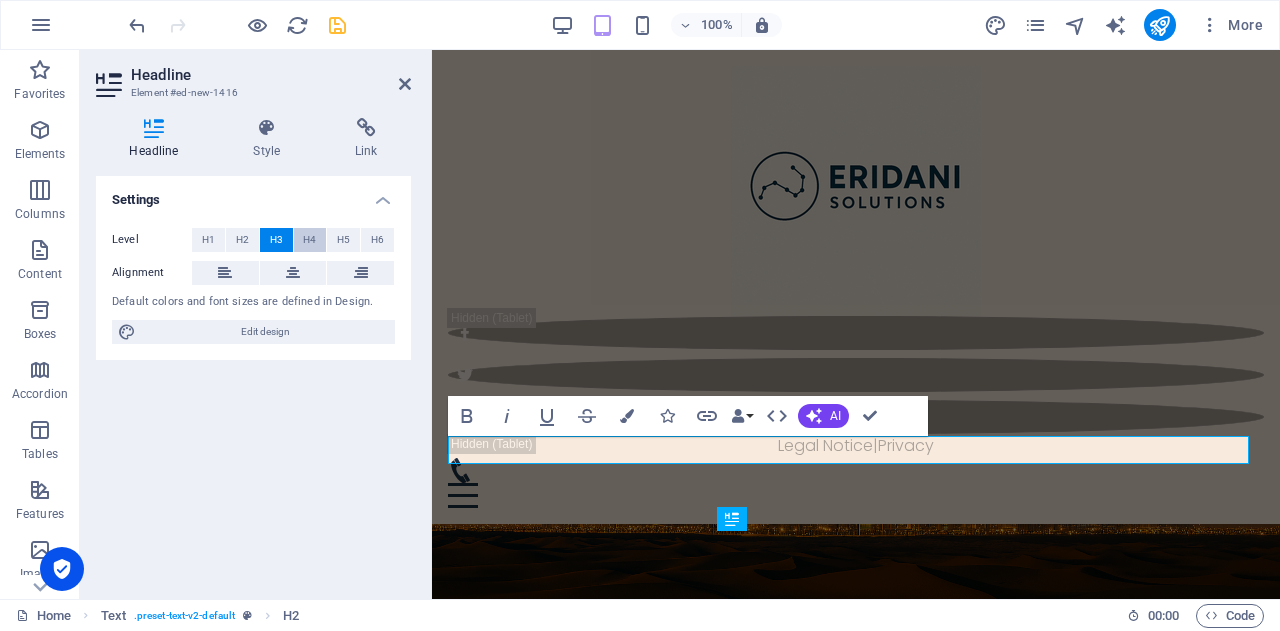 click on "H4" at bounding box center (310, 240) 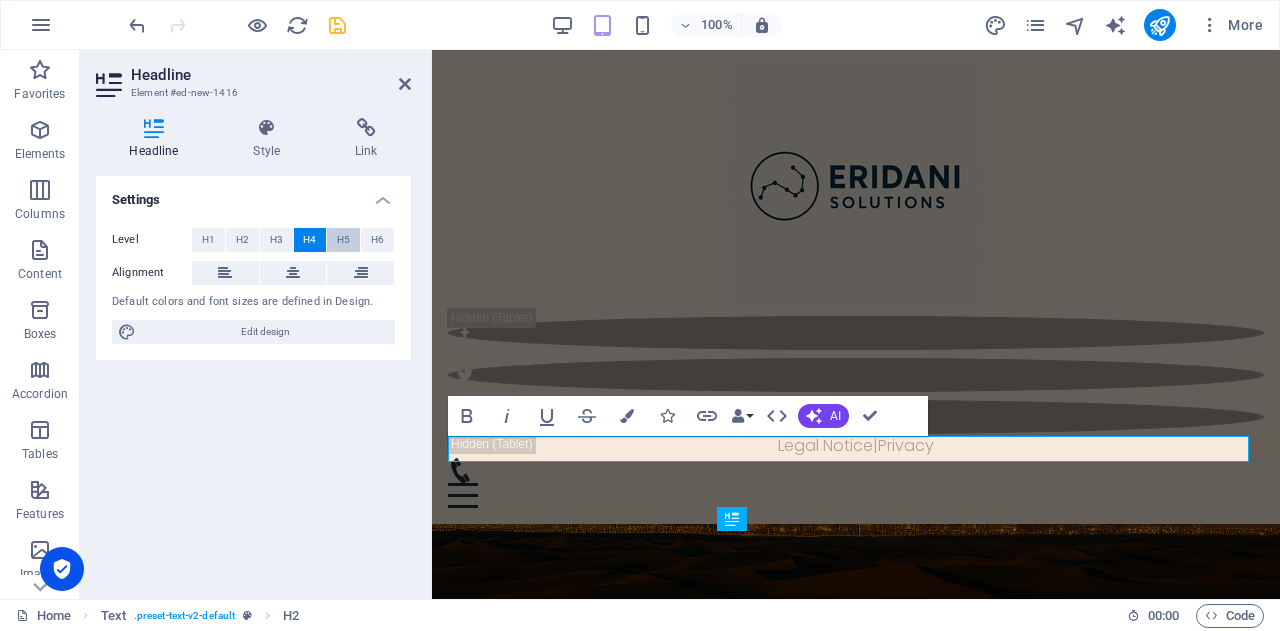 click on "H5" at bounding box center (343, 240) 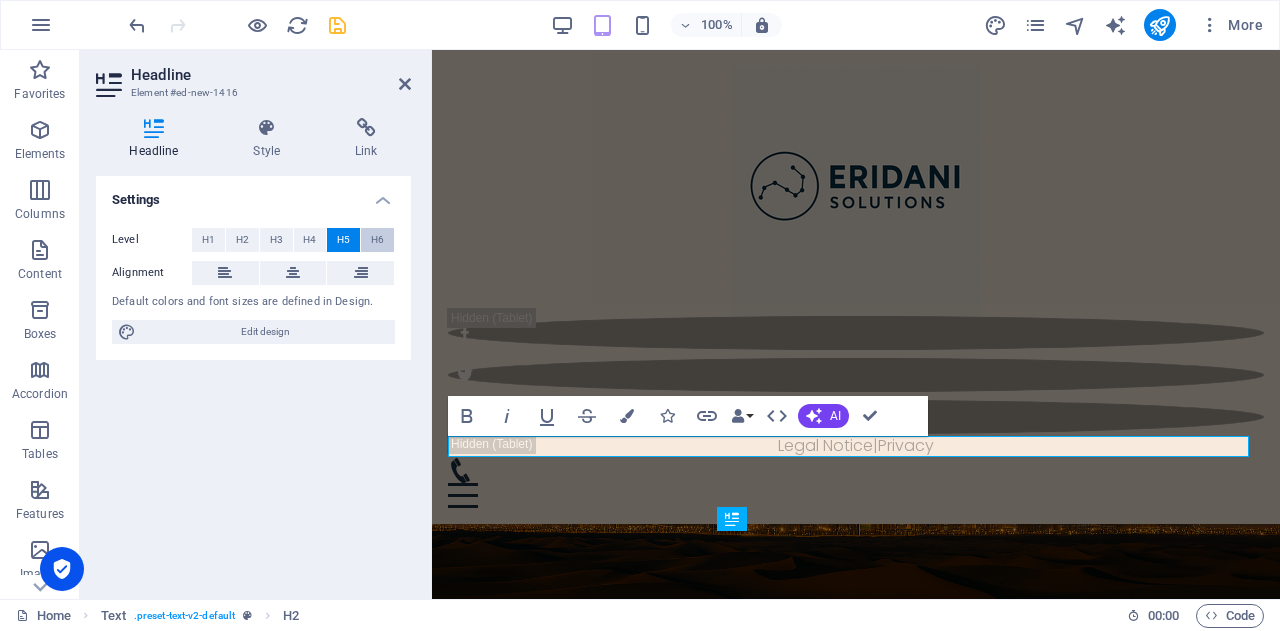 click on "H6" at bounding box center [377, 240] 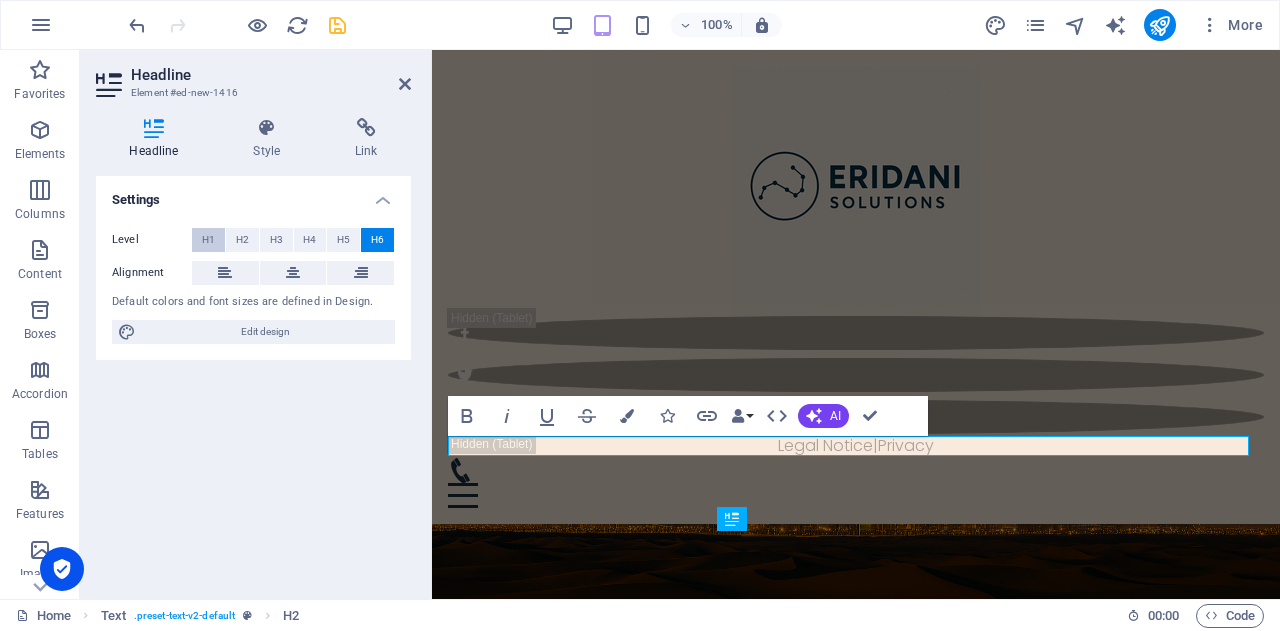 click on "H1" at bounding box center (208, 240) 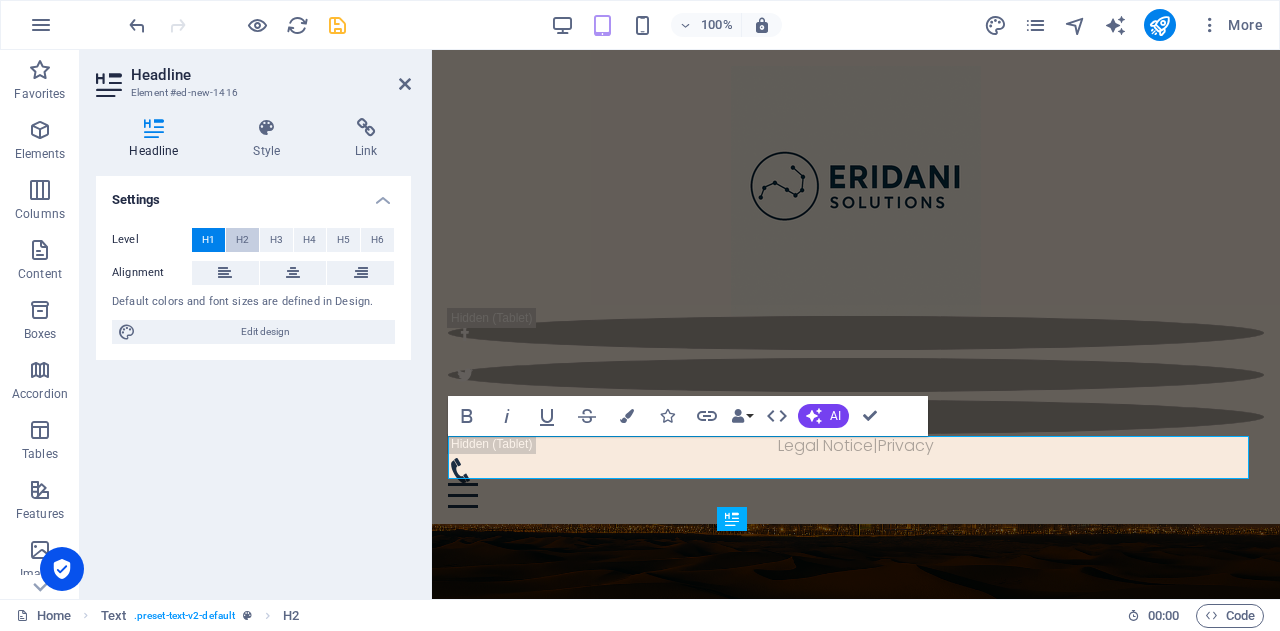 click on "H2" at bounding box center [242, 240] 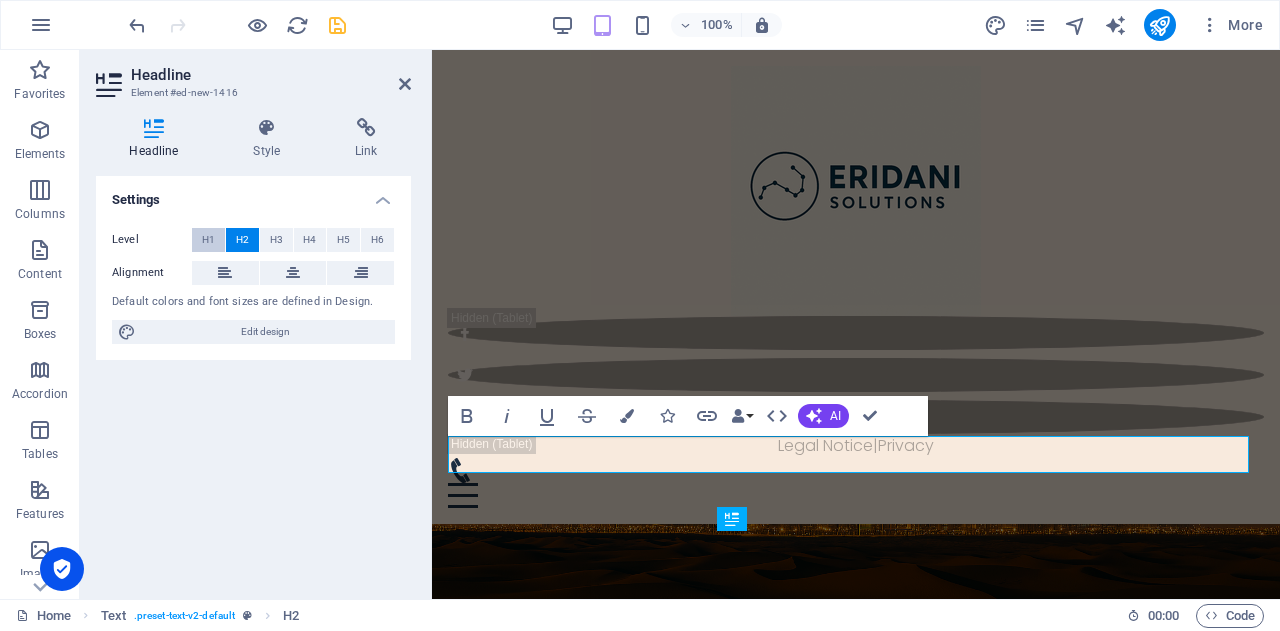 click on "H1" at bounding box center (208, 240) 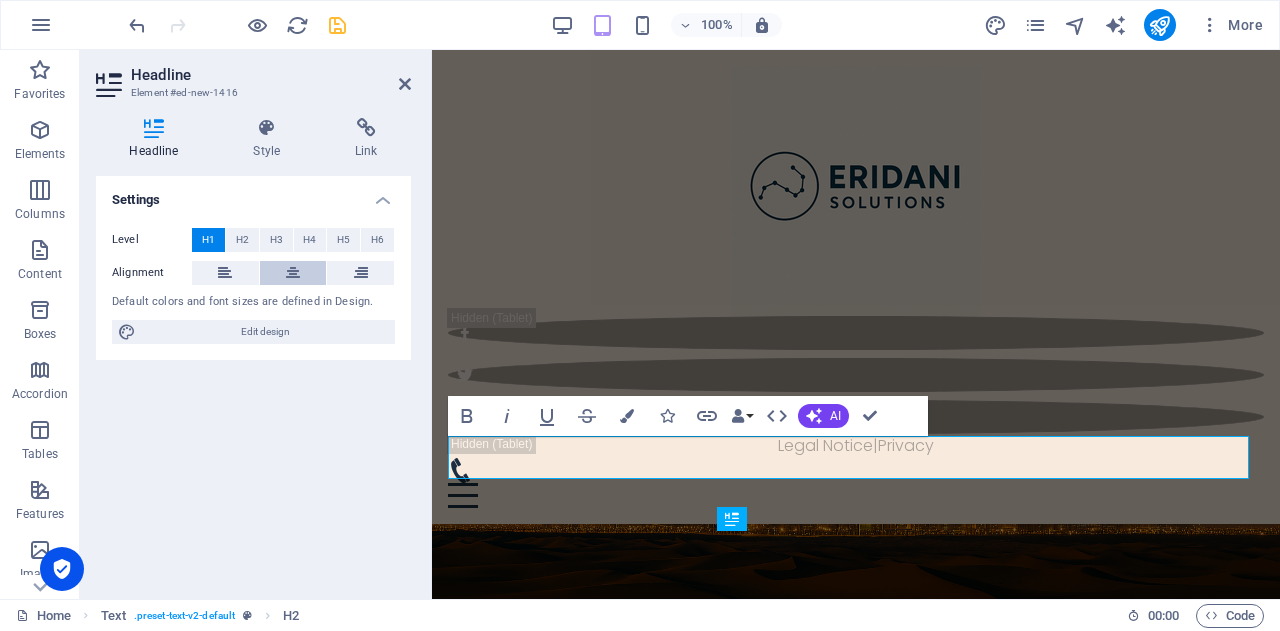 click at bounding box center [293, 273] 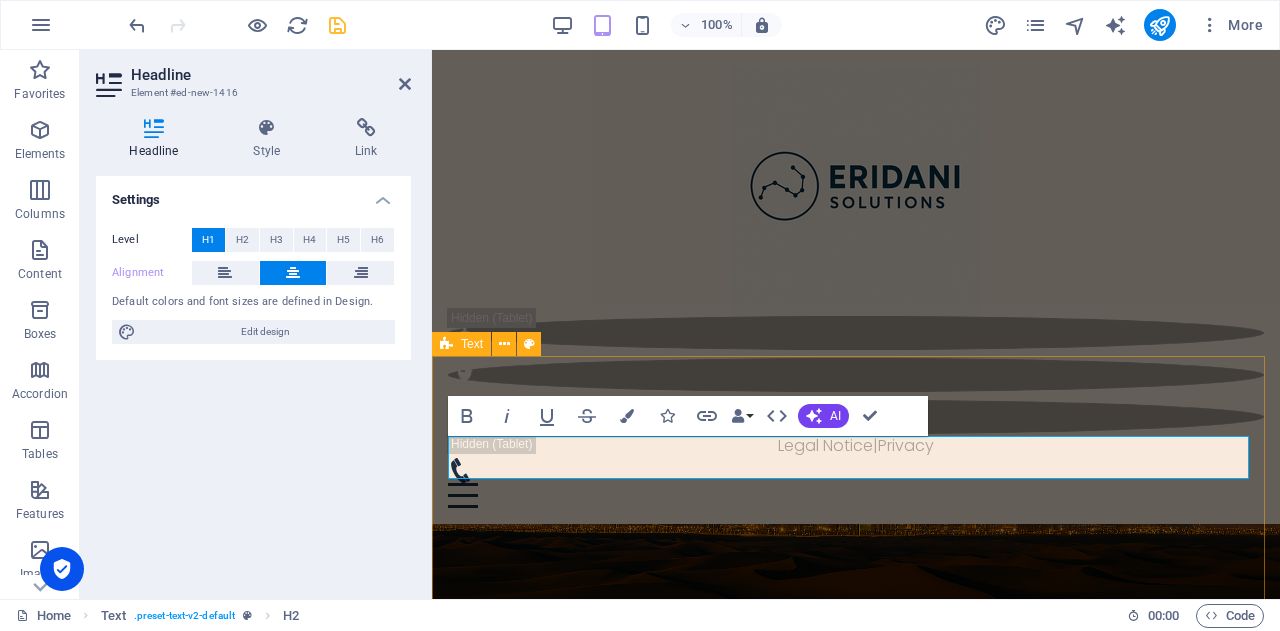 click on "ABOUT US At  Eridani Solutions , we believe that everyday operations can be extraordinary when driven by clarity, creativity, and purpose. Founded in the [GEOGRAPHIC_DATA], Eridani Solutions is a multi-disciplinary business hub currently offering high-quality services in  event management ,  professional cleaning , and soon, a curated  e-commerce experience  through  SoukSelect . With a license built for expansion and innovation, we’re designed to evolve — adding new solutions as your needs do. Our name is inspired by the constellation  Eridanus  — a symbol of flow, direction, and connection. Much like the river of stars it represents, our work weaves through diverse industries with one common thread:  precision, integrity, and human-centered execution . From staging unforgettable experiences to keeping spaces spotless, we bring strategy and care to every detail." at bounding box center [856, 1046] 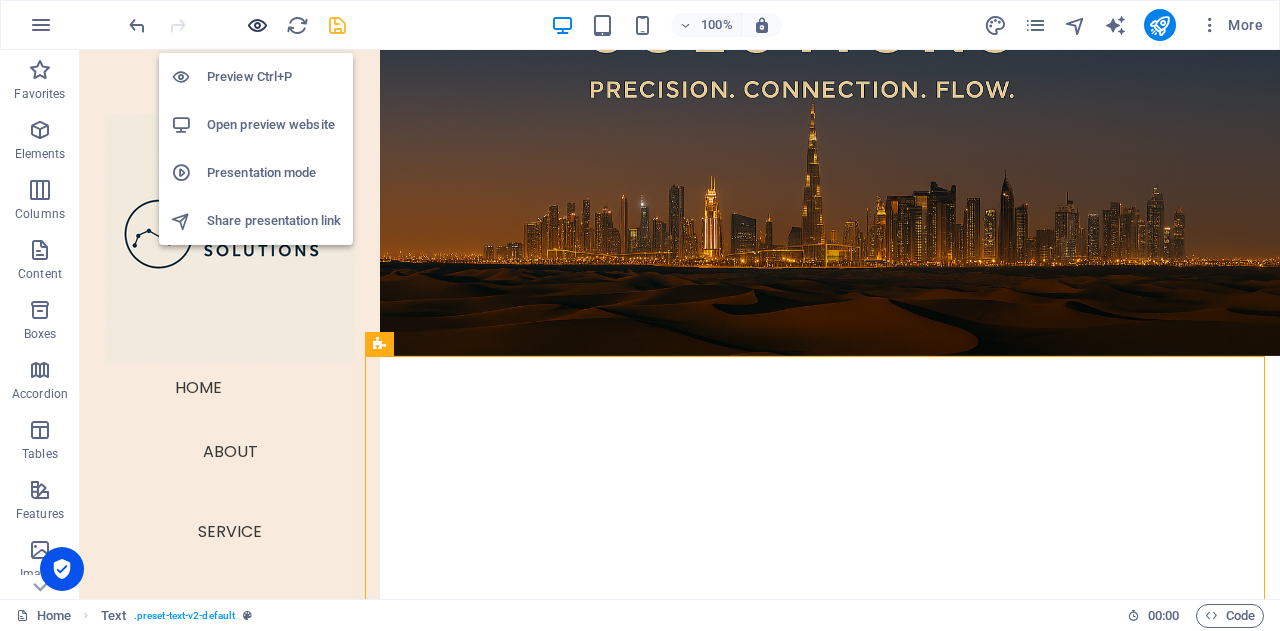click at bounding box center [257, 25] 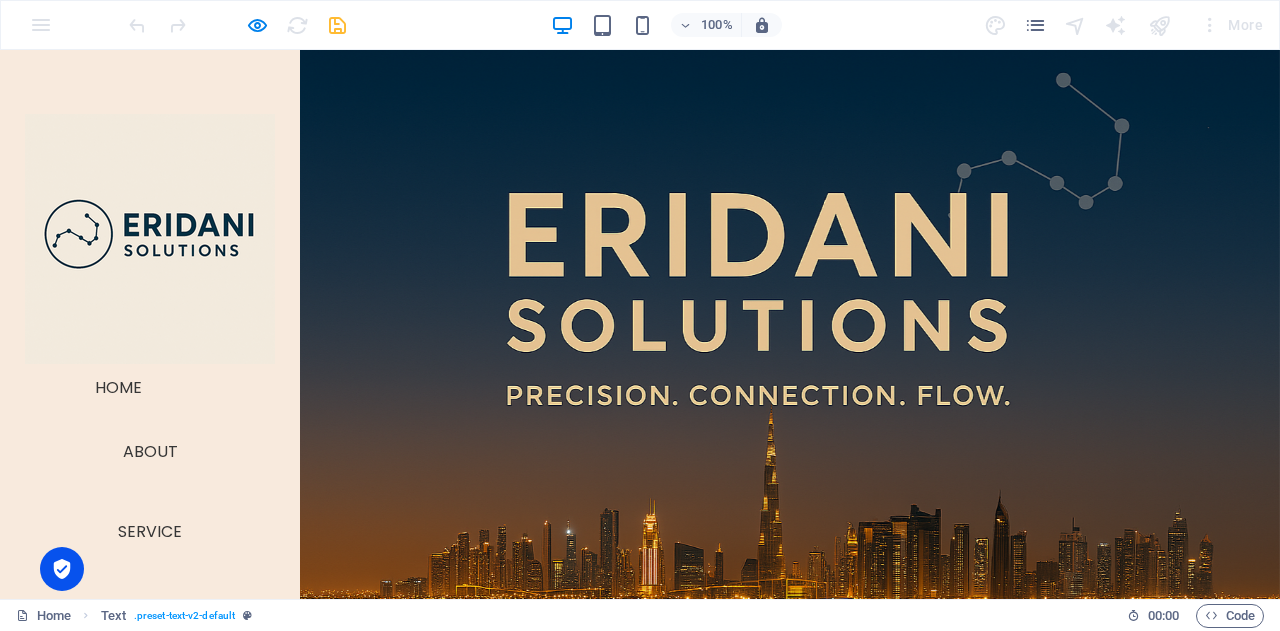 scroll, scrollTop: 574, scrollLeft: 0, axis: vertical 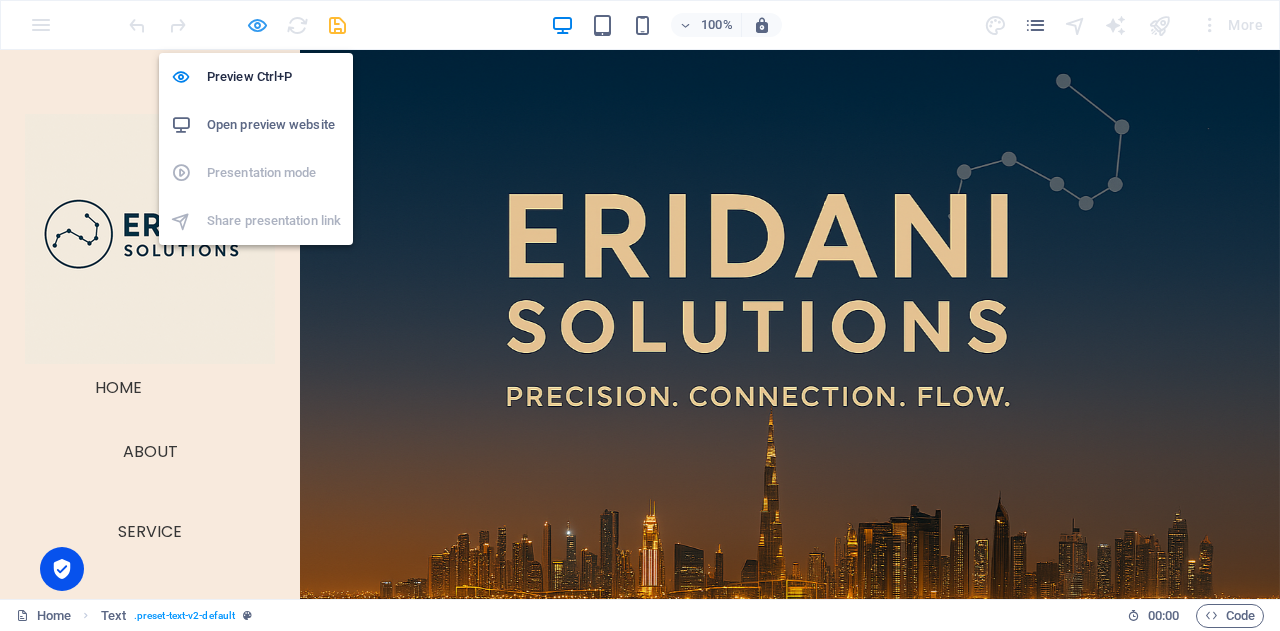click at bounding box center [257, 25] 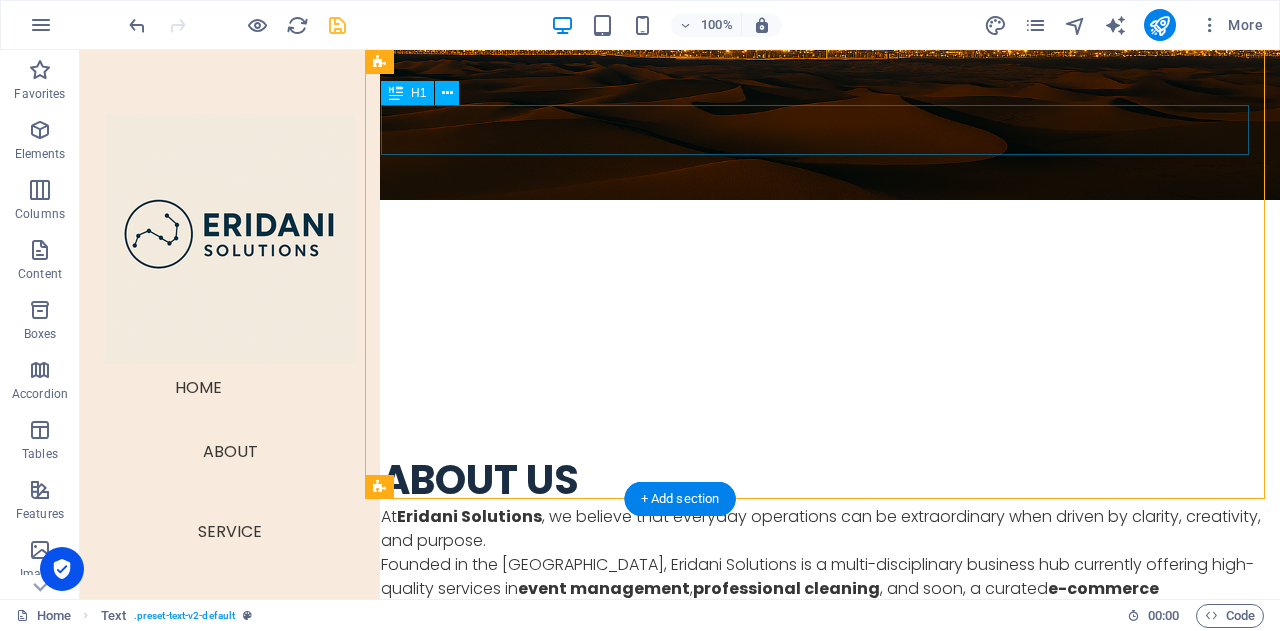 click on "ABOUT US" at bounding box center (822, 480) 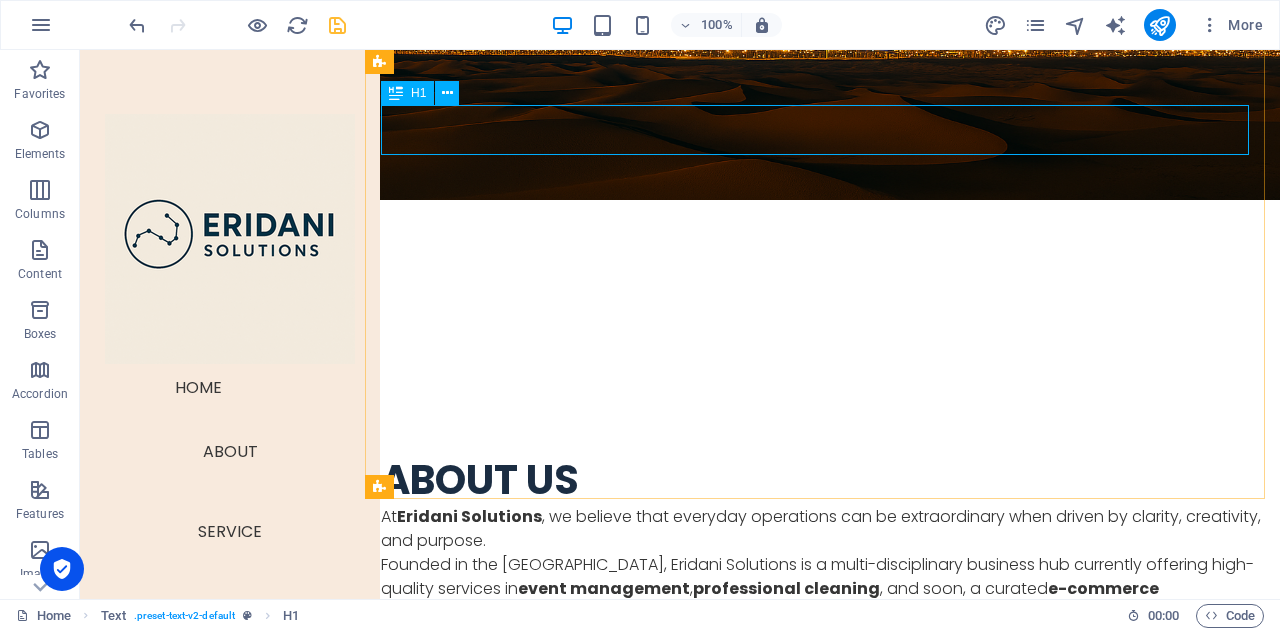 click at bounding box center [396, 93] 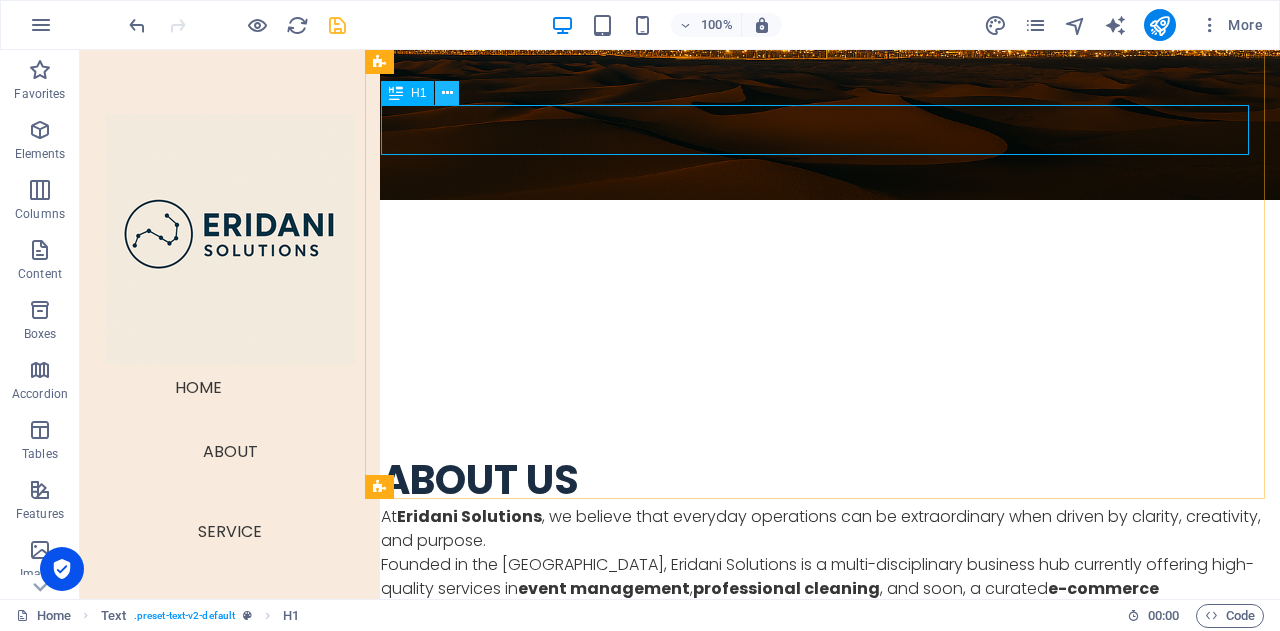 click at bounding box center (447, 93) 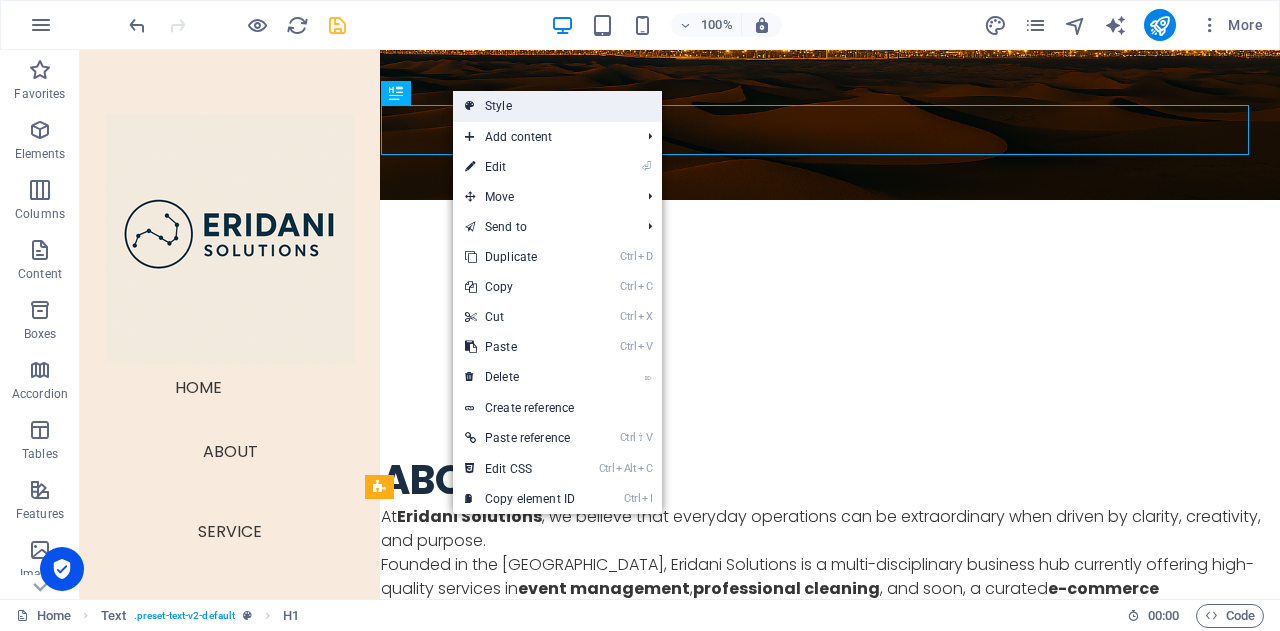click on "Style" at bounding box center [557, 106] 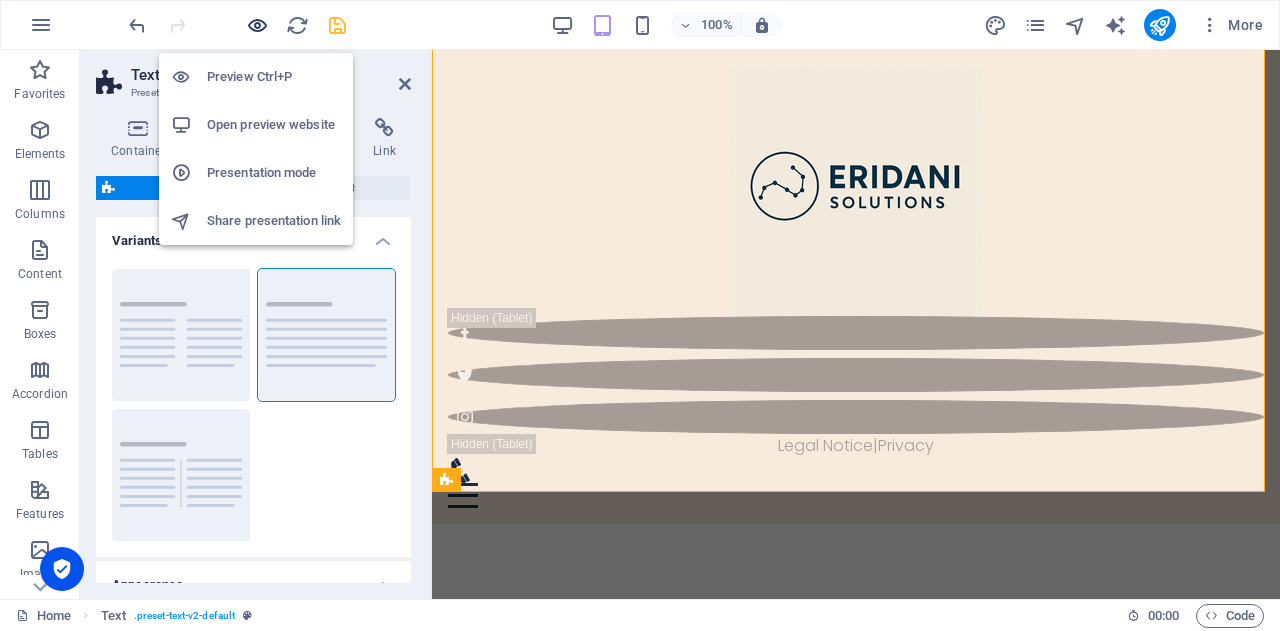 click at bounding box center [257, 25] 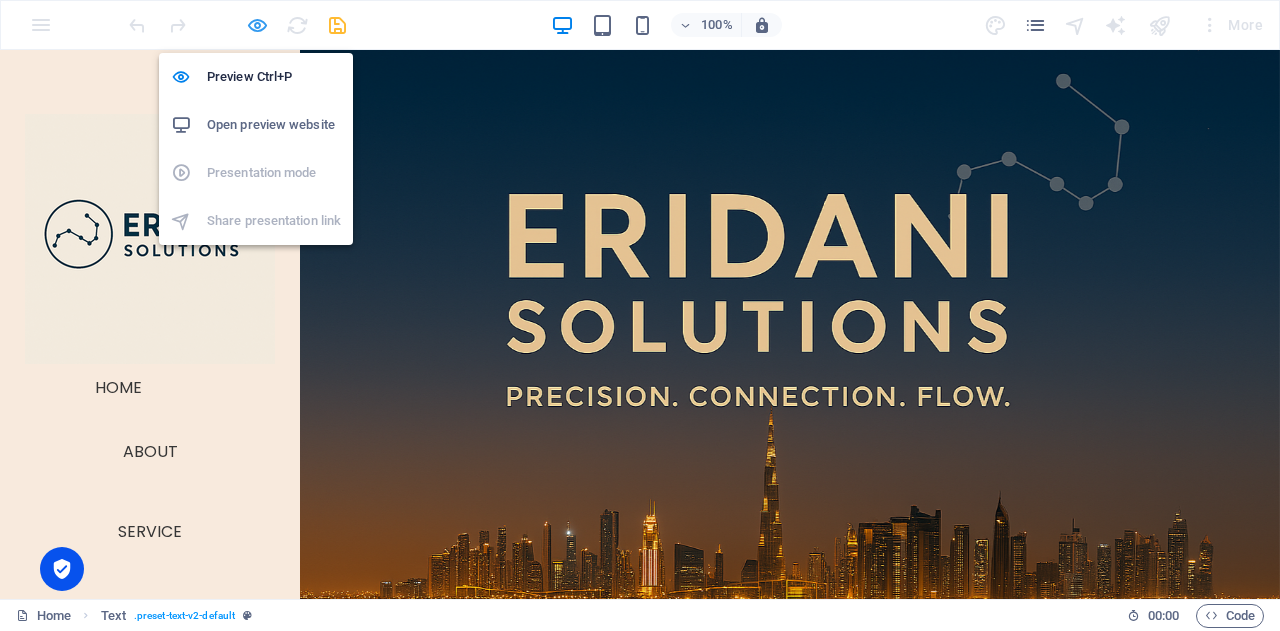 click at bounding box center (257, 25) 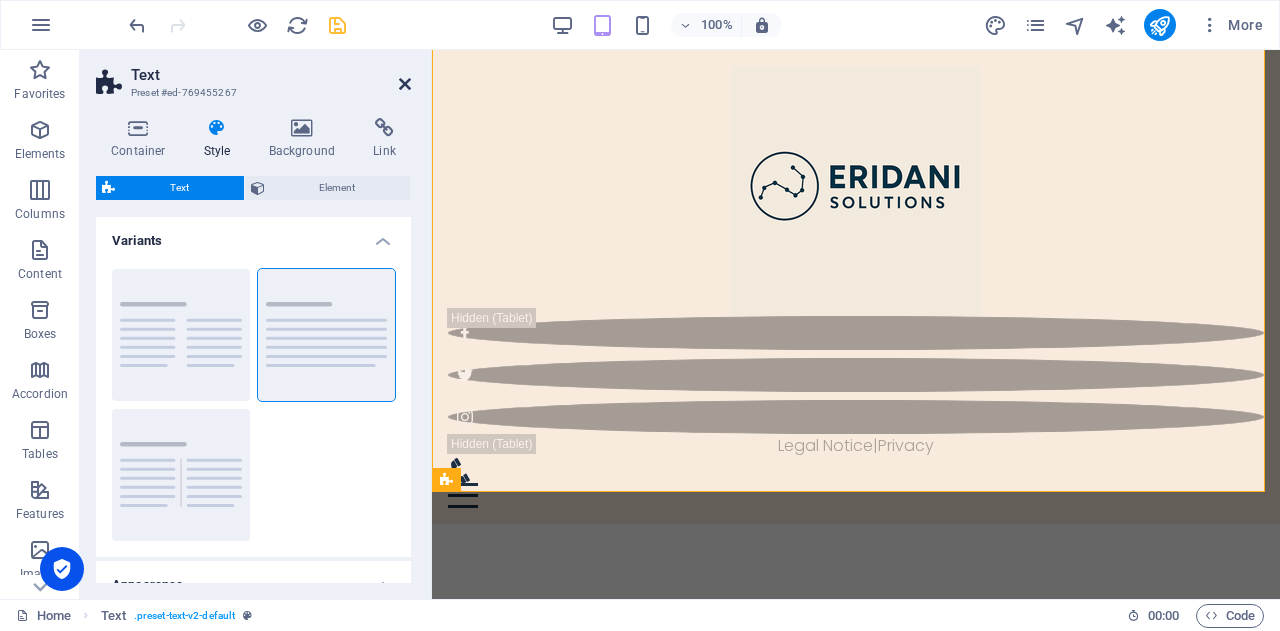 click at bounding box center [405, 84] 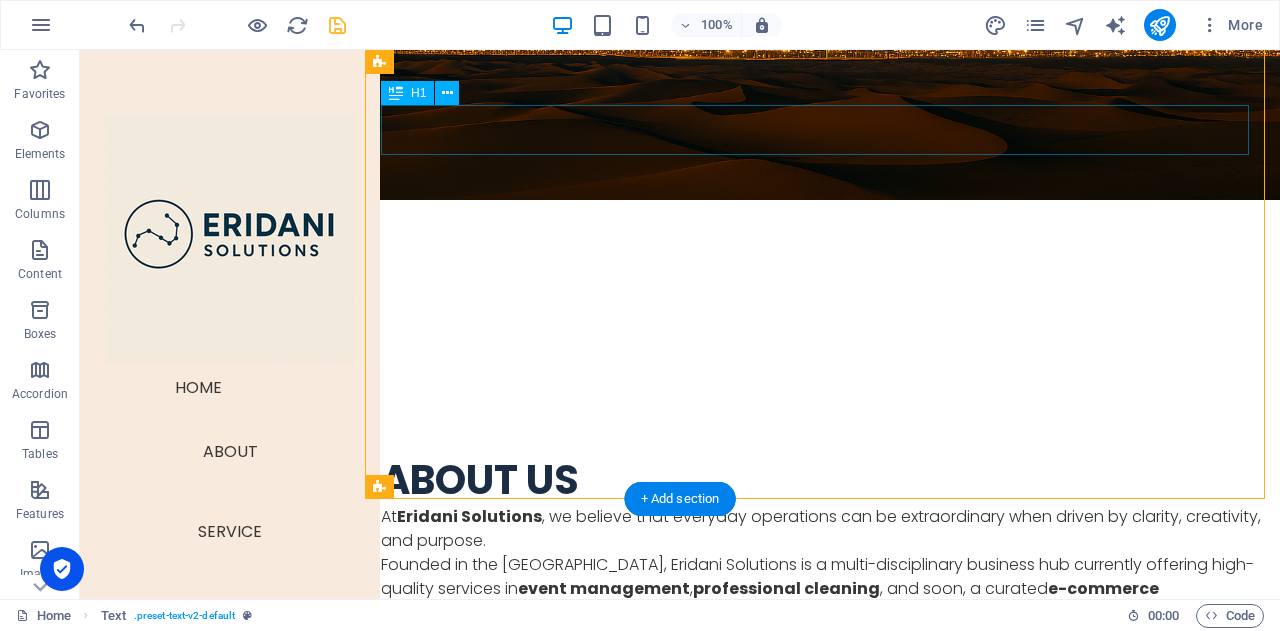 click on "ABOUT US" at bounding box center [822, 480] 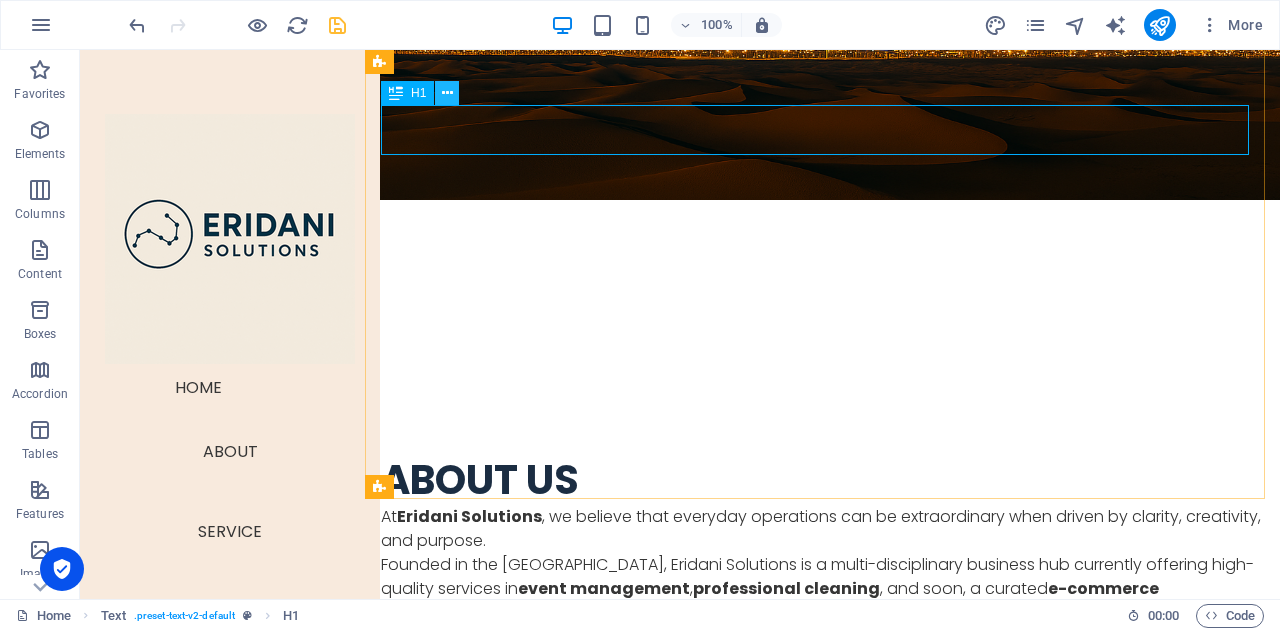 click at bounding box center [447, 93] 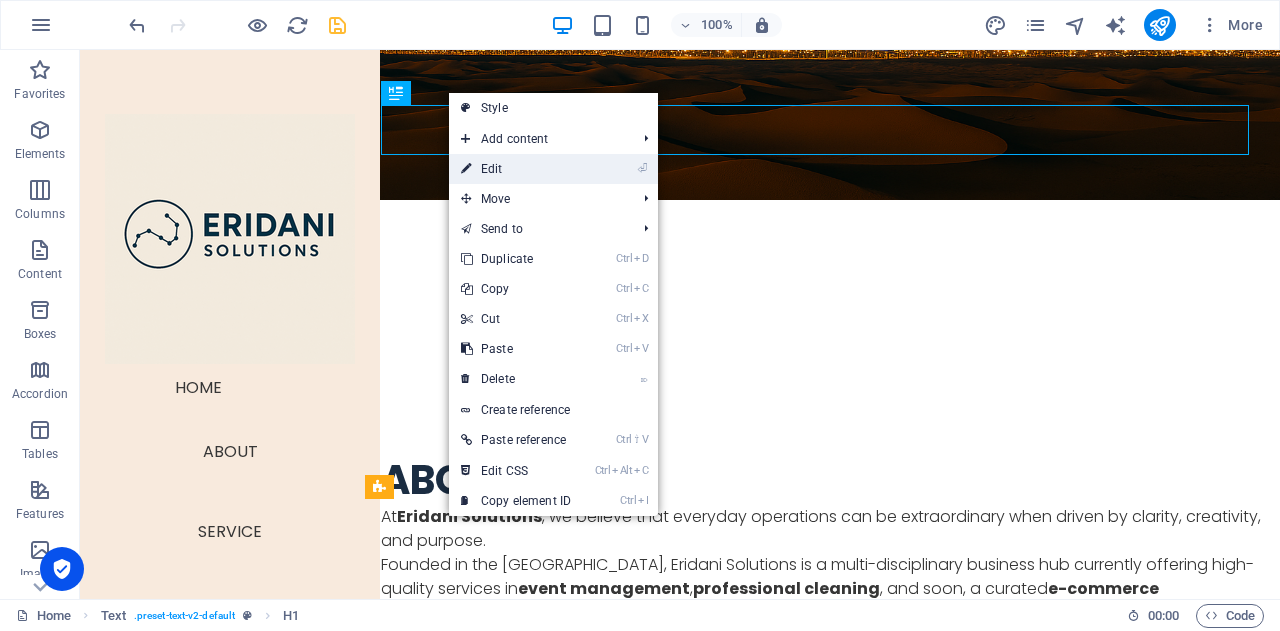 click on "⏎  Edit" at bounding box center [516, 169] 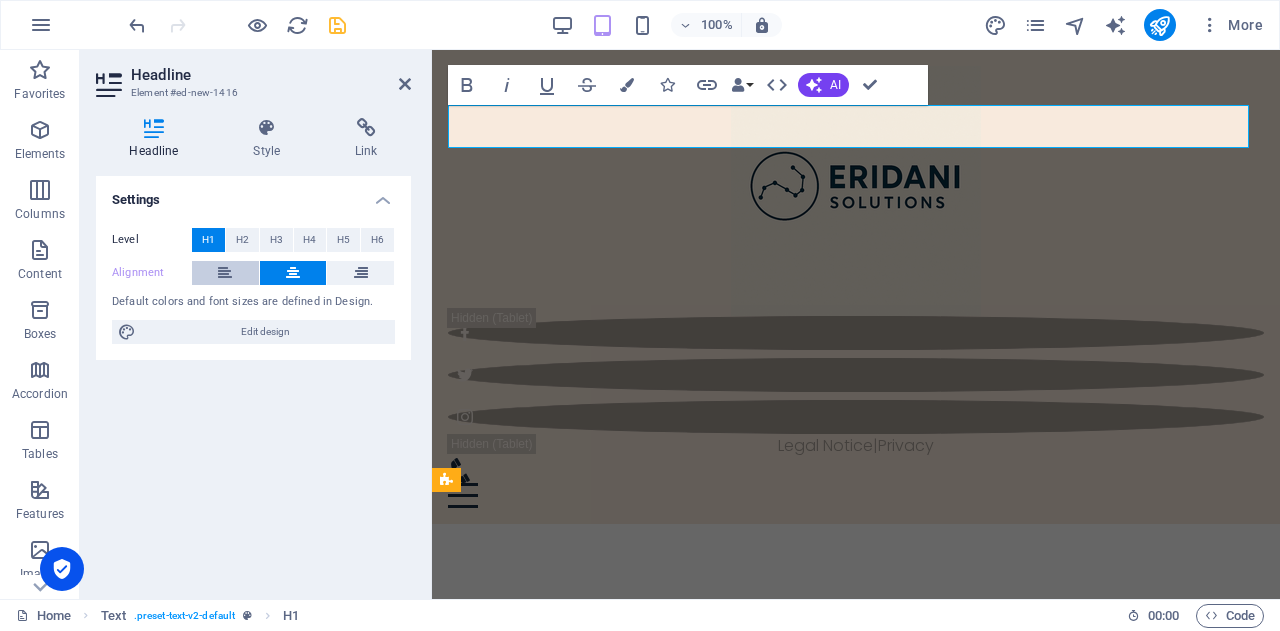 click at bounding box center (225, 273) 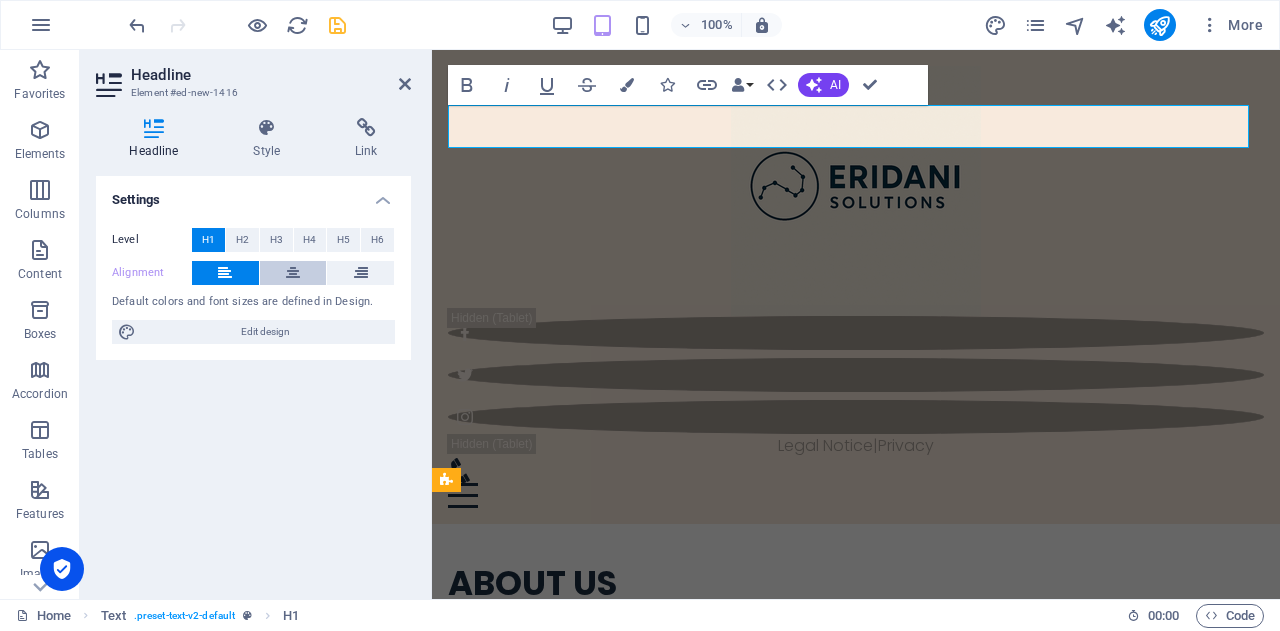 click at bounding box center [293, 273] 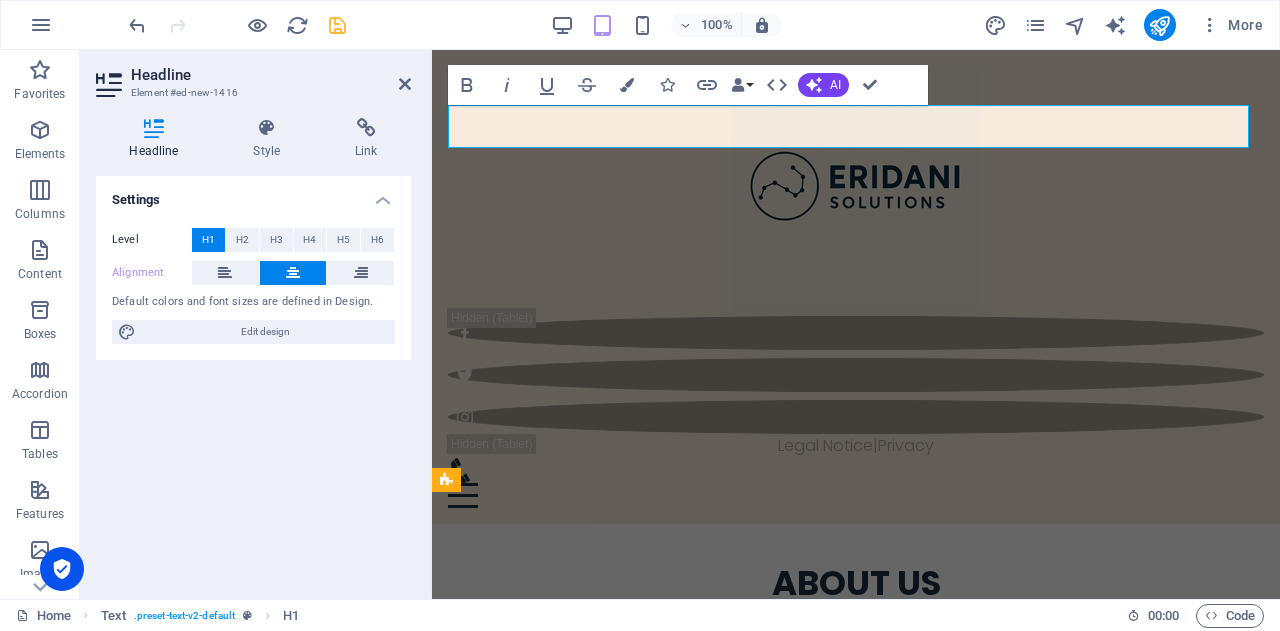 click at bounding box center (293, 273) 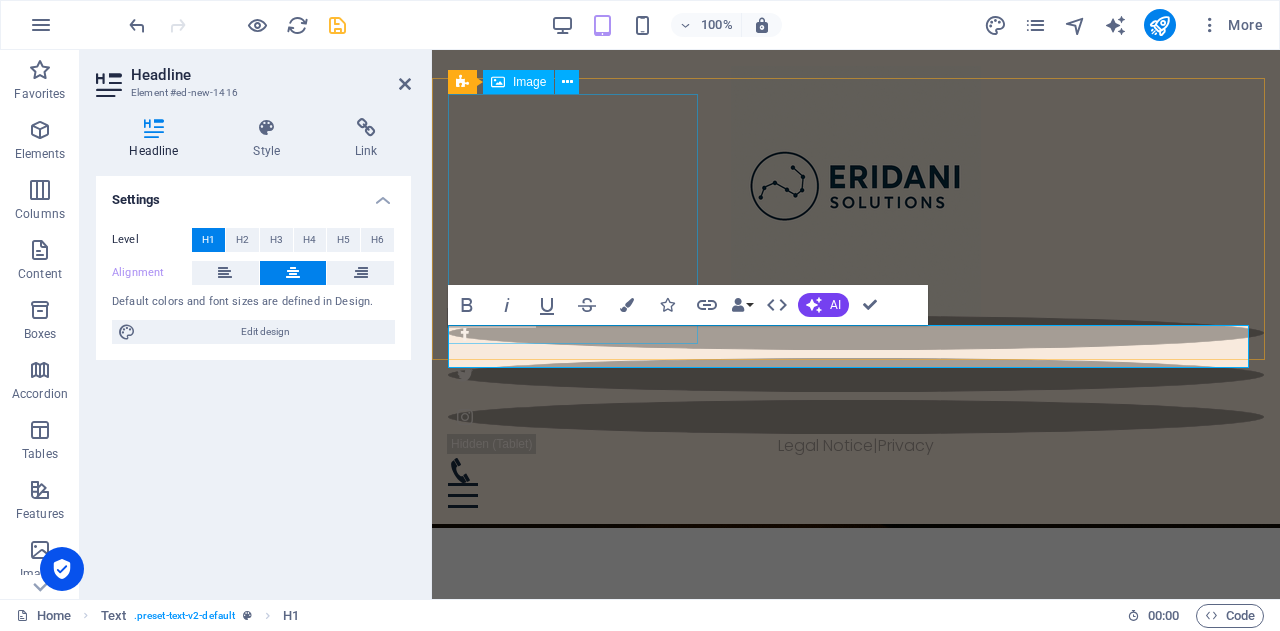scroll, scrollTop: 352, scrollLeft: 0, axis: vertical 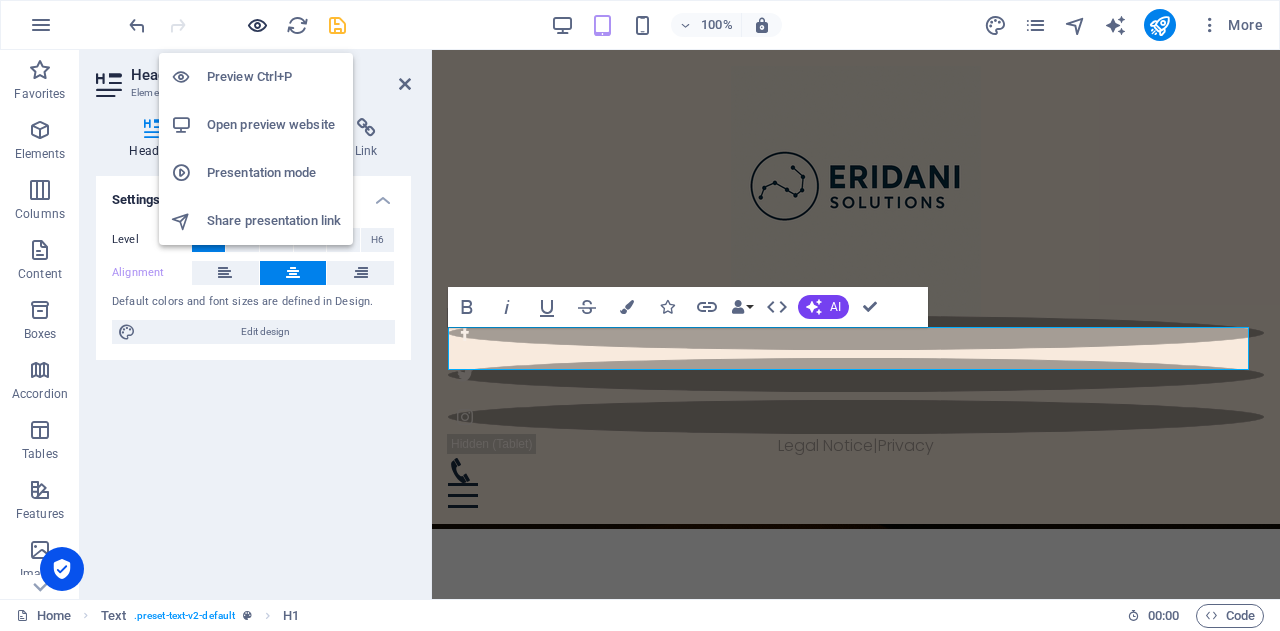 click at bounding box center (257, 25) 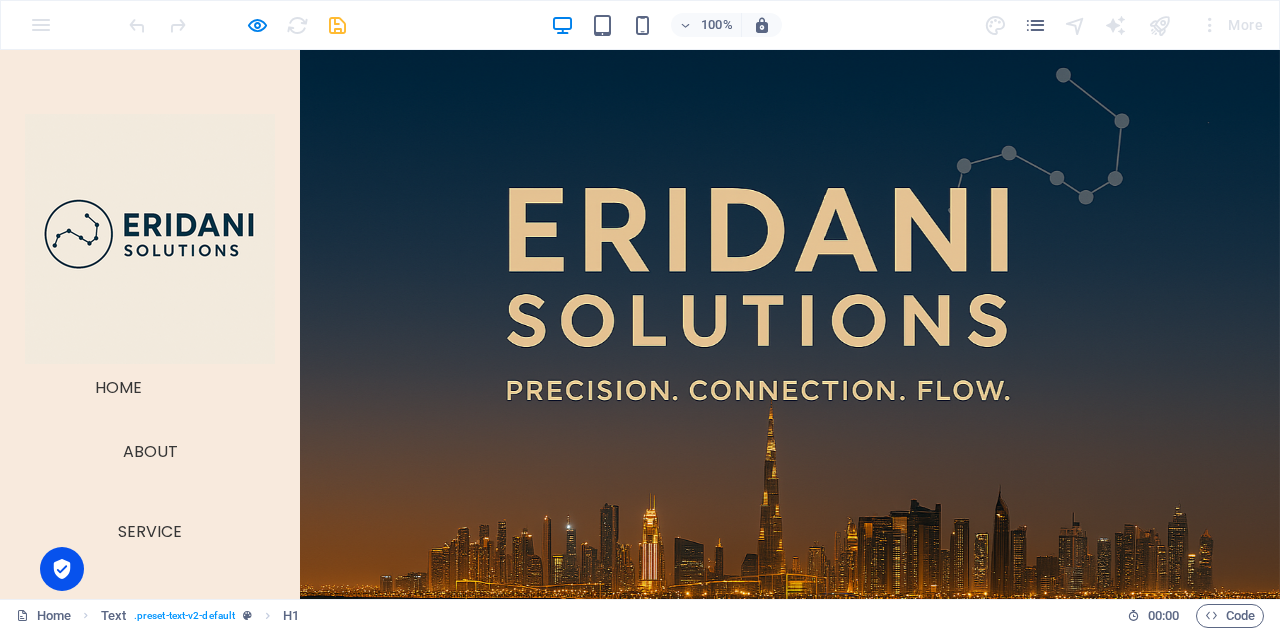 scroll, scrollTop: 581, scrollLeft: 0, axis: vertical 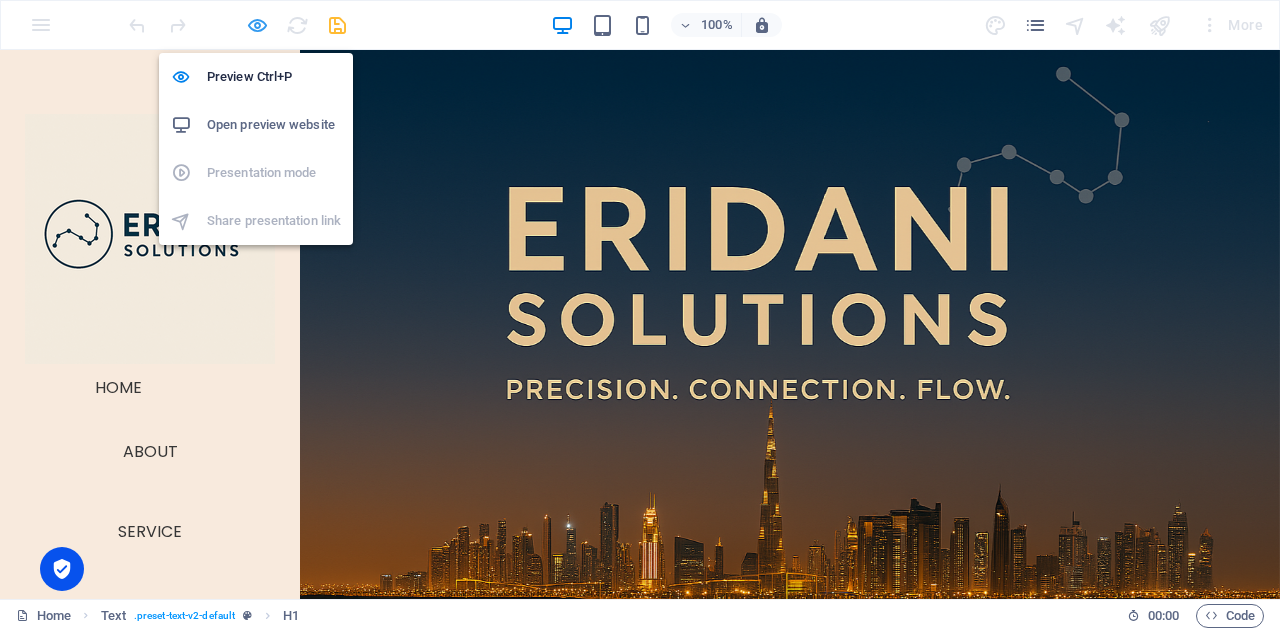 click at bounding box center (257, 25) 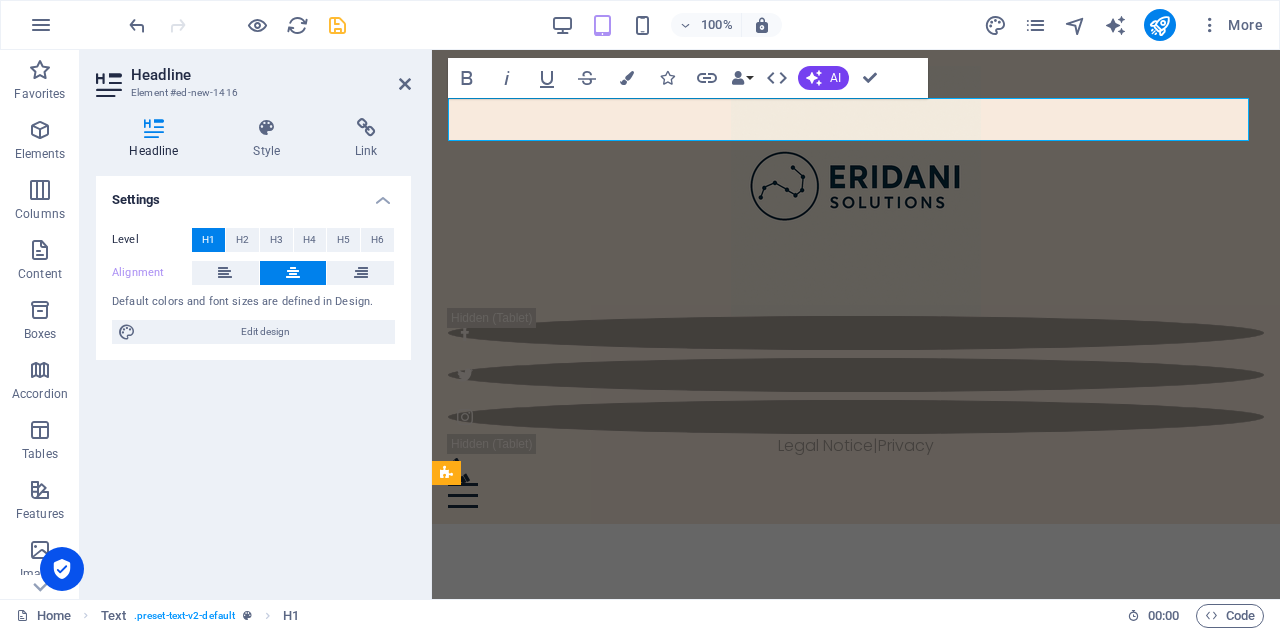 click at bounding box center (293, 273) 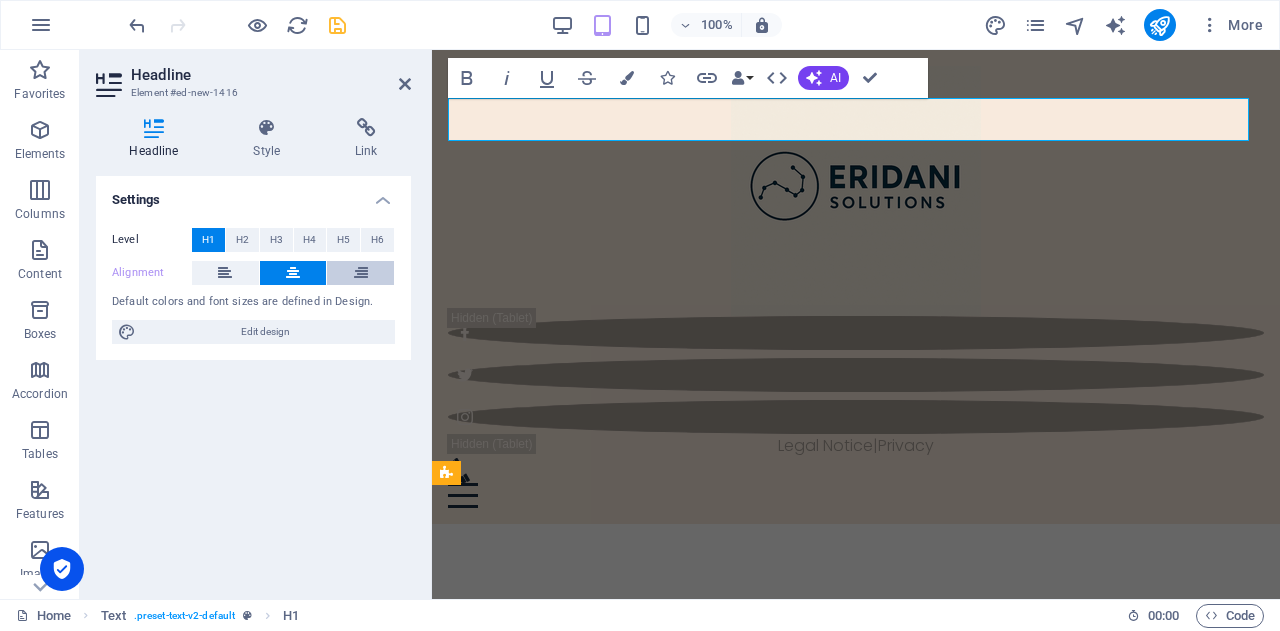 click at bounding box center [361, 273] 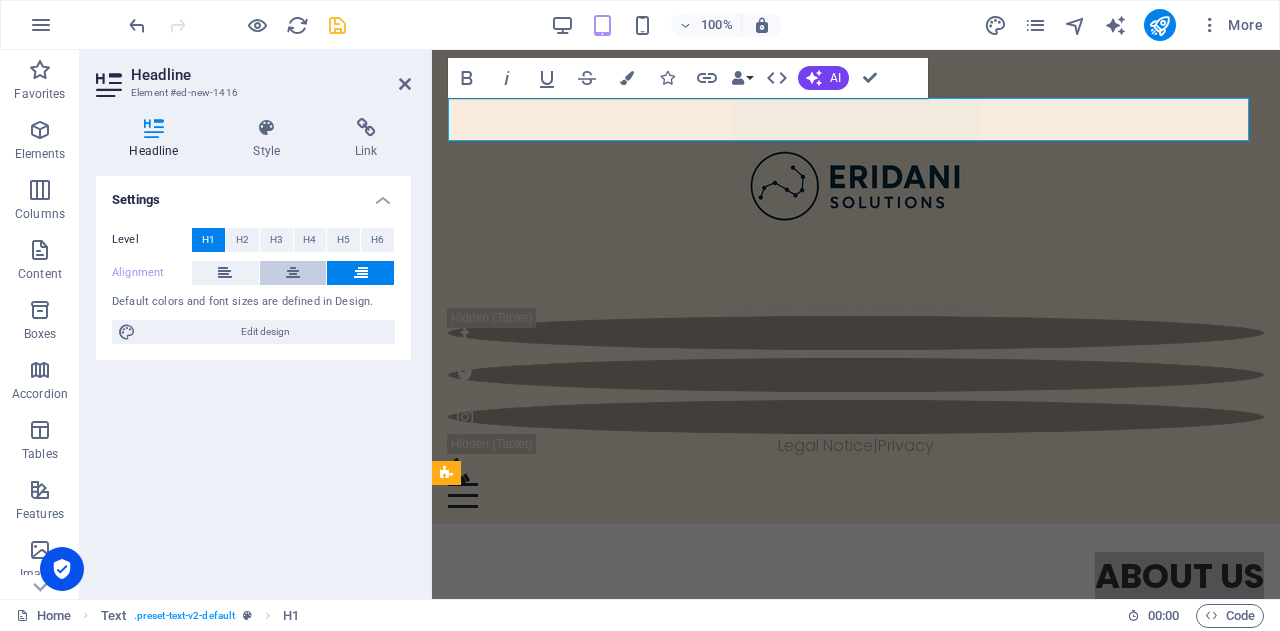 click at bounding box center (293, 273) 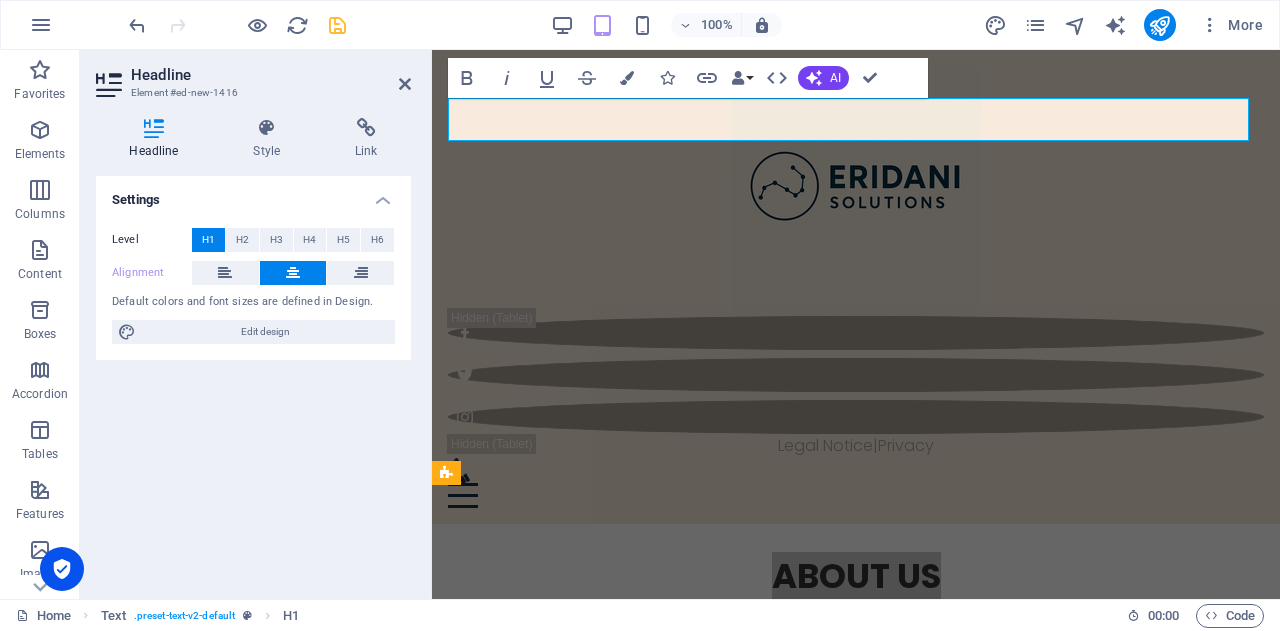 click on "Settings Level H1 H2 H3 H4 H5 H6 Alignment Default colors and font sizes are defined in Design. Edit design" at bounding box center (253, 379) 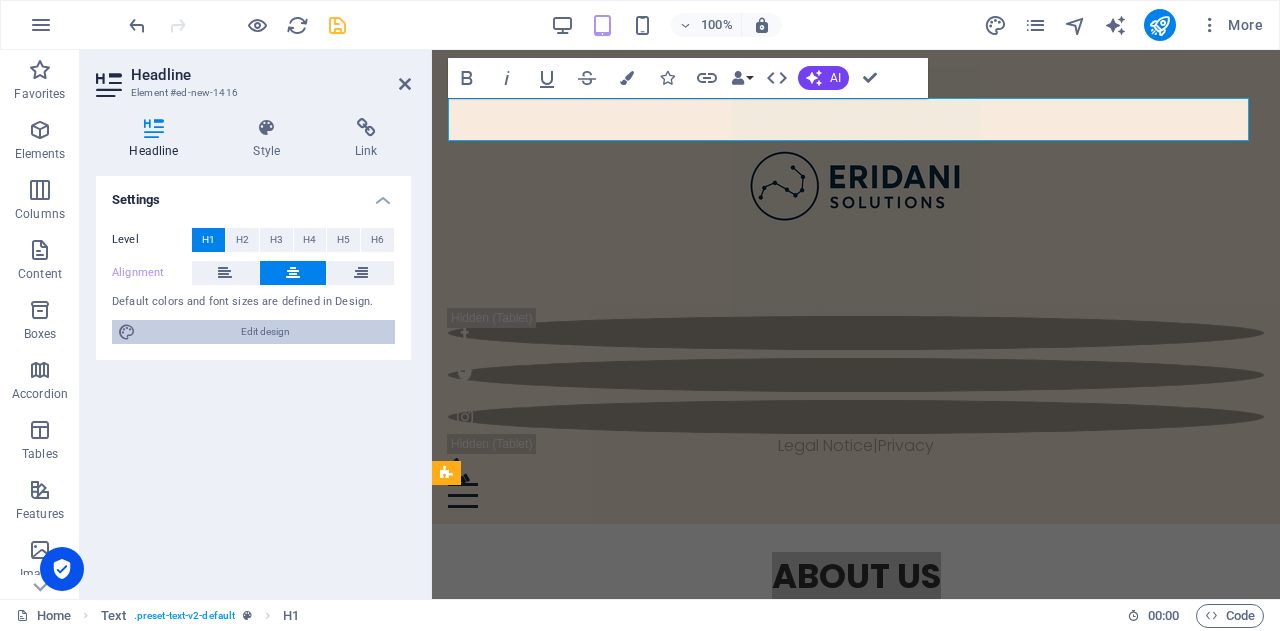 click on "Edit design" at bounding box center (265, 332) 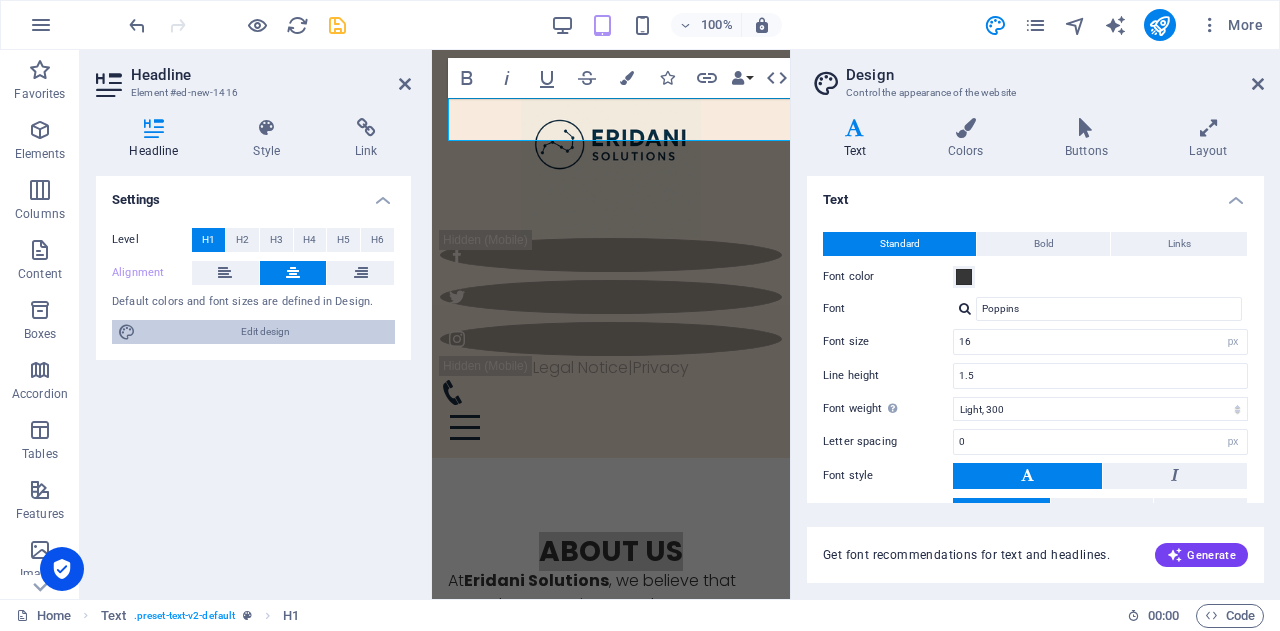 type on "28" 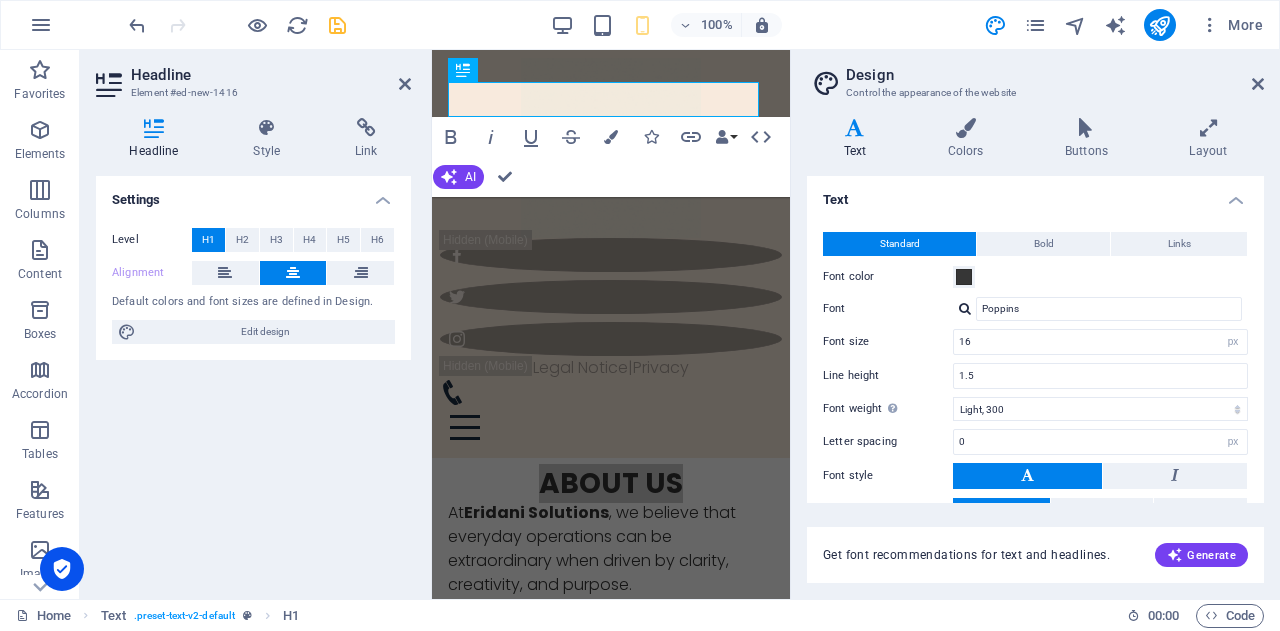 click on "Design Control the appearance of the website Variants  Text  Colors  Buttons  Layout Text Standard Bold Links Font color Font Poppins Font size 16 rem px Line height 1.5 Font weight To display the font weight correctly, it may need to be enabled.  Manage Fonts Thin, 100 Extra-light, 200 Light, 300 Regular, 400 Medium, 500 Semi-bold, 600 Bold, 700 Extra-bold, 800 Black, 900 Letter spacing 0 rem px Font style Text transform Tt TT tt Text align Font weight To display the font weight correctly, it may need to be enabled.  Manage Fonts Thin, 100 Extra-light, 200 Light, 300 Regular, 400 Medium, 500 Semi-bold, 600 Bold, 700 Extra-bold, 800 Black, 900 Default Hover / Active Font color Font color Decoration Decoration Transition duration 0.3 s Transition function Ease Ease In Ease Out Ease In/Ease Out Linear Headlines All H1 / Textlogo H2 H3 H4 H5 H6 Font color Font Poppins Line height 1.25 Font weight To display the font weight correctly, it may need to be enabled.  Manage Fonts Thin, 100 Extra-light, 200 Light, 300" at bounding box center (1035, 324) 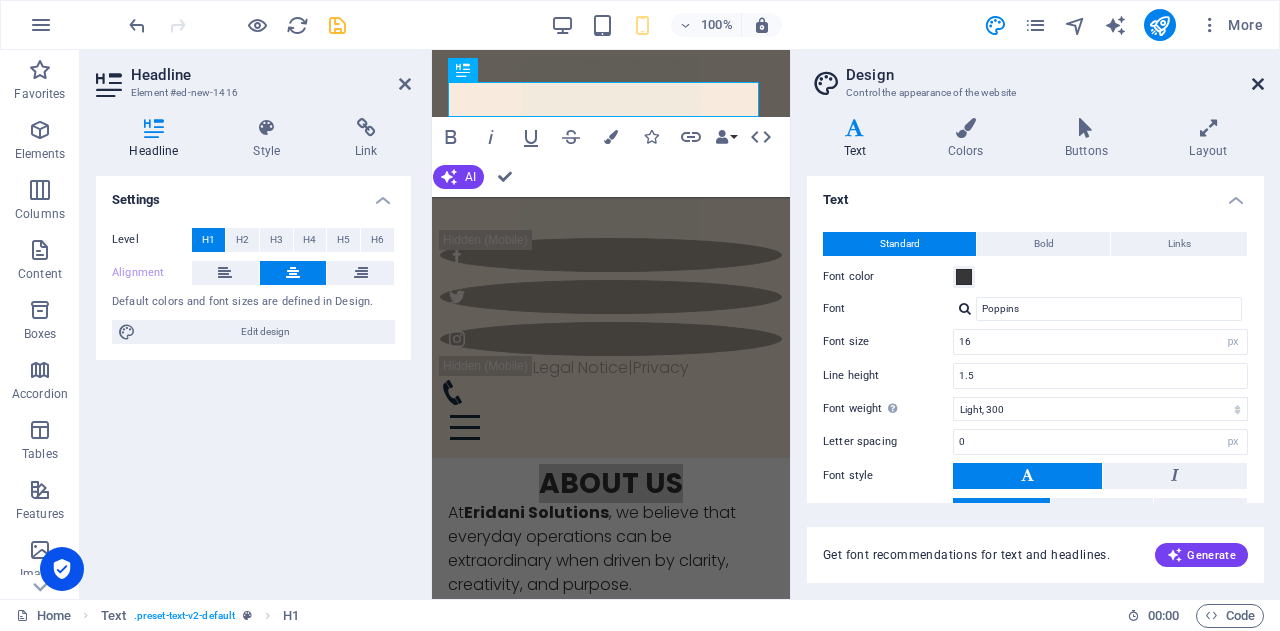 click at bounding box center (1258, 84) 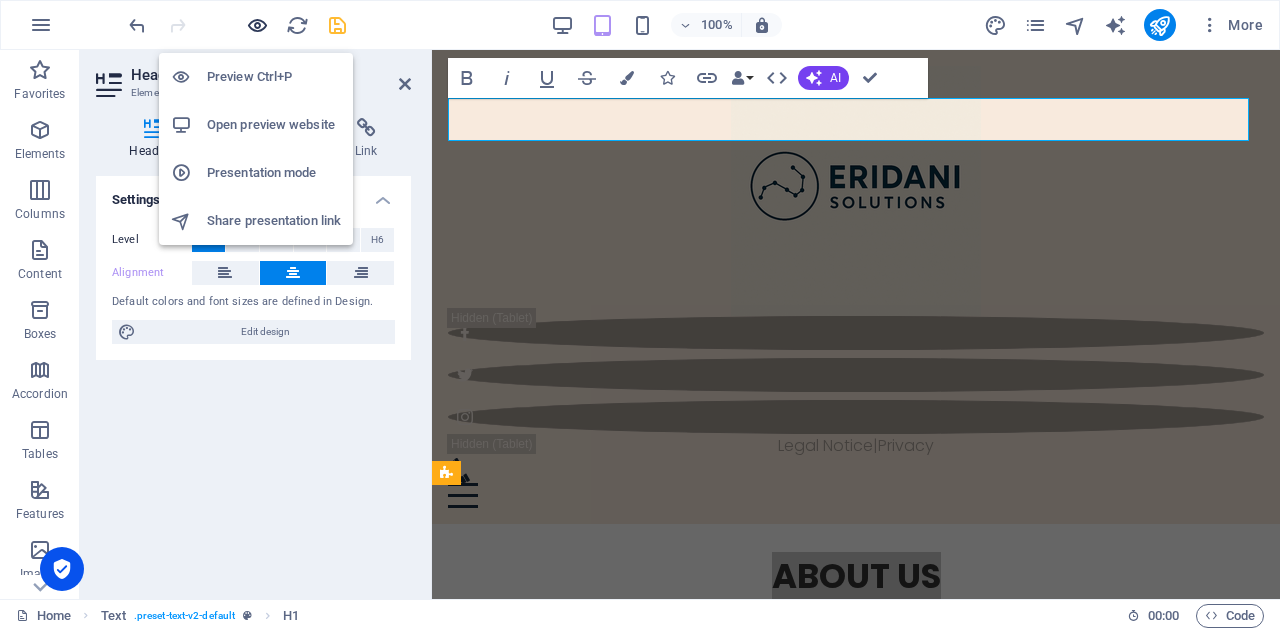 click at bounding box center (257, 25) 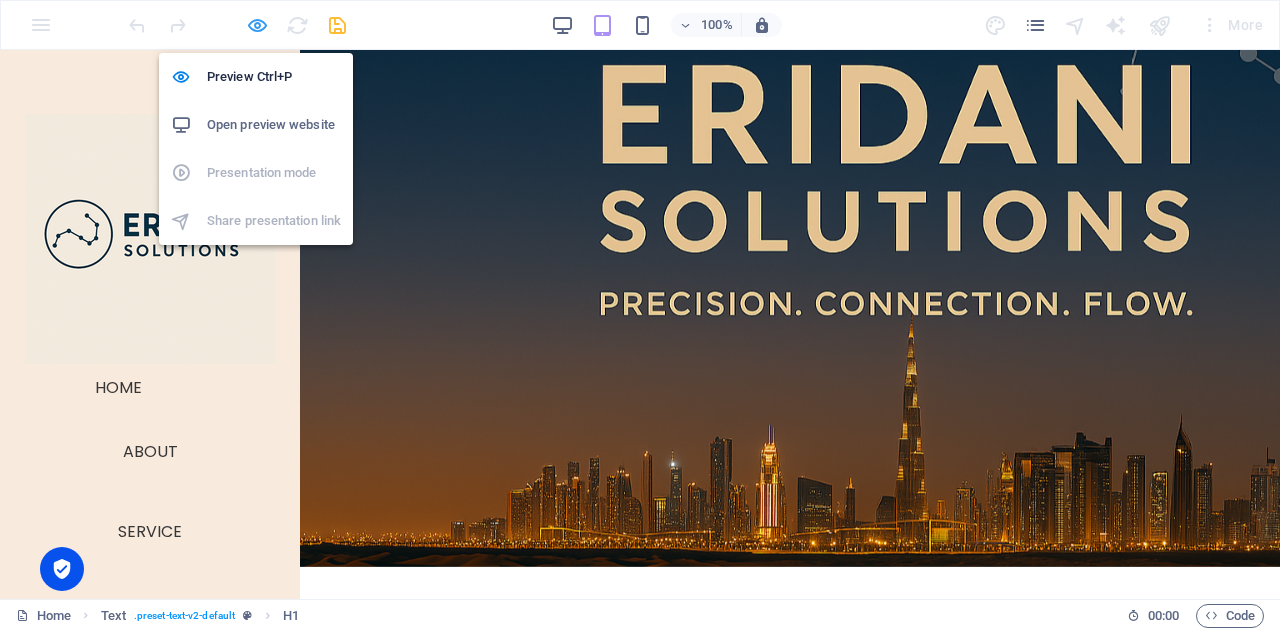 scroll, scrollTop: 756, scrollLeft: 0, axis: vertical 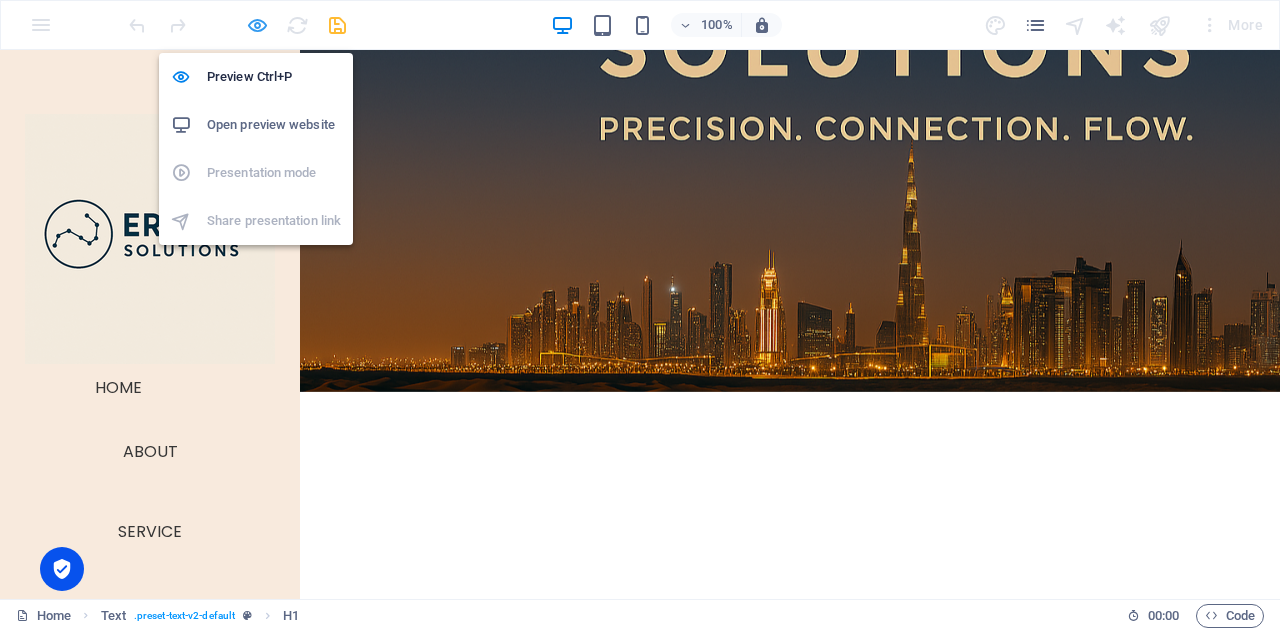click at bounding box center [257, 25] 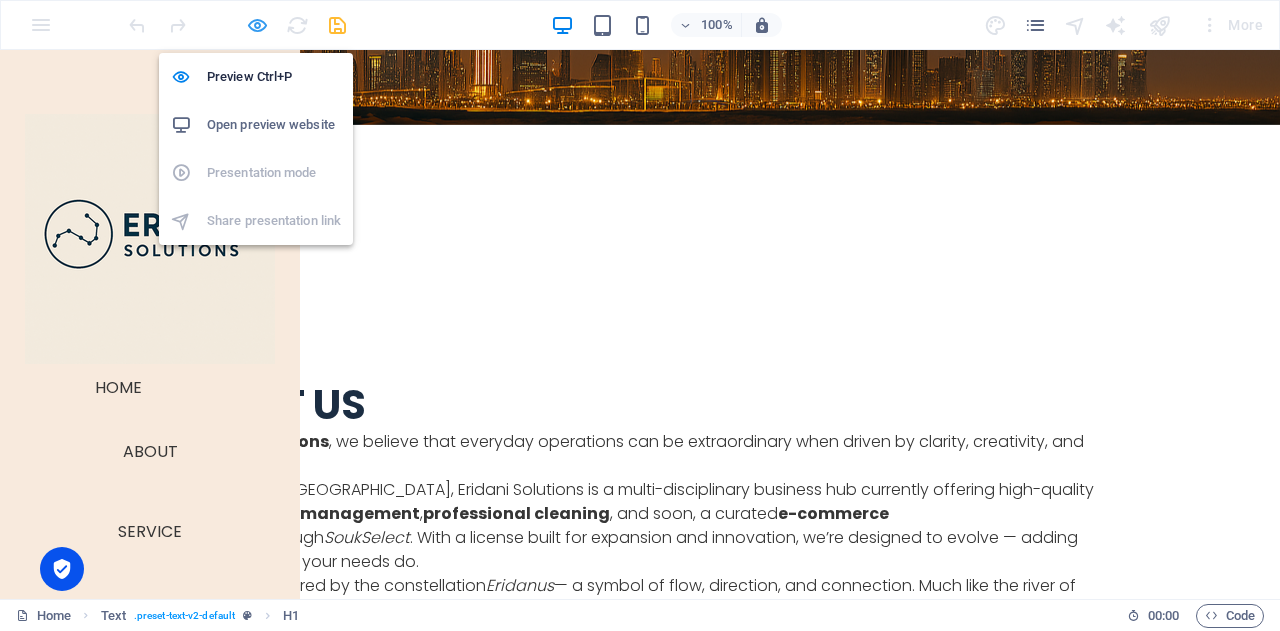 scroll, scrollTop: 581, scrollLeft: 0, axis: vertical 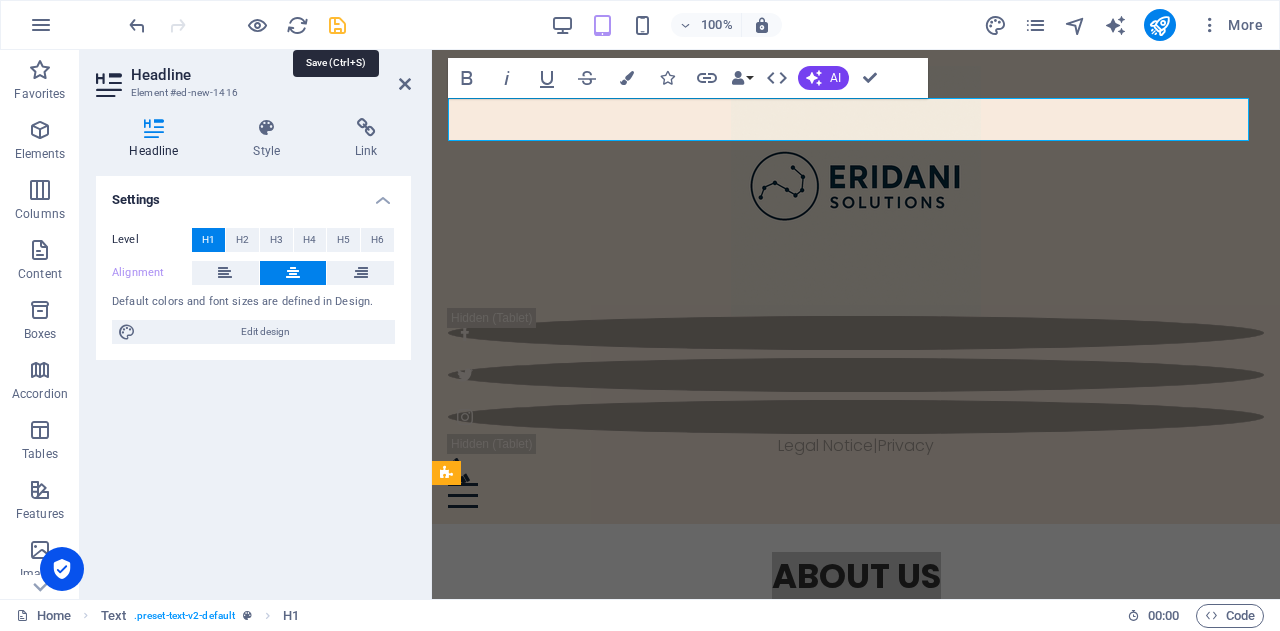 click at bounding box center [337, 25] 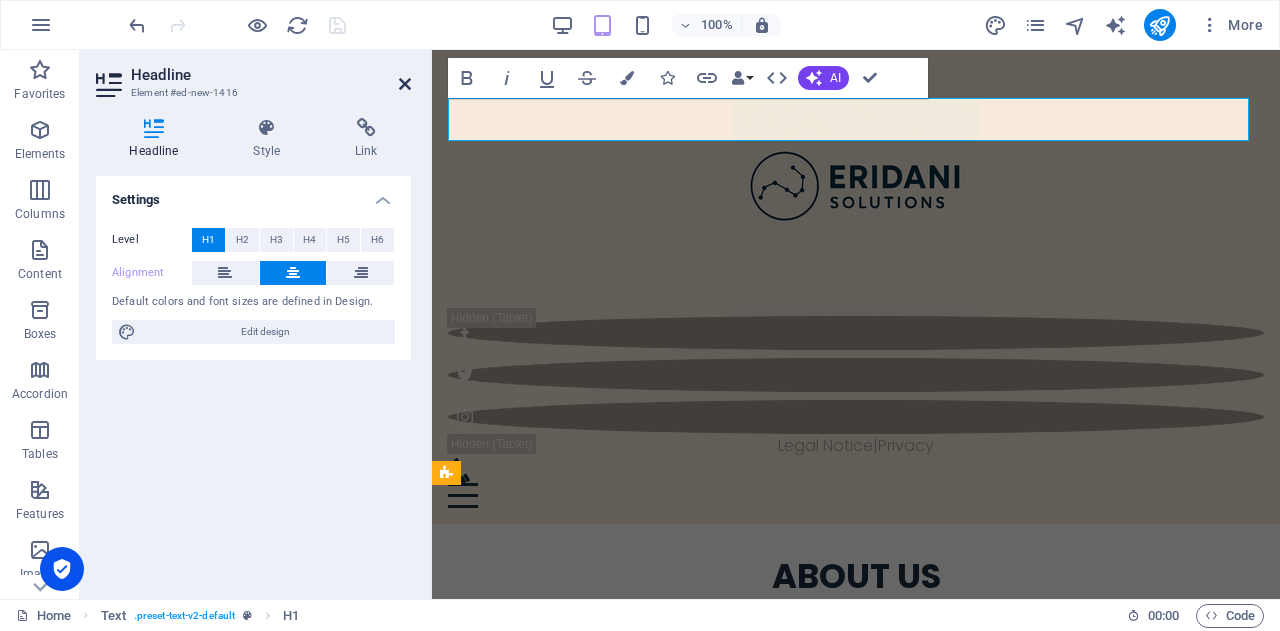 click at bounding box center [405, 84] 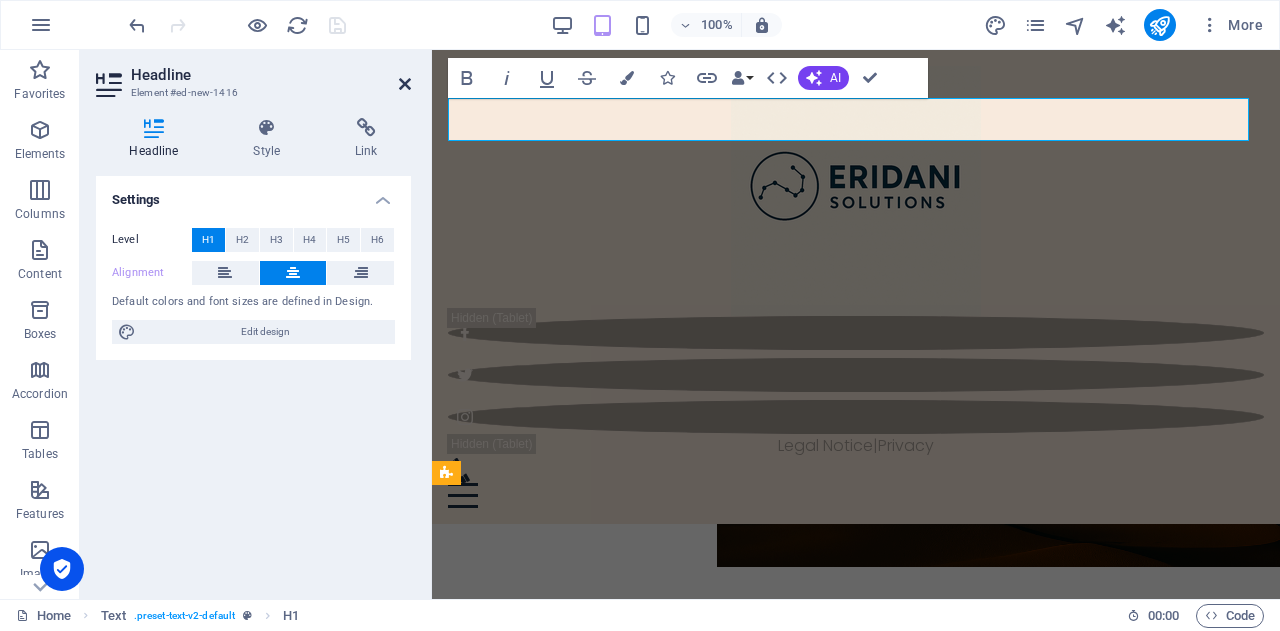 scroll, scrollTop: 756, scrollLeft: 0, axis: vertical 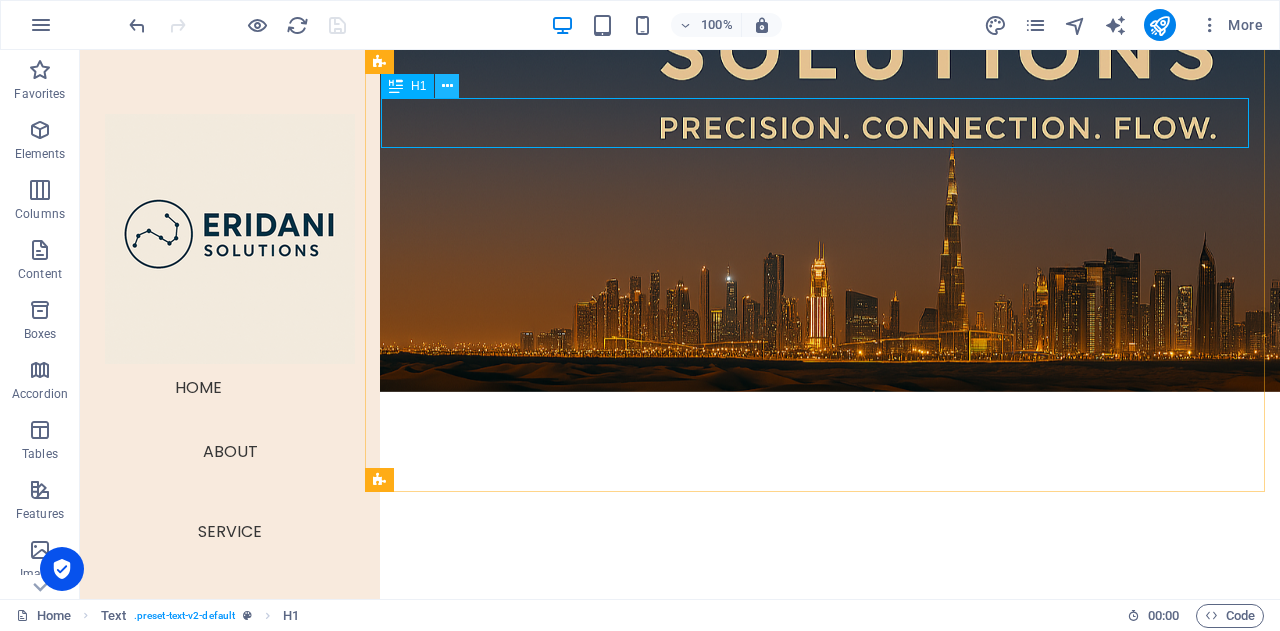 click at bounding box center (447, 86) 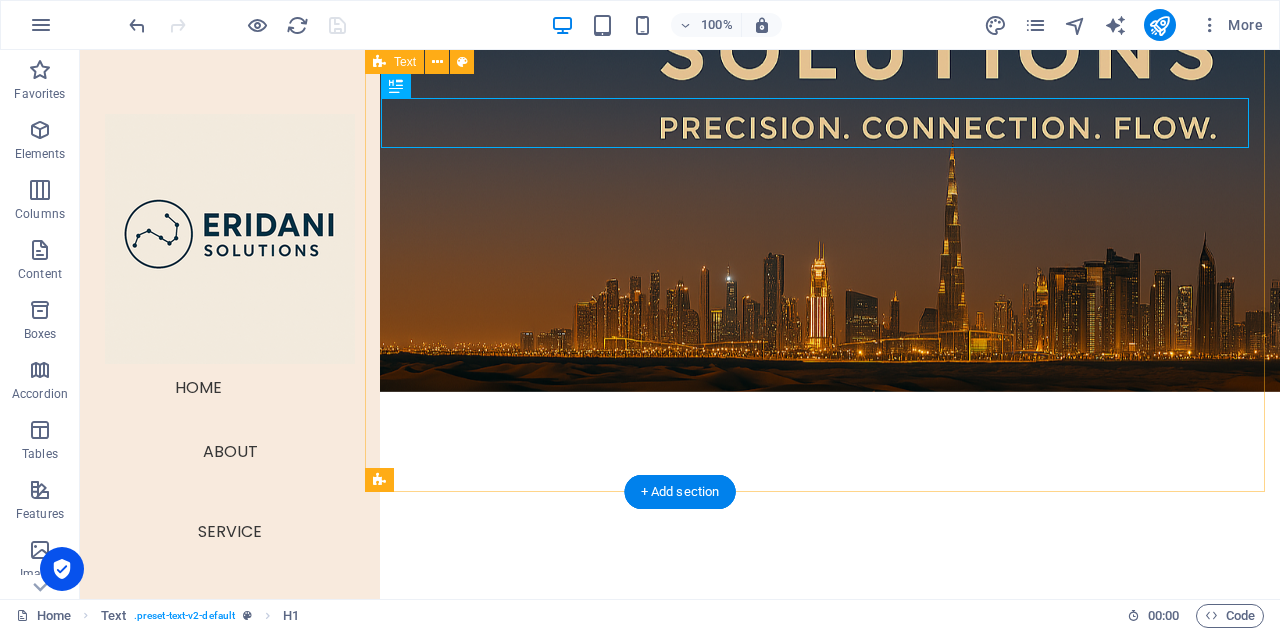click on "ABOUT US At  Eridani Solutions , we believe that everyday operations can be extraordinary when driven by clarity, creativity, and purpose. Founded in the [GEOGRAPHIC_DATA], Eridani Solutions is a multi-disciplinary business hub currently offering high-quality services in  event management ,  professional cleaning , and soon, a curated  e-commerce experience  through  SoukSelect . With a license built for expansion and innovation, we’re designed to evolve — adding new solutions as your needs do. Our name is inspired by the constellation  Eridanus  — a symbol of flow, direction, and connection. Much like the river of stars it represents, our work weaves through diverse industries with one common thread:  precision, integrity, and human-centered execution . From staging unforgettable experiences to keeping spaces spotless, we bring strategy and care to every detail." at bounding box center (822, 967) 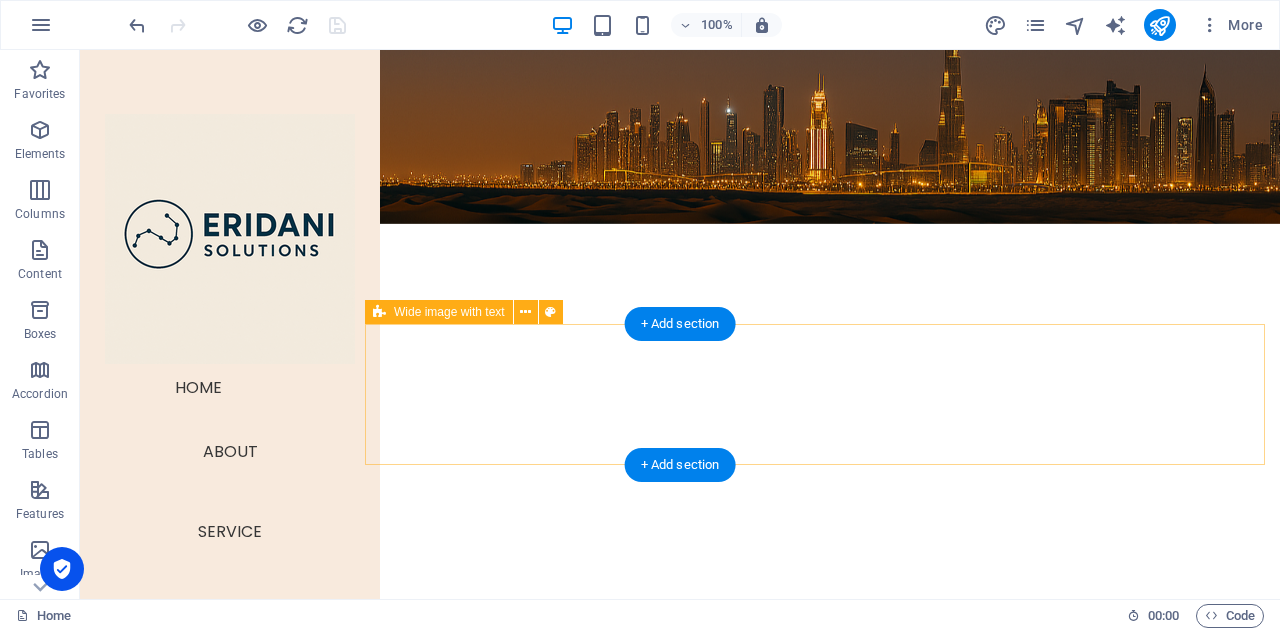 scroll, scrollTop: 924, scrollLeft: 0, axis: vertical 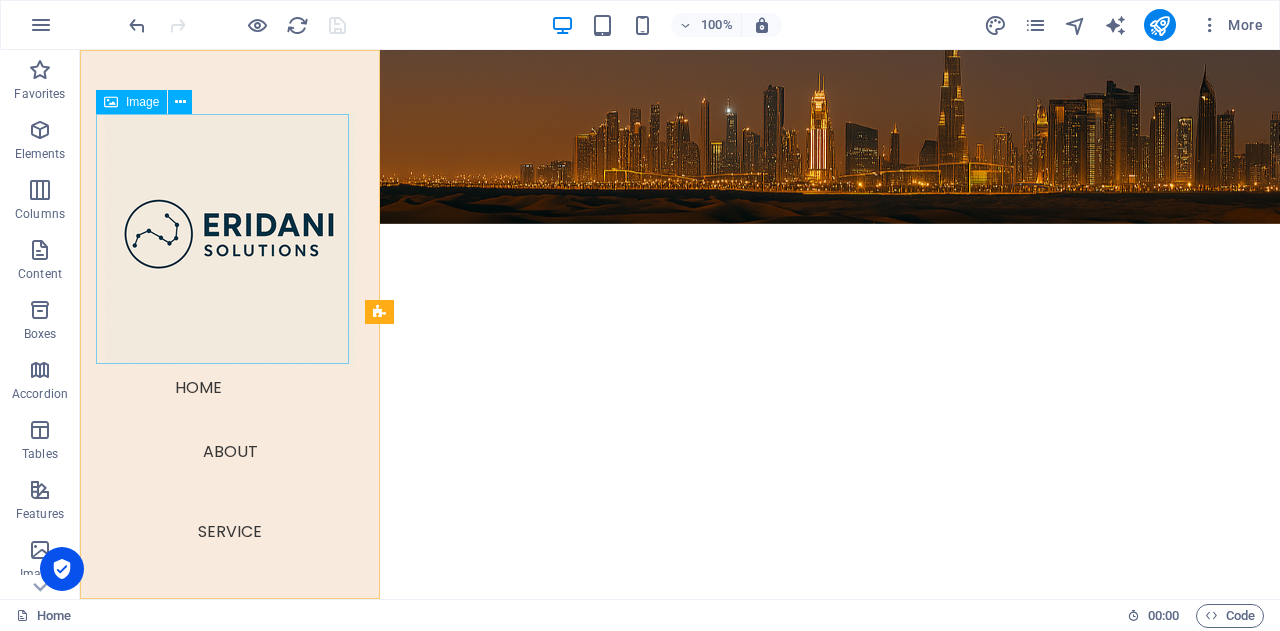 click at bounding box center [230, 239] 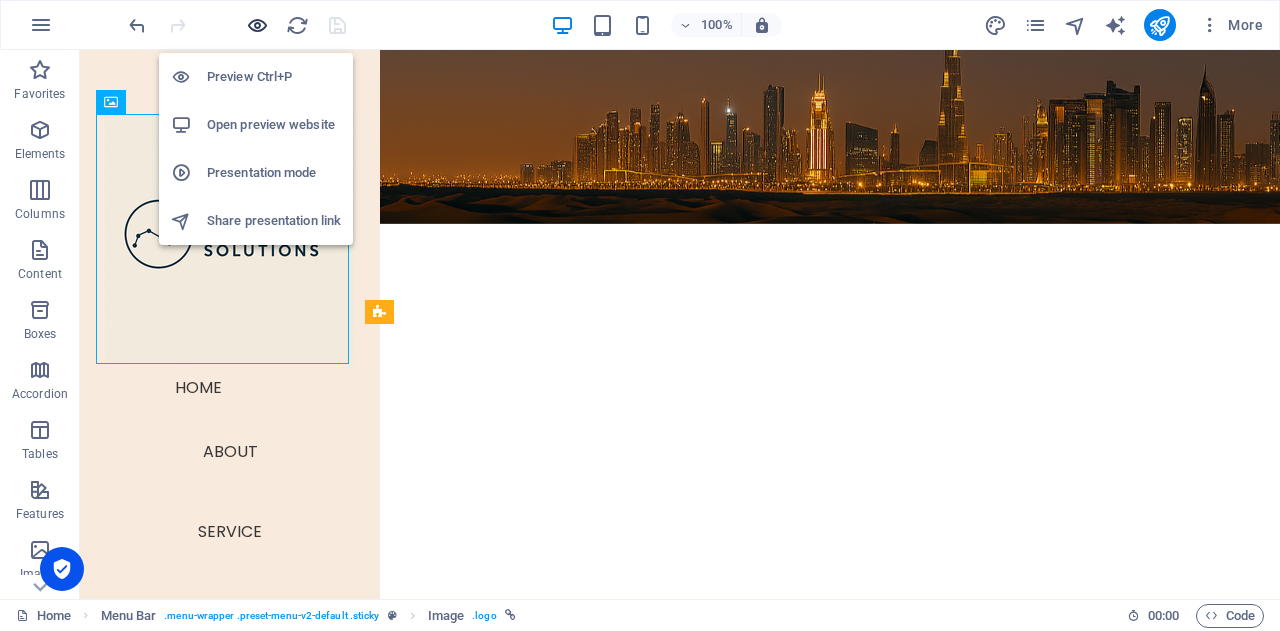 click at bounding box center (257, 25) 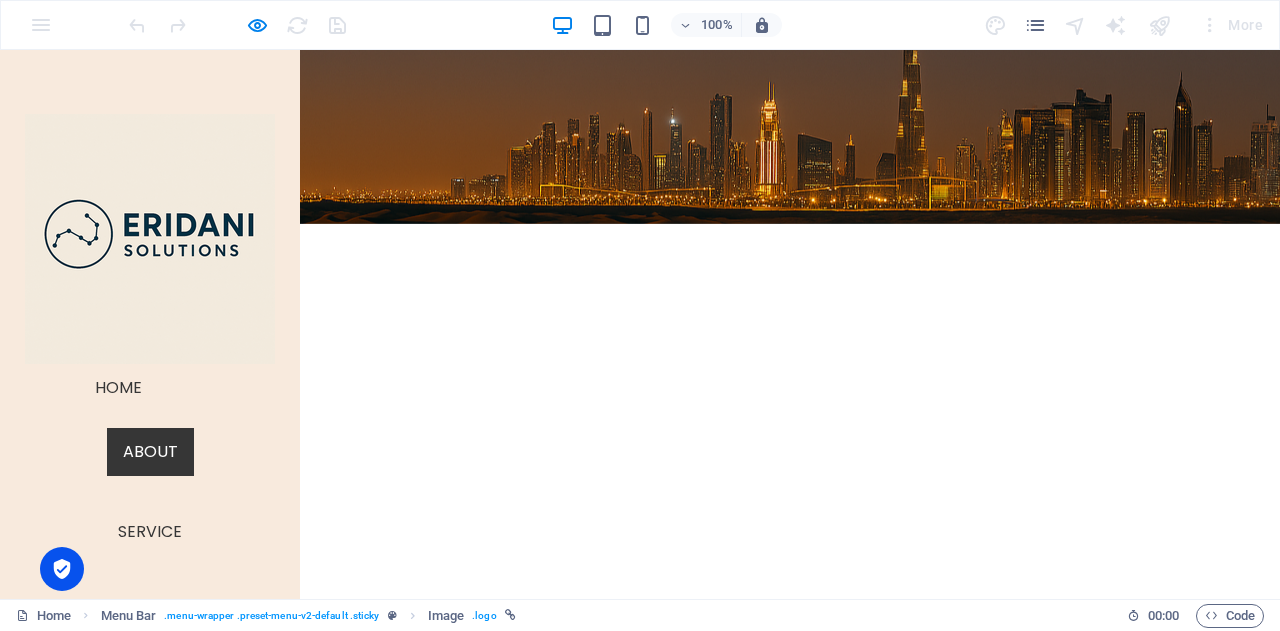 click on "About" at bounding box center [150, 452] 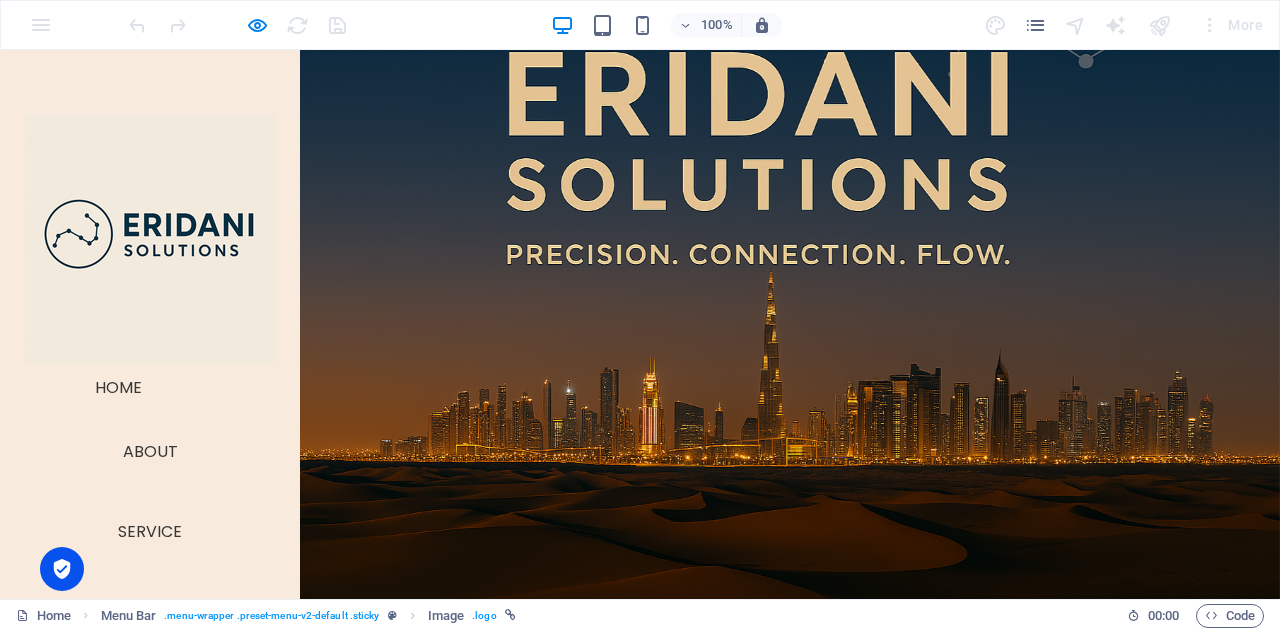 scroll, scrollTop: 716, scrollLeft: 0, axis: vertical 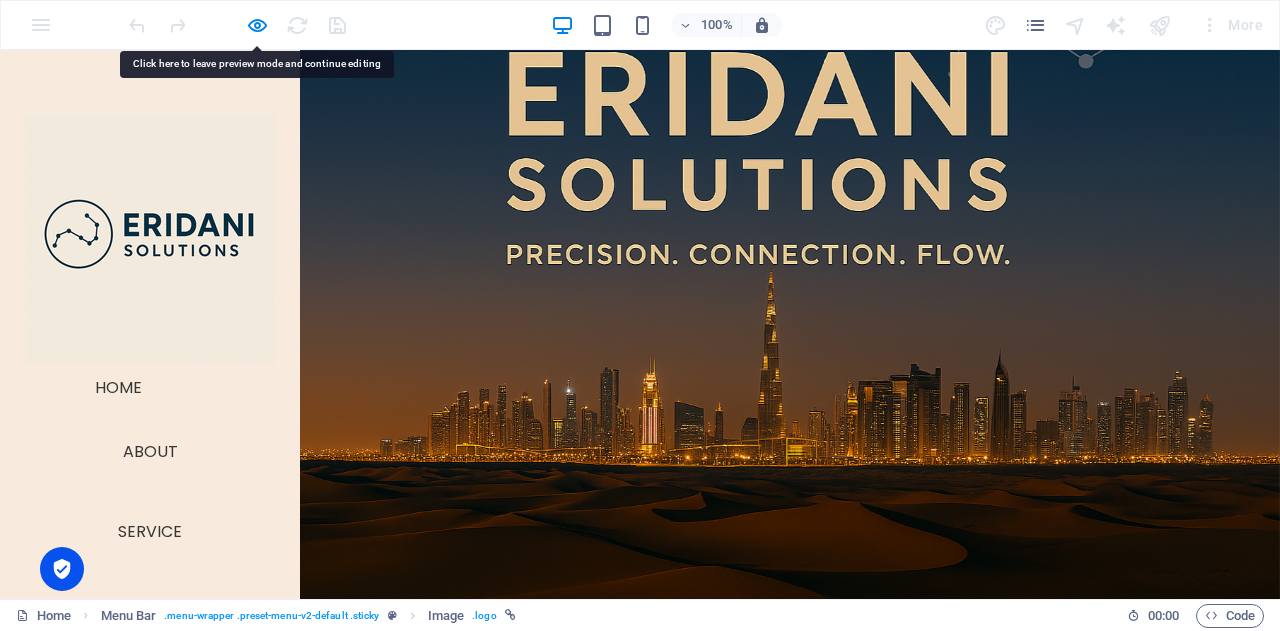 click on "ABOUT US" at bounding box center (783, 887) 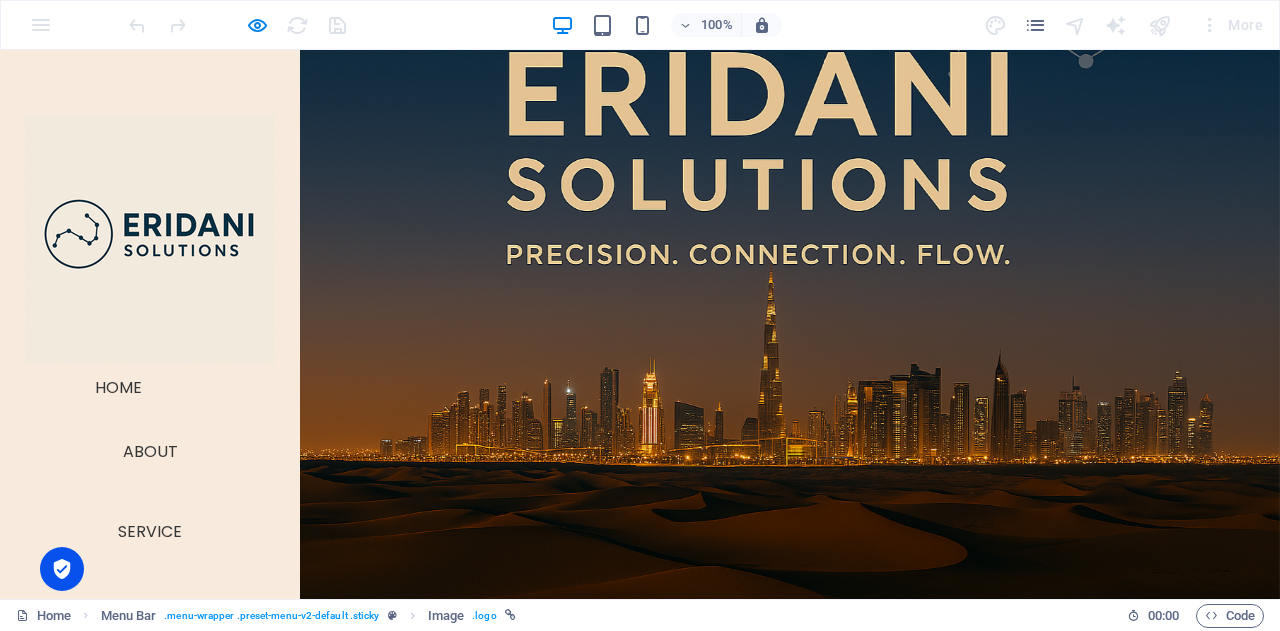 click on "ABOUT US" at bounding box center [783, 887] 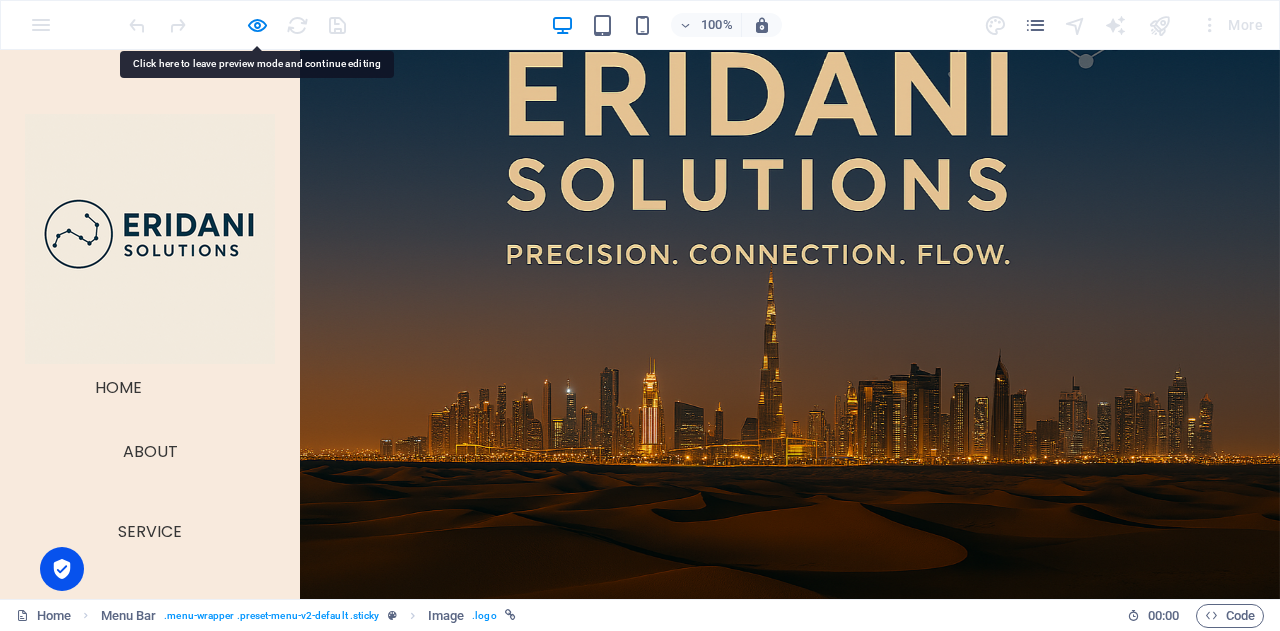 click on "ABOUT US" at bounding box center (783, 887) 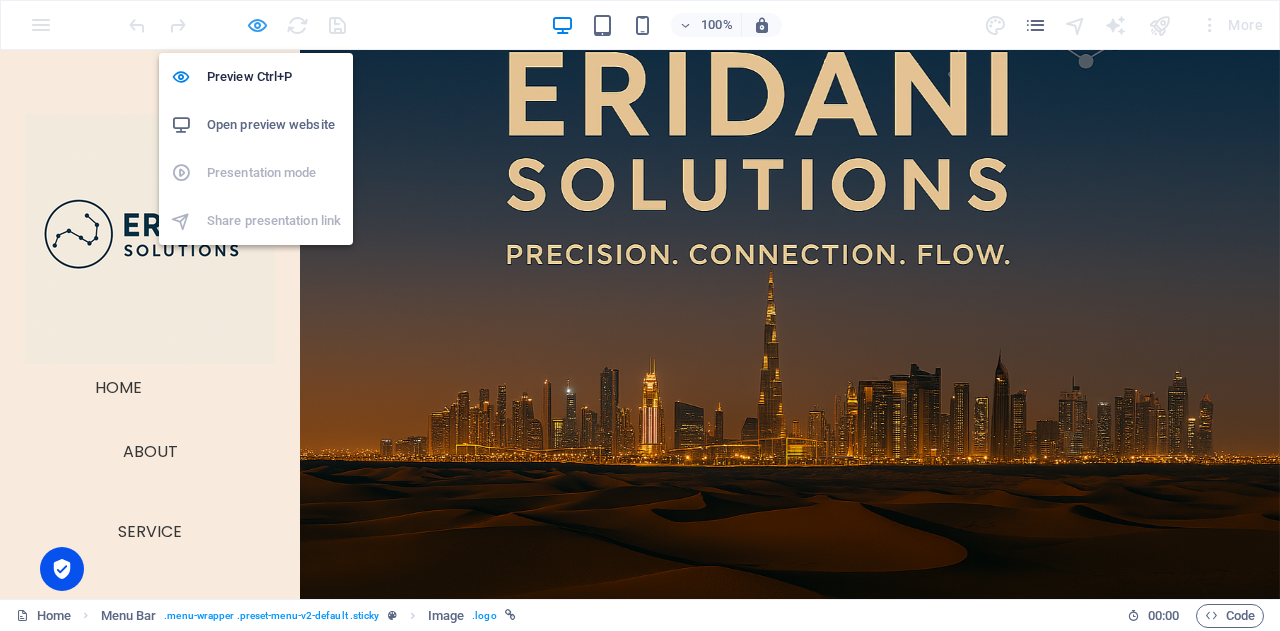 click at bounding box center (257, 25) 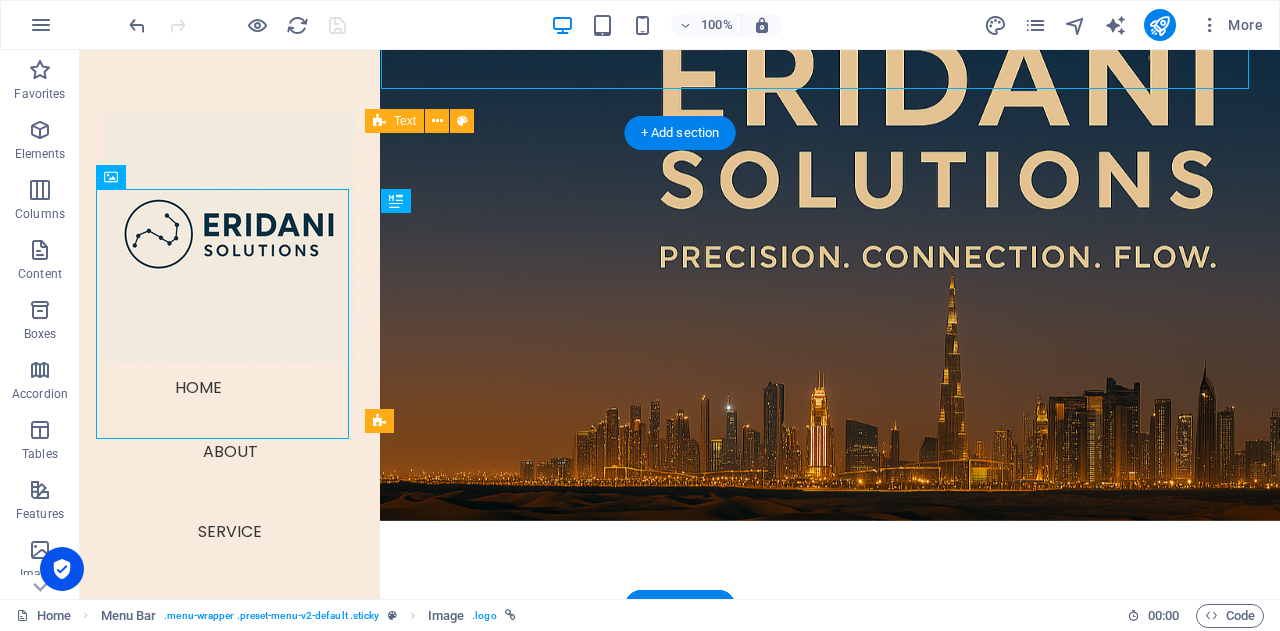 scroll, scrollTop: 626, scrollLeft: 0, axis: vertical 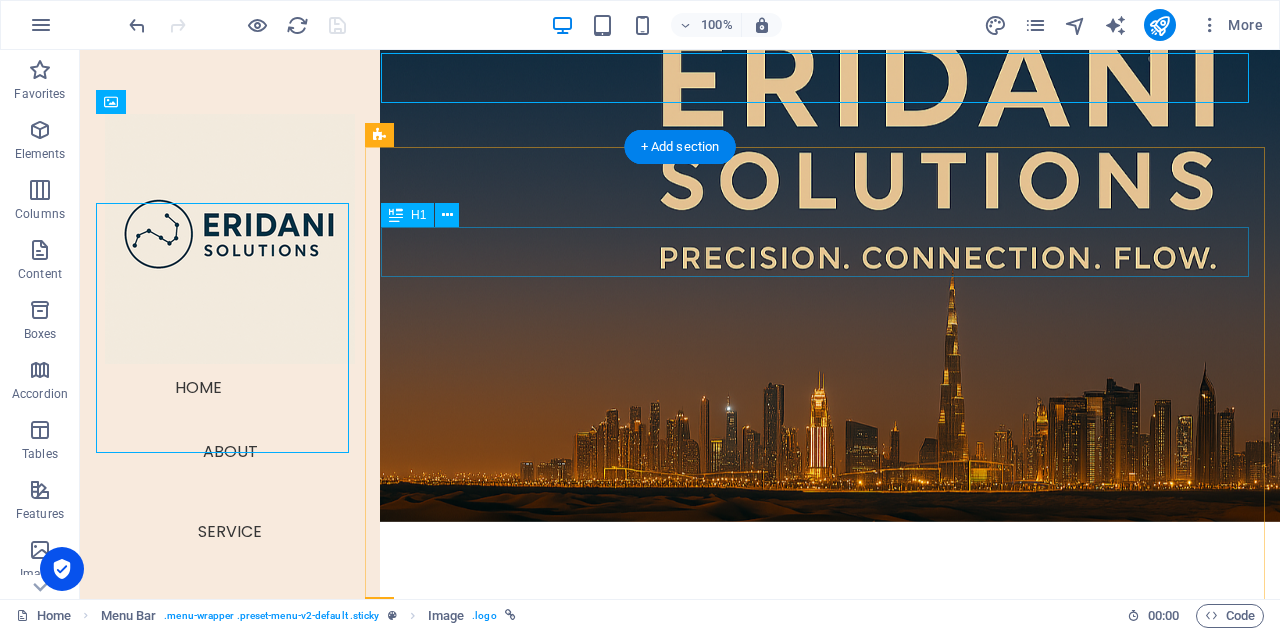 click on "ABOUT US" at bounding box center (822, 802) 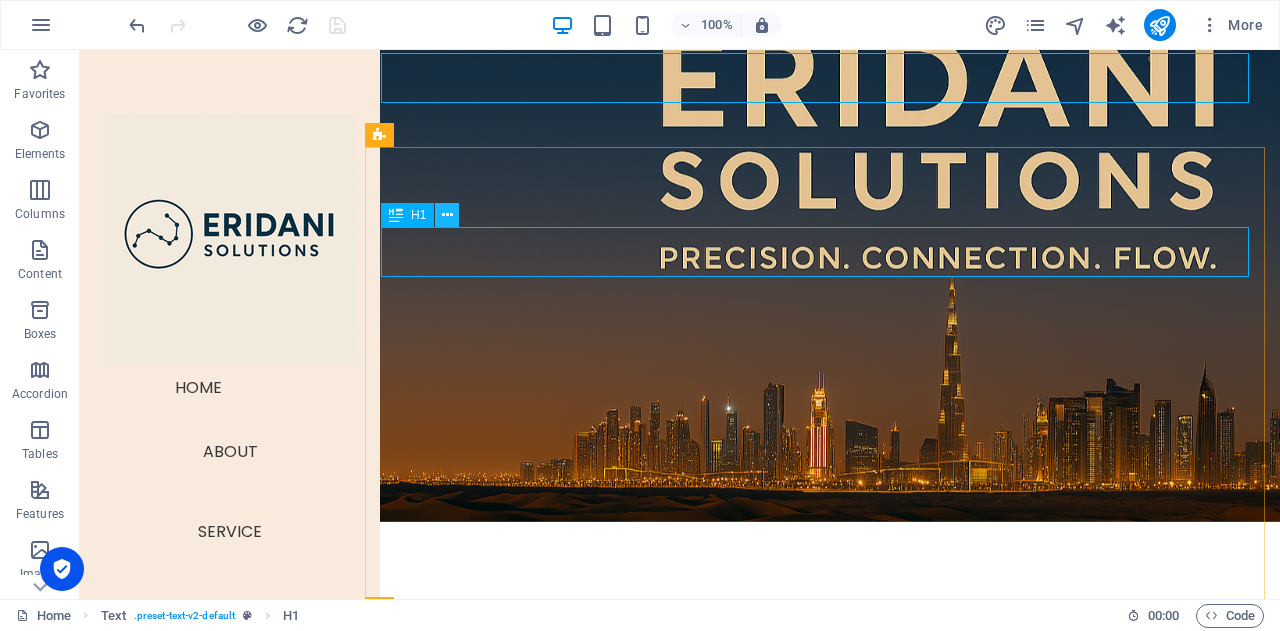 click at bounding box center [447, 215] 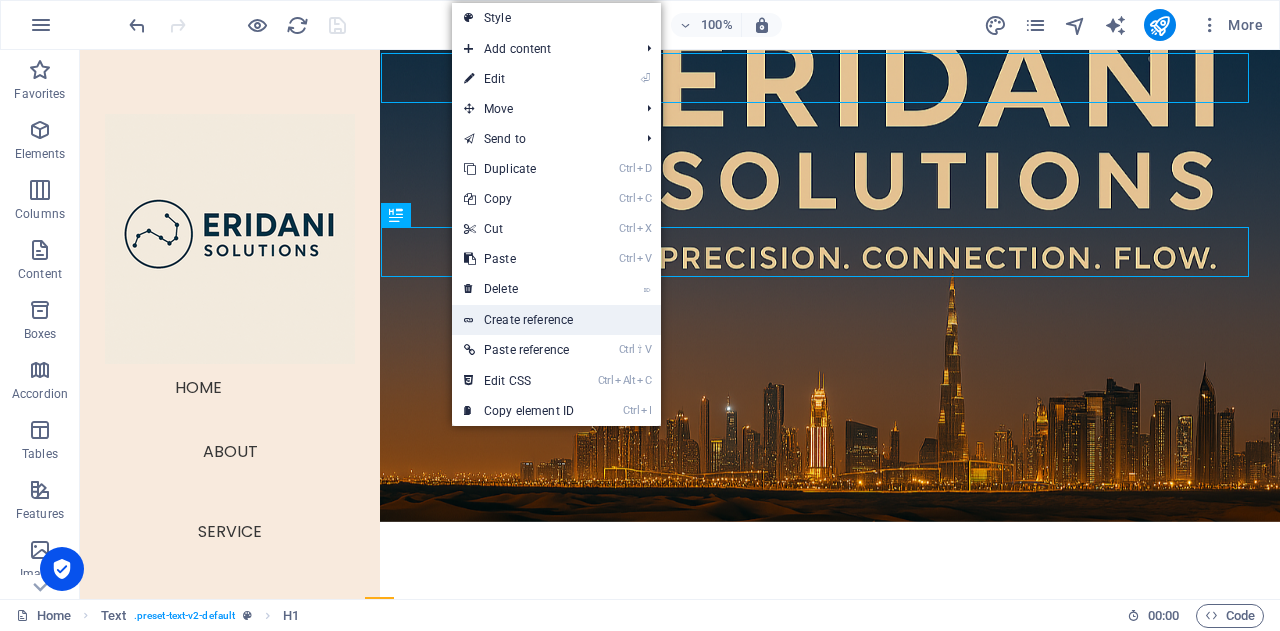 click on "Create reference" at bounding box center (556, 320) 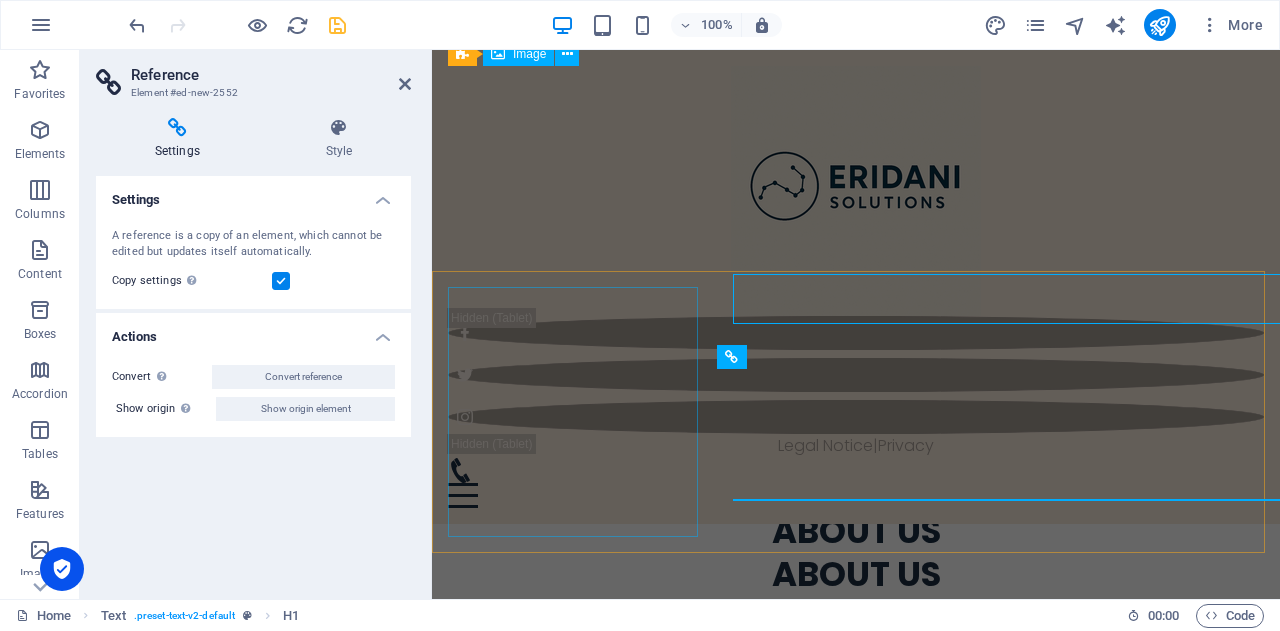 scroll, scrollTop: 405, scrollLeft: 0, axis: vertical 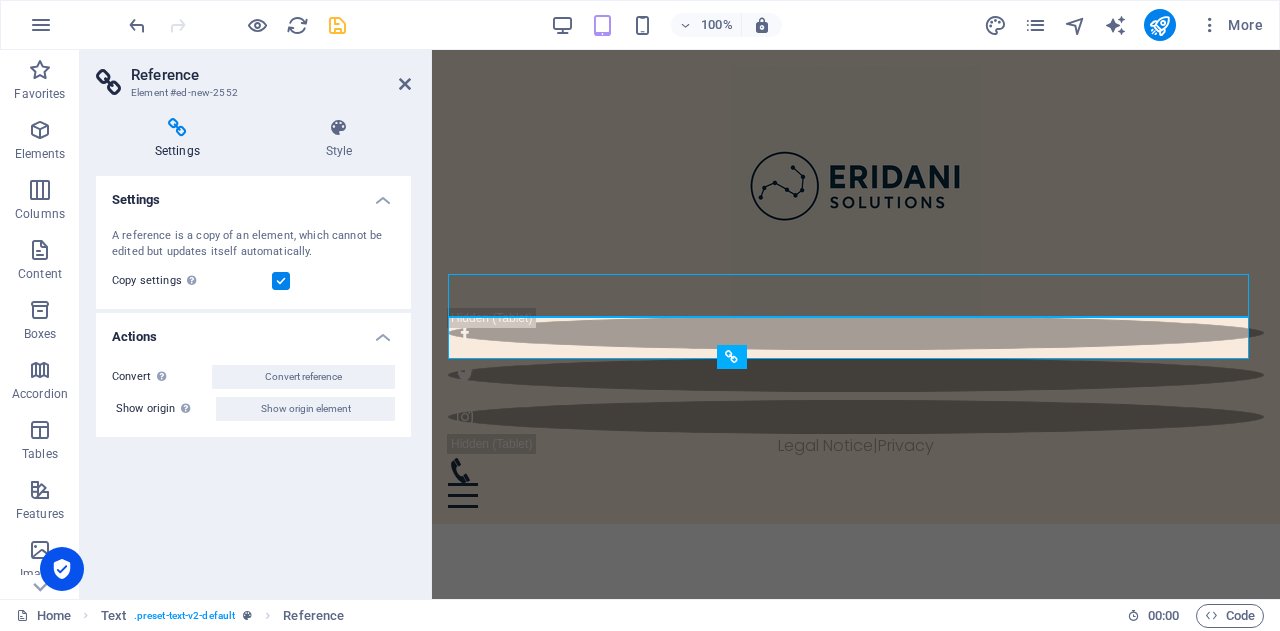 click at bounding box center [177, 128] 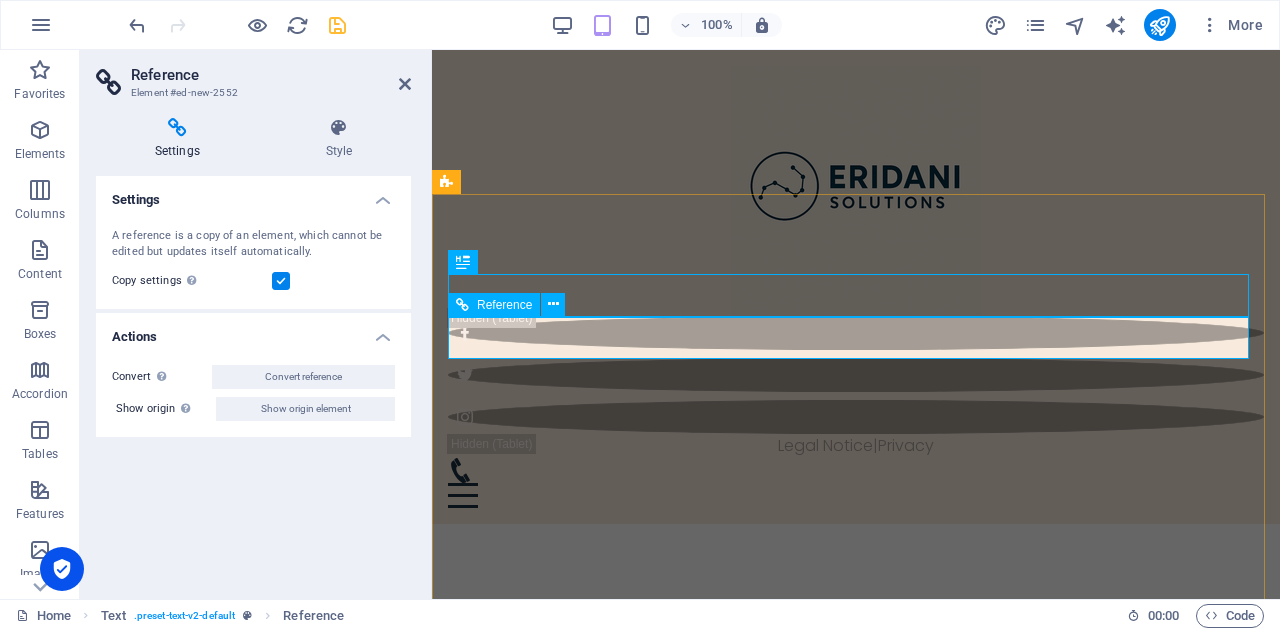 click at bounding box center [462, 305] 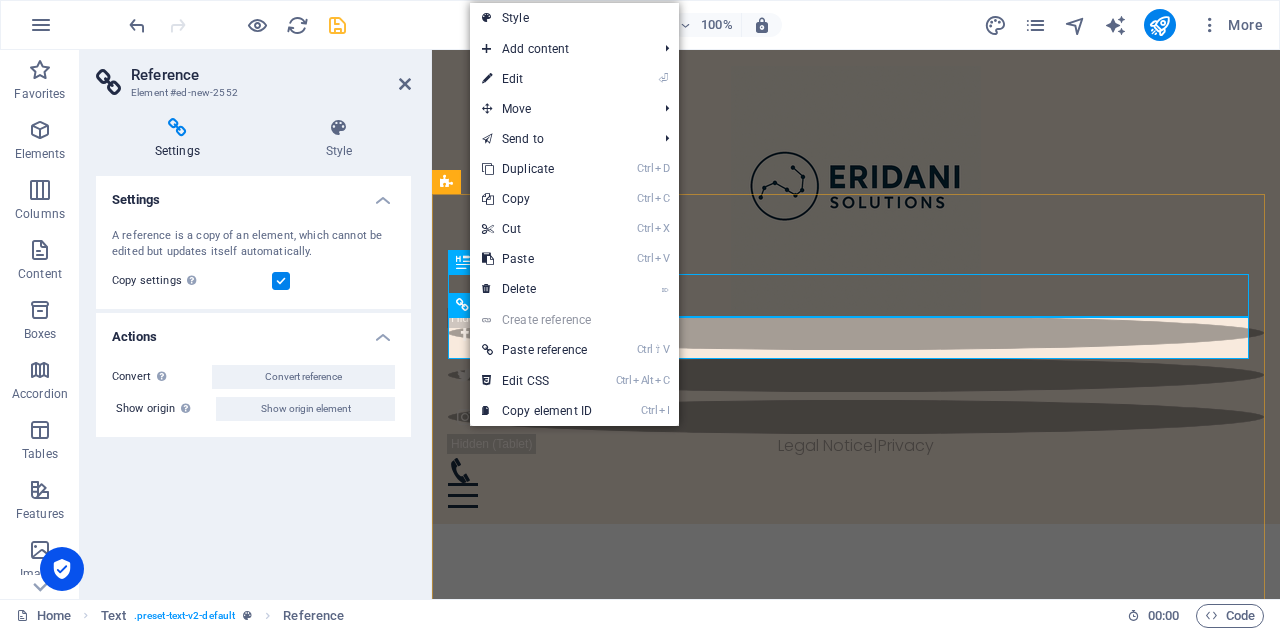 click on "ABOUT US" at bounding box center [856, 795] 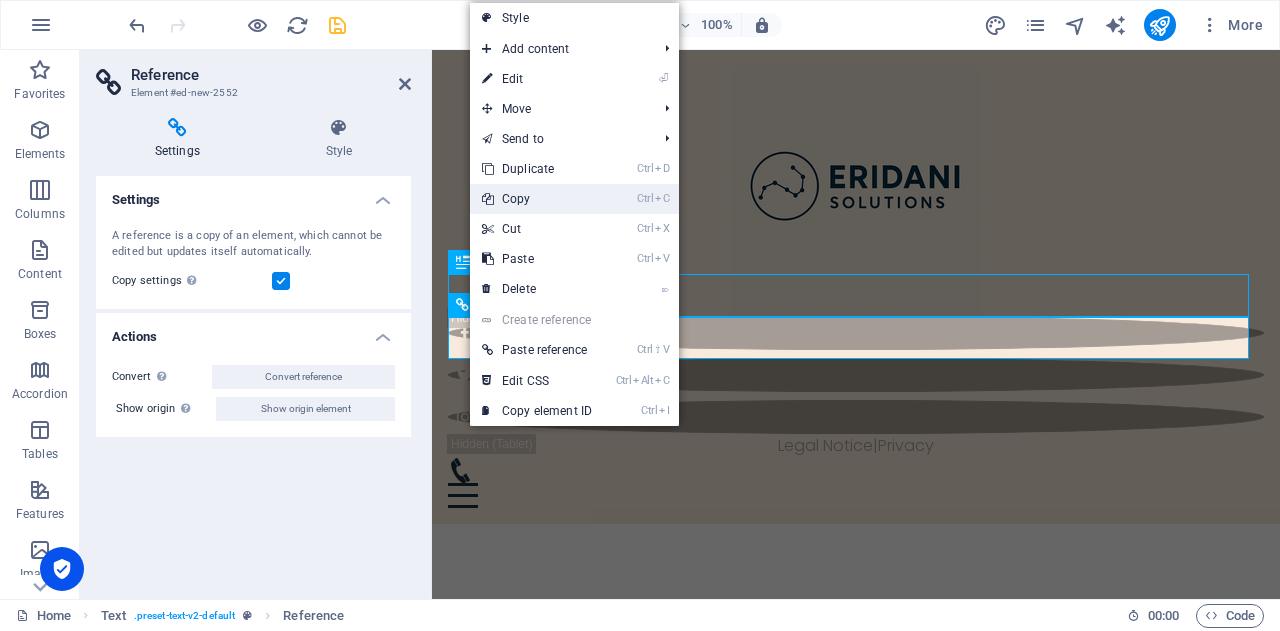 click on "Ctrl C  Copy" at bounding box center [537, 199] 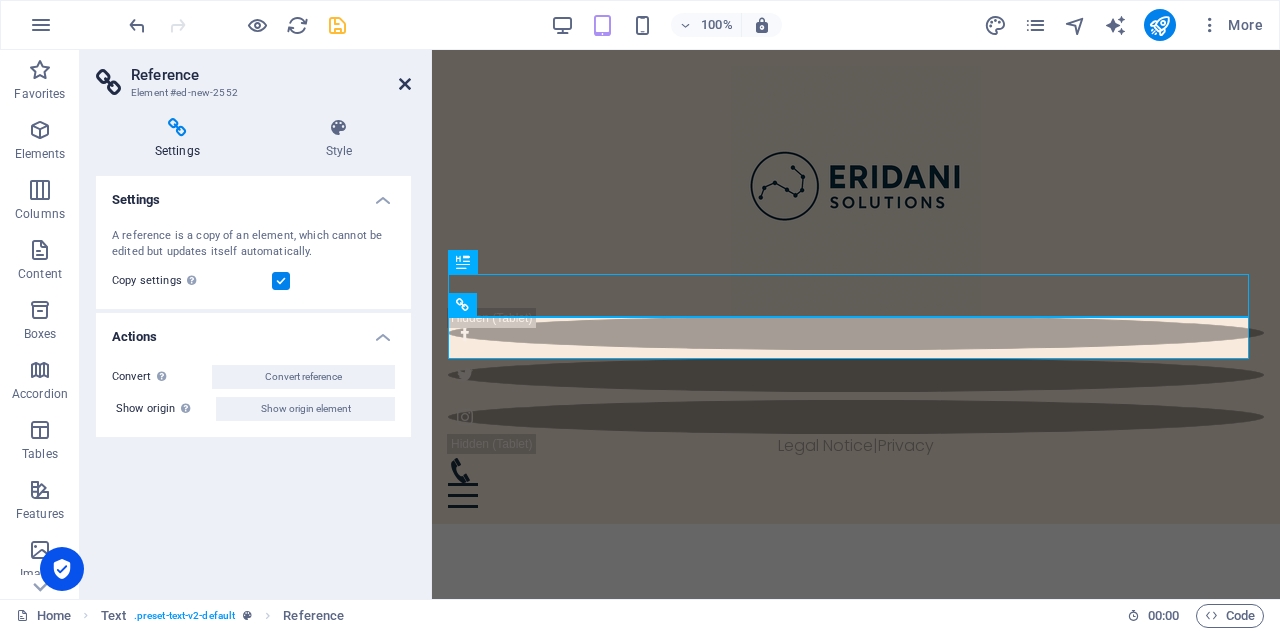 click at bounding box center (405, 84) 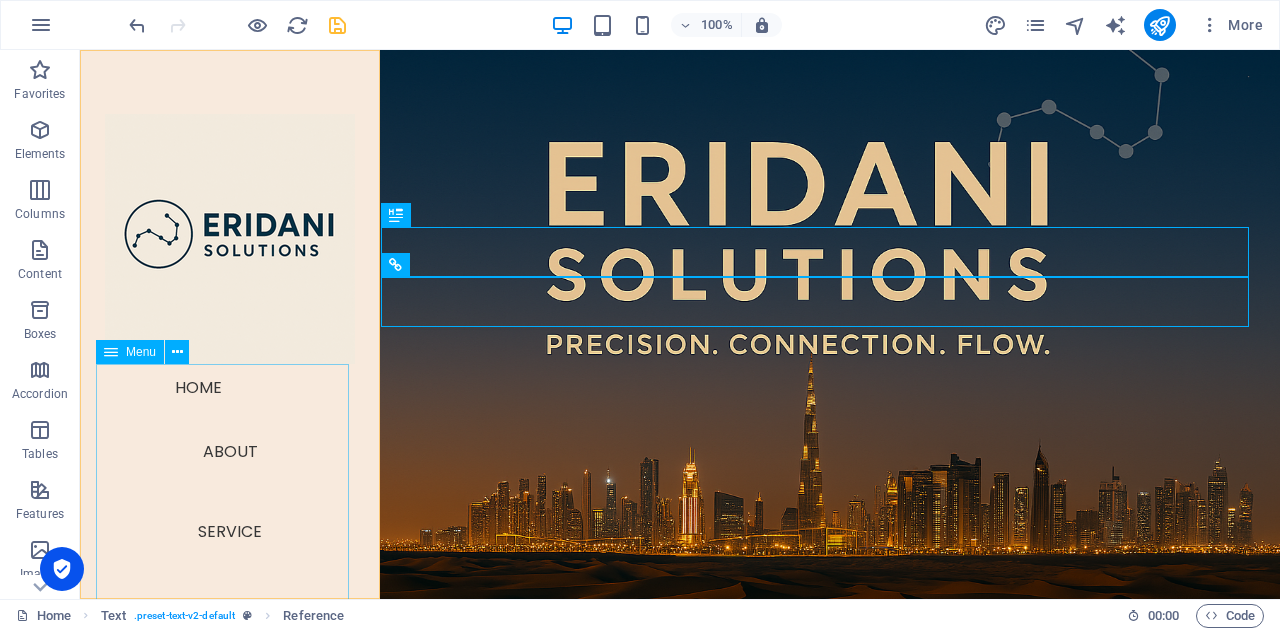 click on "Home About Service Contact" at bounding box center [230, 508] 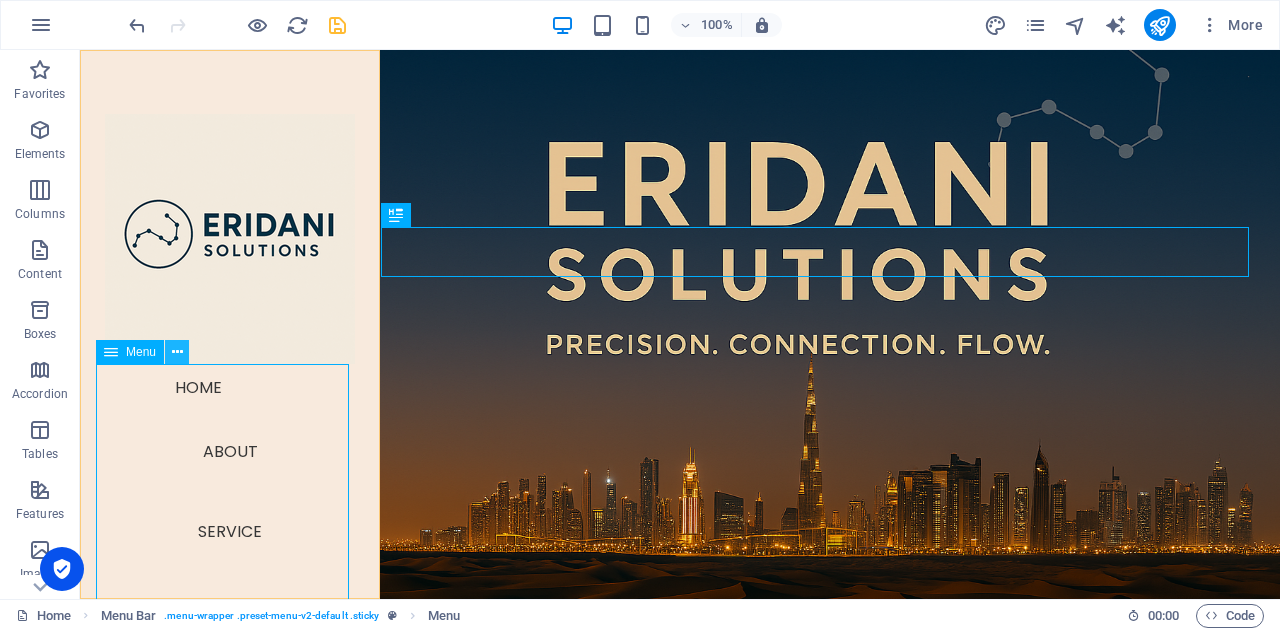 click at bounding box center [177, 352] 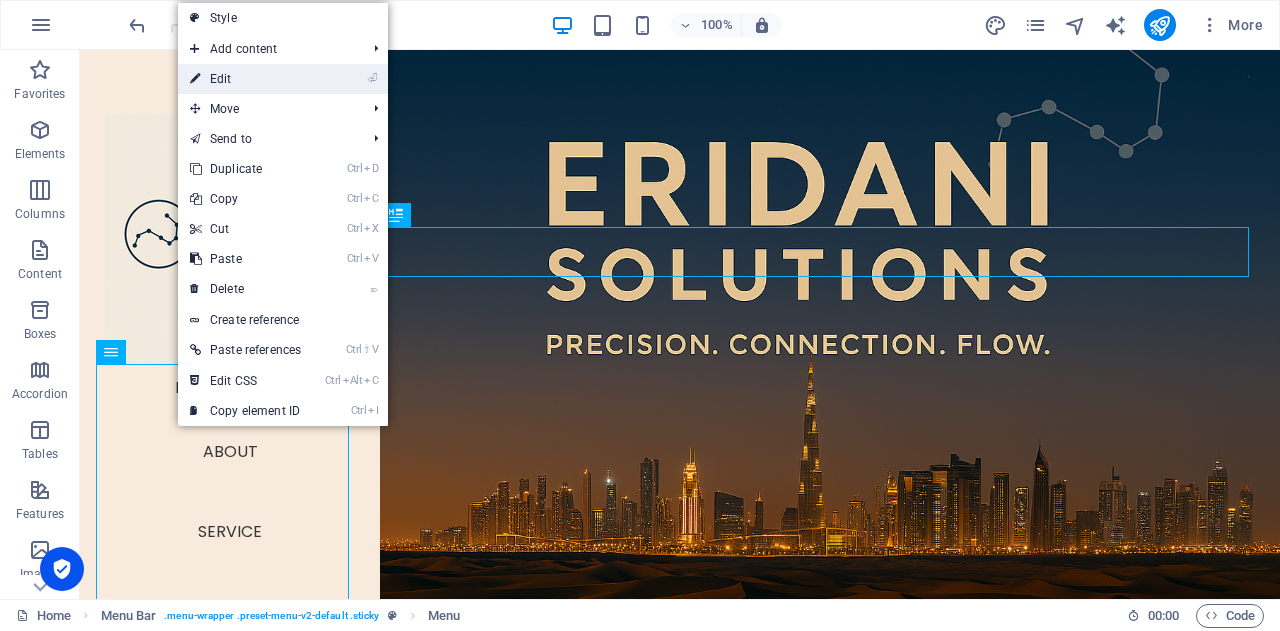 click on "⏎  Edit" at bounding box center (245, 79) 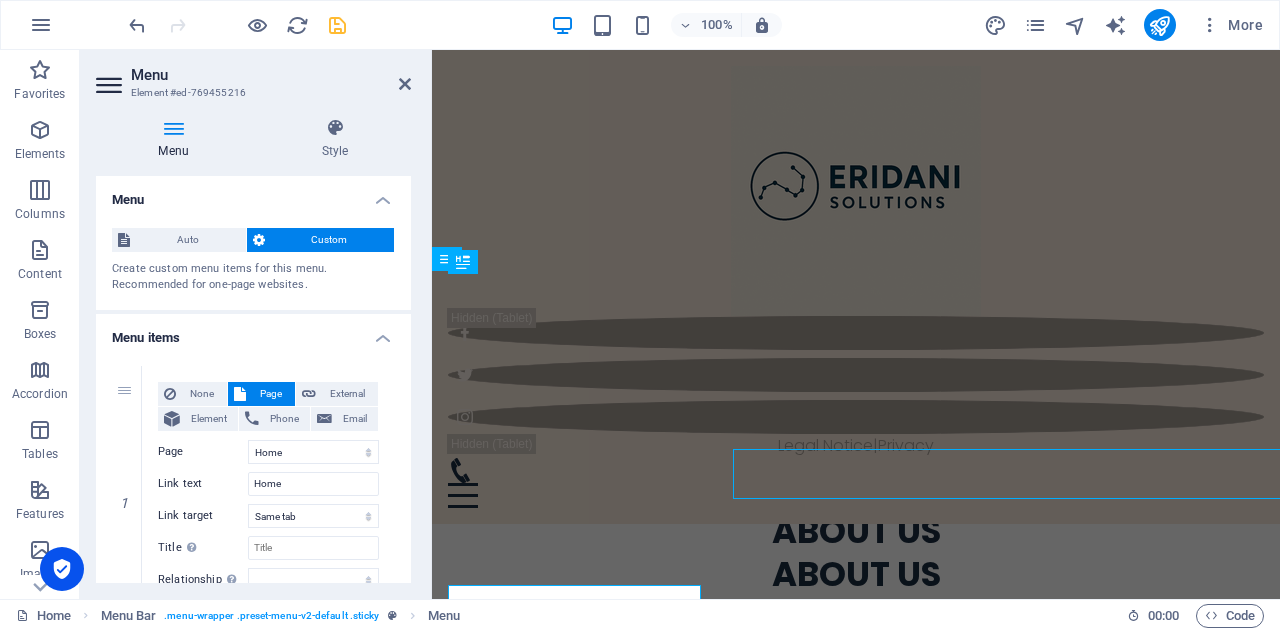 scroll, scrollTop: 405, scrollLeft: 0, axis: vertical 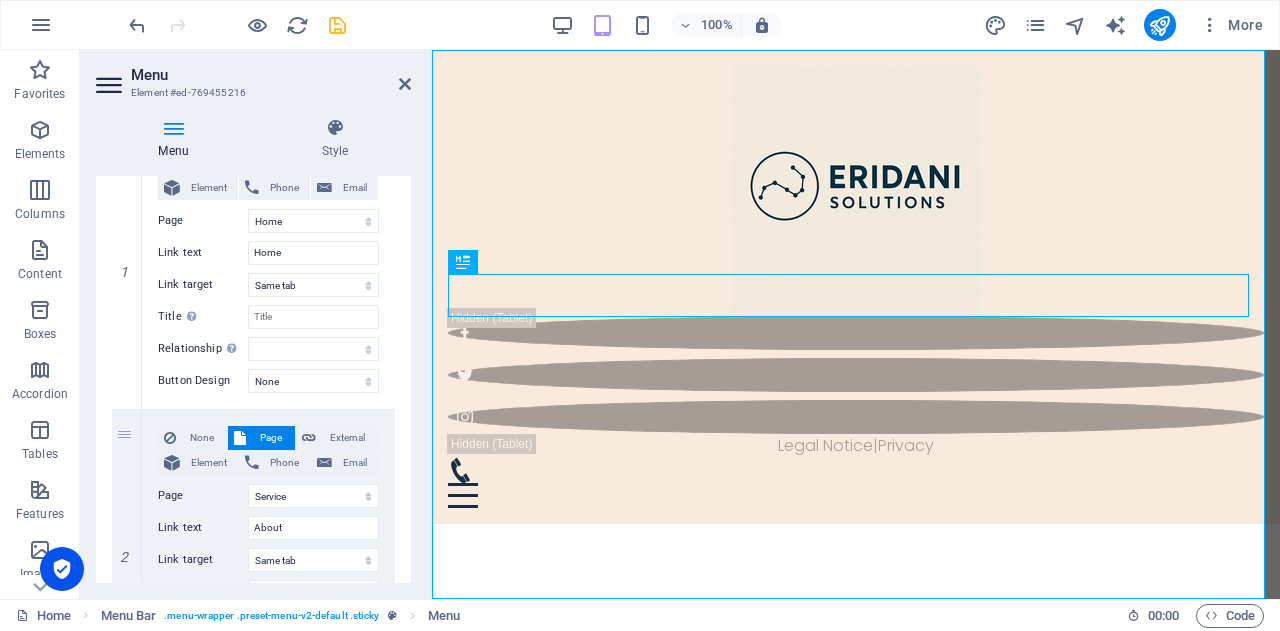 click at bounding box center [173, 128] 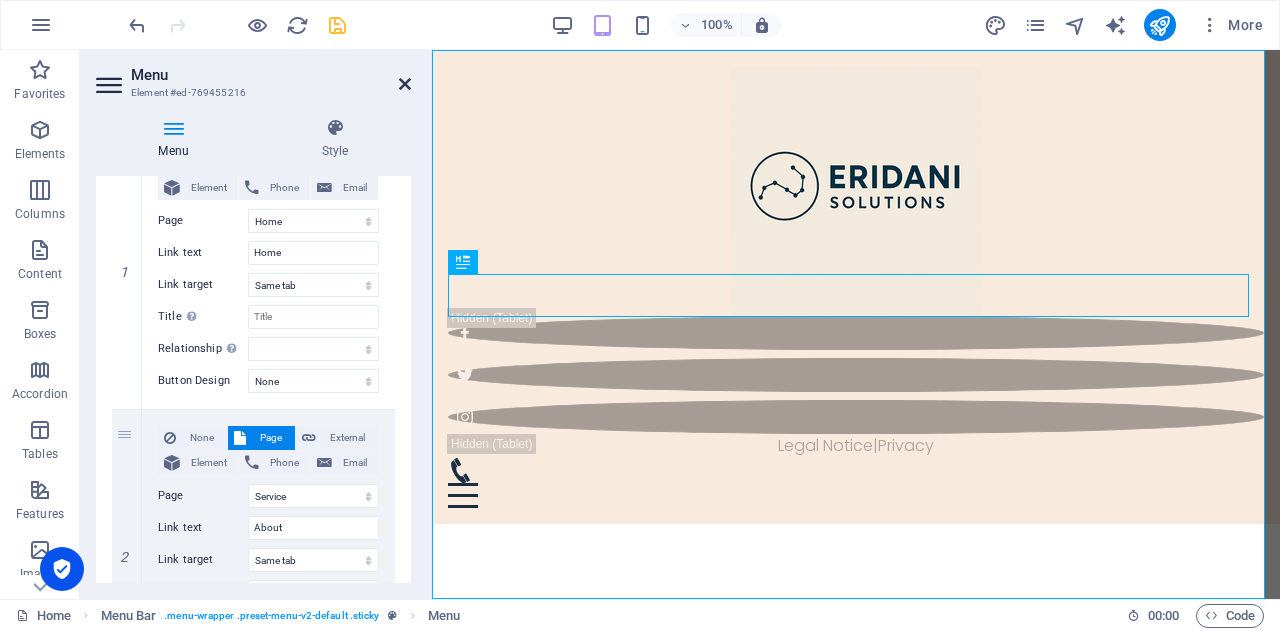 click at bounding box center (405, 84) 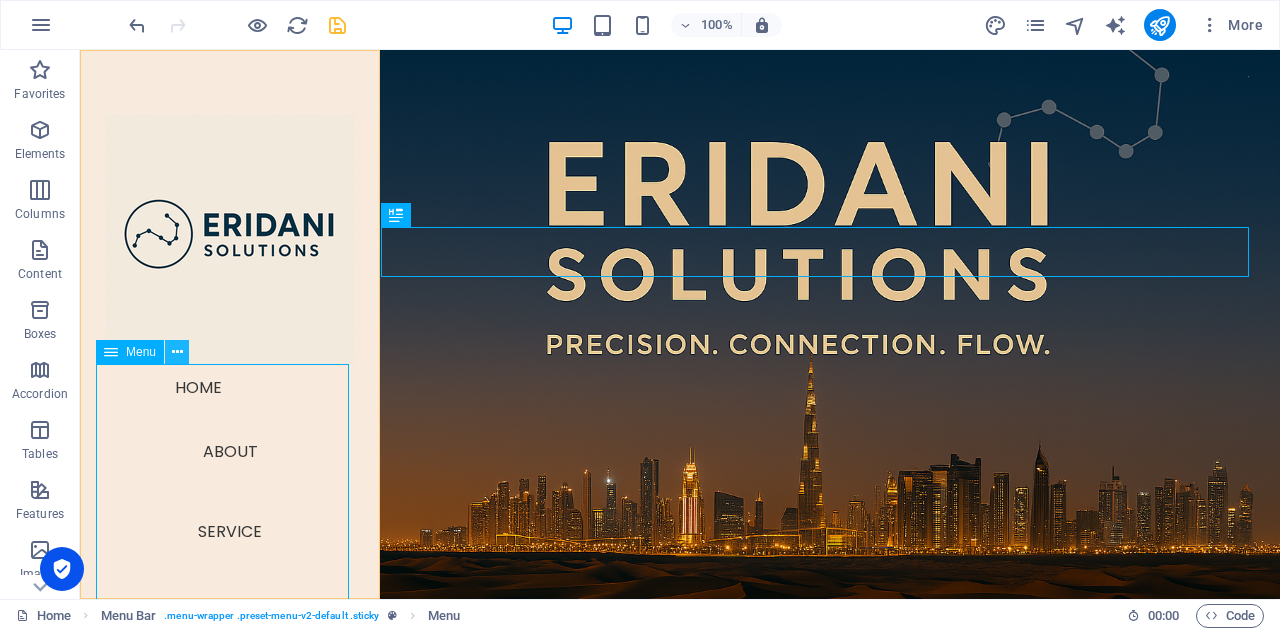 click at bounding box center [177, 352] 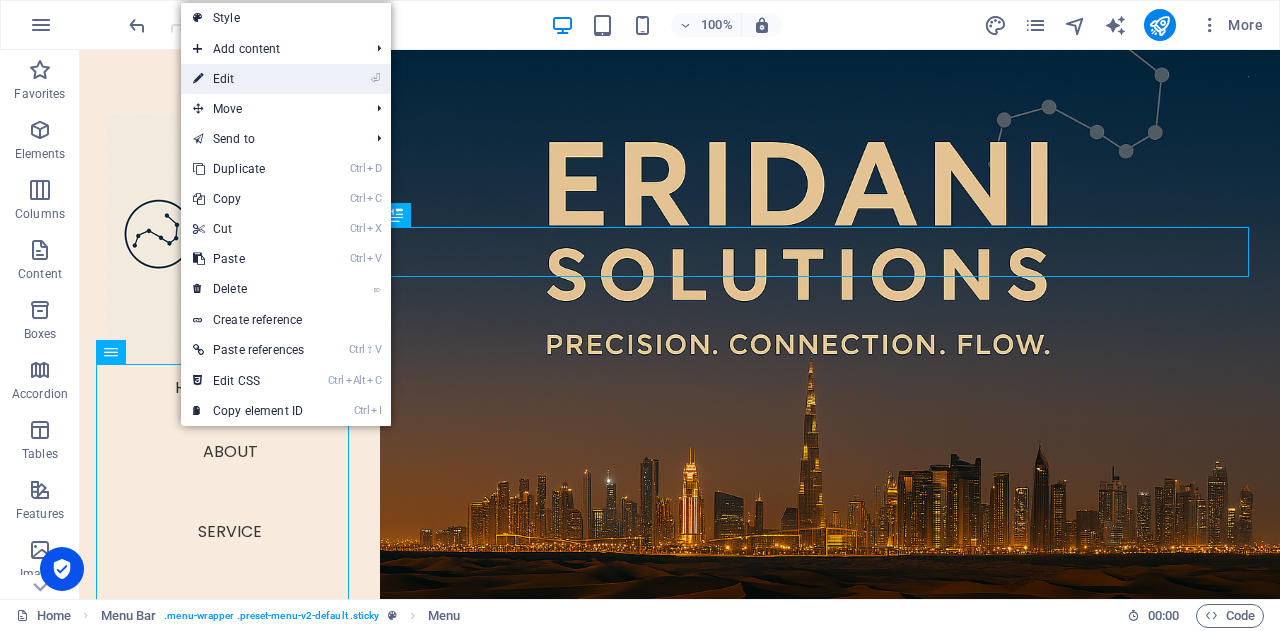 click on "⏎  Edit" at bounding box center (248, 79) 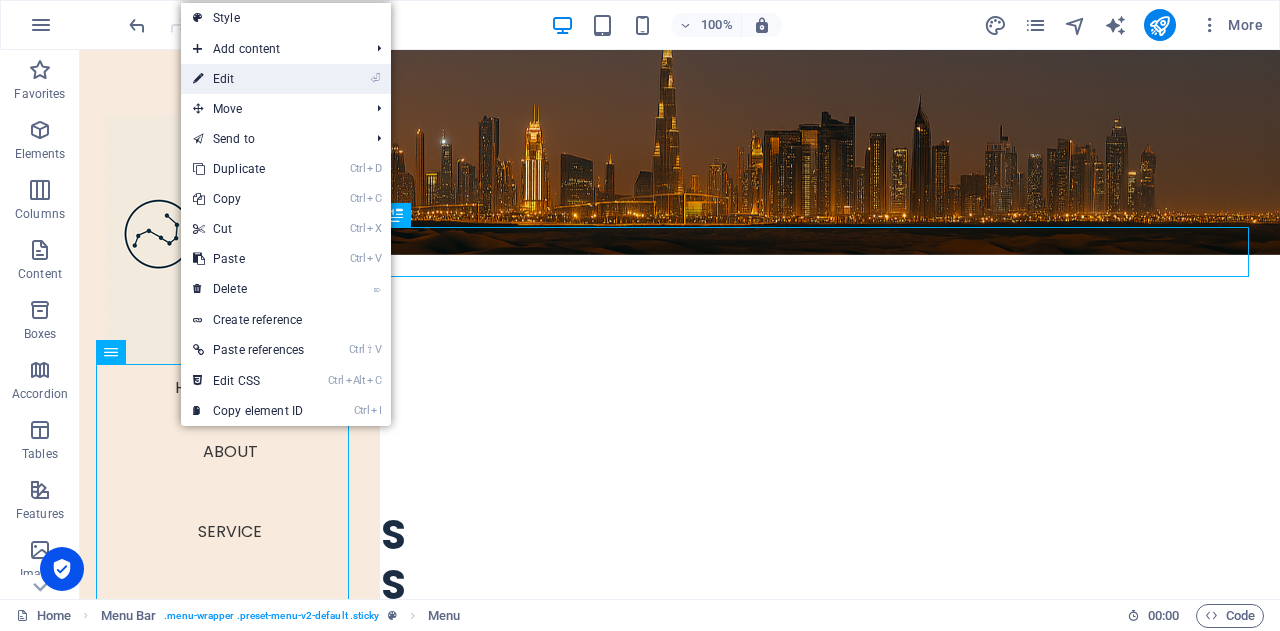 scroll, scrollTop: 405, scrollLeft: 0, axis: vertical 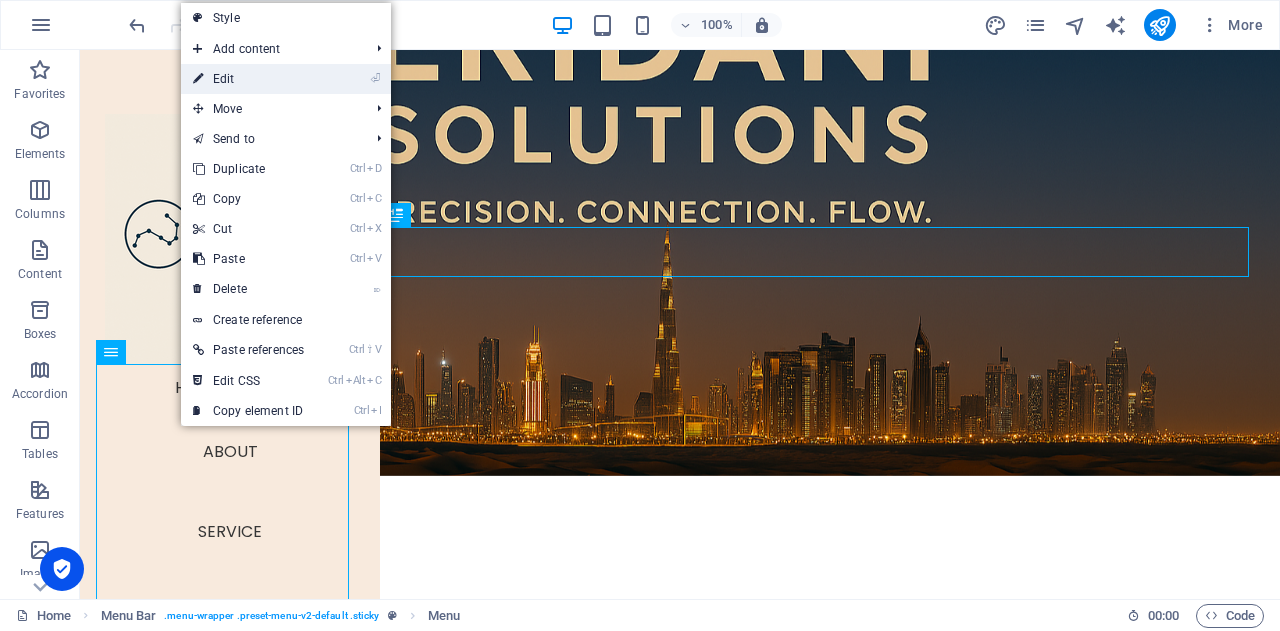 select 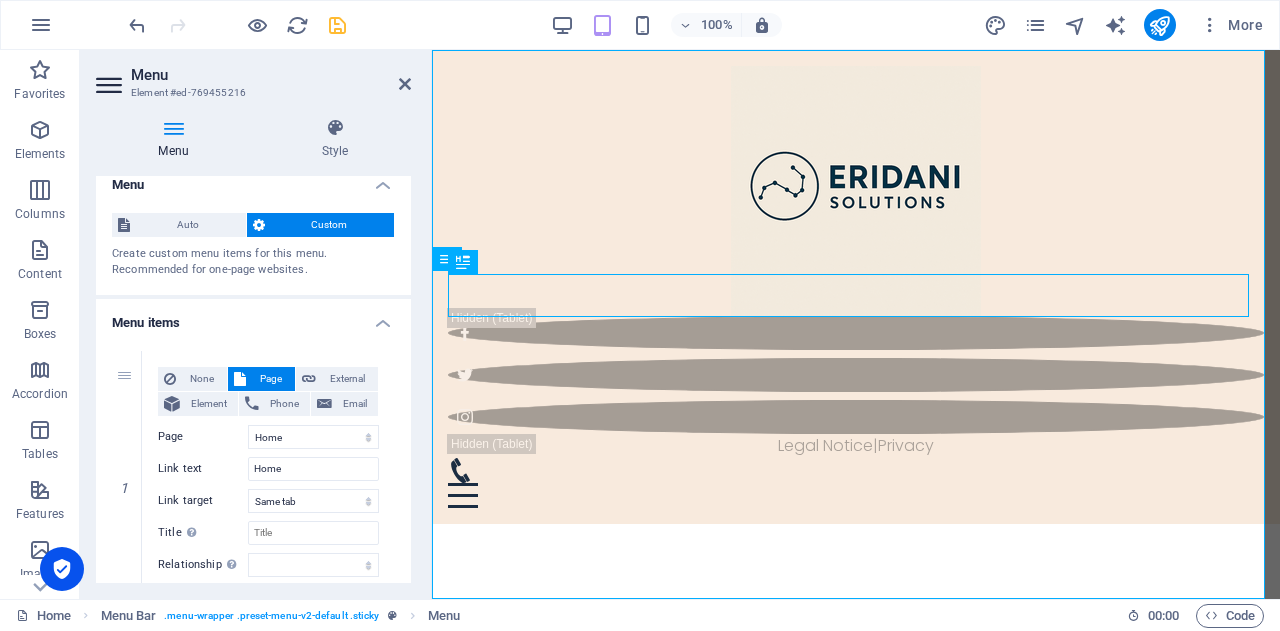 scroll, scrollTop: 0, scrollLeft: 0, axis: both 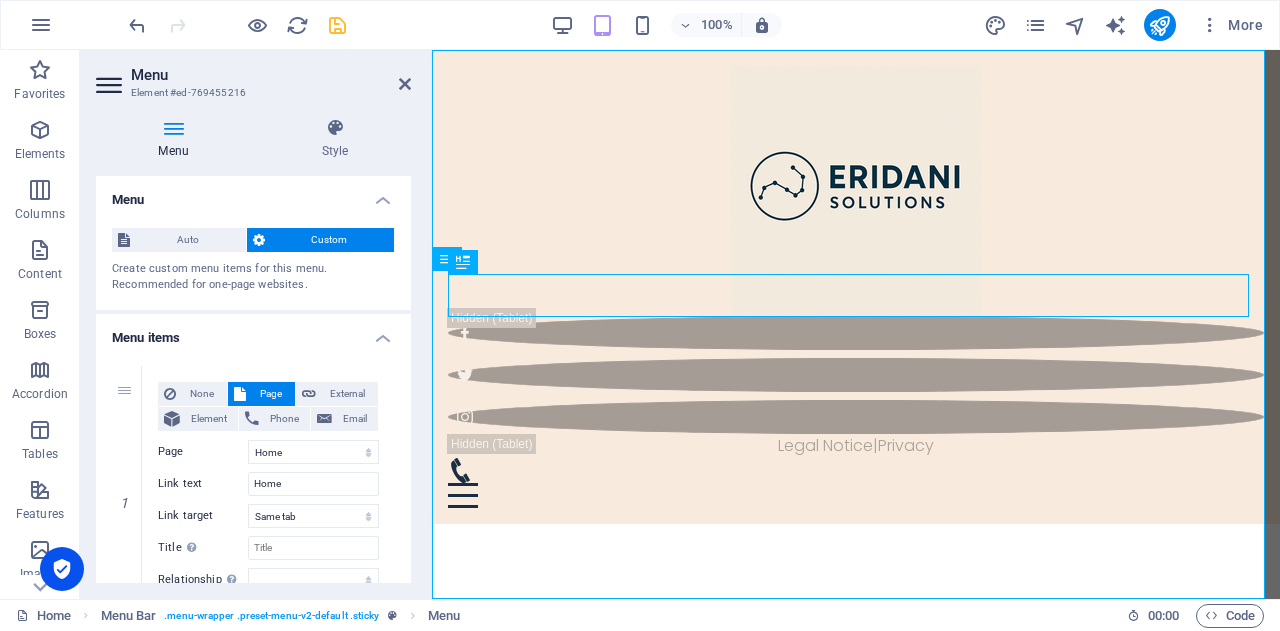 click at bounding box center (173, 128) 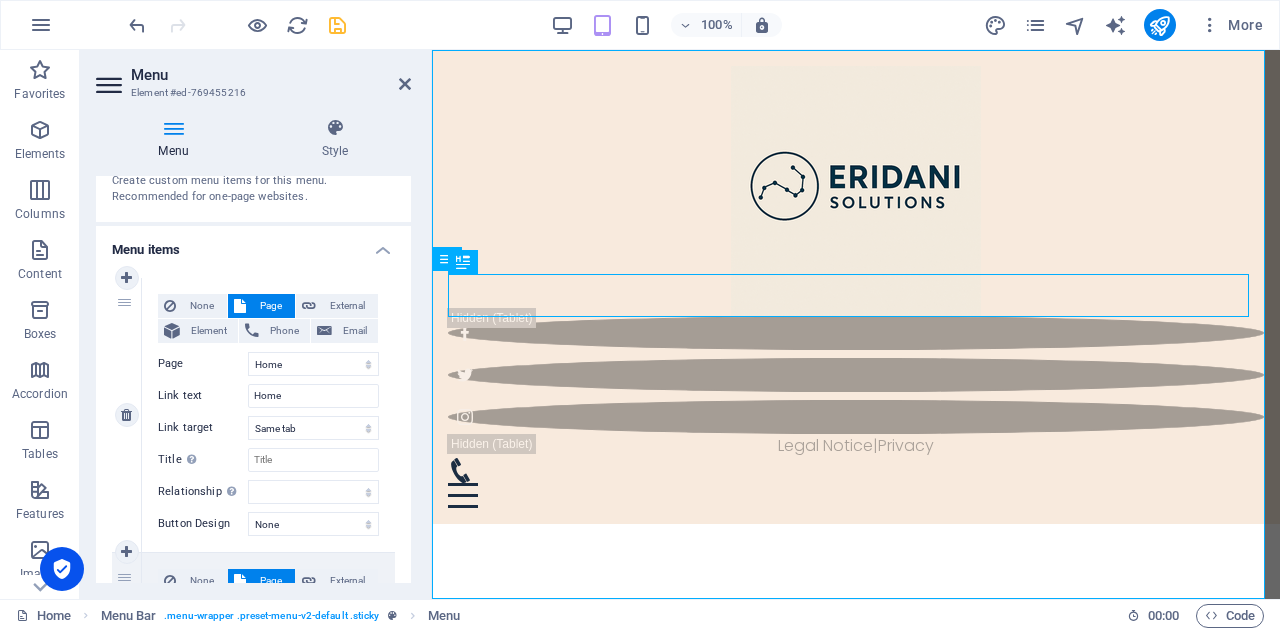 scroll, scrollTop: 0, scrollLeft: 0, axis: both 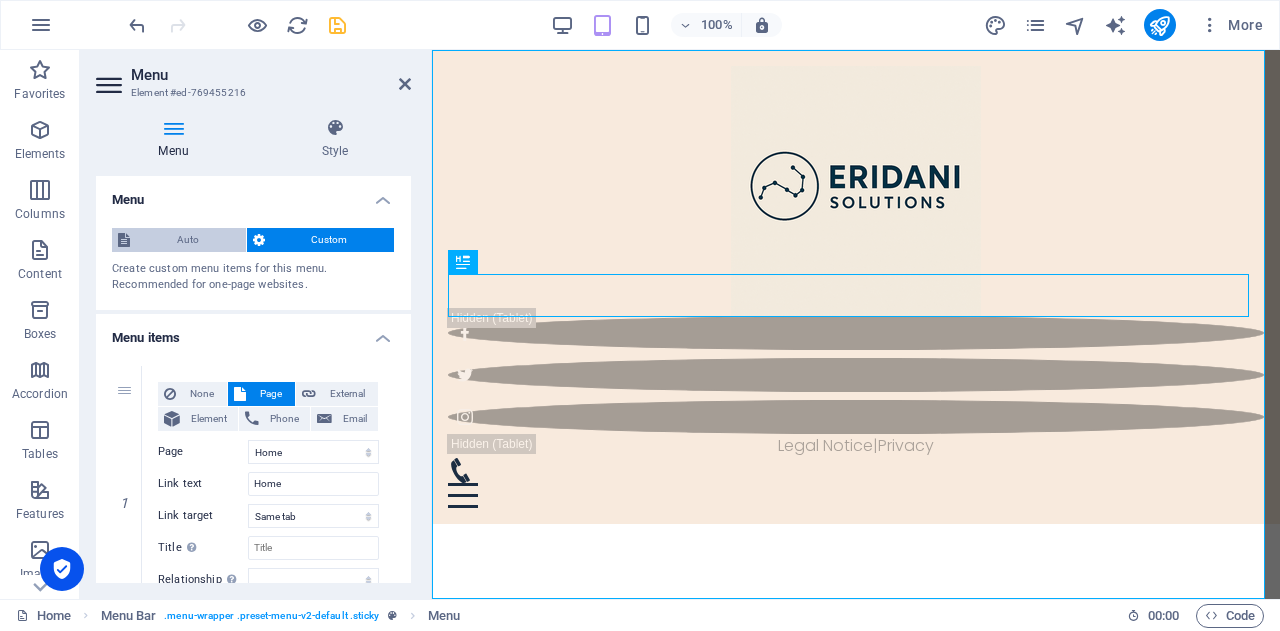 click on "Auto" at bounding box center [188, 240] 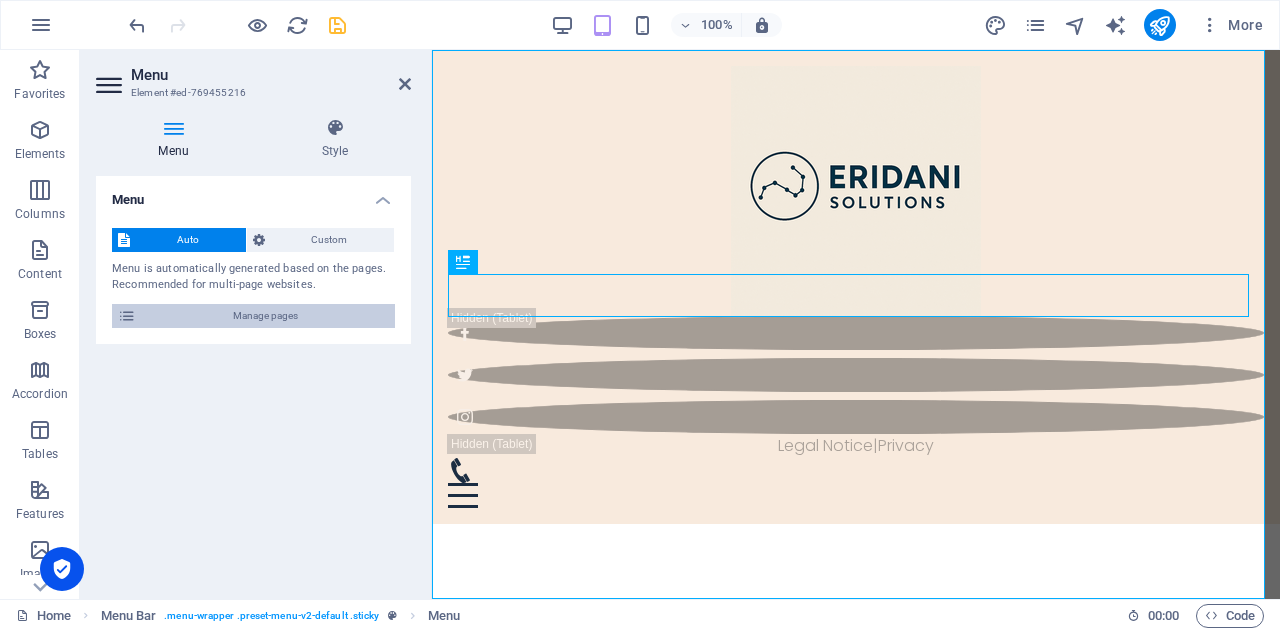 click on "Manage pages" at bounding box center (265, 316) 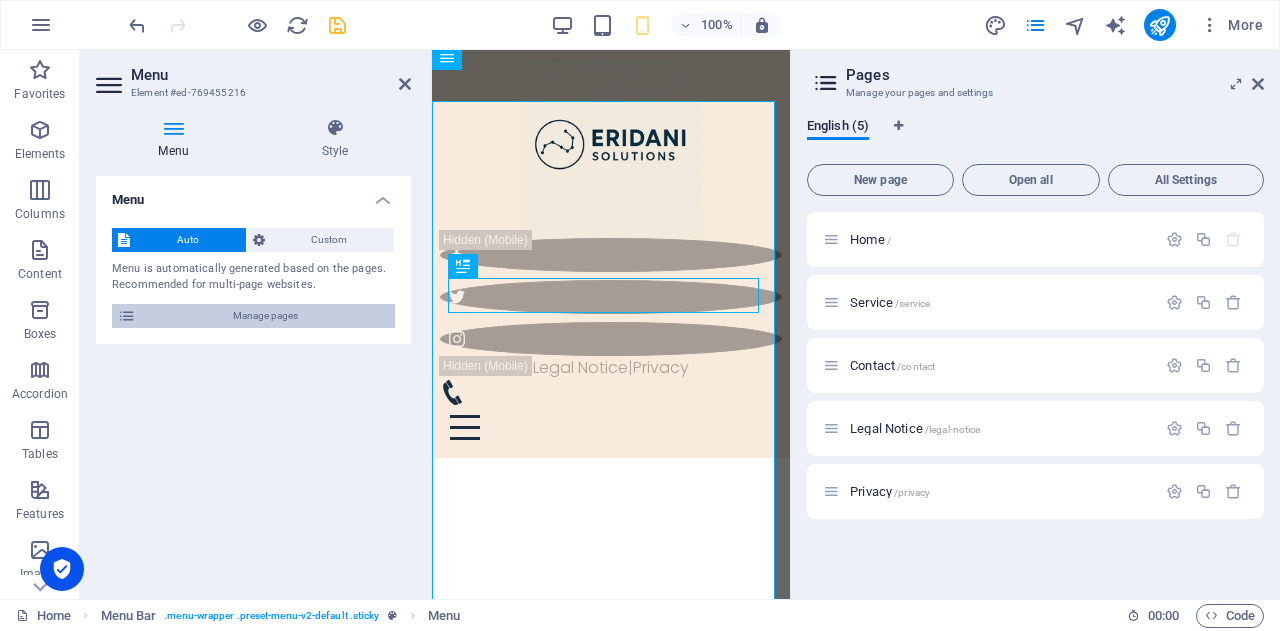 scroll, scrollTop: 385, scrollLeft: 0, axis: vertical 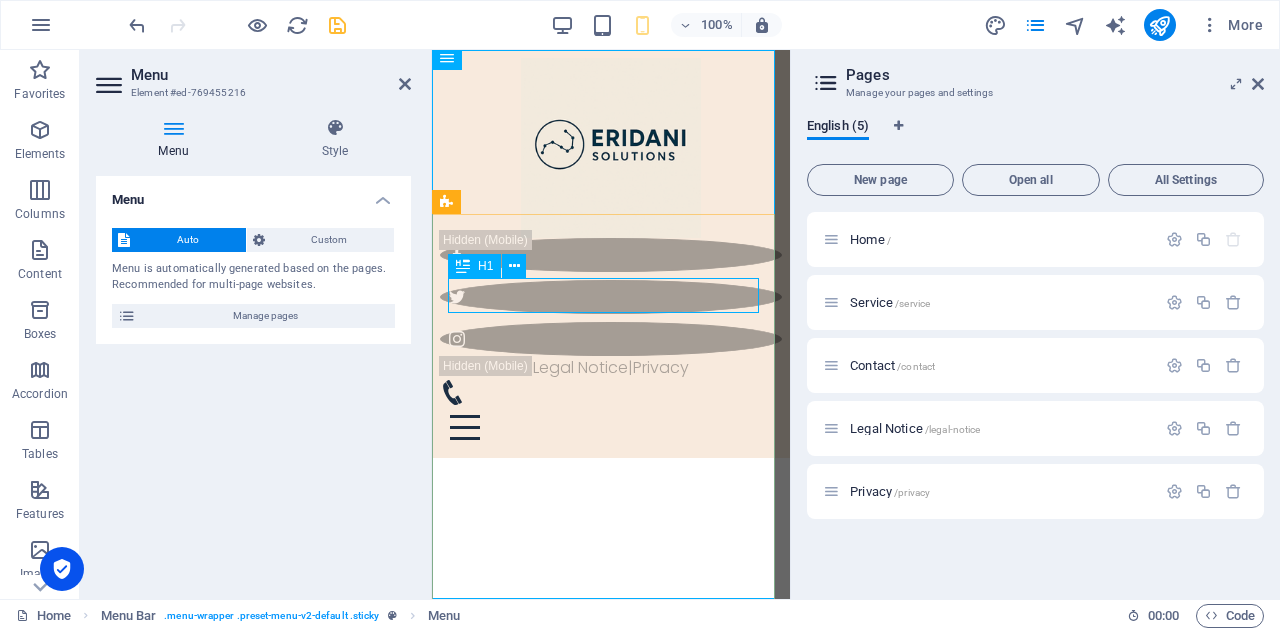 click on "ABOUT US" at bounding box center [611, 679] 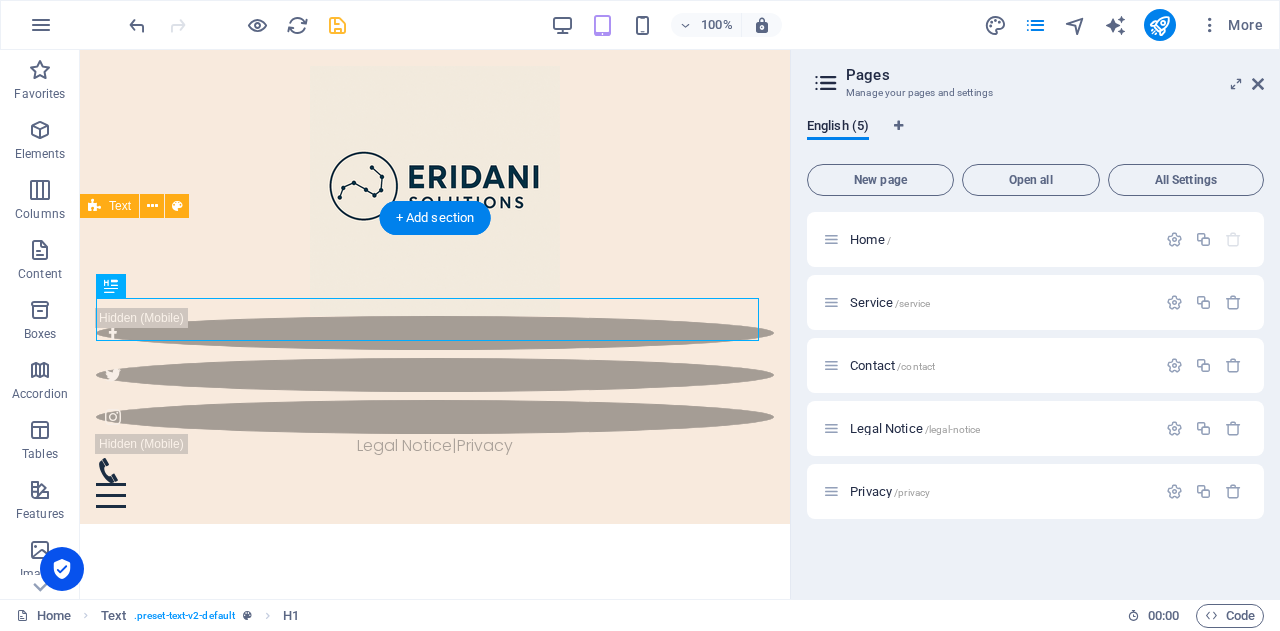 scroll, scrollTop: 405, scrollLeft: 0, axis: vertical 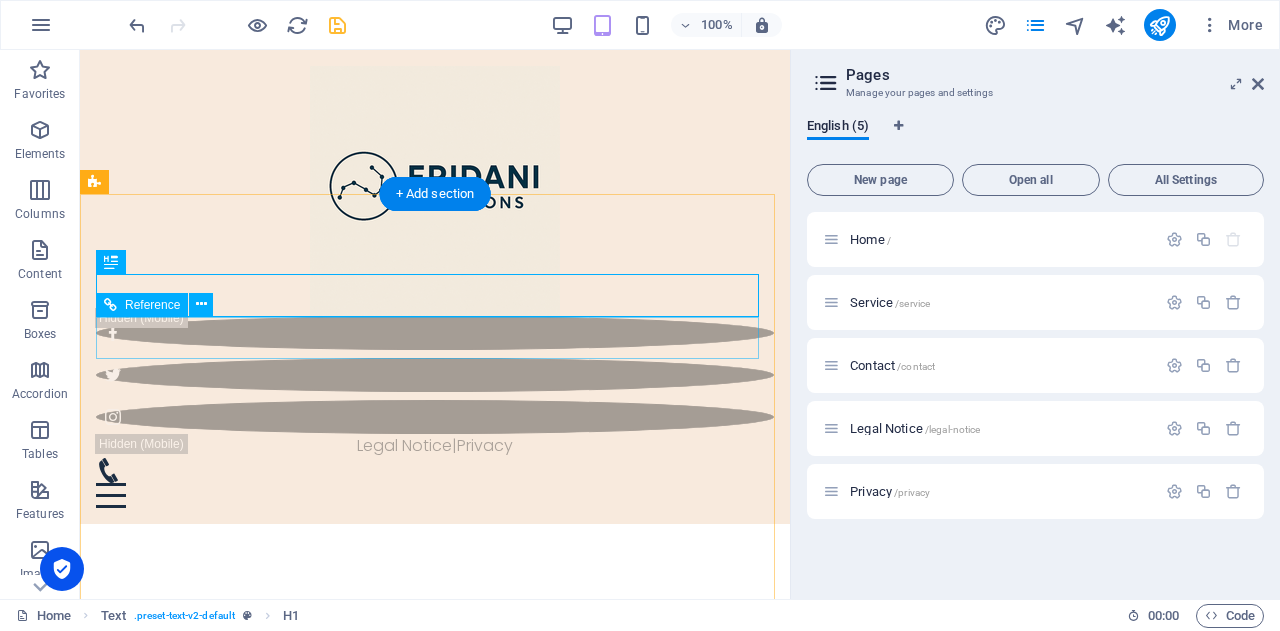 click on "ABOUT US" at bounding box center [435, 795] 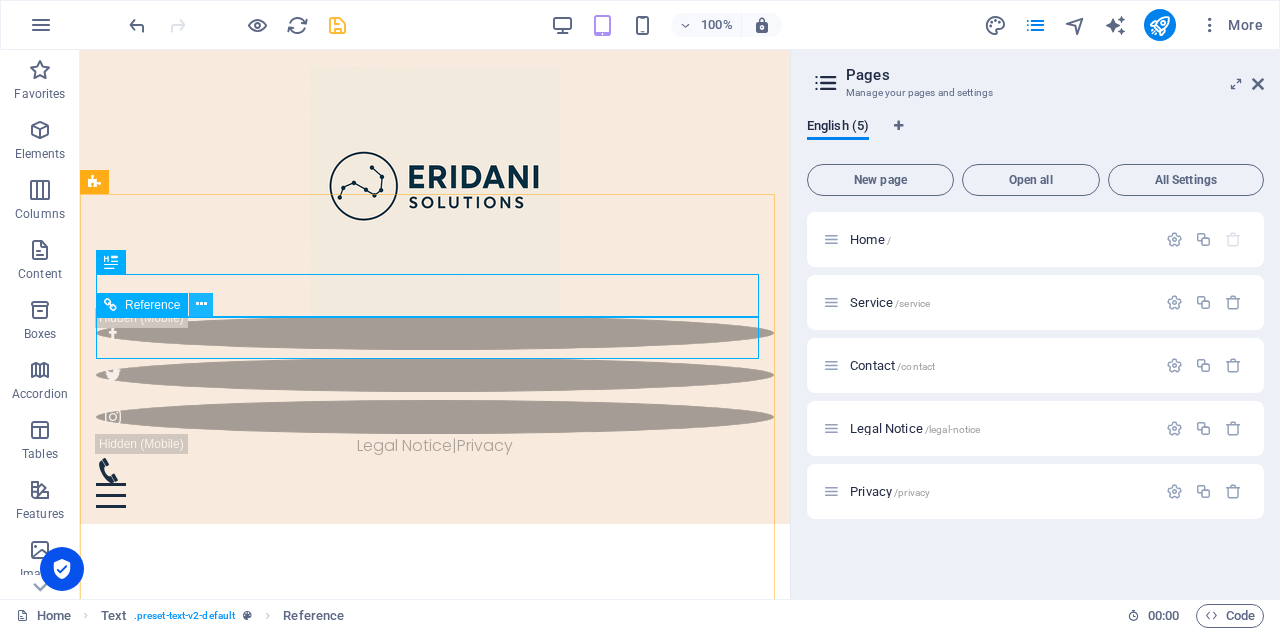 click at bounding box center (201, 304) 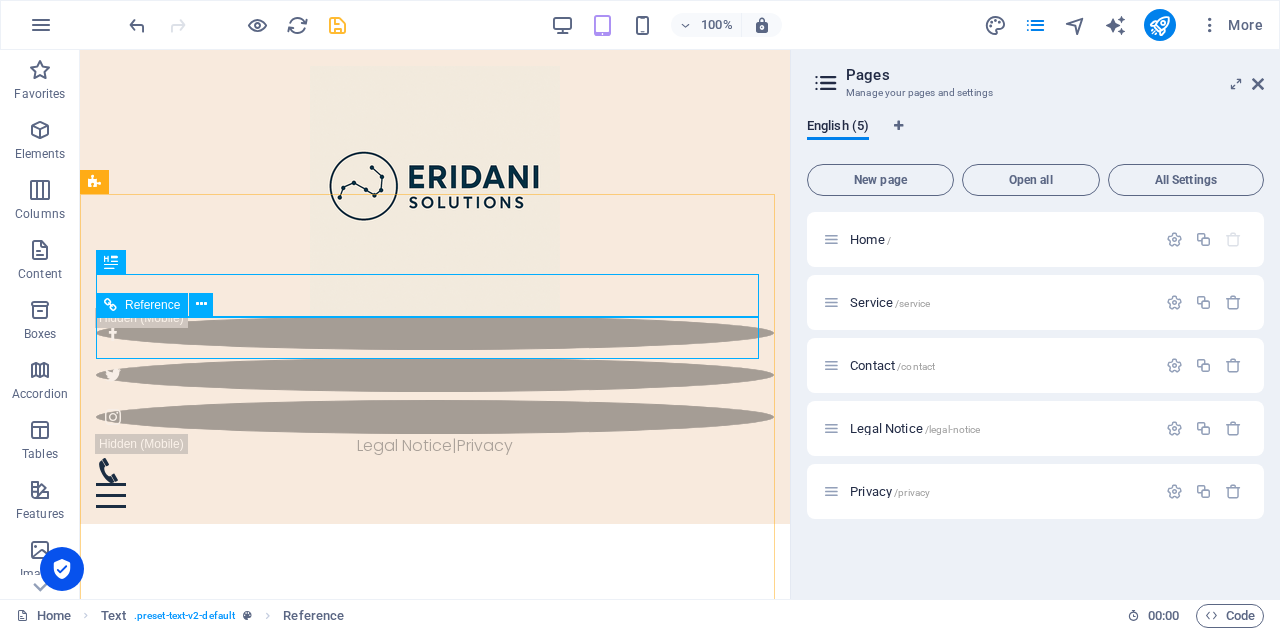 click on "Reference" at bounding box center (152, 305) 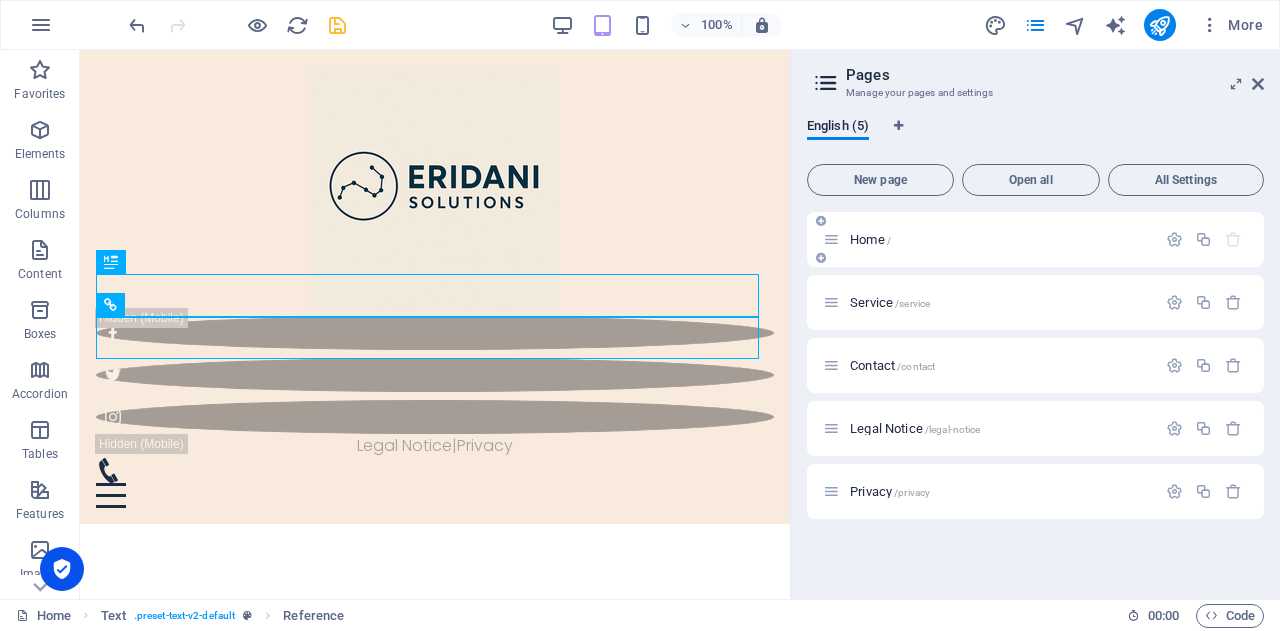 click on "Home  /" at bounding box center [1000, 239] 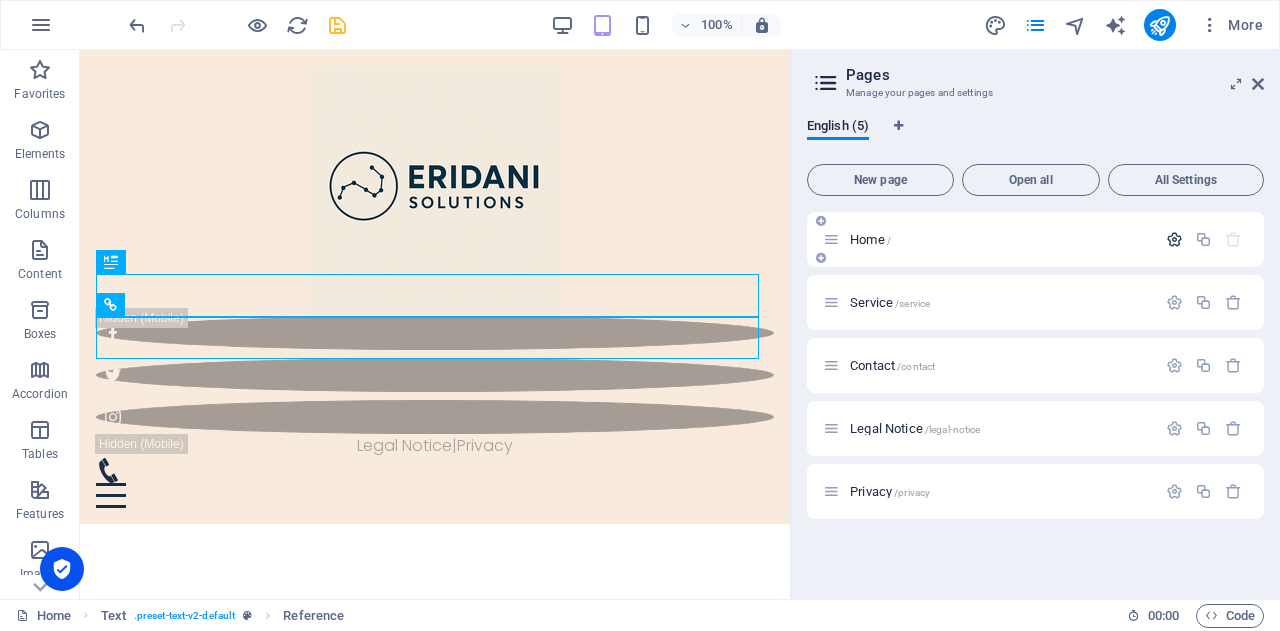 click at bounding box center (1174, 239) 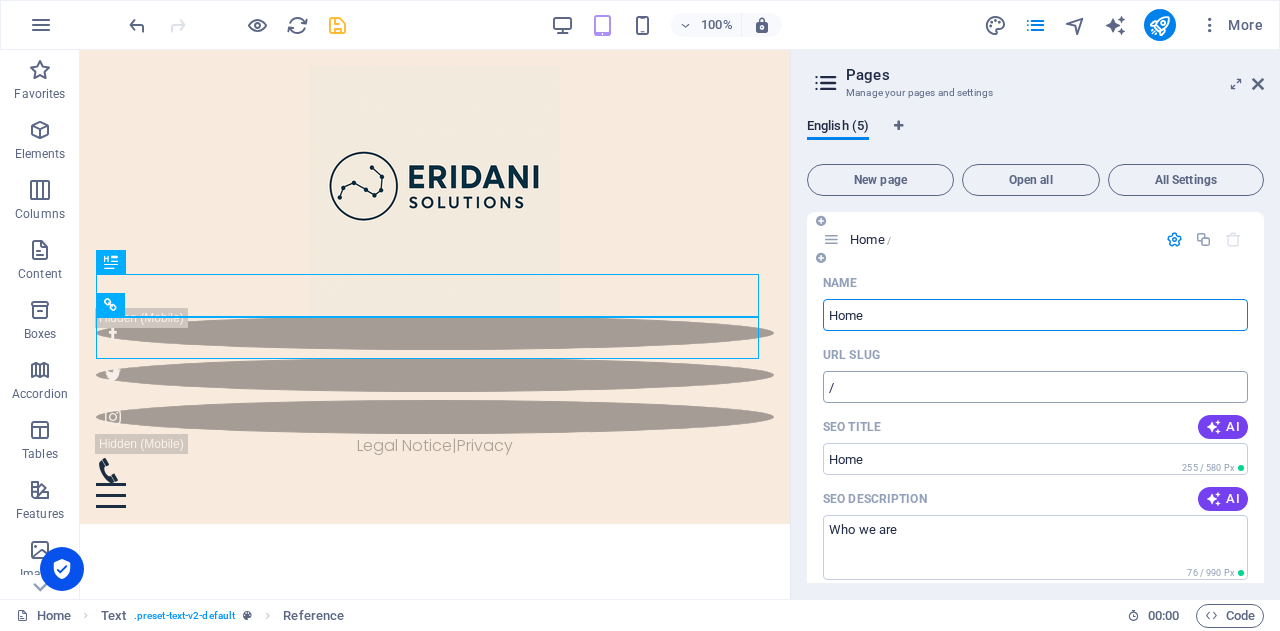 click on "/" at bounding box center (1035, 387) 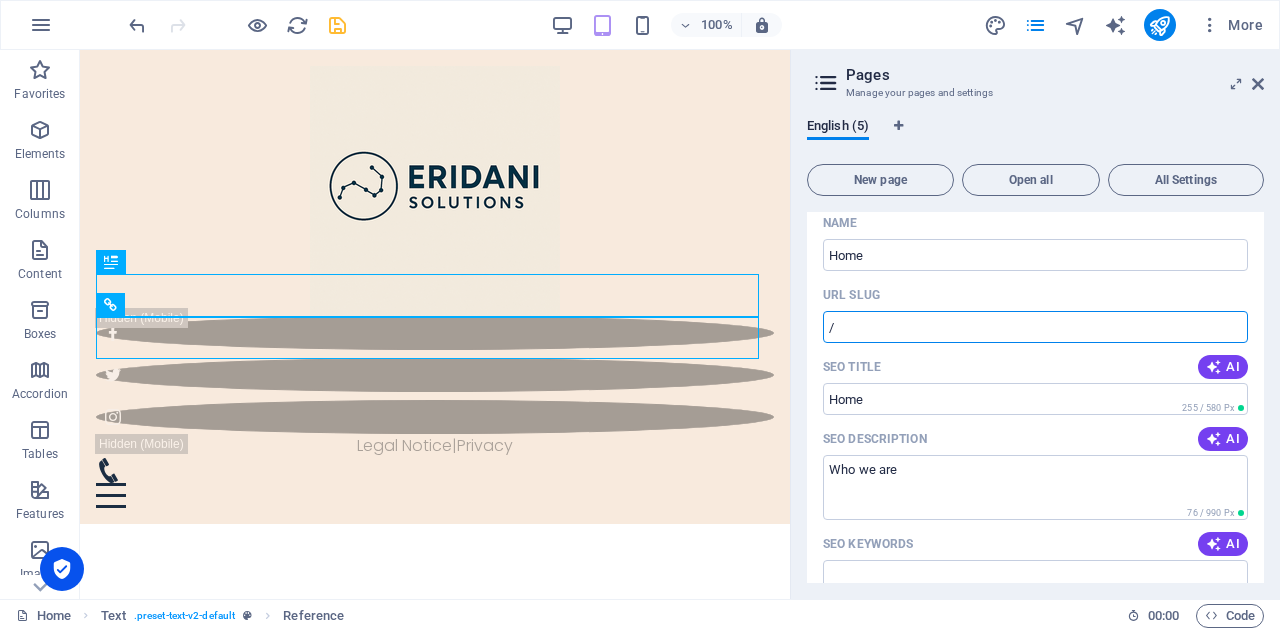 scroll, scrollTop: 61, scrollLeft: 0, axis: vertical 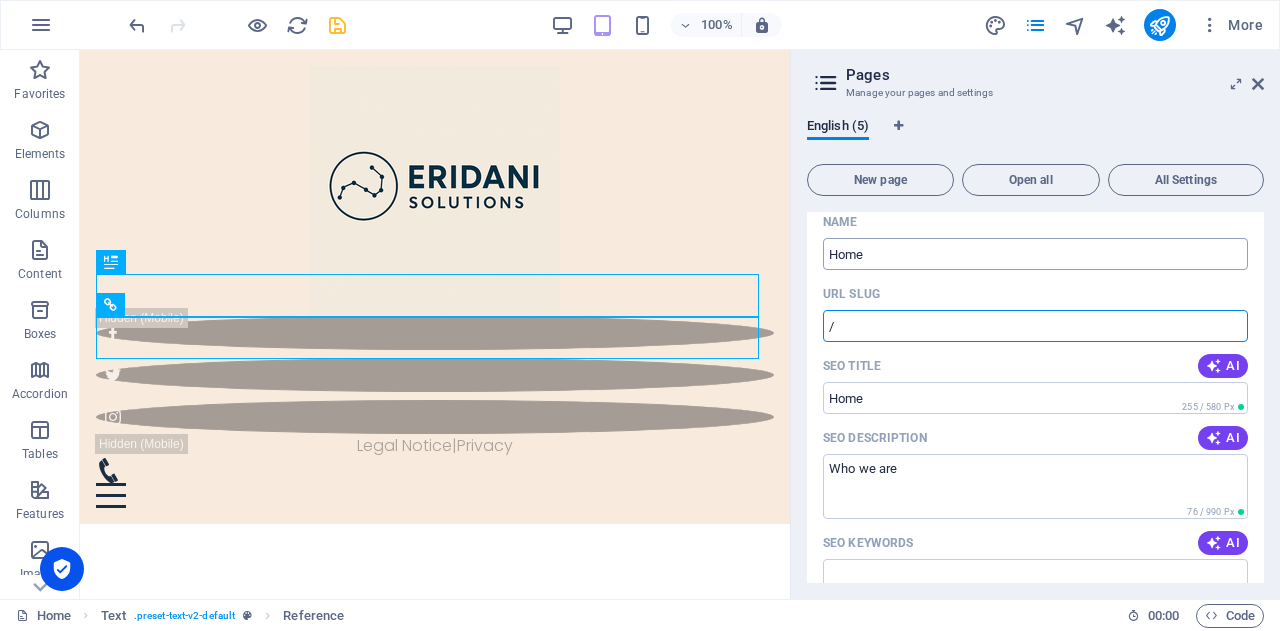 click on "Home" at bounding box center (1035, 254) 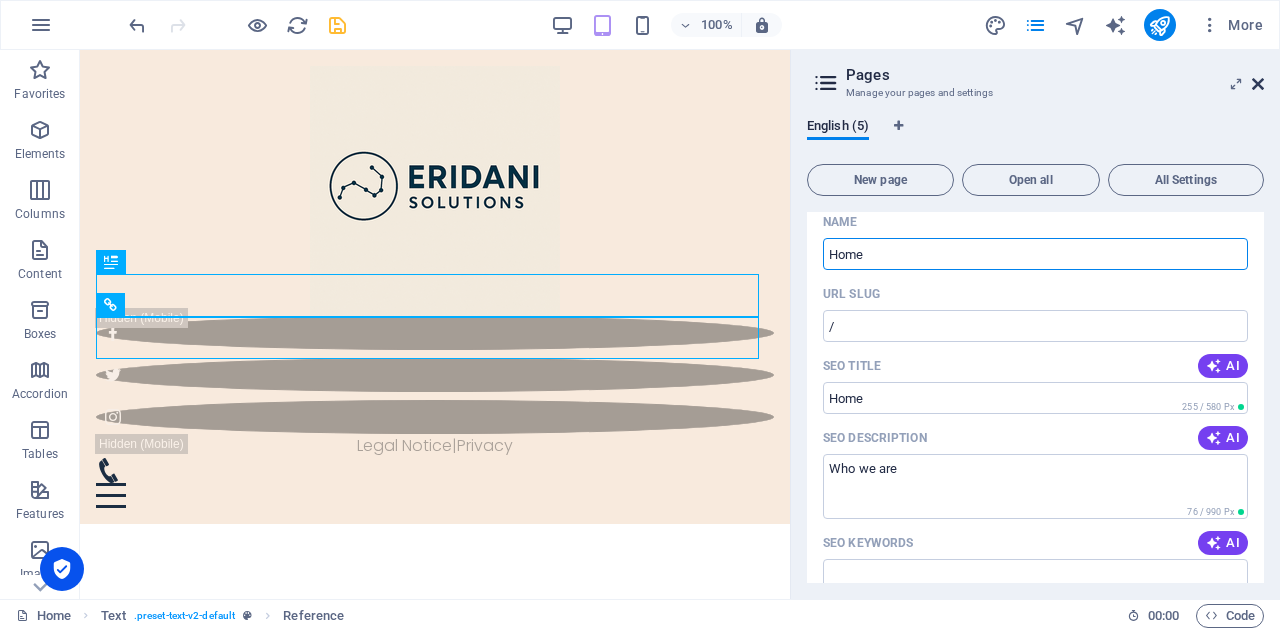 click at bounding box center (1258, 84) 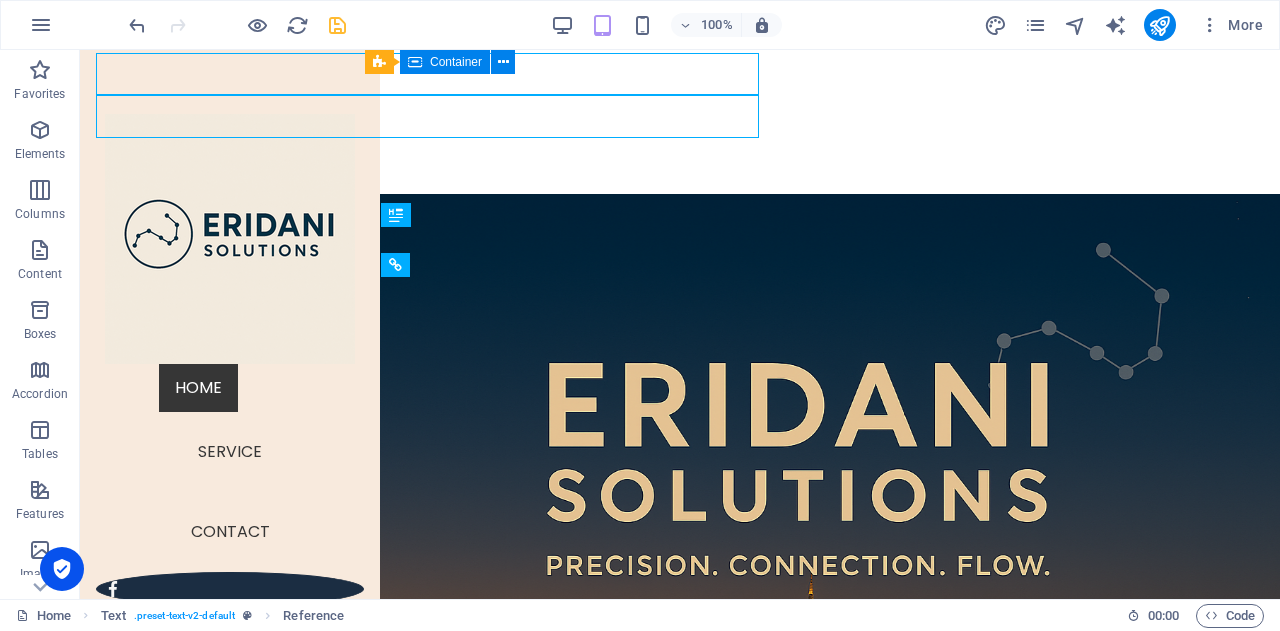 scroll, scrollTop: 626, scrollLeft: 0, axis: vertical 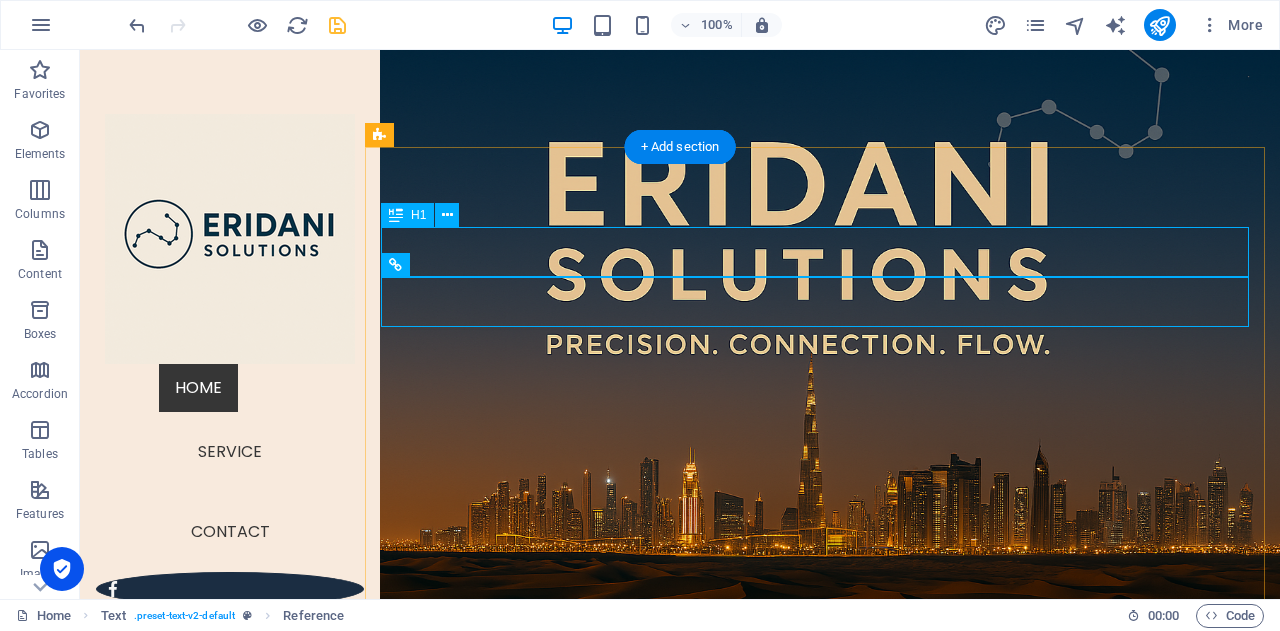 click on "ABOUT US" at bounding box center (822, 977) 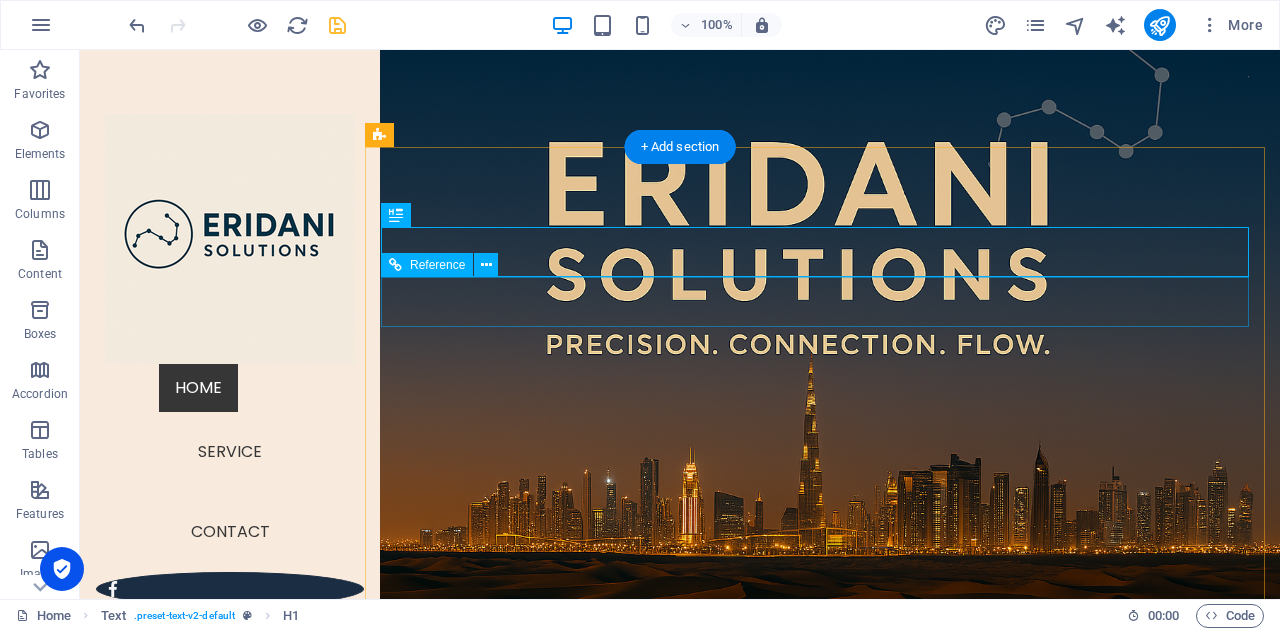click on "ABOUT US" at bounding box center [822, 1027] 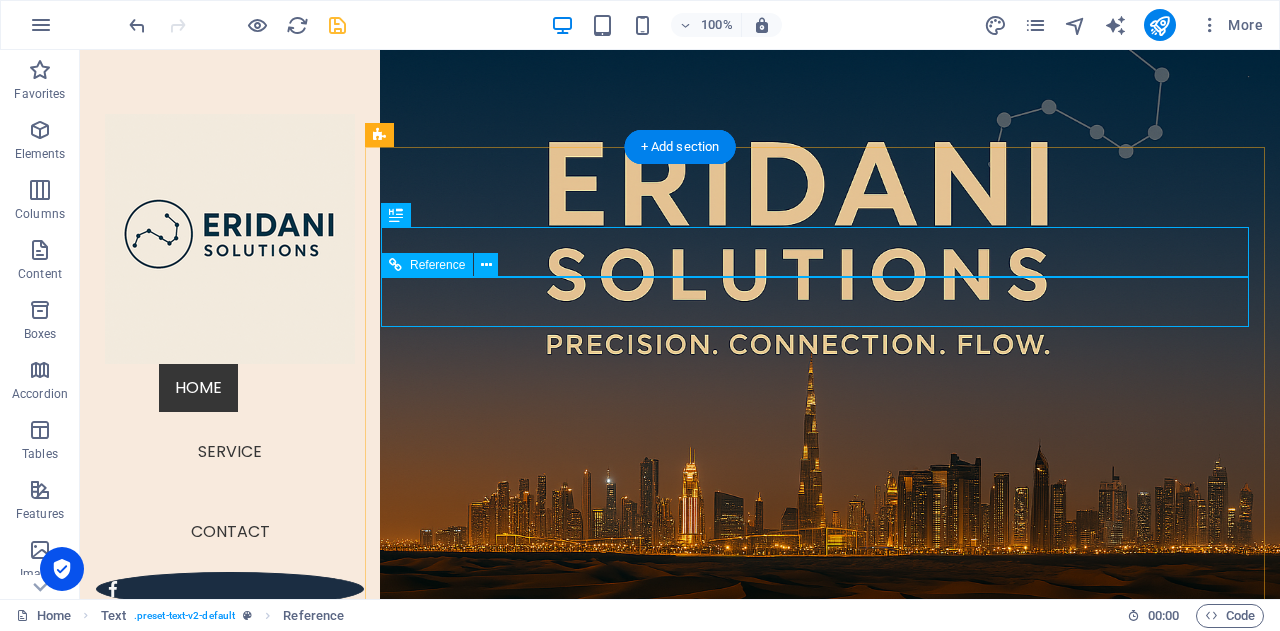 click on "ABOUT US" at bounding box center (822, 1027) 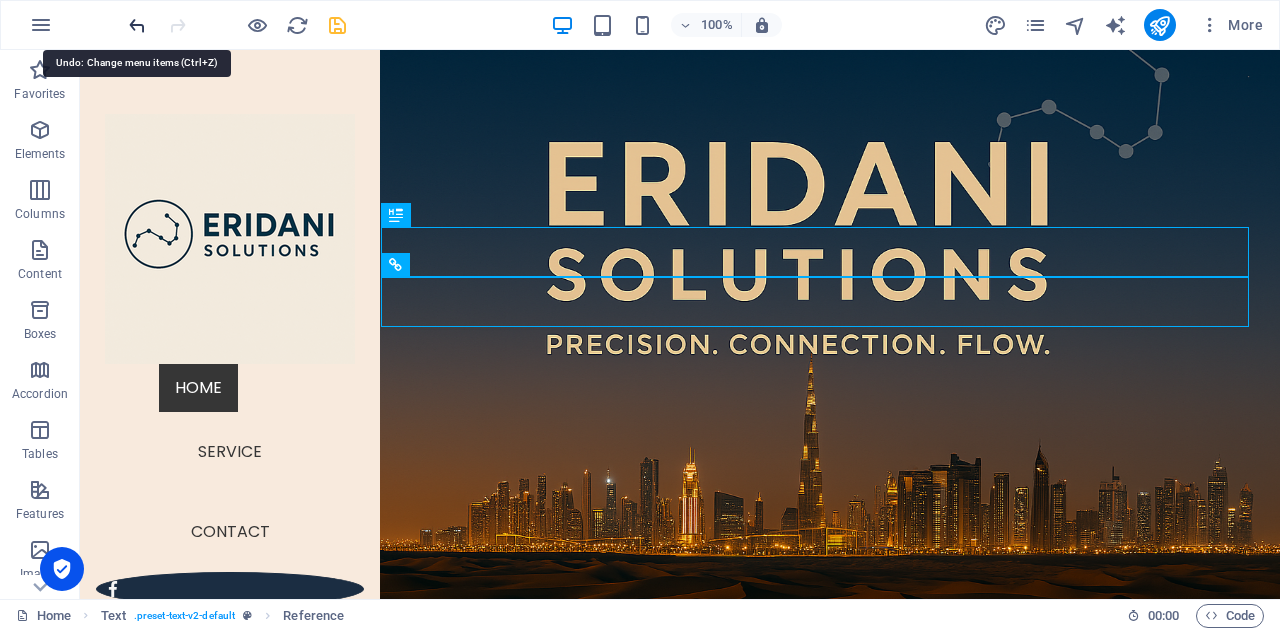 click at bounding box center (137, 25) 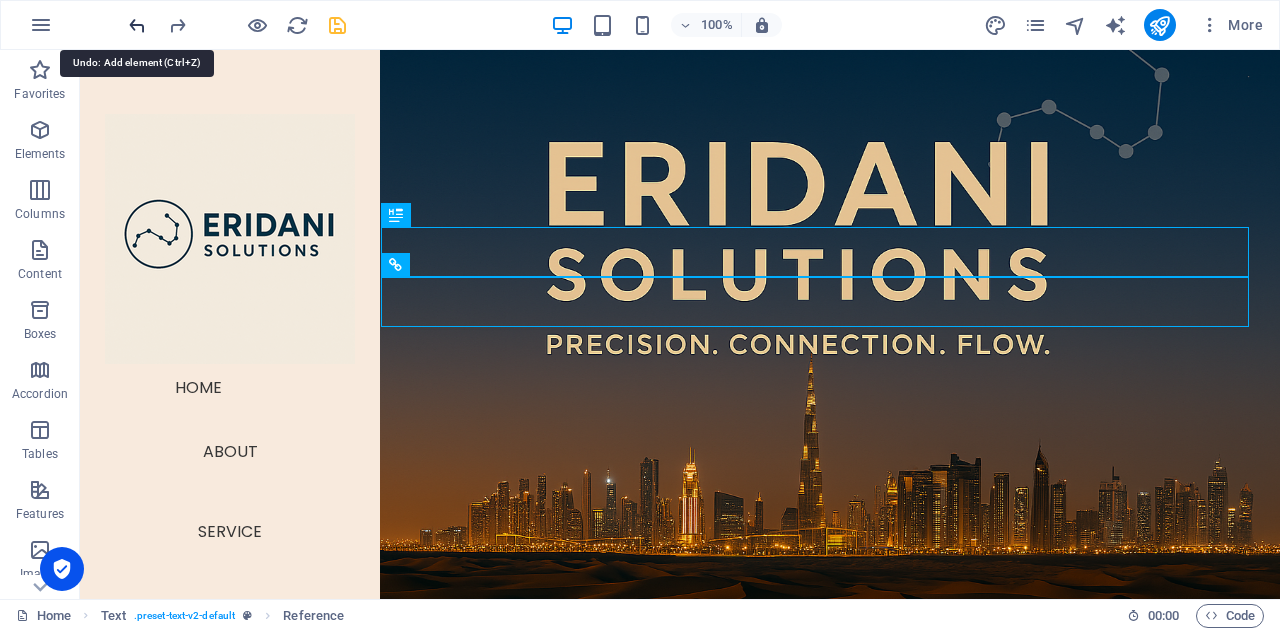 click at bounding box center [137, 25] 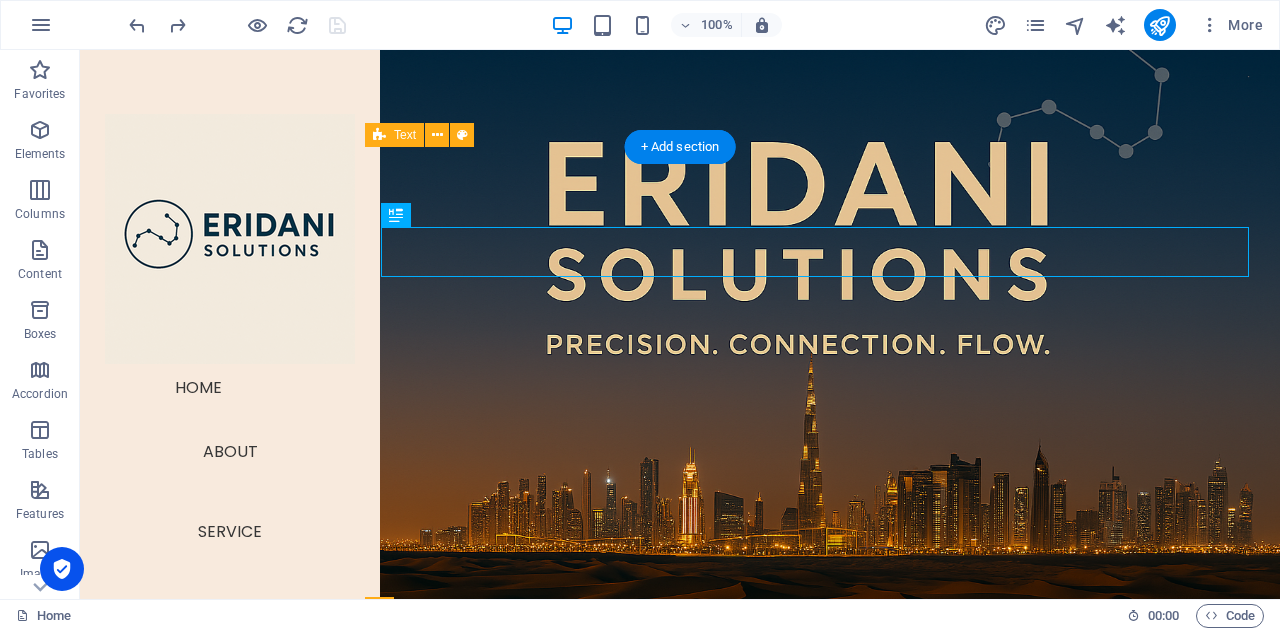 click on "ABOUT US At  Eridani Solutions , we believe that everyday operations can be extraordinary when driven by clarity, creativity, and purpose. Founded in the [GEOGRAPHIC_DATA], Eridani Solutions is a multi-disciplinary business hub currently offering high-quality services in  event management ,  professional cleaning , and soon, a curated  e-commerce experience  through  SoukSelect . With a license built for expansion and innovation, we’re designed to evolve — adding new solutions as your needs do. Our name is inspired by the constellation  Eridanus  — a symbol of flow, direction, and connection. Much like the river of stars it represents, our work weaves through diverse industries with one common thread:  precision, integrity, and human-centered execution . From staging unforgettable experiences to keeping spaces spotless, we bring strategy and care to every detail." at bounding box center [822, 1097] 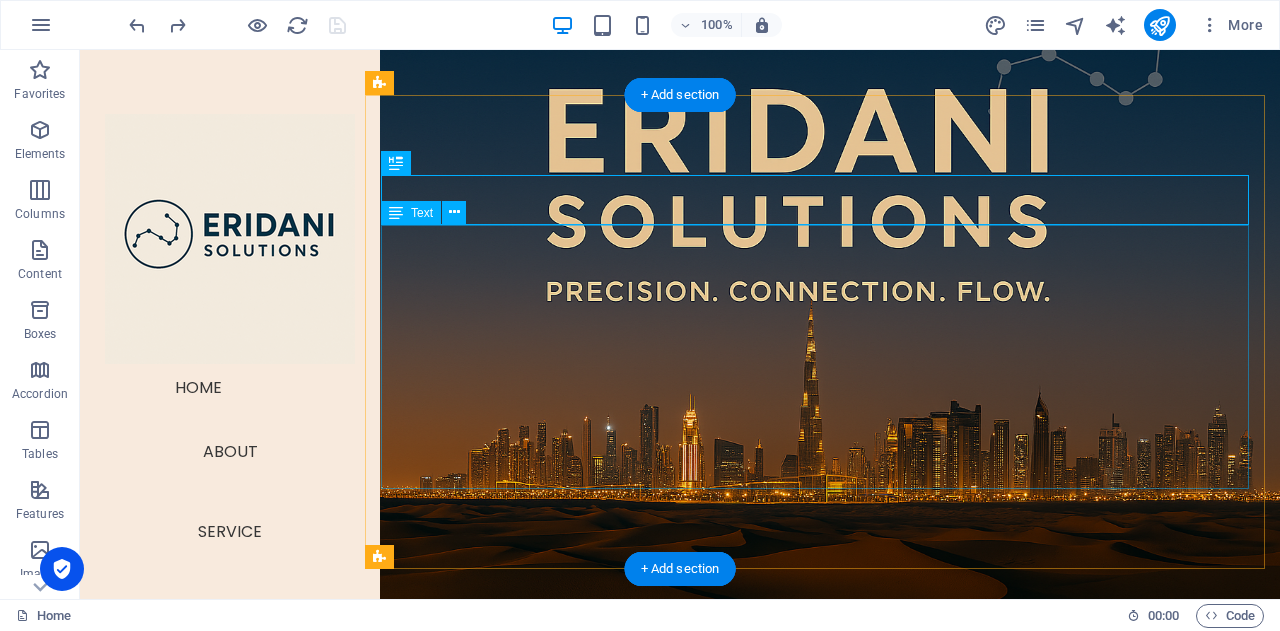 scroll, scrollTop: 879, scrollLeft: 0, axis: vertical 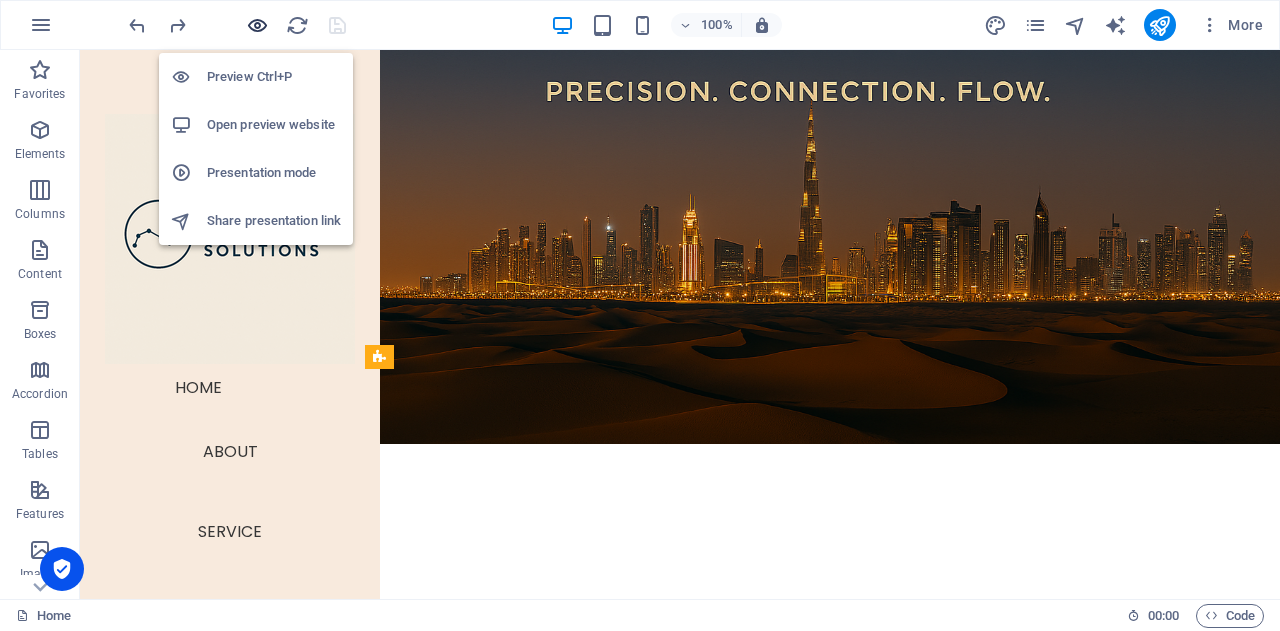 click at bounding box center [257, 25] 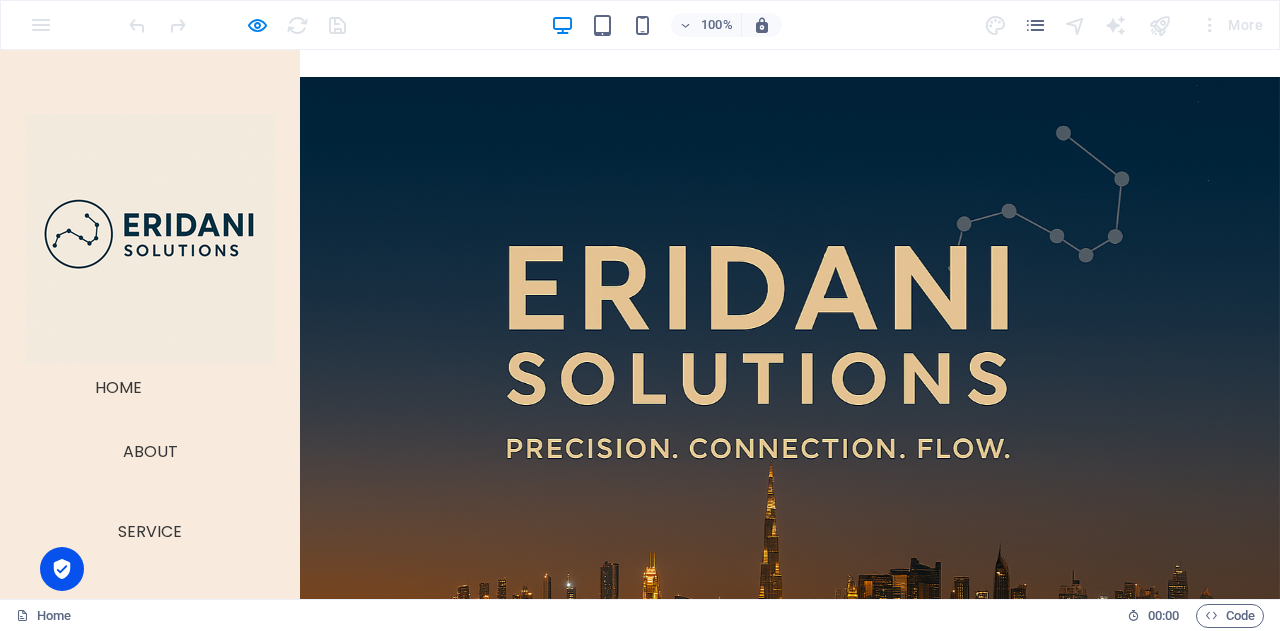scroll, scrollTop: 523, scrollLeft: 0, axis: vertical 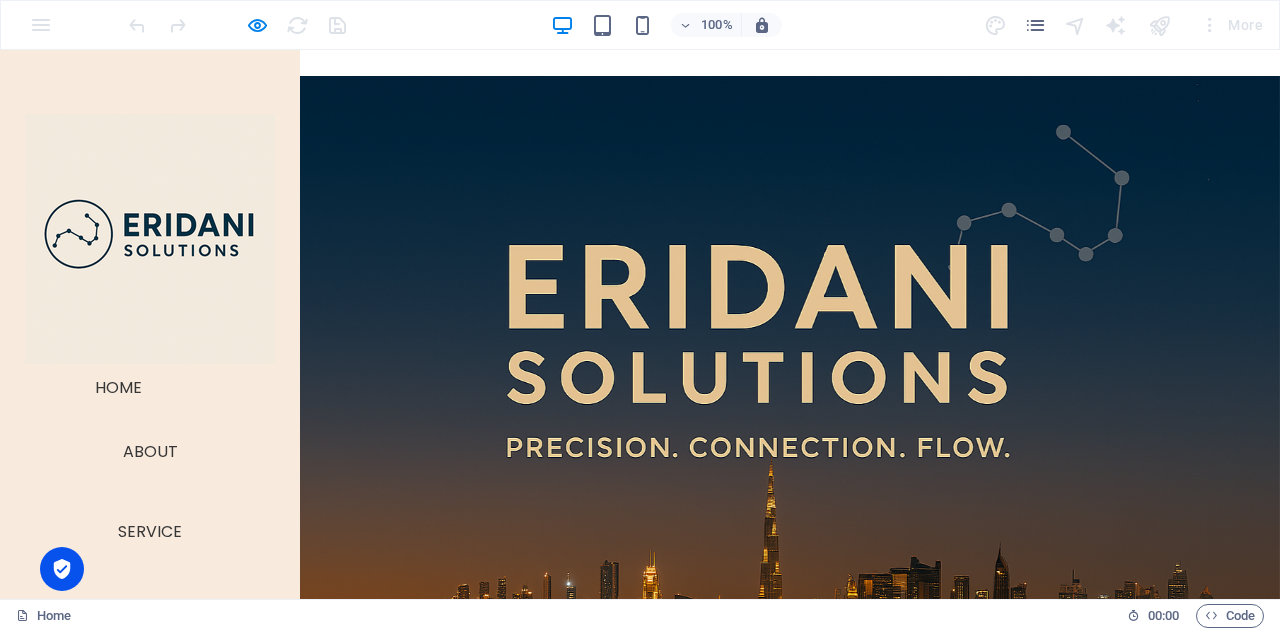 click on "ABOUT US" at bounding box center (783, 1080) 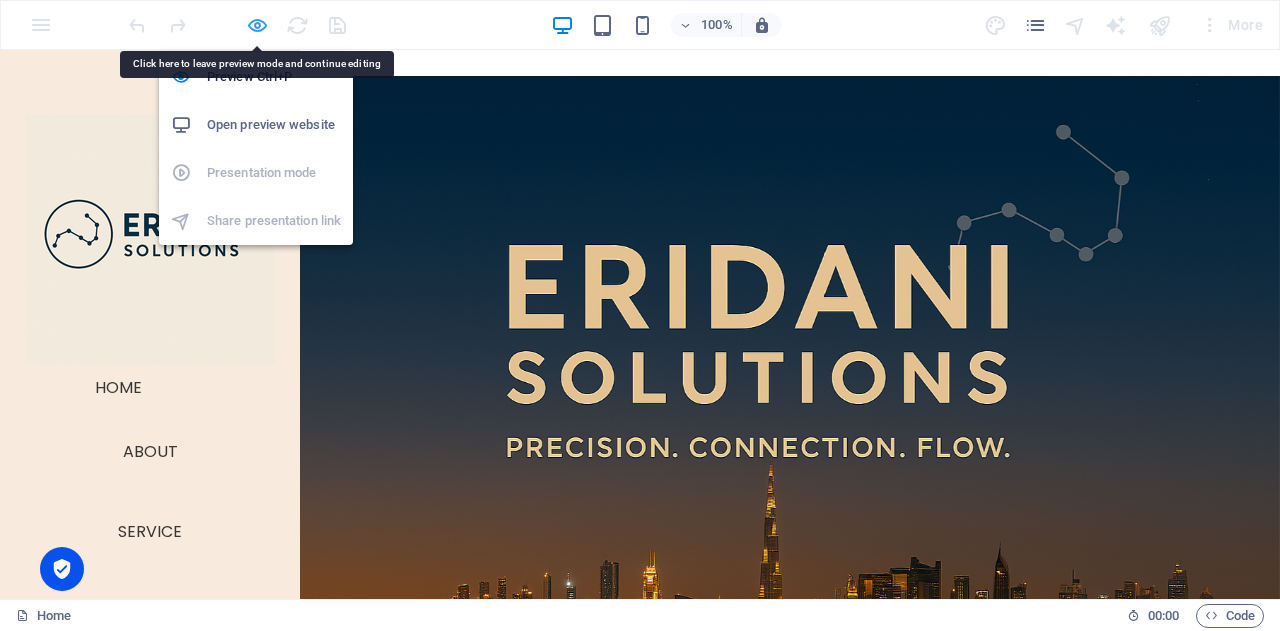 click at bounding box center (257, 25) 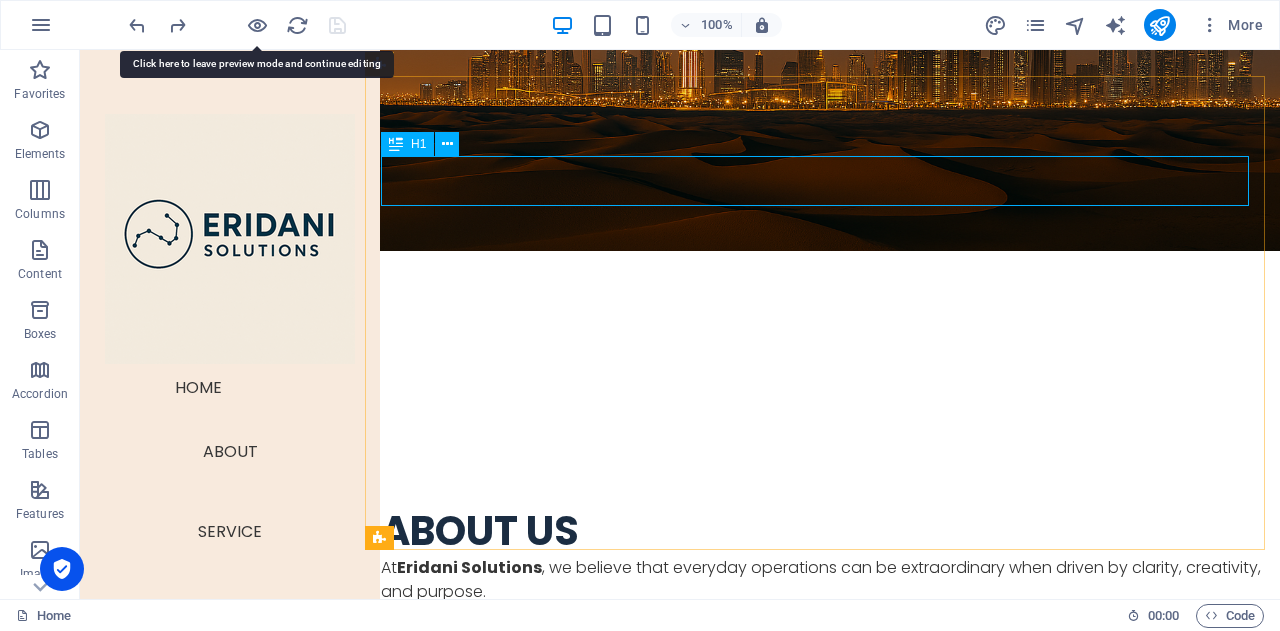 click at bounding box center (396, 144) 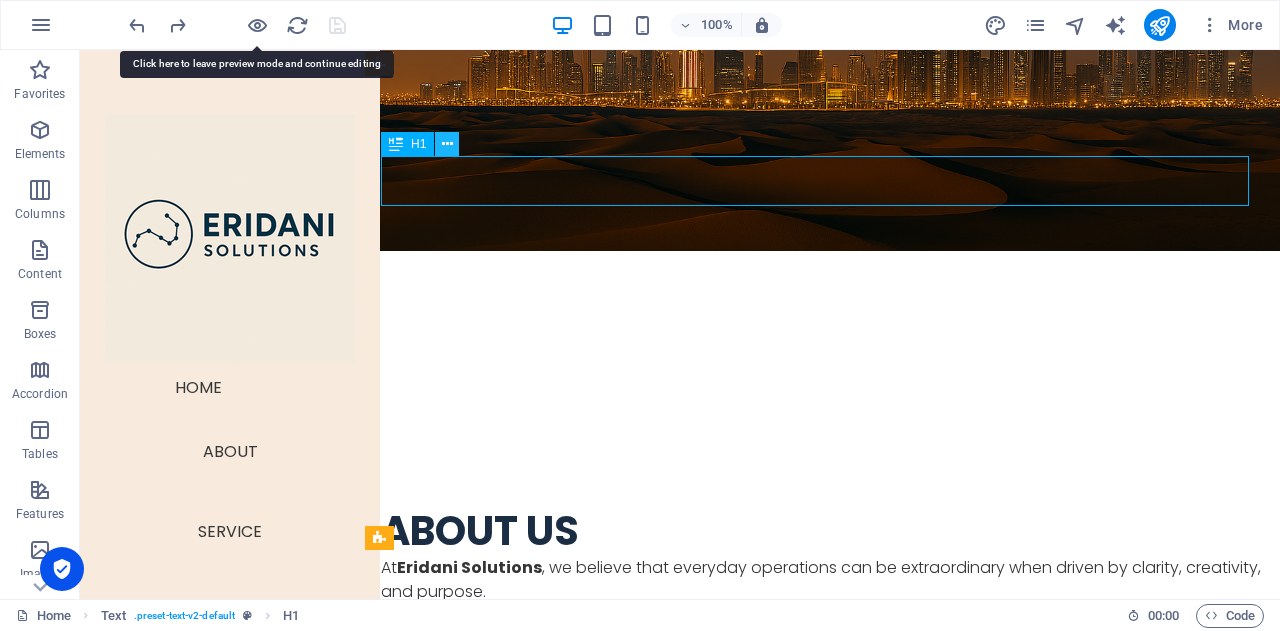 click at bounding box center (447, 144) 